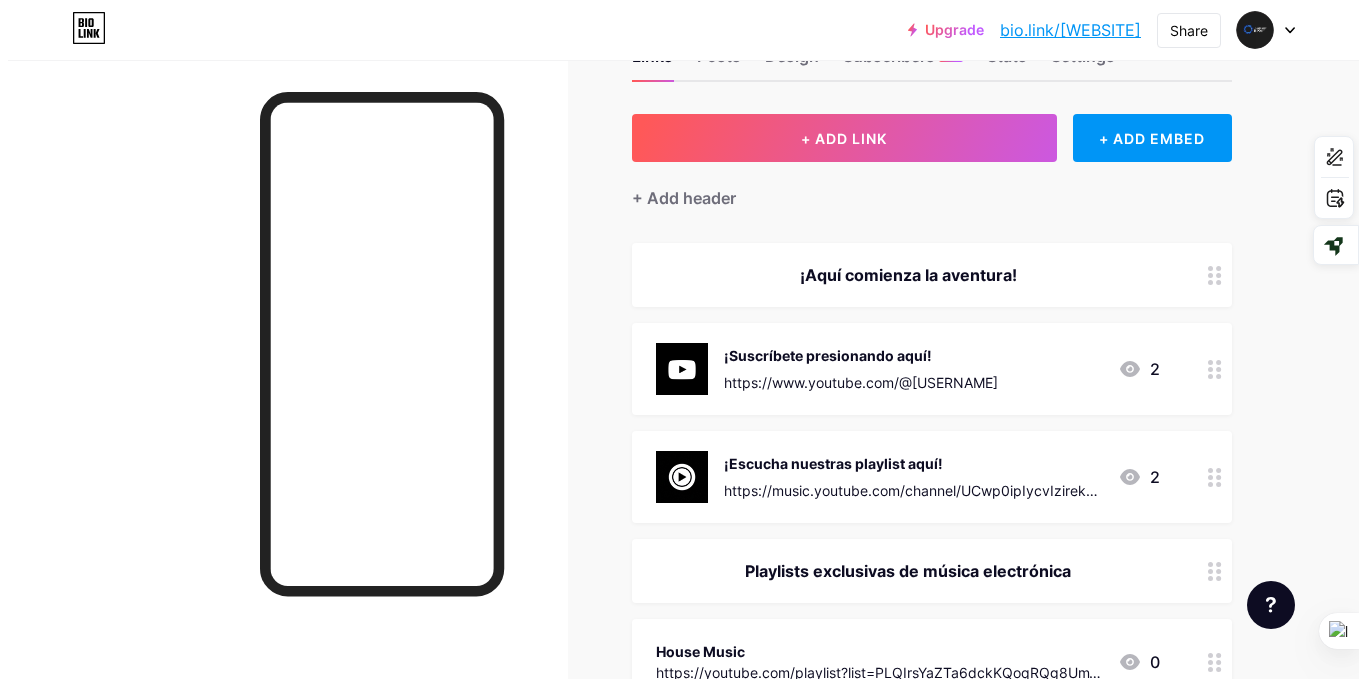scroll, scrollTop: 67, scrollLeft: 0, axis: vertical 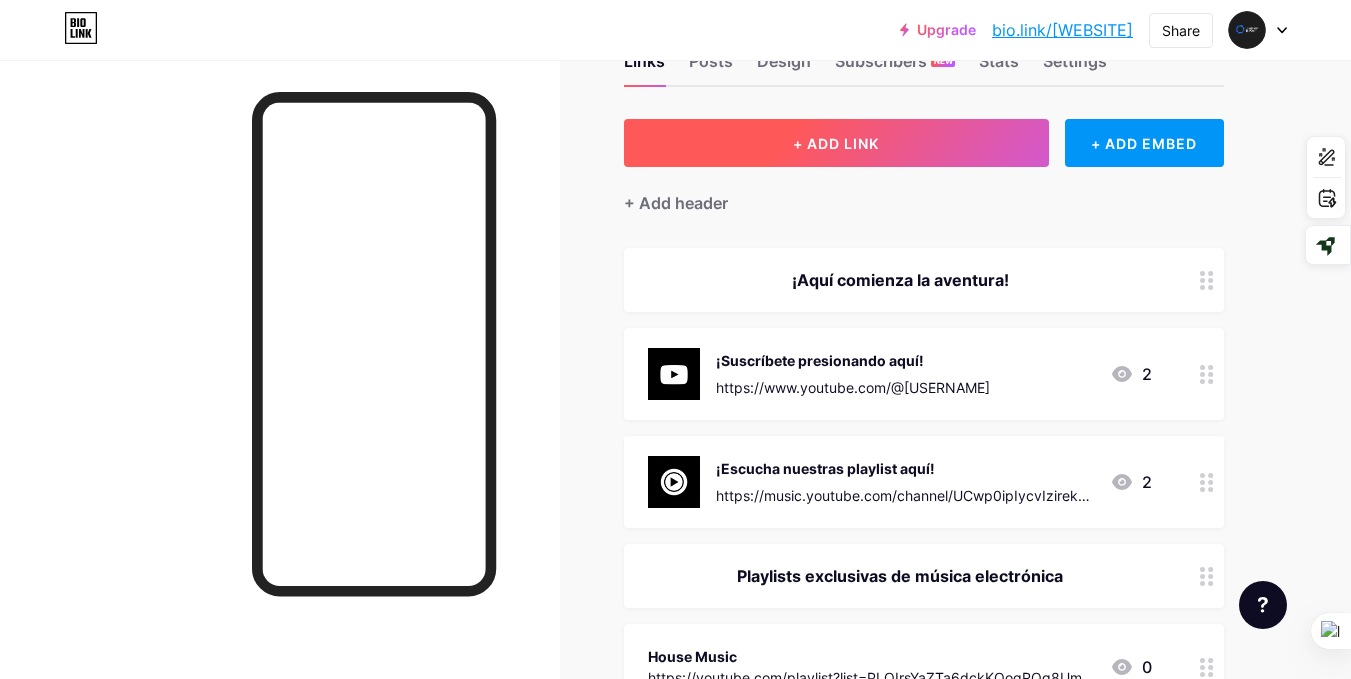 click on "+ ADD LINK" at bounding box center (836, 143) 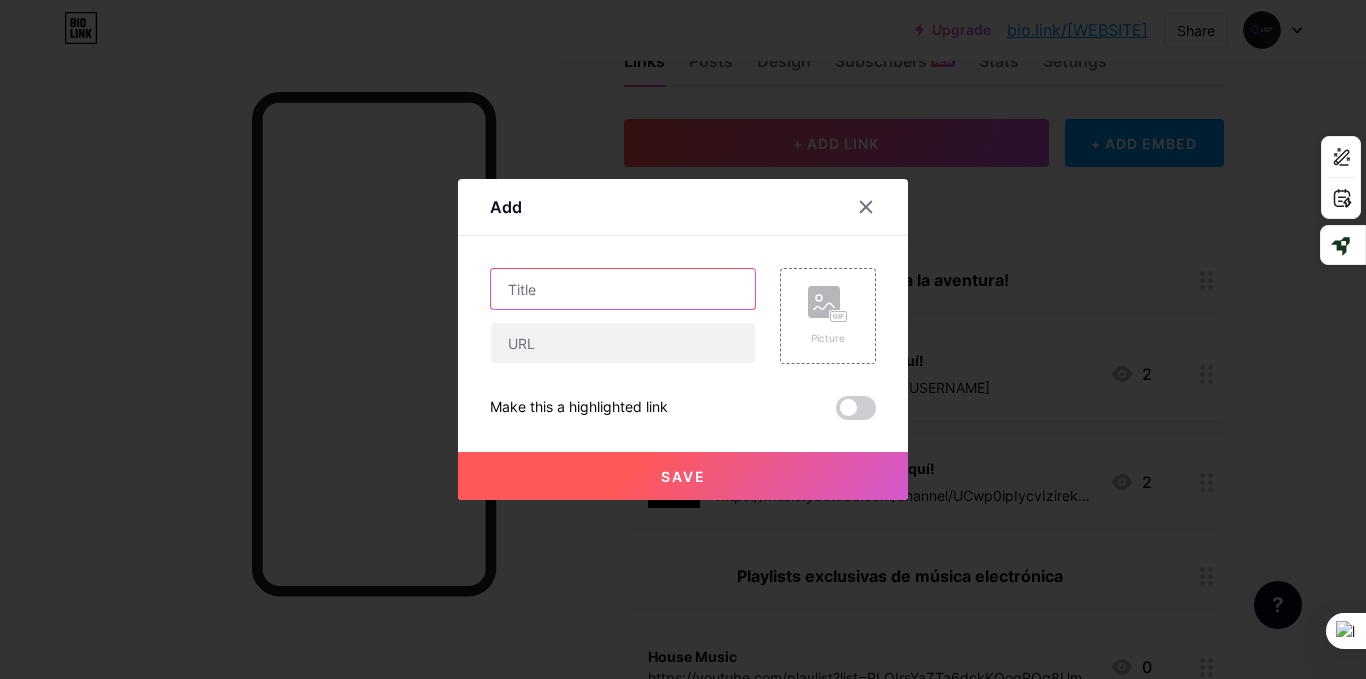 click at bounding box center [623, 289] 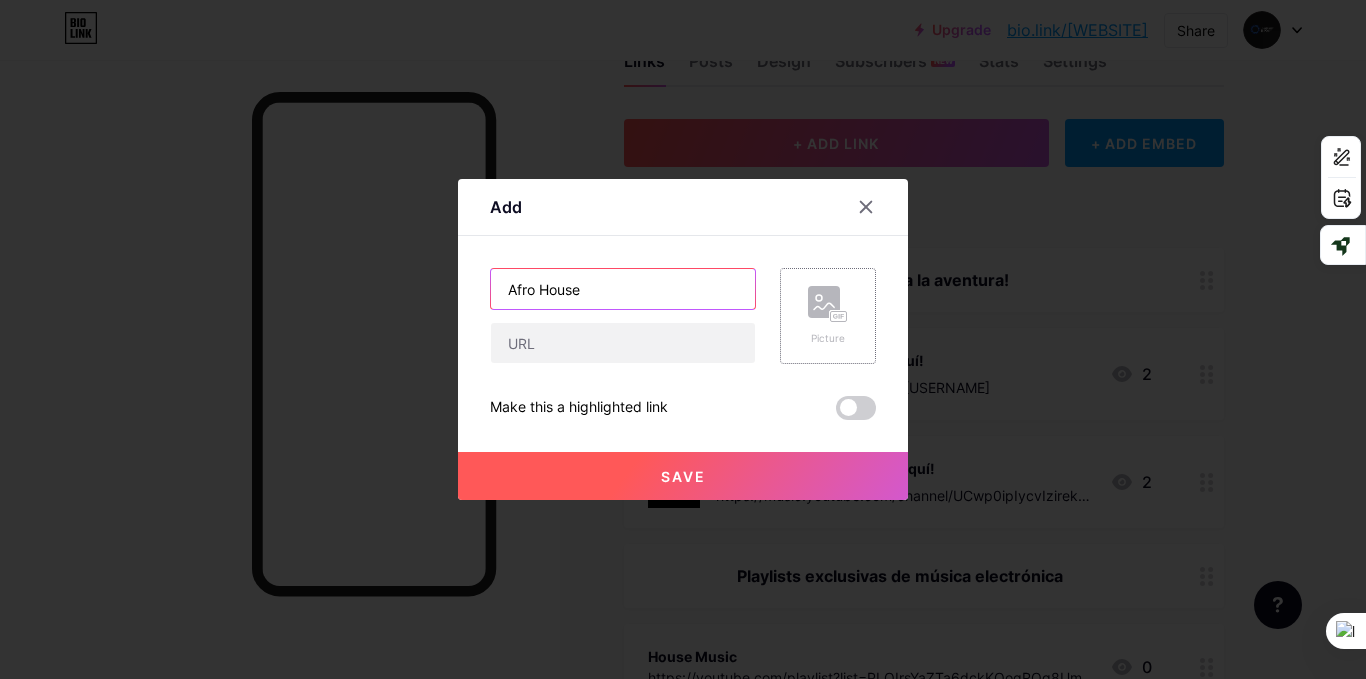 type on "Afro House" 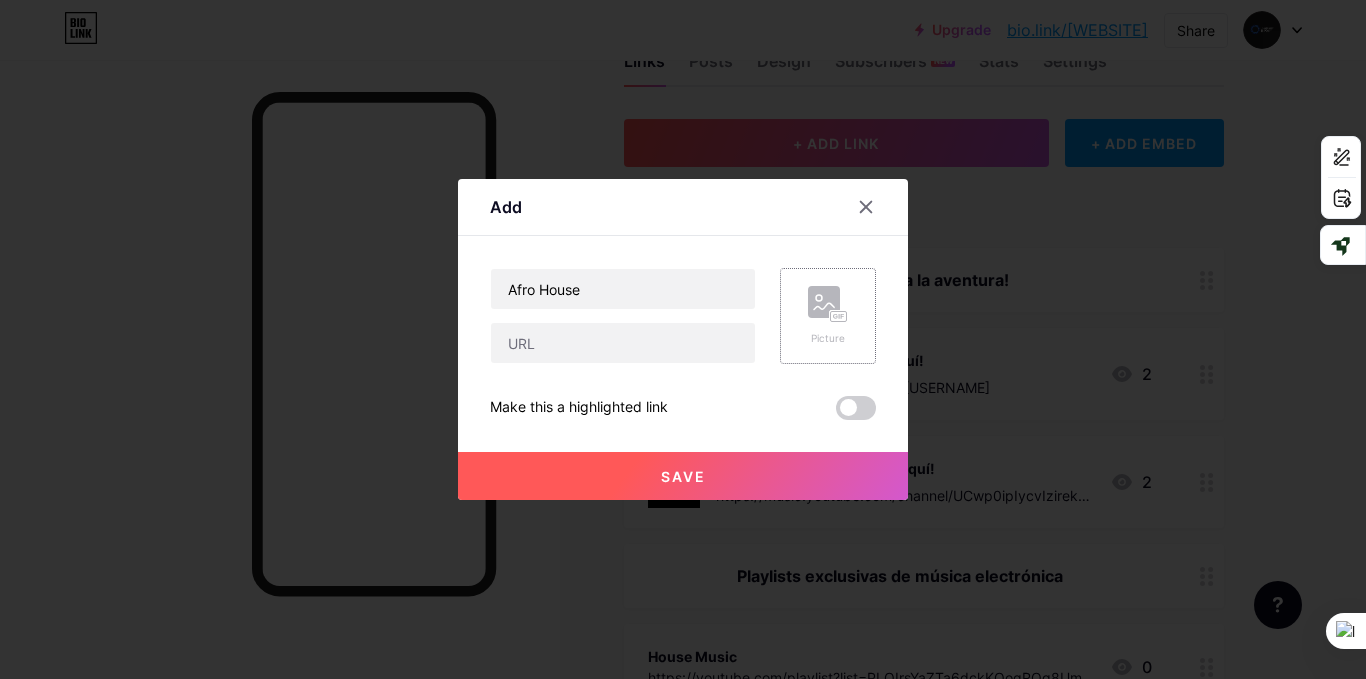 click 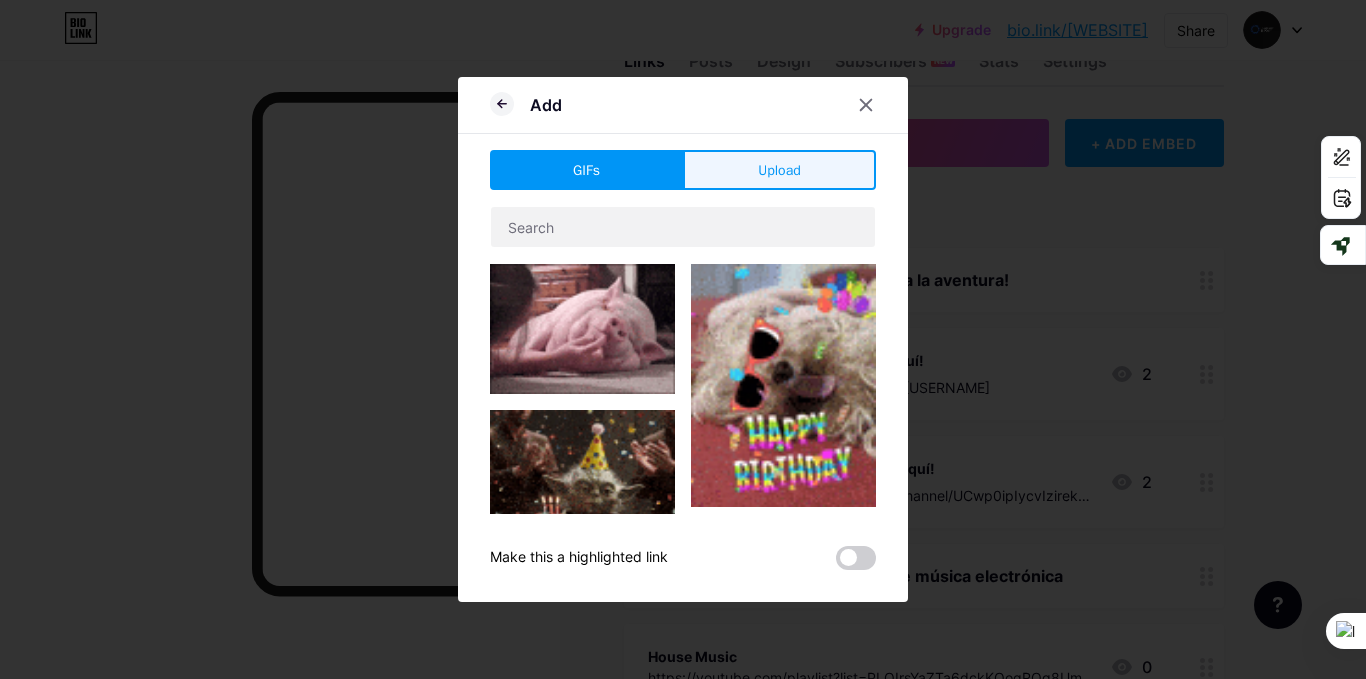click on "Upload" at bounding box center (779, 170) 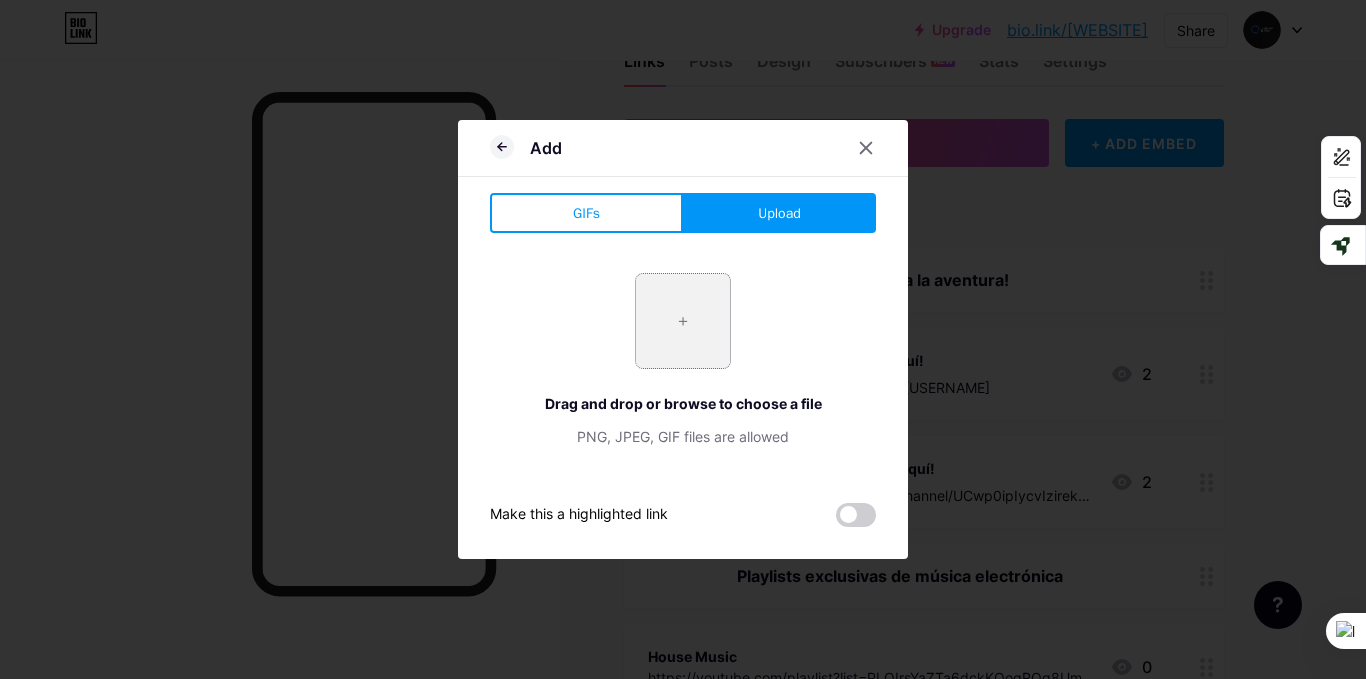 click at bounding box center [683, 321] 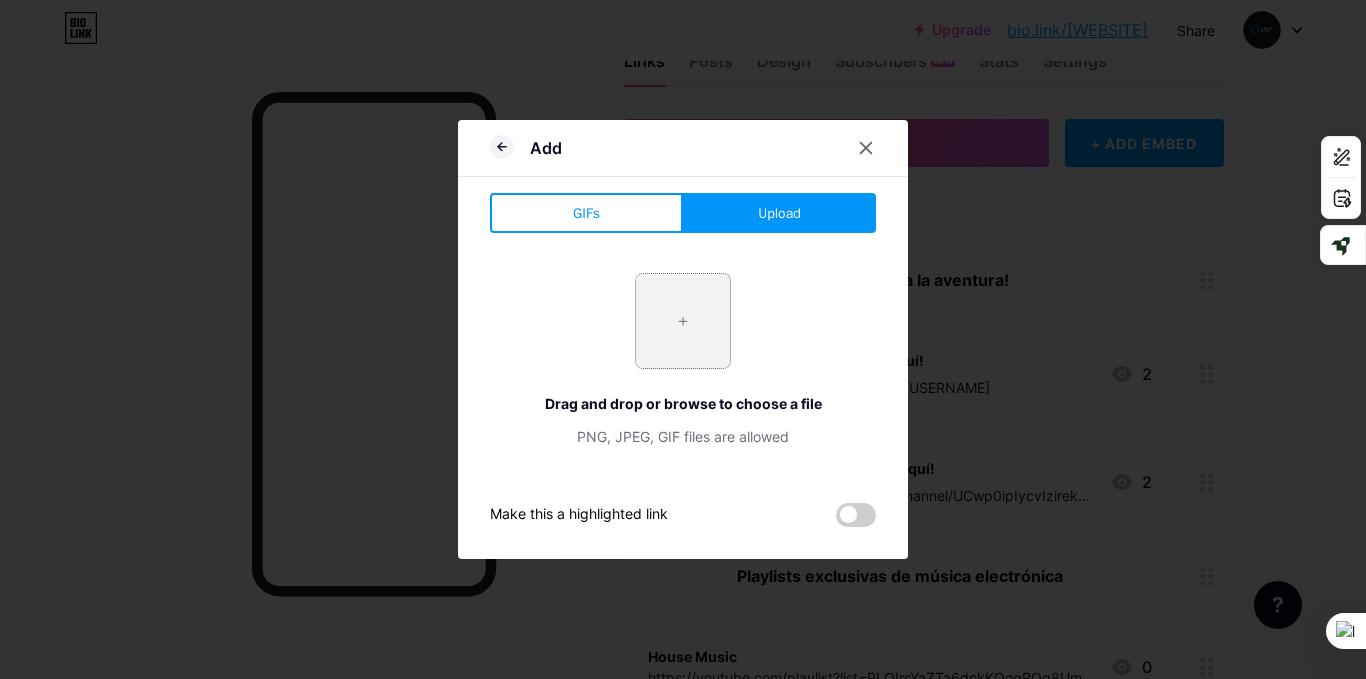 type on "C:\fakepath\12_20250722_084741_0011.png" 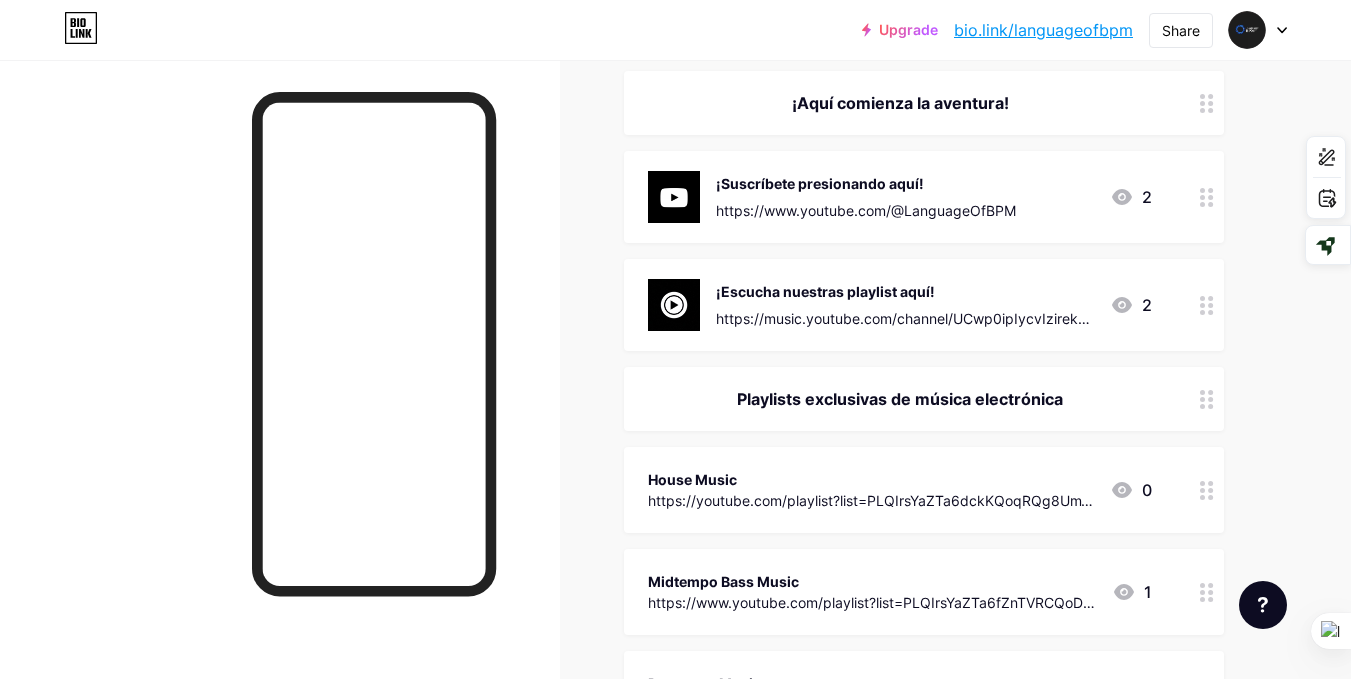 scroll, scrollTop: 267, scrollLeft: 0, axis: vertical 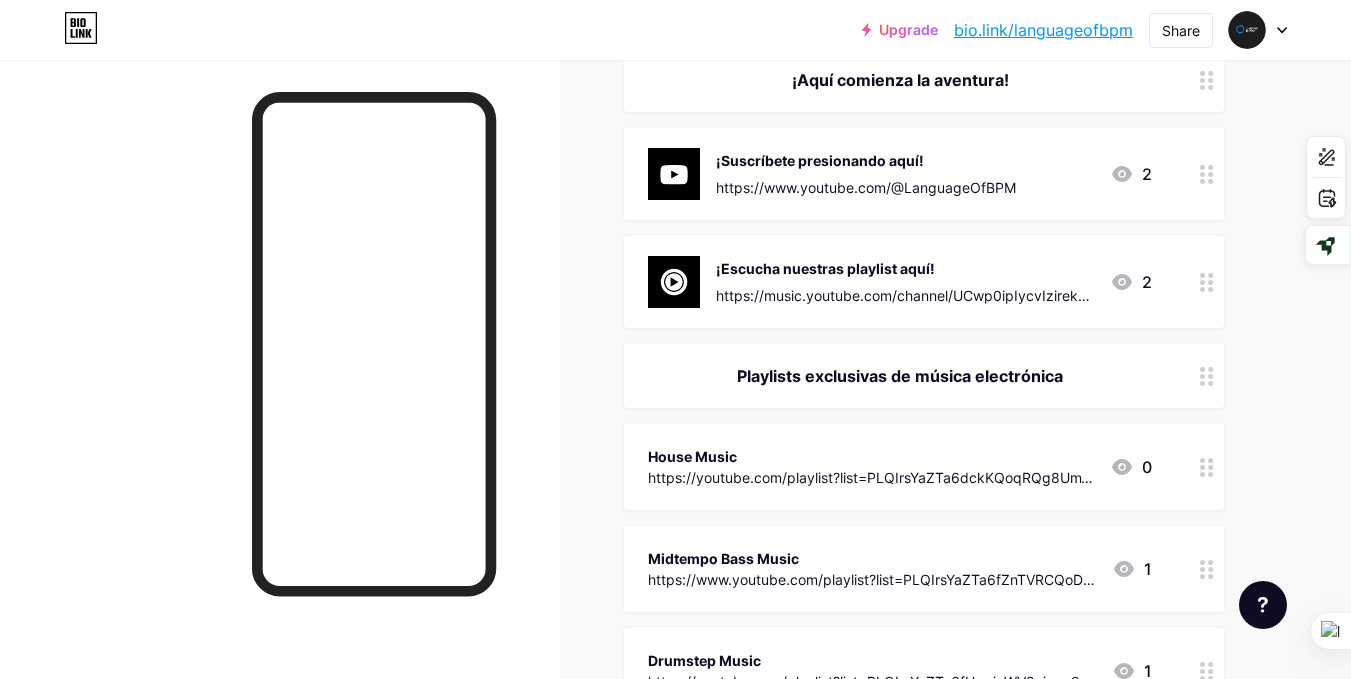click on "Links
Posts
Design
Subscribers
NEW
Stats
Settings       + ADD LINK     + ADD EMBED
+ Add header
¡Aquí comienza la aventura!
¡Suscríbete presionando aquí!
https://www.youtube.com/@LanguageOfBPM
2
¡Escucha nuestras playlist aquí!
https://music.youtube.com/channel/UCwp0ipIycvIzirek3dJCipA?si=Bvp4yHMUZz7_RbRX
2
Playlists exclusivas de música electrónica
House Music
https://youtube.com/playlist?list=PLQIrsYaZTa6dckKQoqRQg8UmTSexxHqNJ&si=rHmyFUcd9PlhoUqv
0
Midtempo Bass Music
https://www.youtube.com/playlist?list=PLQIrsYaZTa6fZnTVRCQoD8QtufPa1XaBJ
1" at bounding box center (654, 1246) 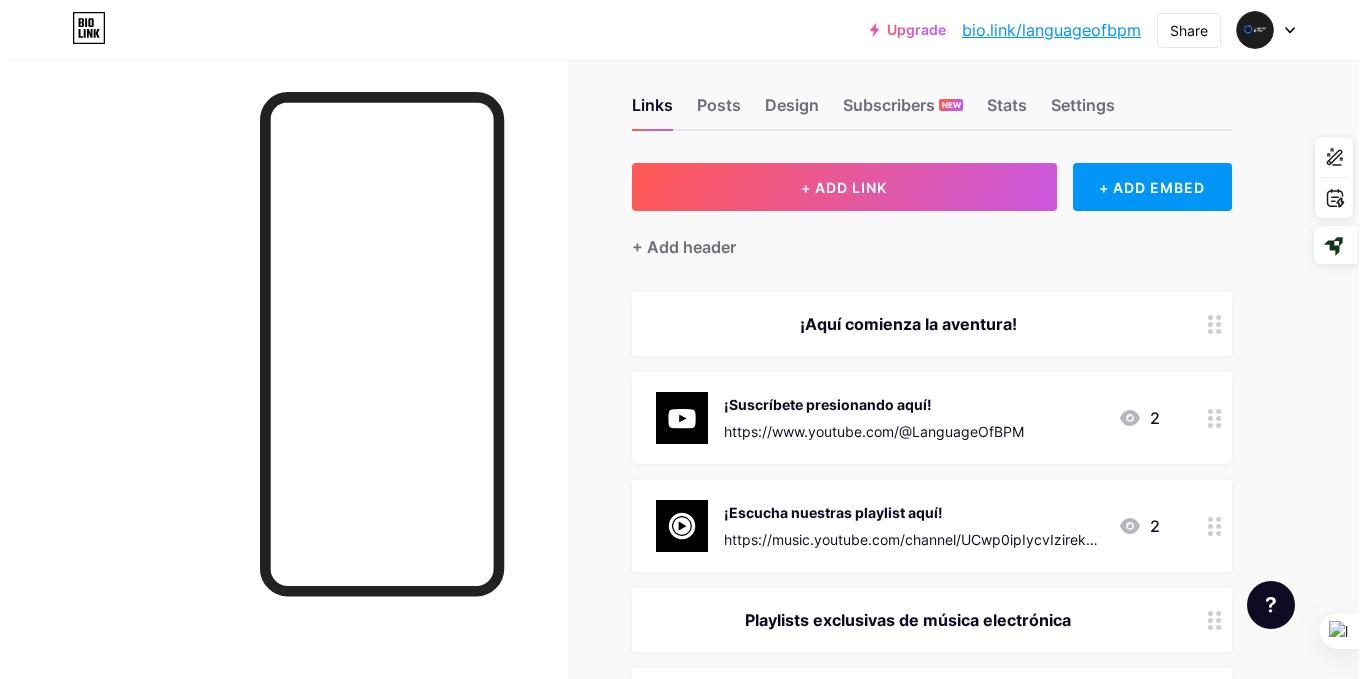 scroll, scrollTop: 0, scrollLeft: 0, axis: both 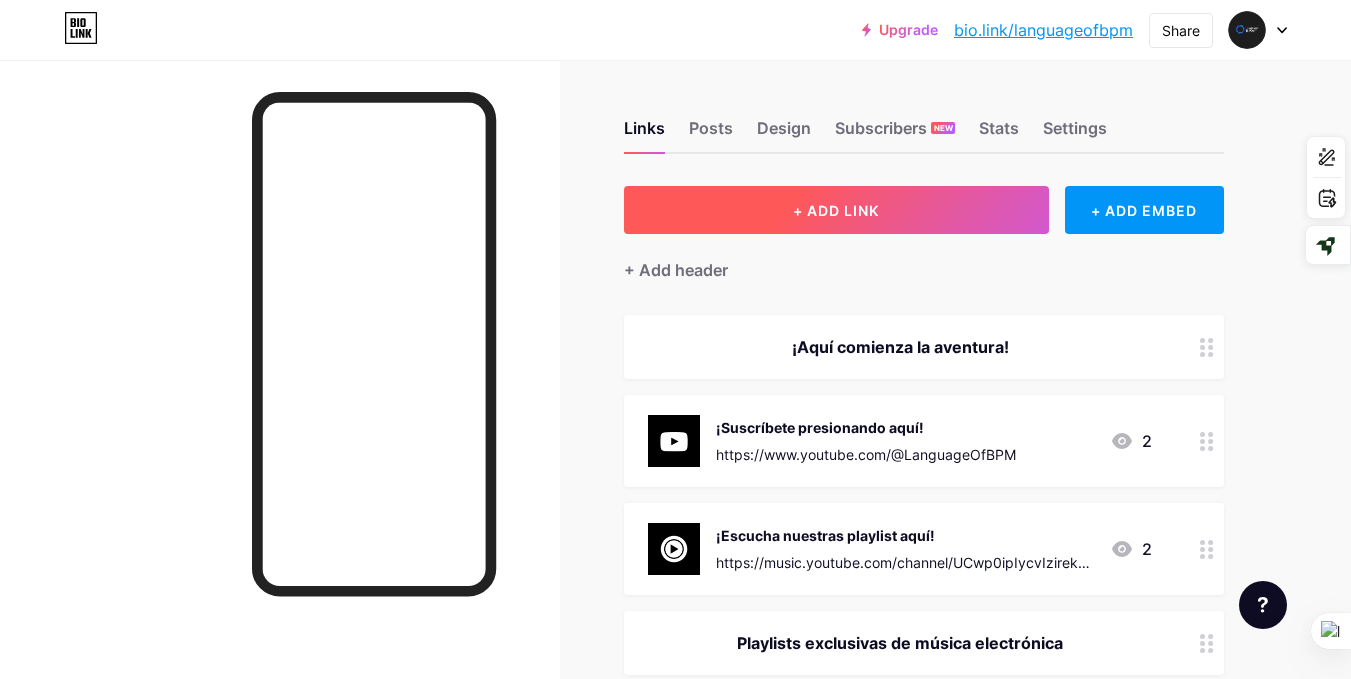 click on "+ ADD LINK" at bounding box center [836, 210] 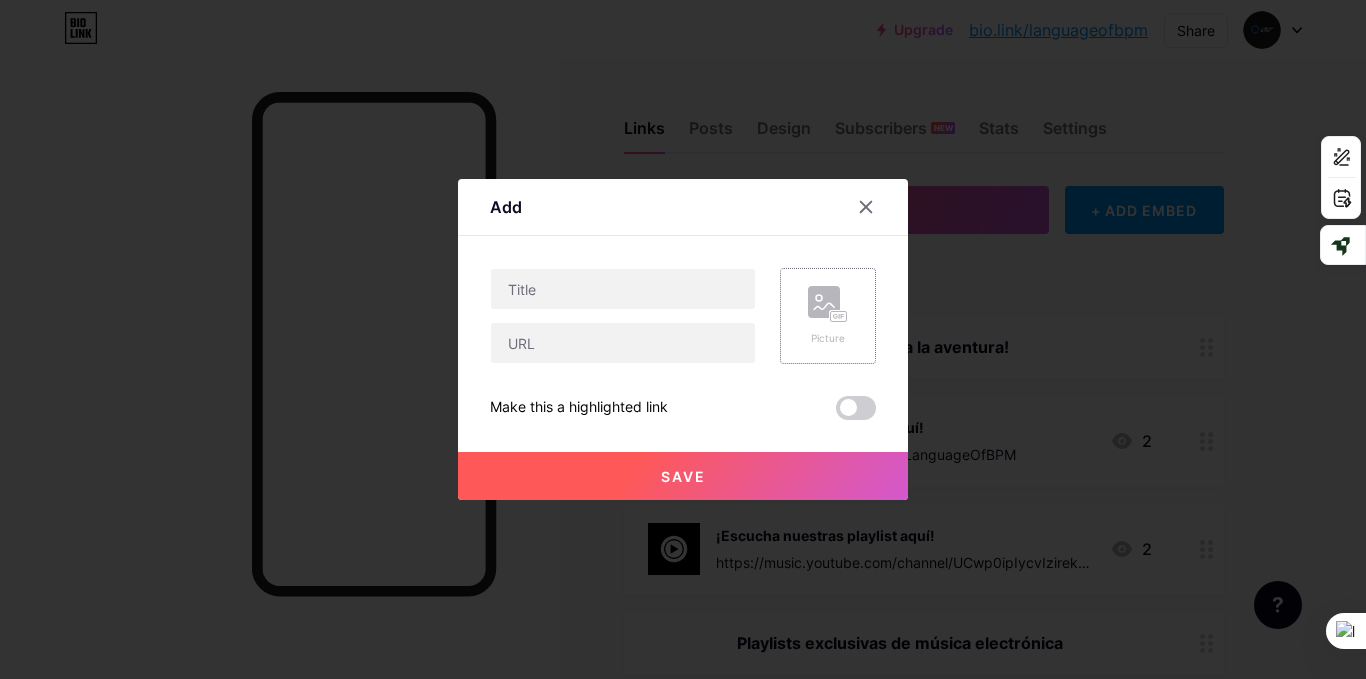 click on "Picture" at bounding box center (828, 316) 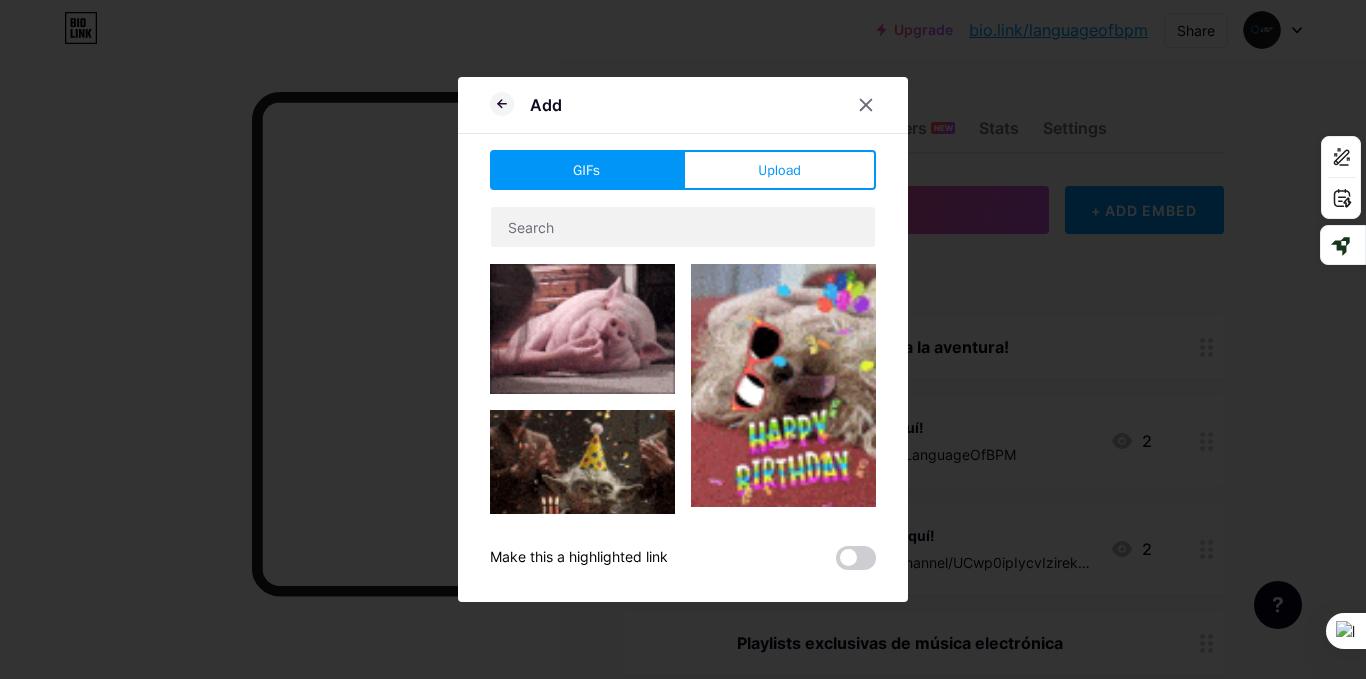 drag, startPoint x: 842, startPoint y: 141, endPoint x: 814, endPoint y: 143, distance: 28.071337 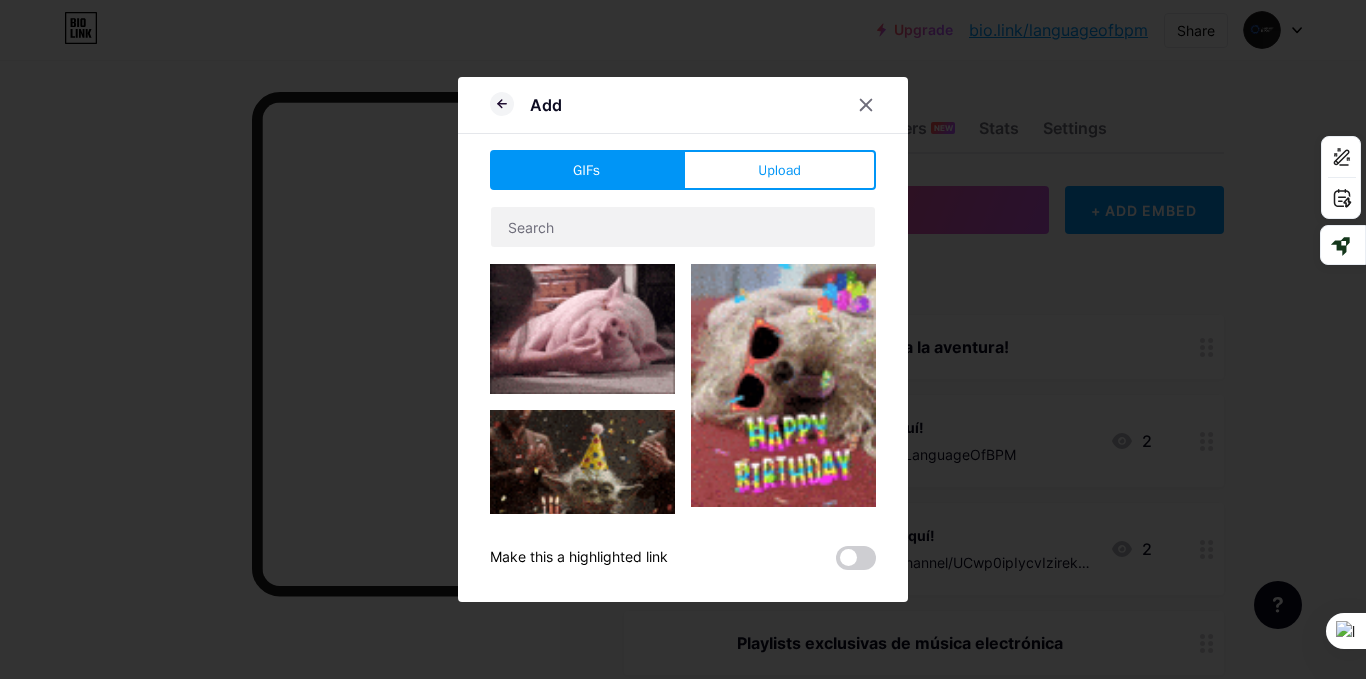 click on "Add       GIFs     Upload       Content
YouTube
Play YouTube video without leaving your page.
ADD
Vimeo
Play Vimeo video without leaving your page.
ADD
Tiktok
Grow your TikTok following
ADD
Tweet
Embed a tweet.
ADD
Reddit
Showcase your Reddit profile
ADD
Spotify
Embed Spotify to play the preview of a track.
ADD
Twitch
Play Twitch video without leaving your page.
ADD
ADD" at bounding box center [683, 339] 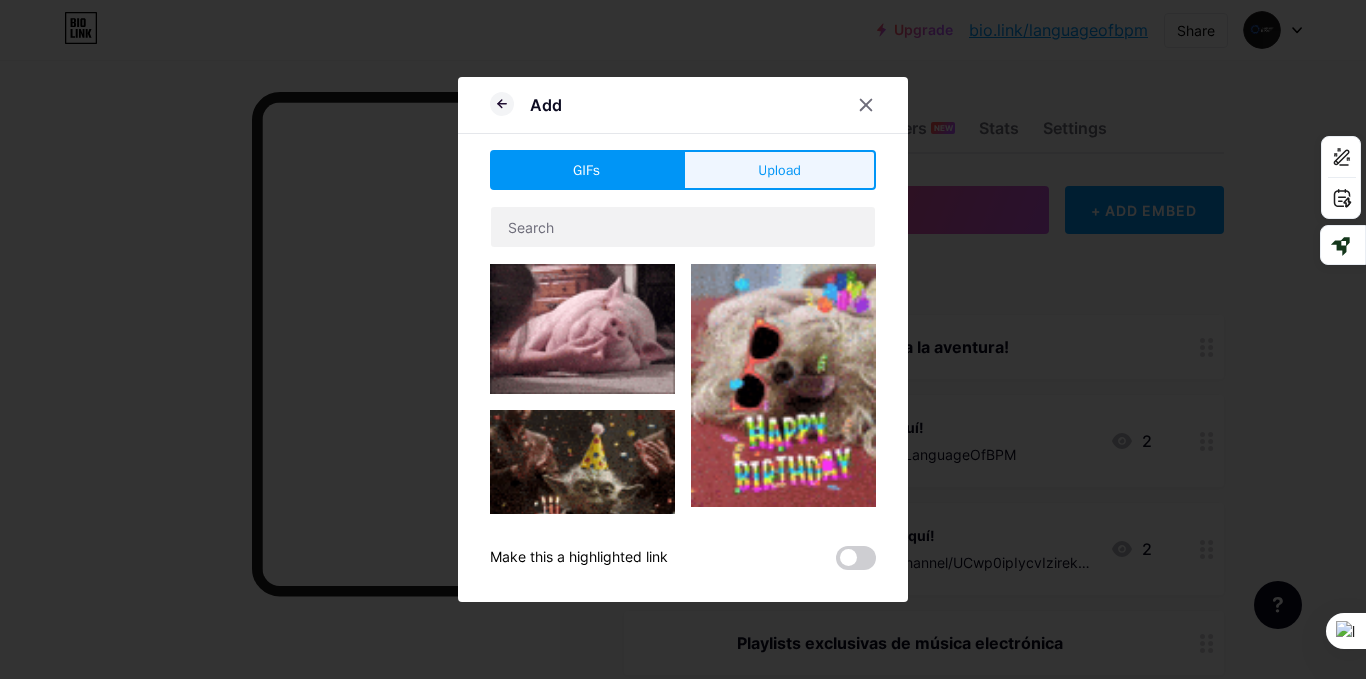 drag, startPoint x: 802, startPoint y: 149, endPoint x: 774, endPoint y: 183, distance: 44.04543 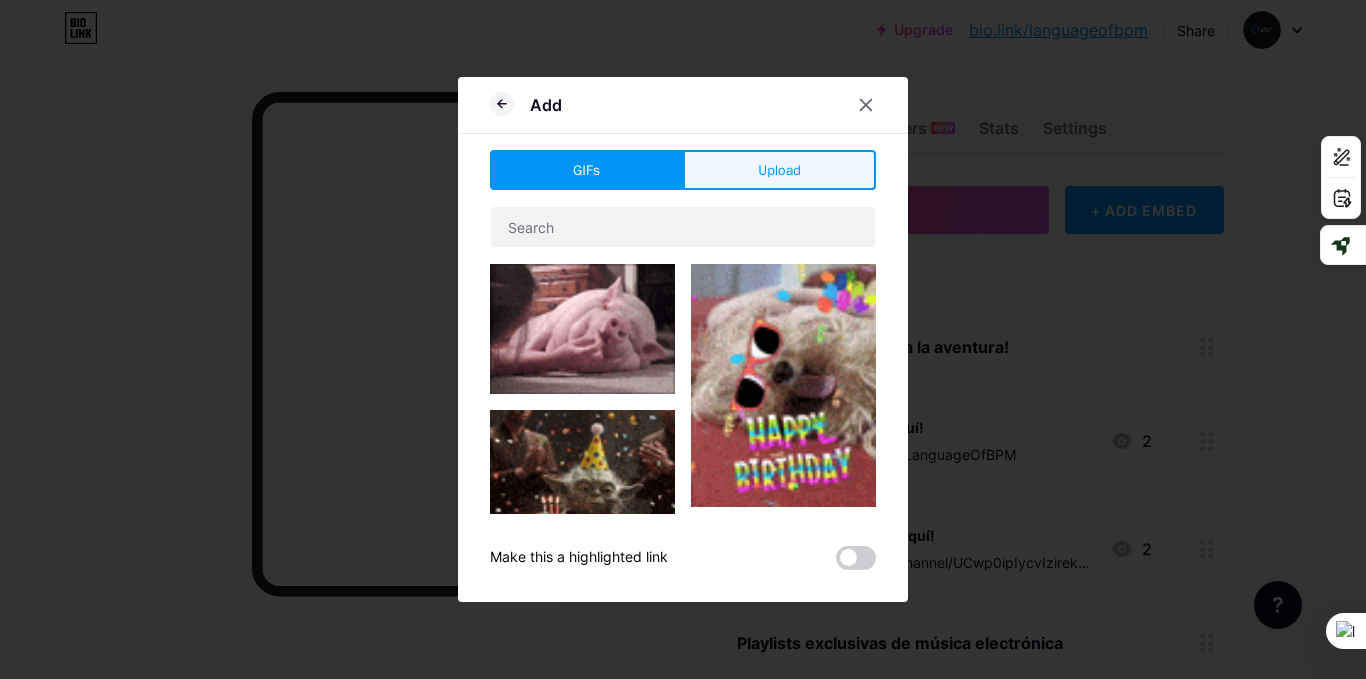 click on "Add       GIFs     Upload       Content
YouTube
Play YouTube video without leaving your page.
ADD
Vimeo
Play Vimeo video without leaving your page.
ADD
Tiktok
Grow your TikTok following
ADD
Tweet
Embed a tweet.
ADD
Reddit
Showcase your Reddit profile
ADD
Spotify
Embed Spotify to play the preview of a track.
ADD
Twitch
Play Twitch video without leaving your page.
ADD
ADD" at bounding box center (683, 339) 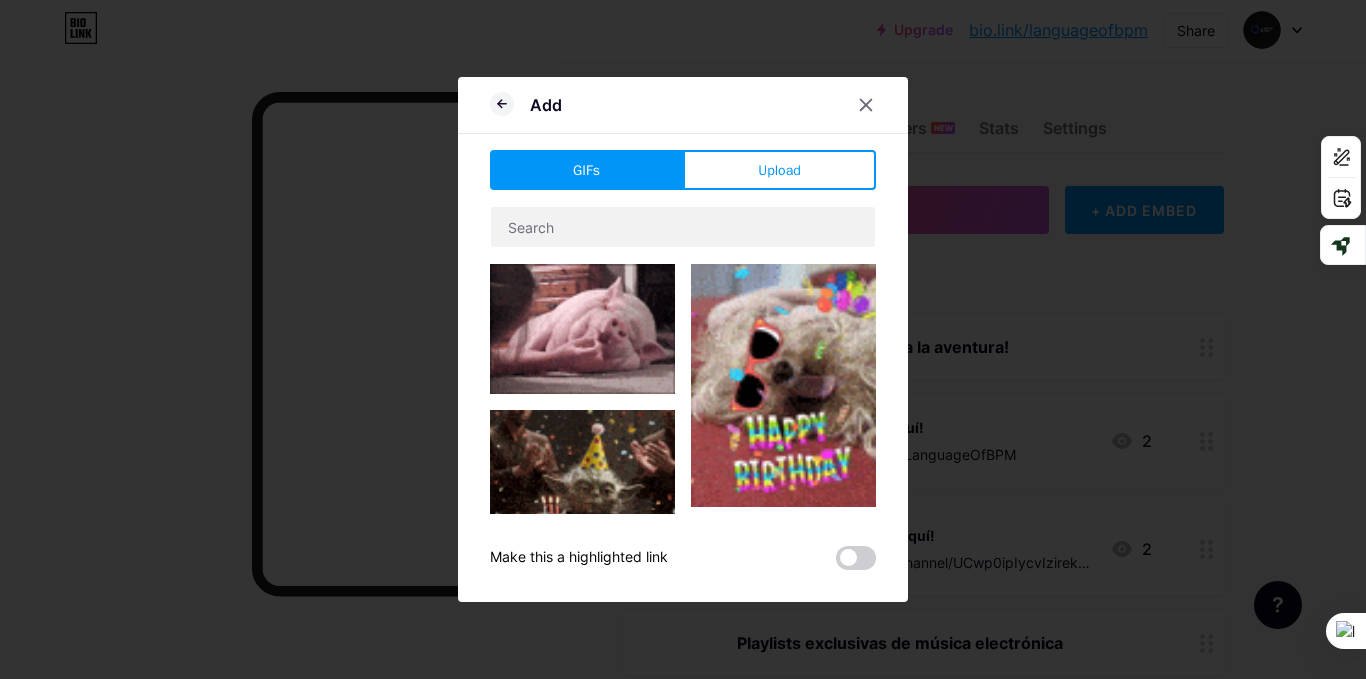 click on "Upload" at bounding box center (779, 170) 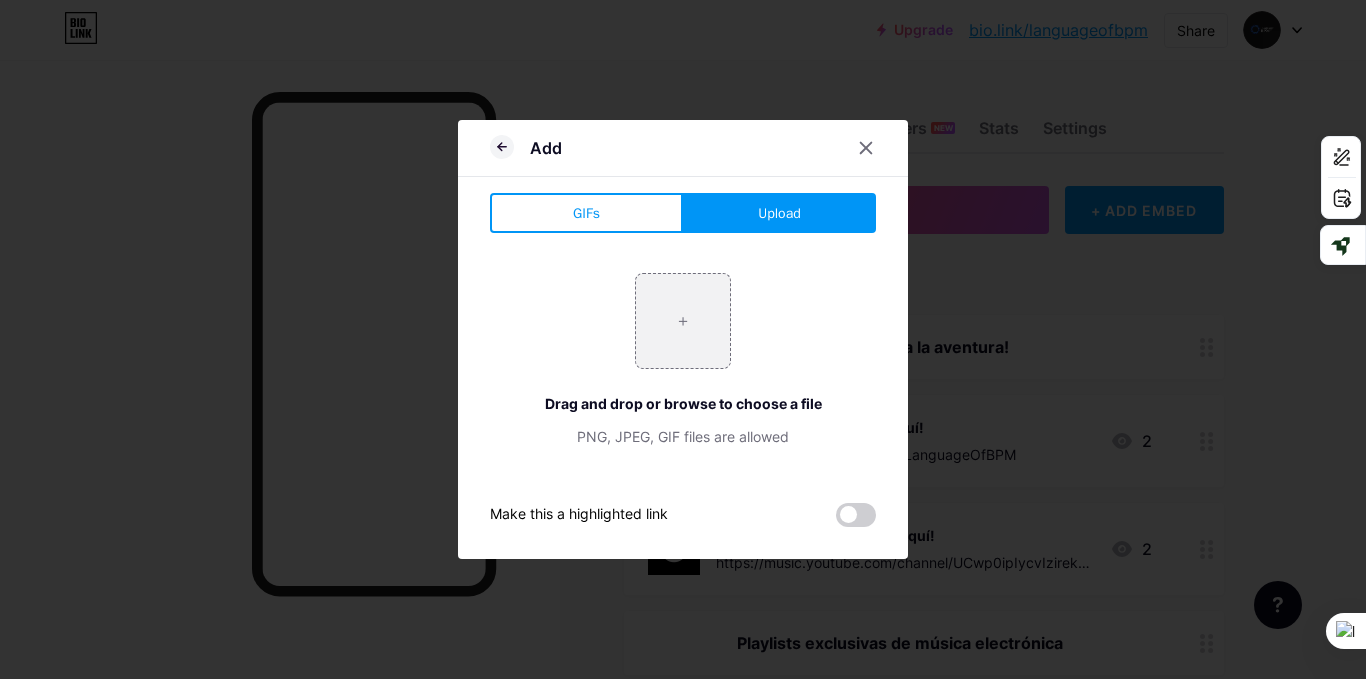 click on "+       Drag and drop or browse to choose a file   PNG, JPEG, GIF files are allowed" at bounding box center [683, 360] 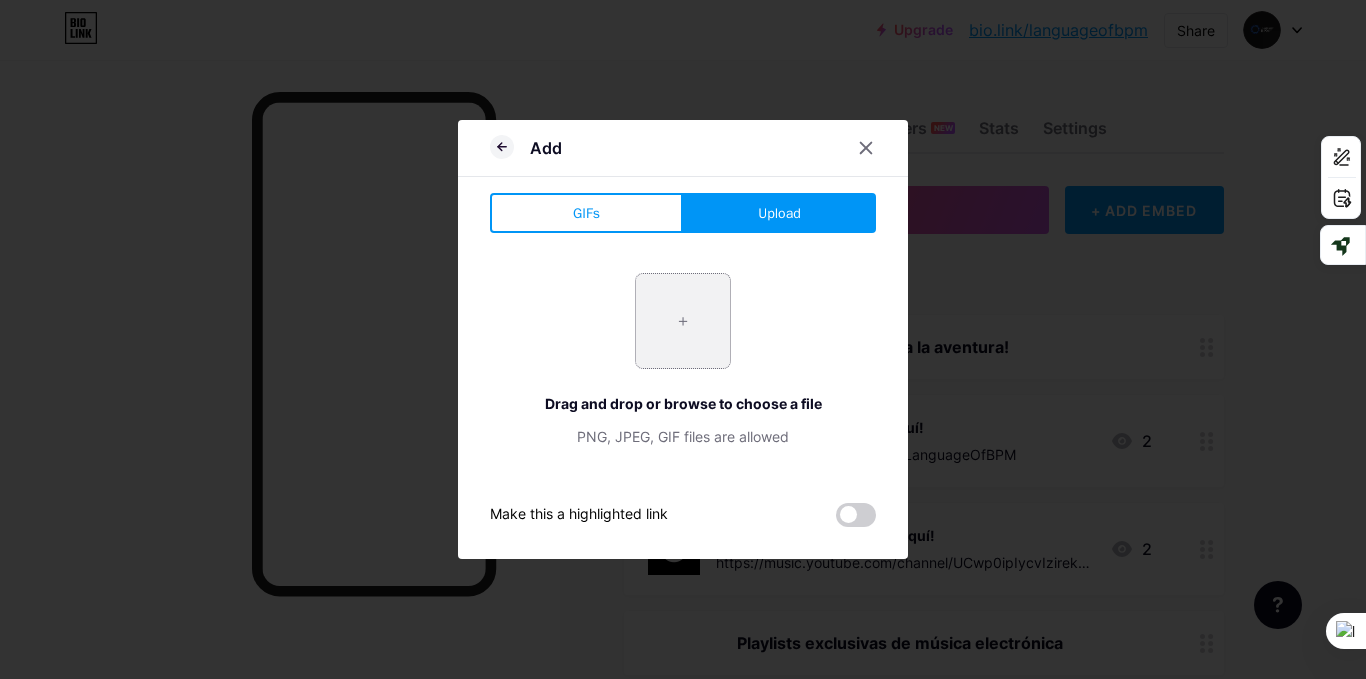 click at bounding box center (683, 321) 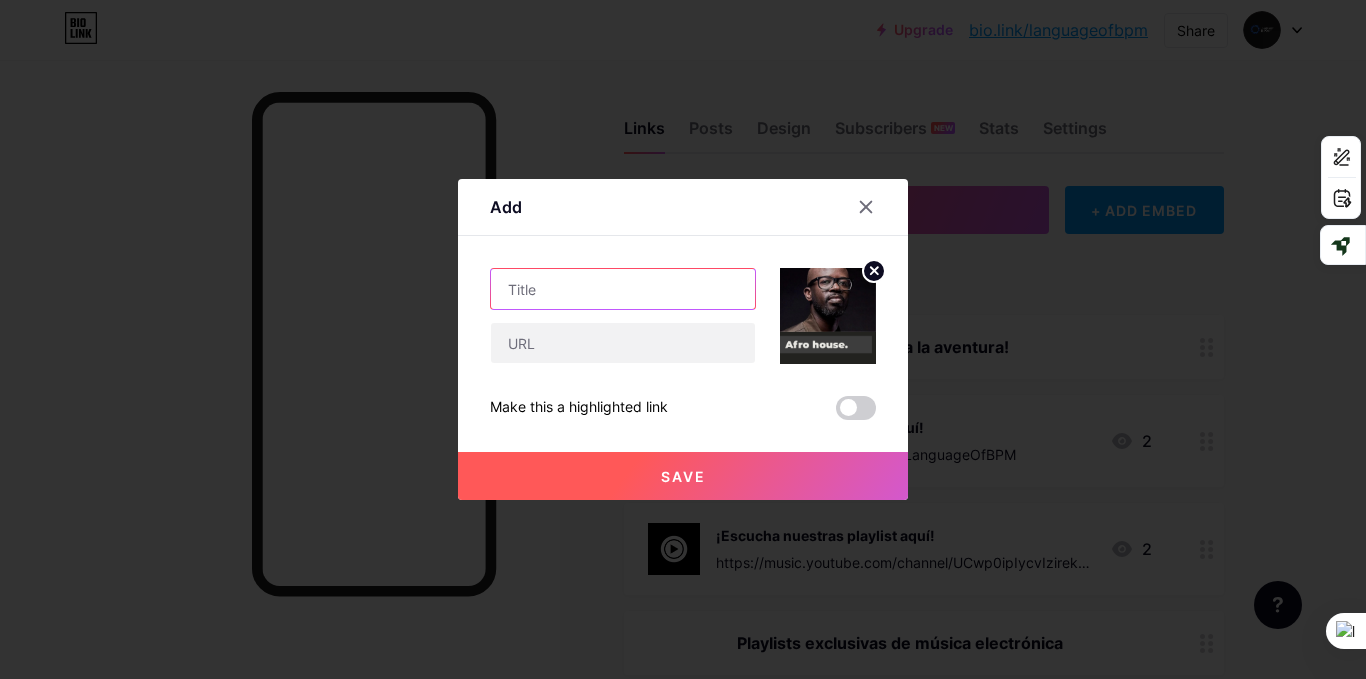 click at bounding box center (623, 289) 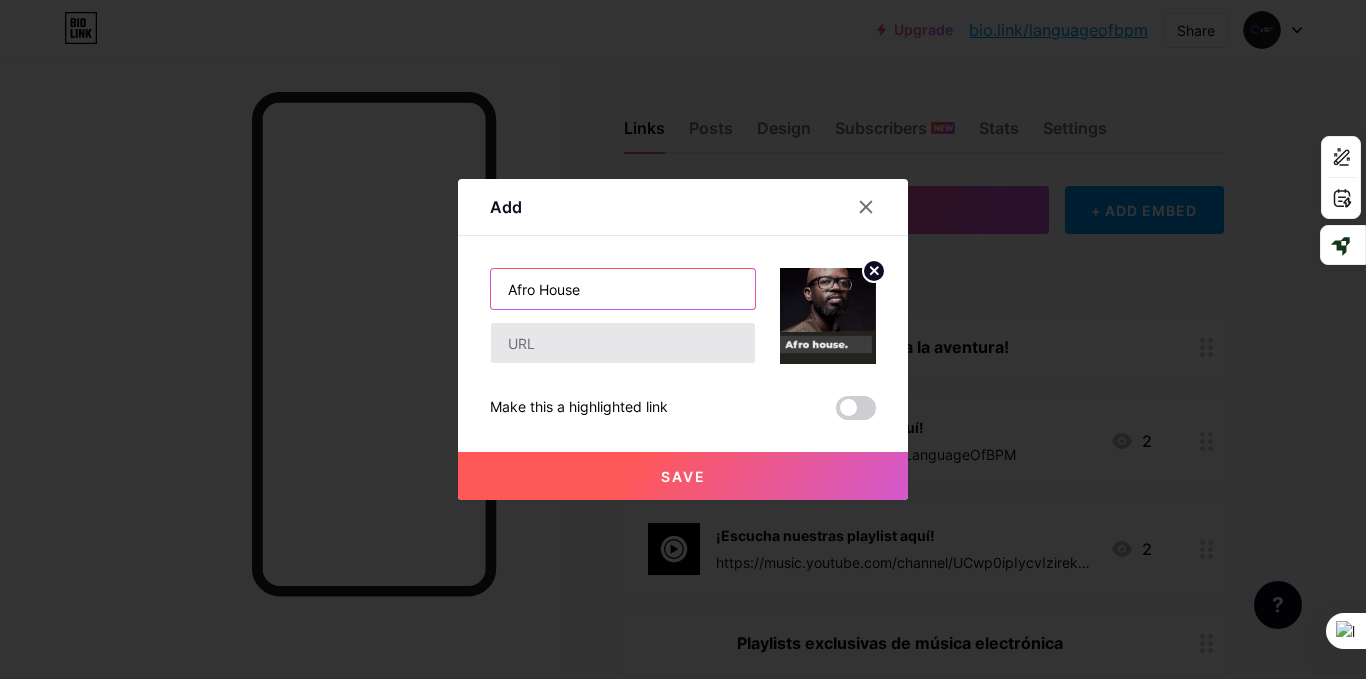 type on "Afro House" 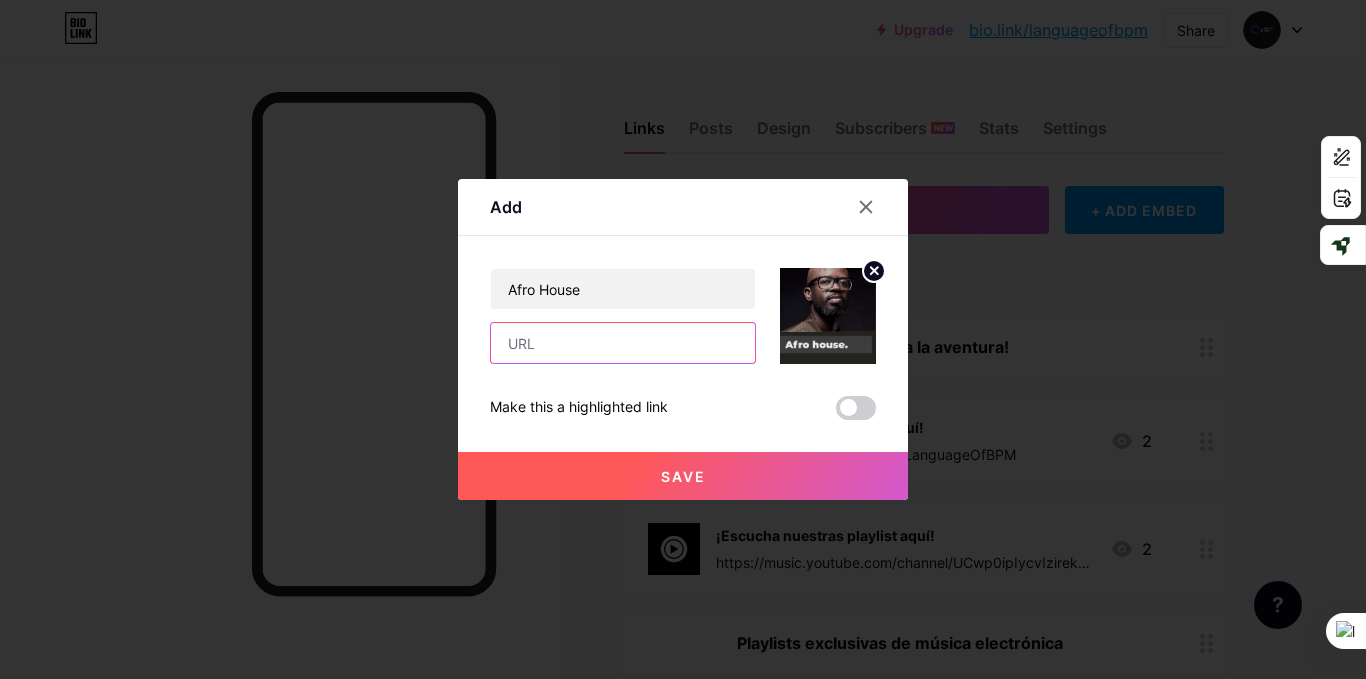 paste on "https://www.youtube.com/playlist?list=PLQIrsYaZTa6c2ZUs_tEkFmtWJe407spe6" 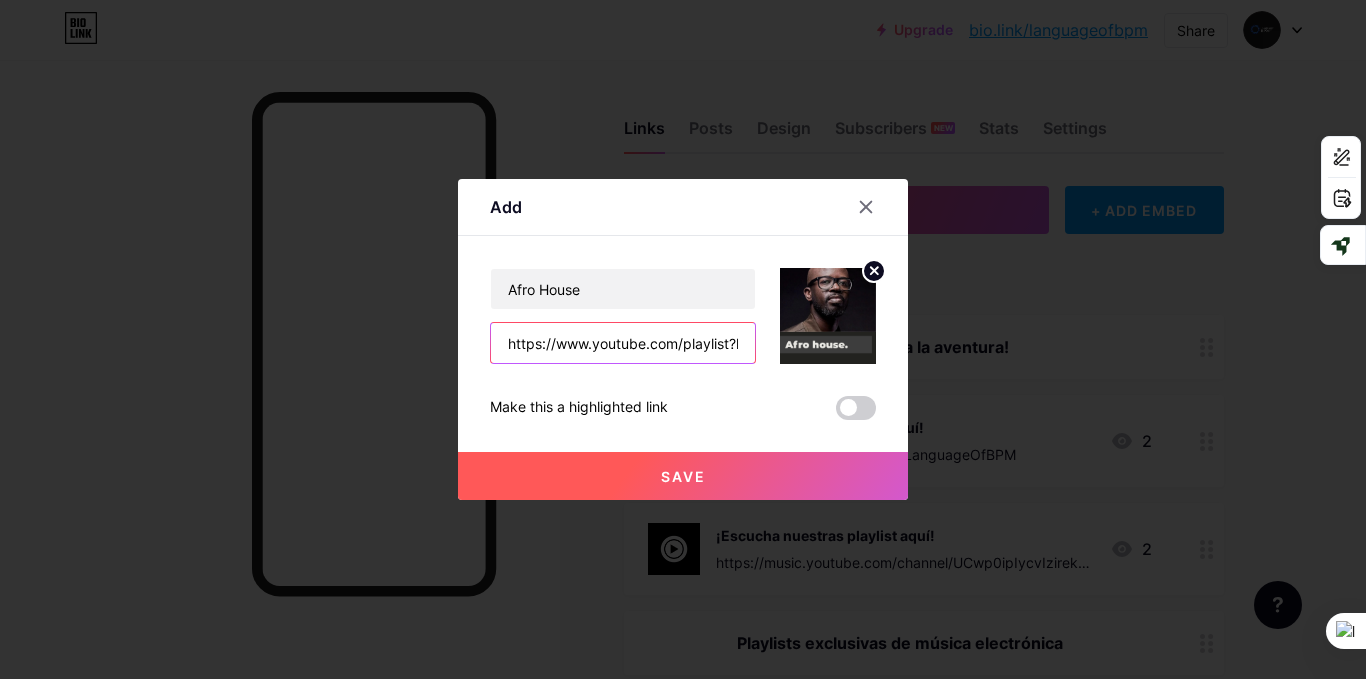 scroll, scrollTop: 0, scrollLeft: 301, axis: horizontal 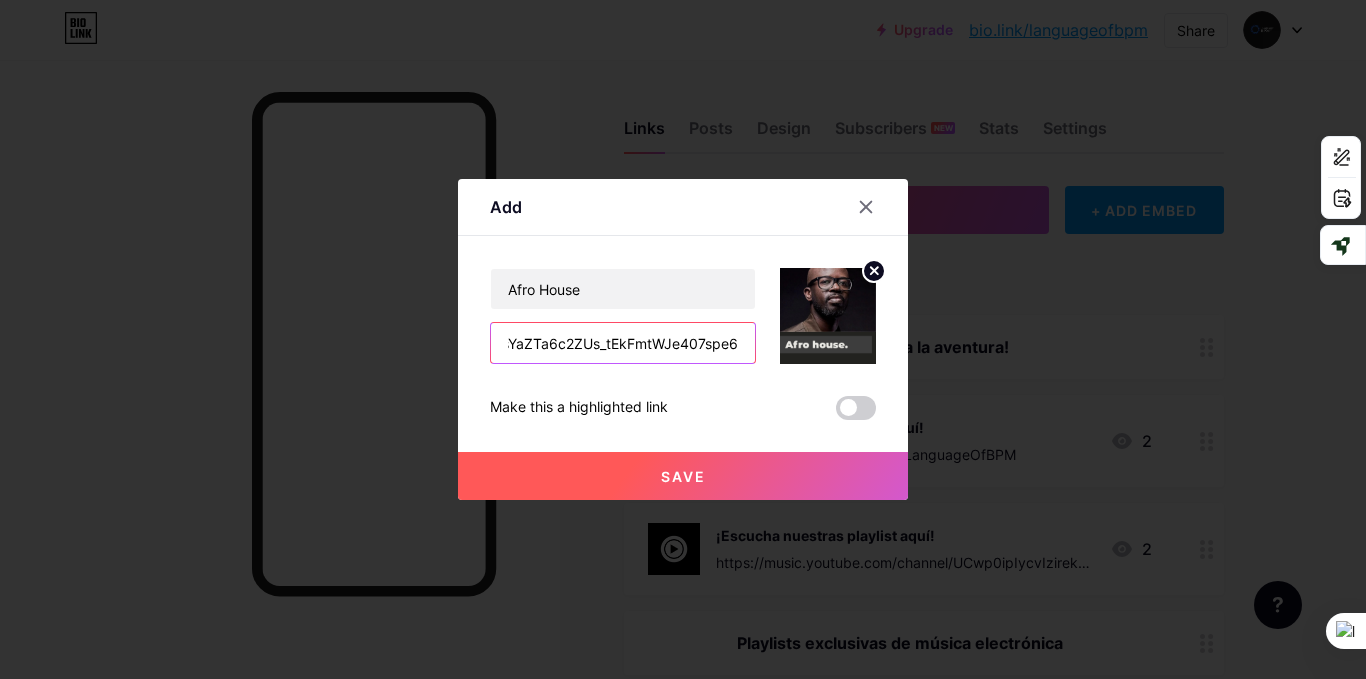 type on "https://www.youtube.com/playlist?list=PLQIrsYaZTa6c2ZUs_tEkFmtWJe407spe6" 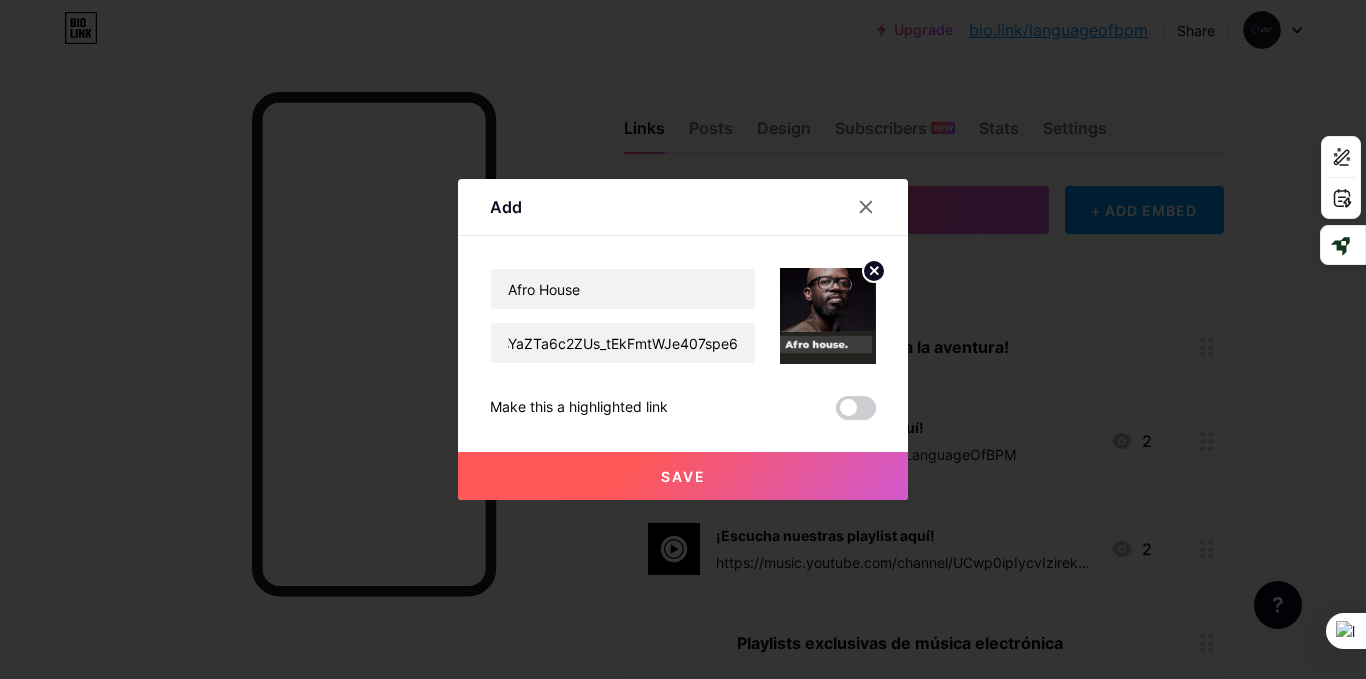 click on "Save" at bounding box center (683, 476) 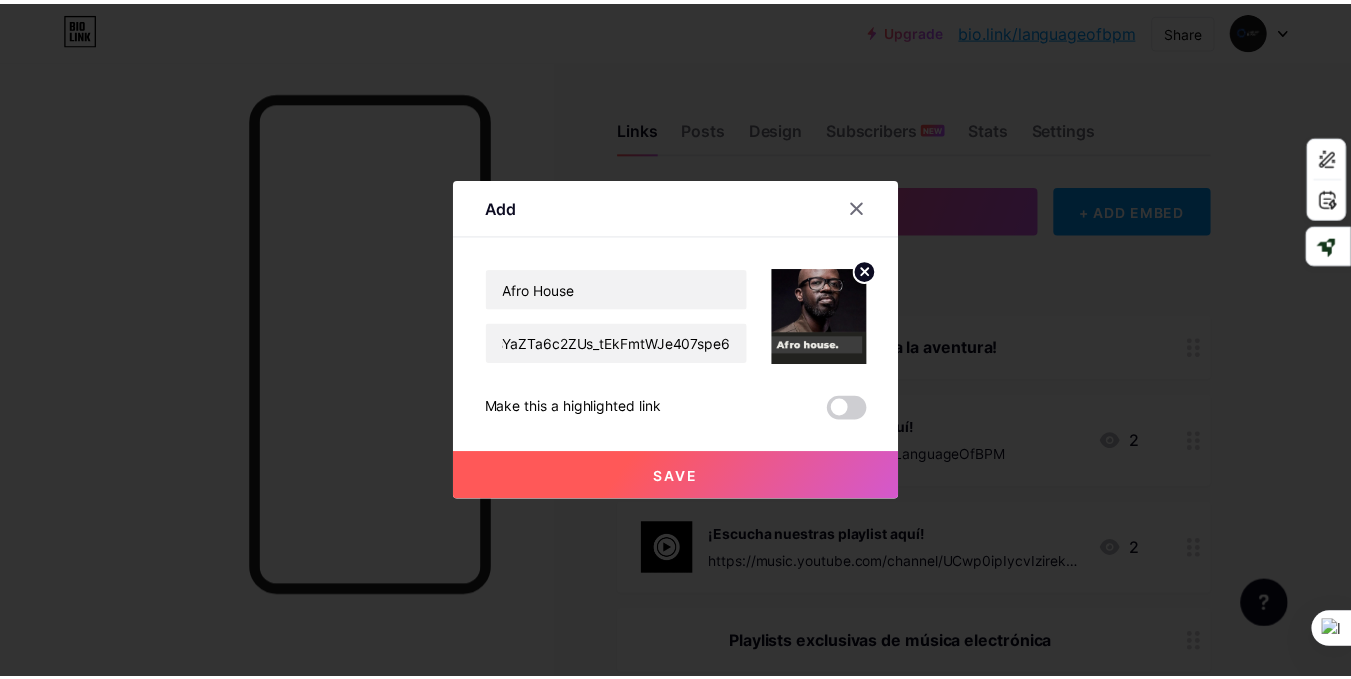 scroll, scrollTop: 0, scrollLeft: 0, axis: both 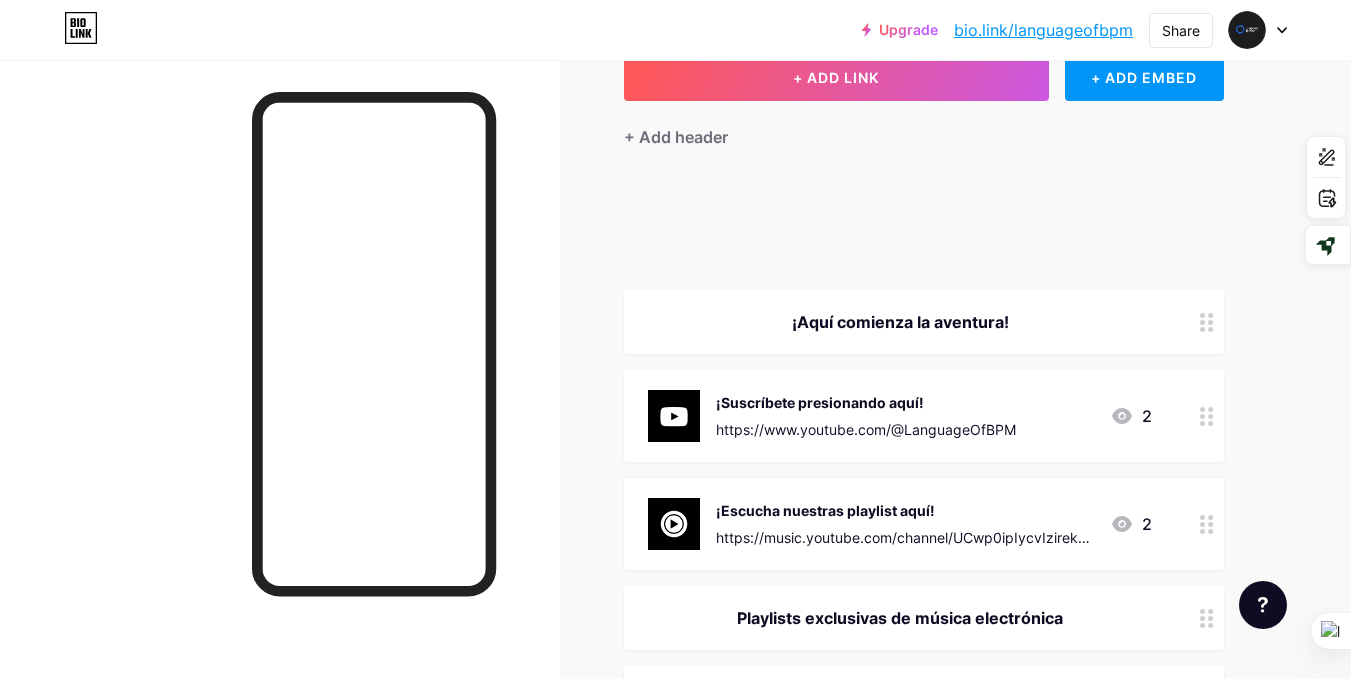 type 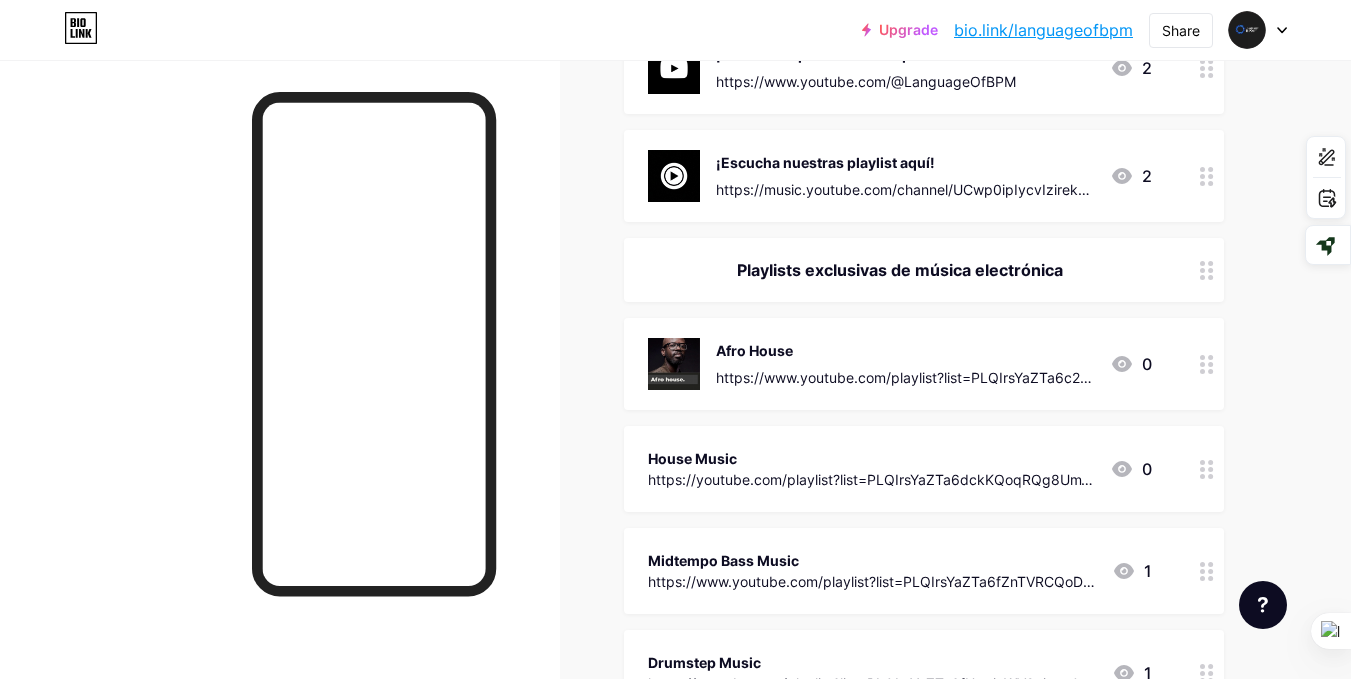 scroll, scrollTop: 467, scrollLeft: 0, axis: vertical 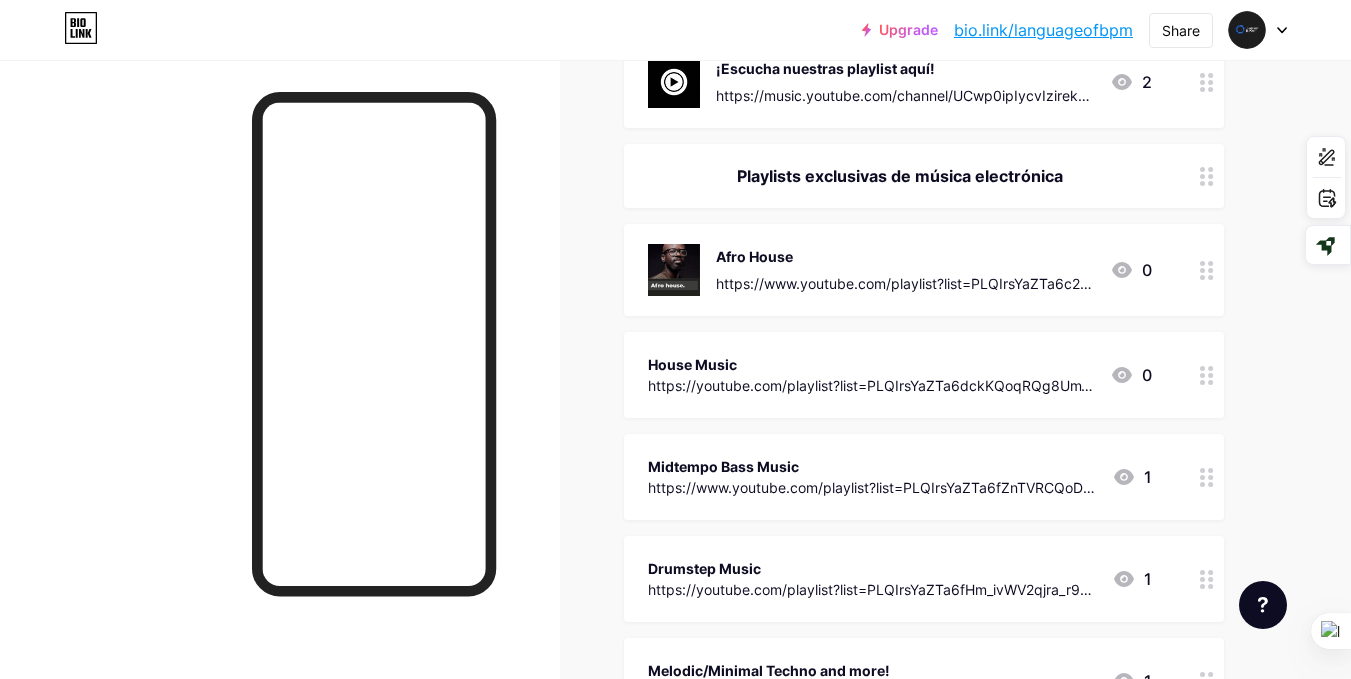 click on "House Music" at bounding box center (871, 364) 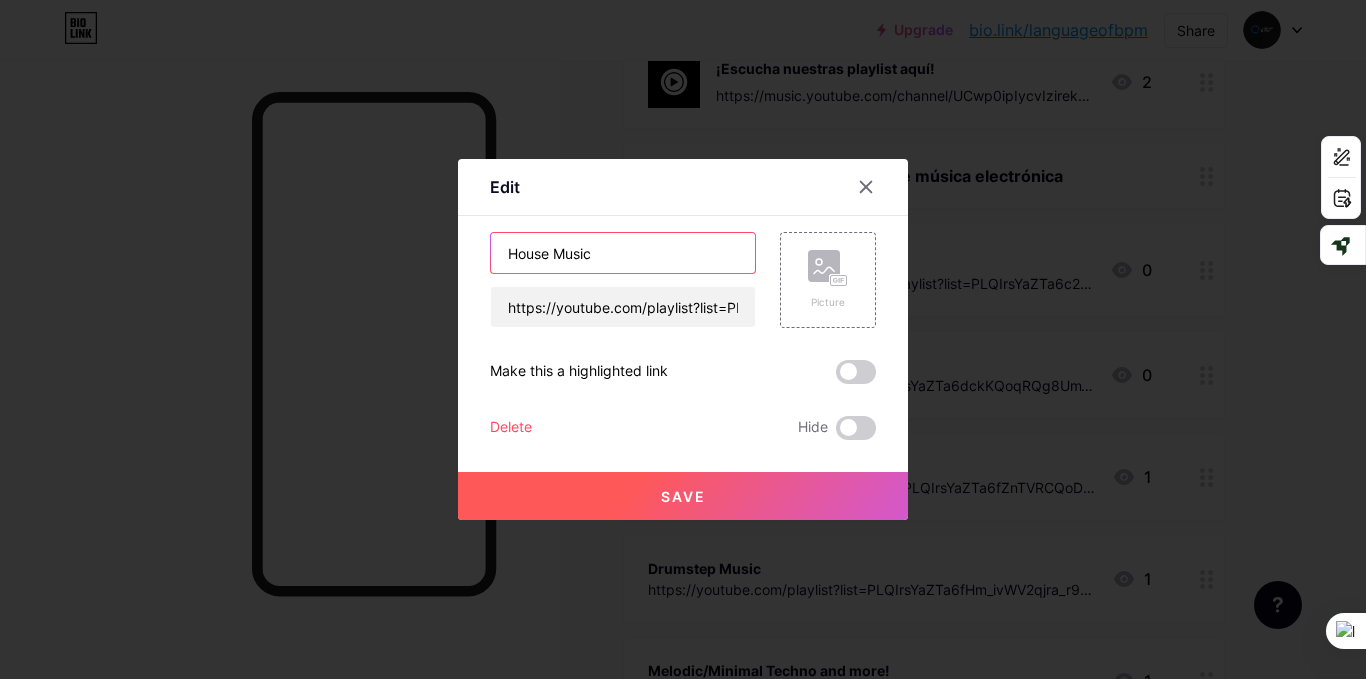 click on "House Music" at bounding box center (623, 253) 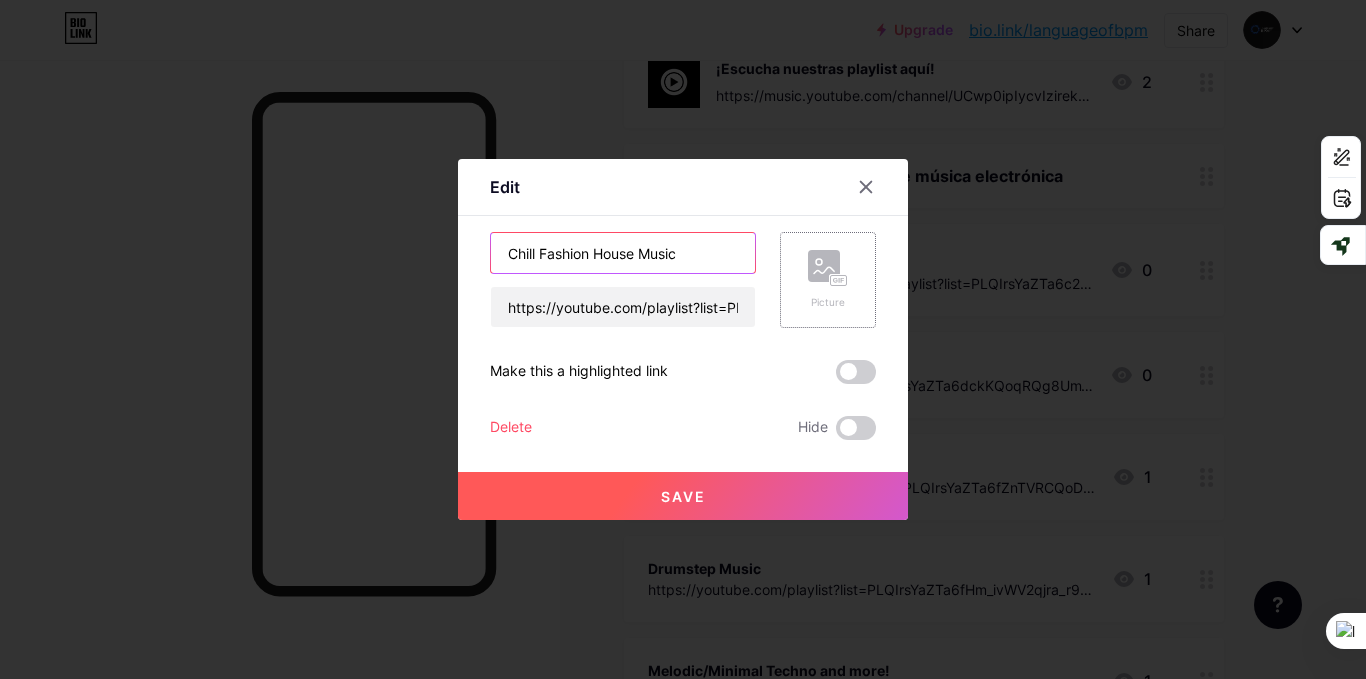 type on "Chill Fashion House Music" 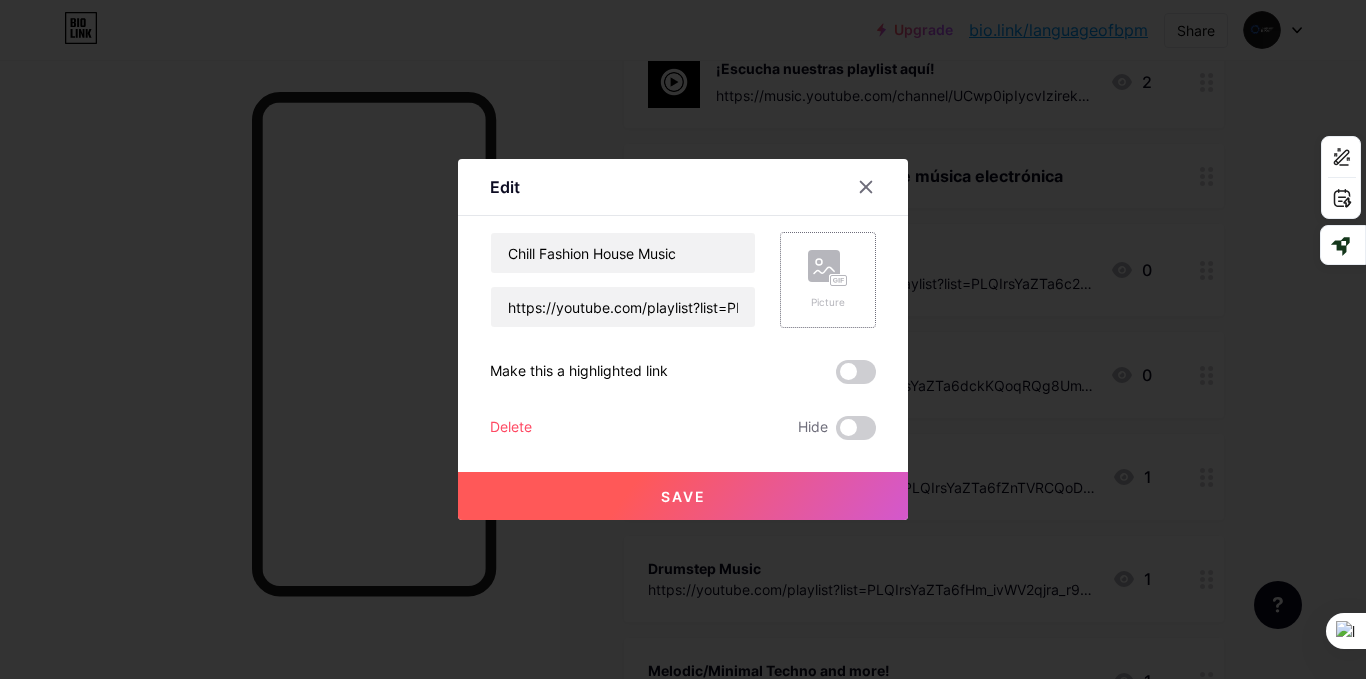 click on "Picture" at bounding box center (828, 280) 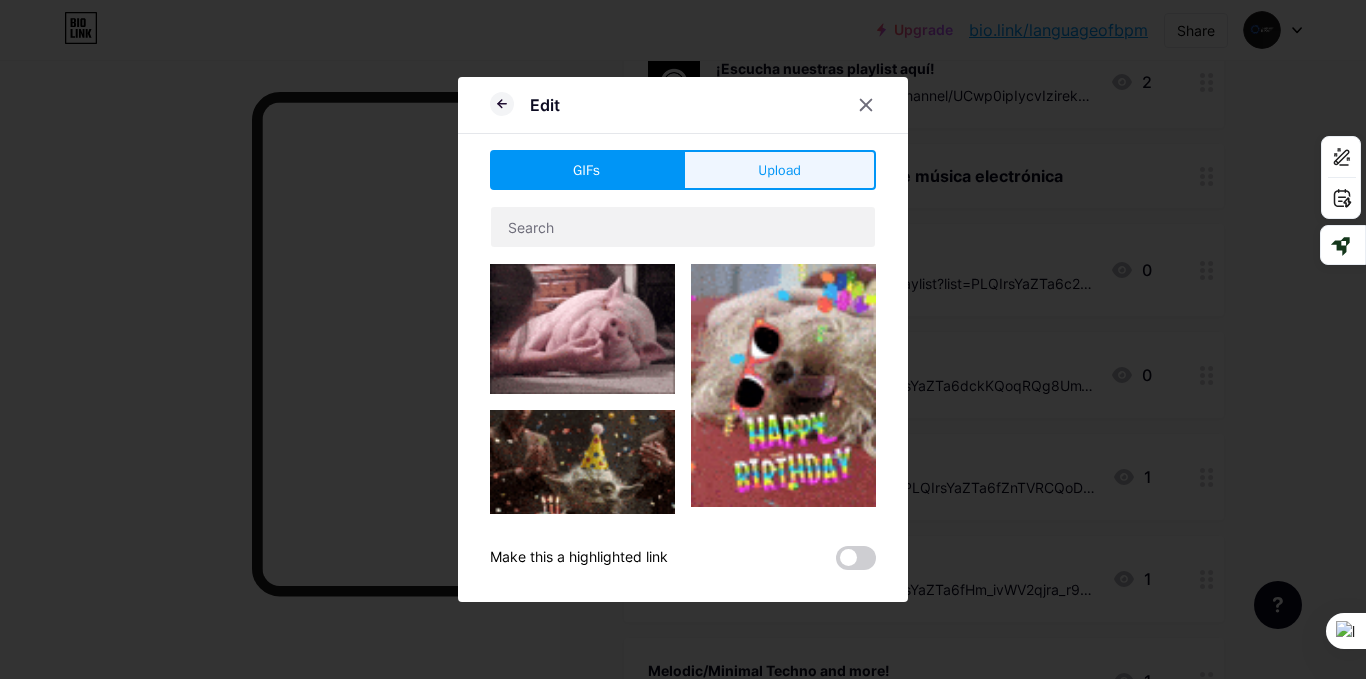 click on "Upload" at bounding box center [779, 170] 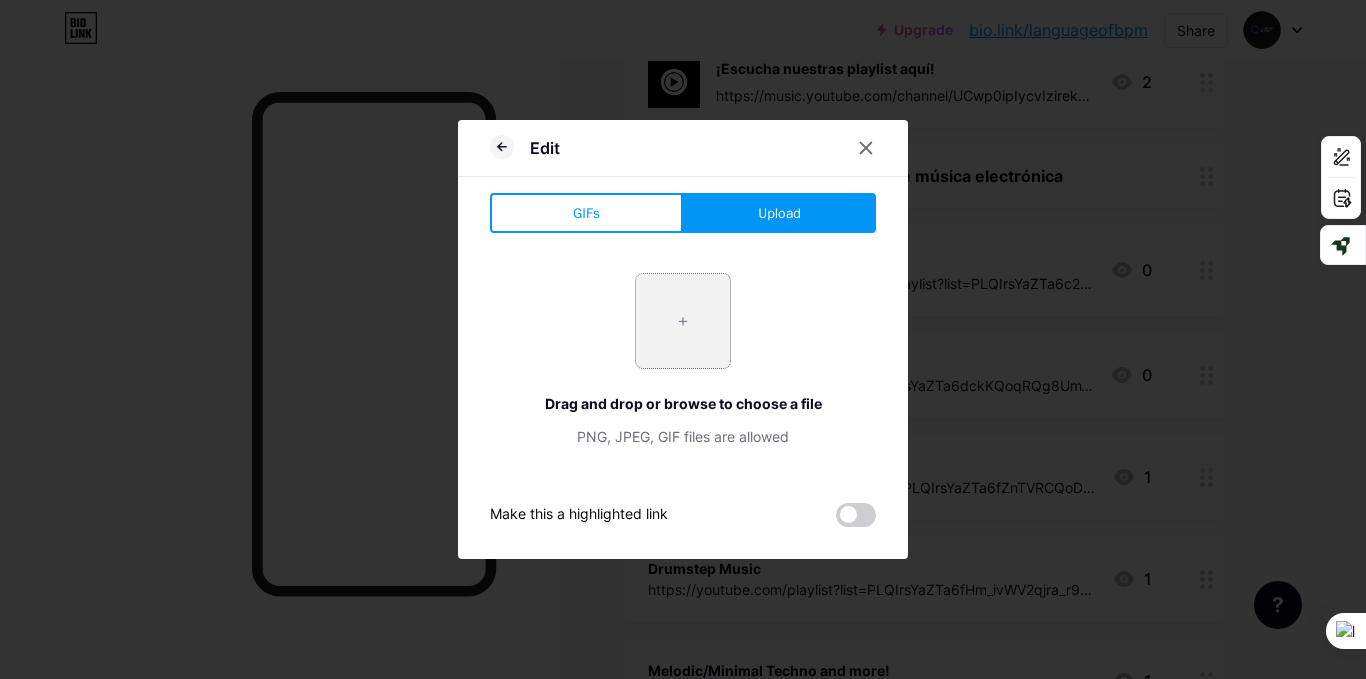 click at bounding box center [683, 321] 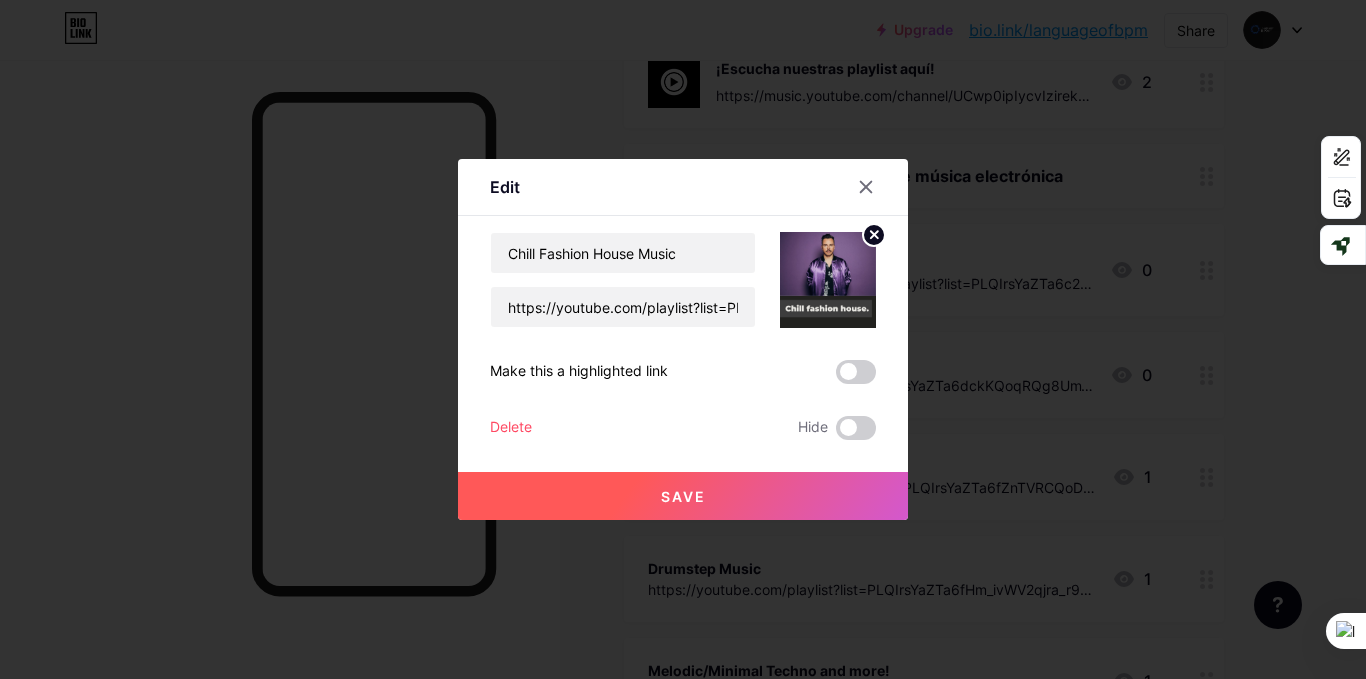 click on "Save" at bounding box center (683, 496) 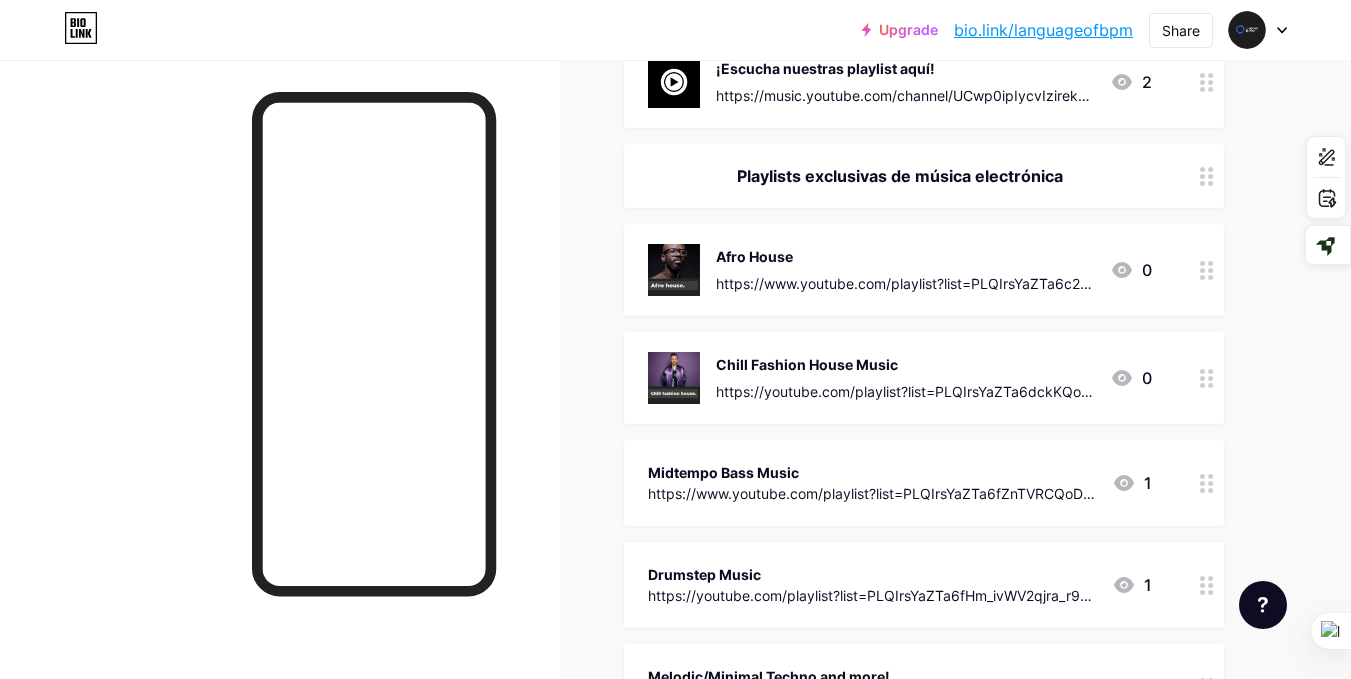 click on "Midtempo Bass Music" at bounding box center (872, 472) 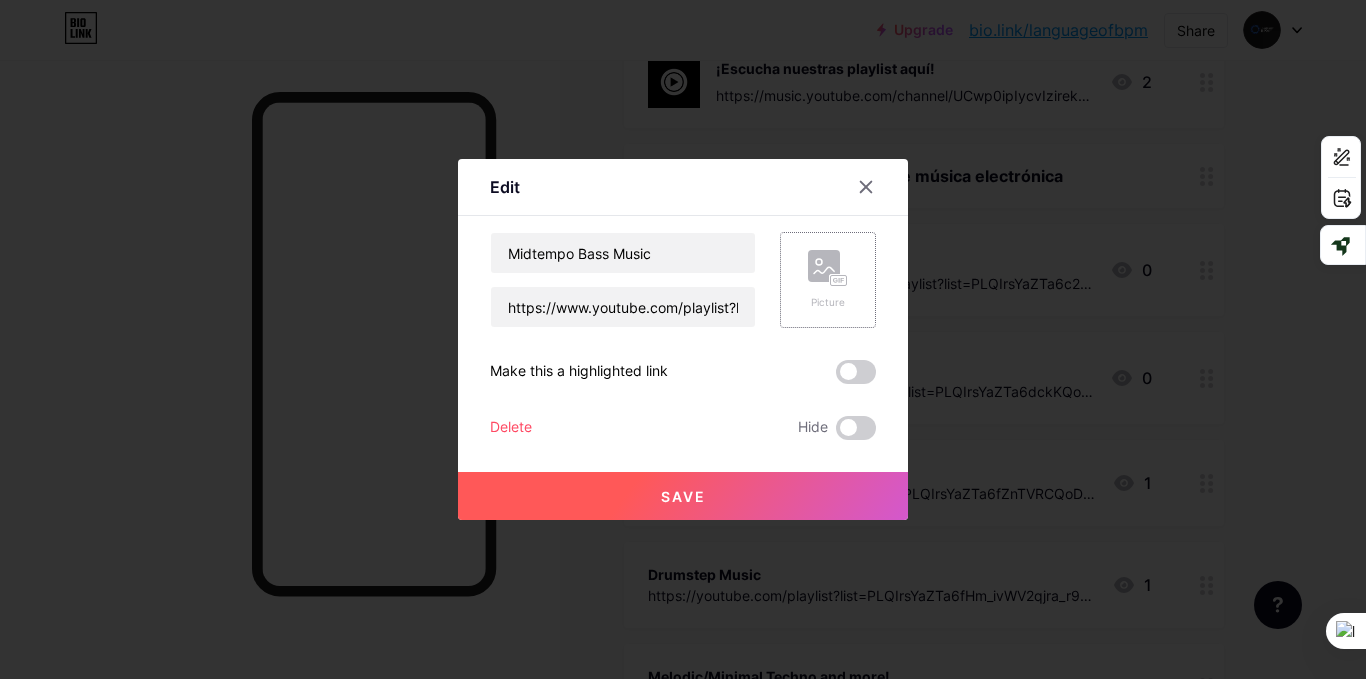 click on "Picture" at bounding box center [828, 280] 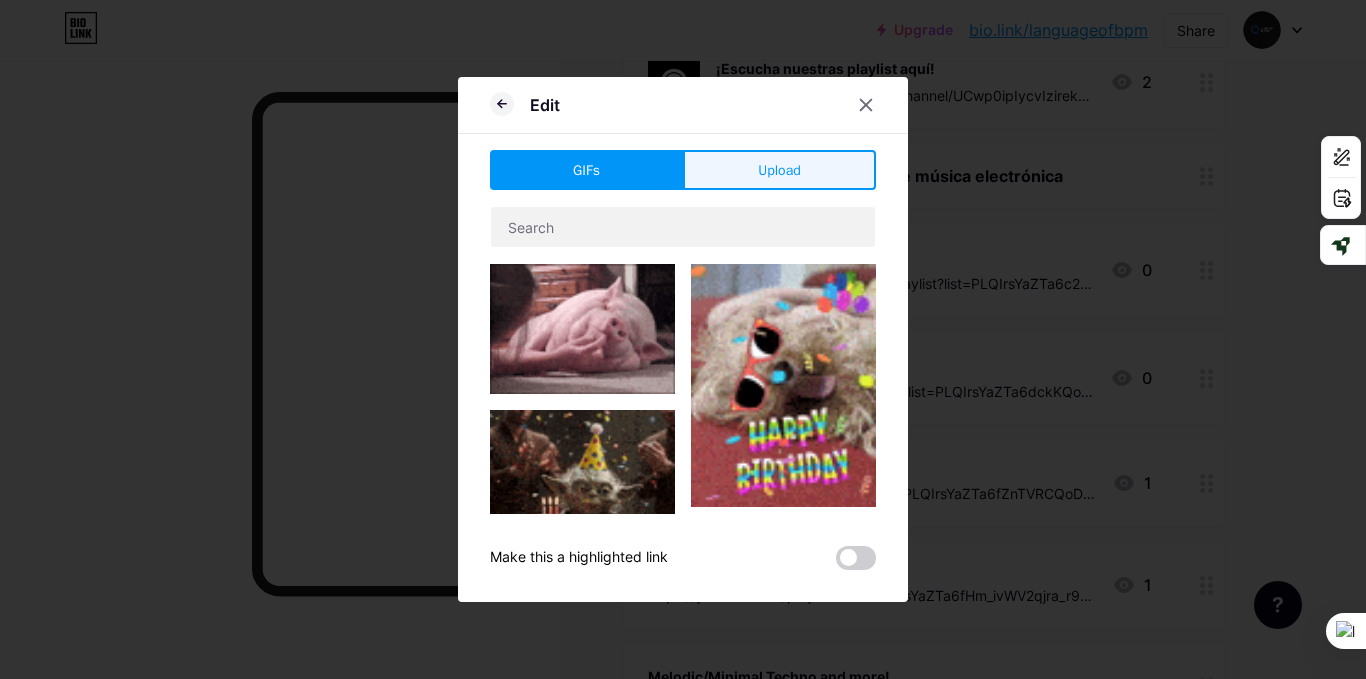 click on "Upload" at bounding box center (779, 170) 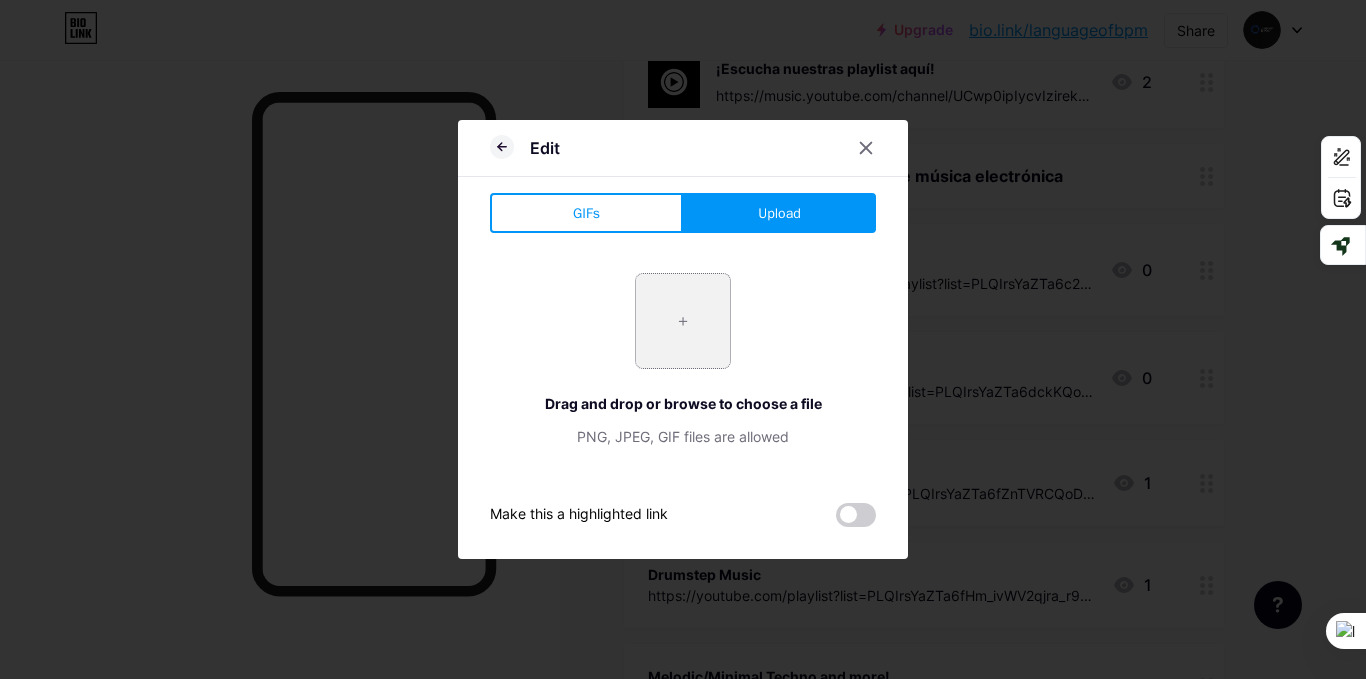 click at bounding box center (683, 321) 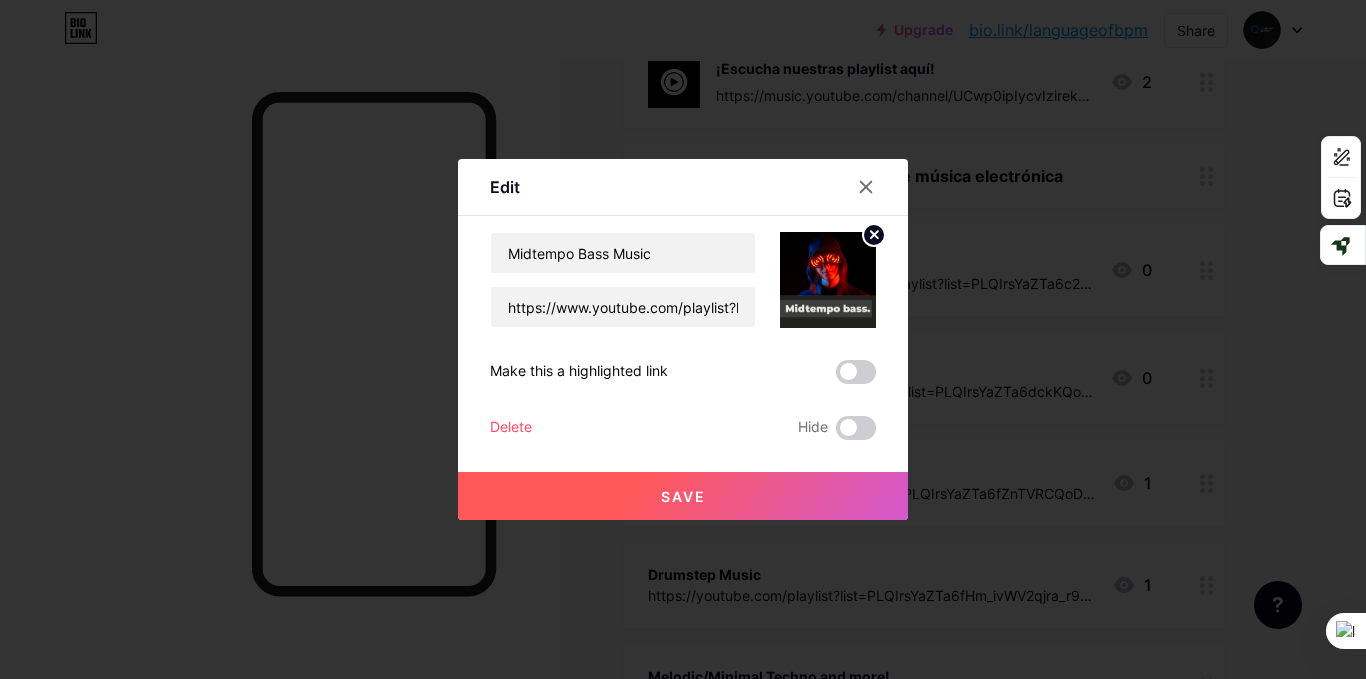 click on "Save" at bounding box center [683, 496] 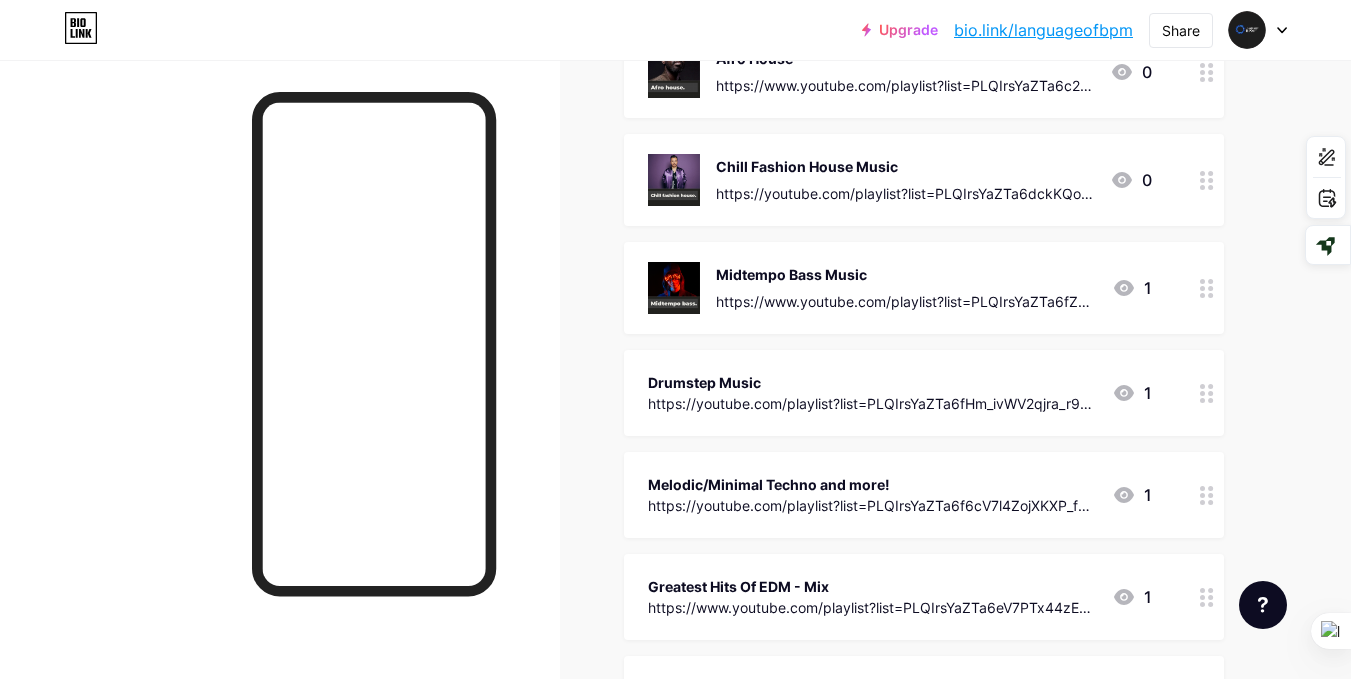 scroll, scrollTop: 667, scrollLeft: 0, axis: vertical 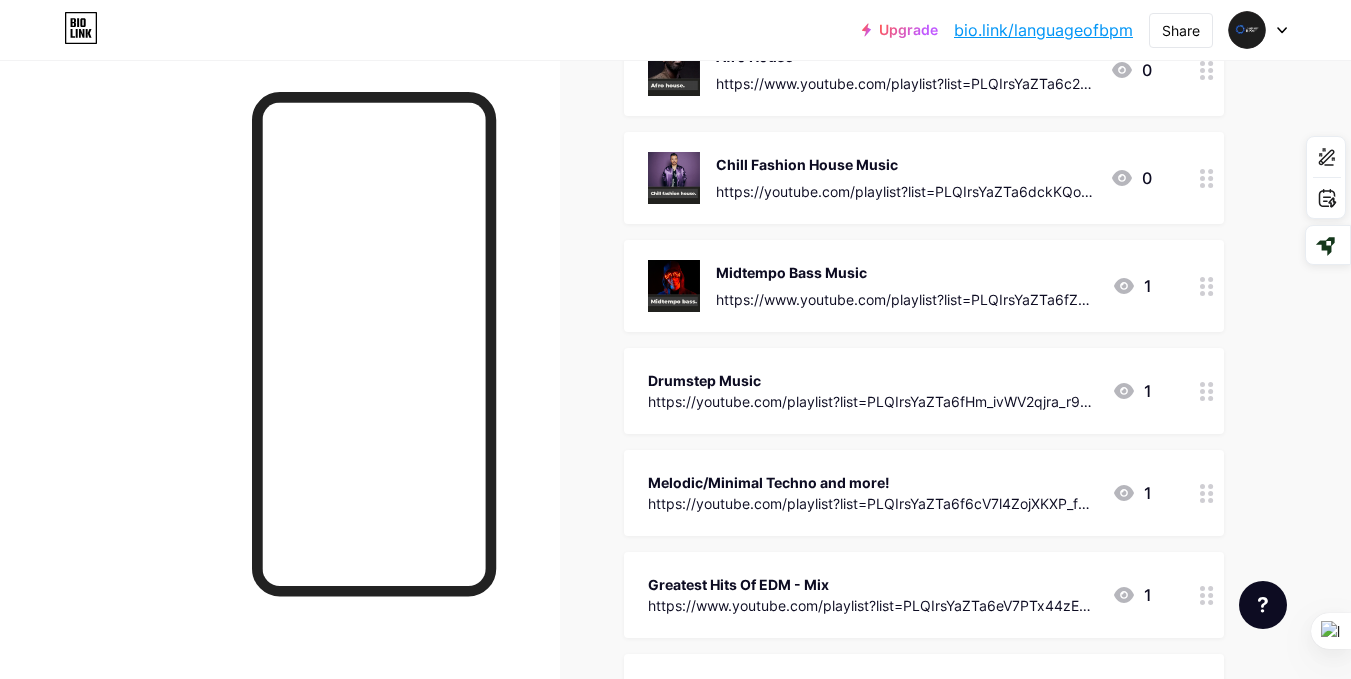 click on "Drumstep Music" at bounding box center [872, 380] 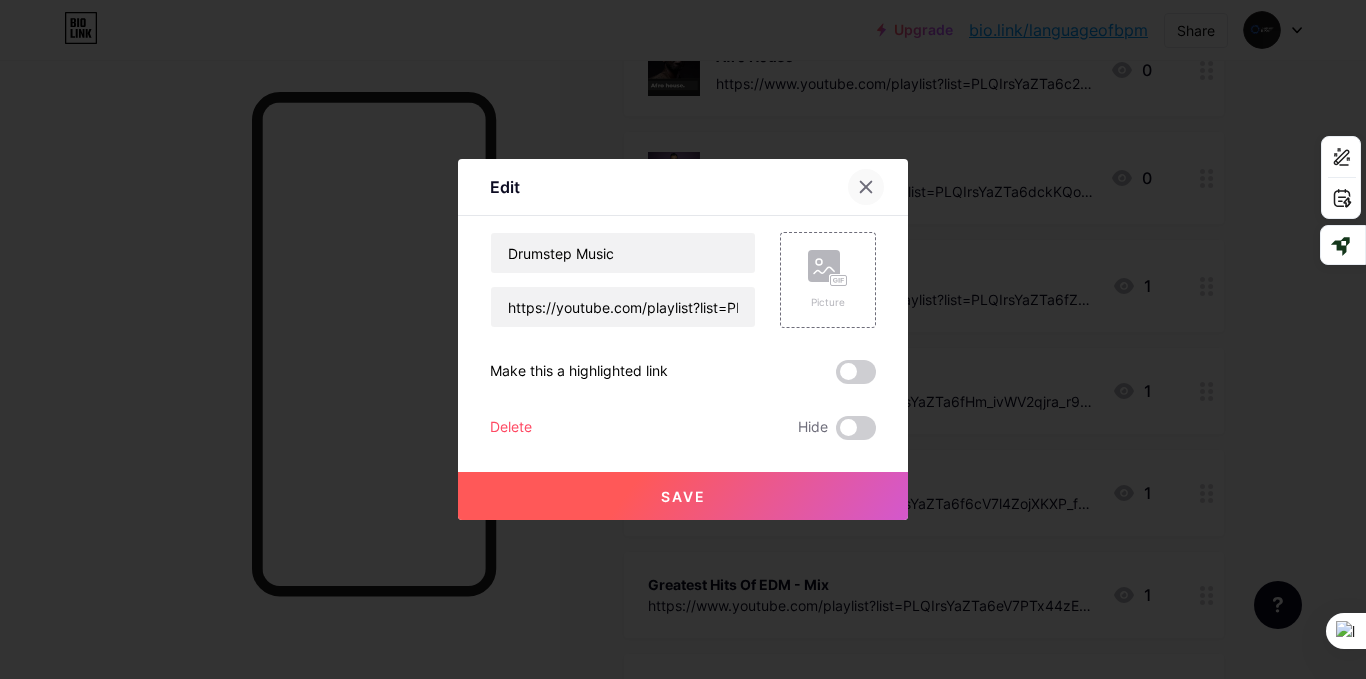 click at bounding box center (866, 187) 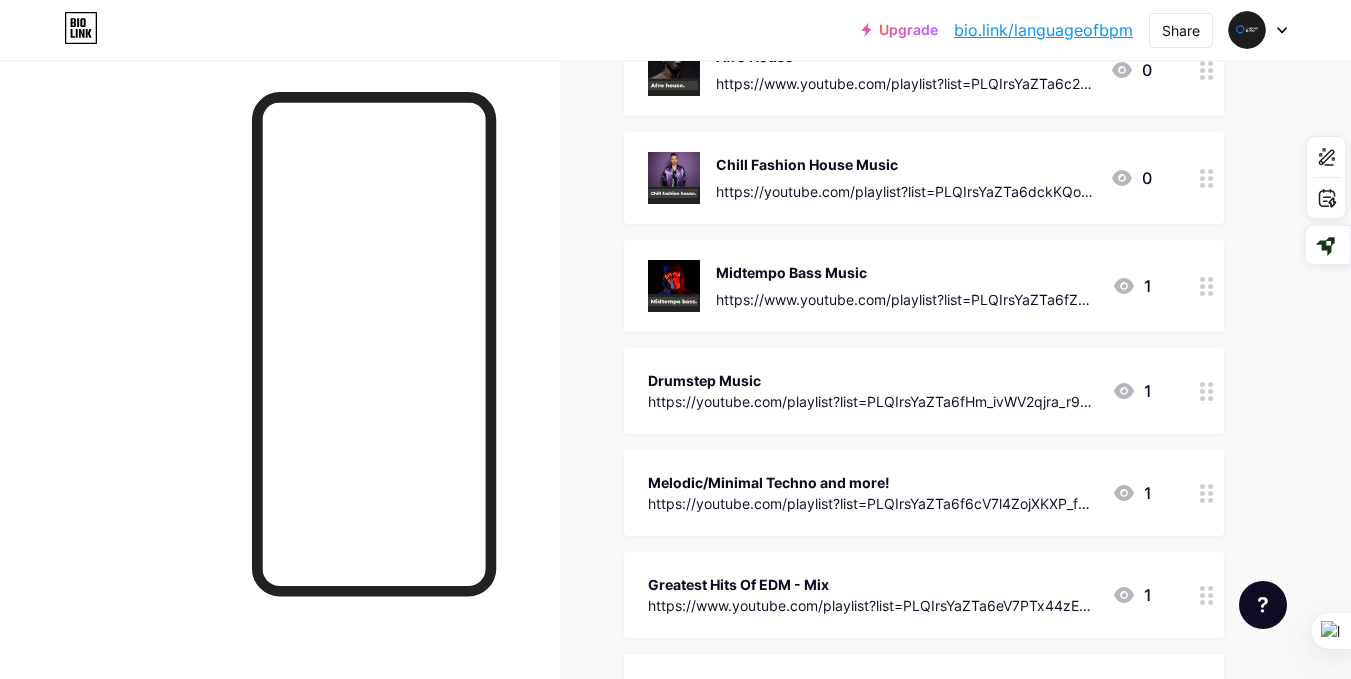 click at bounding box center (1207, 391) 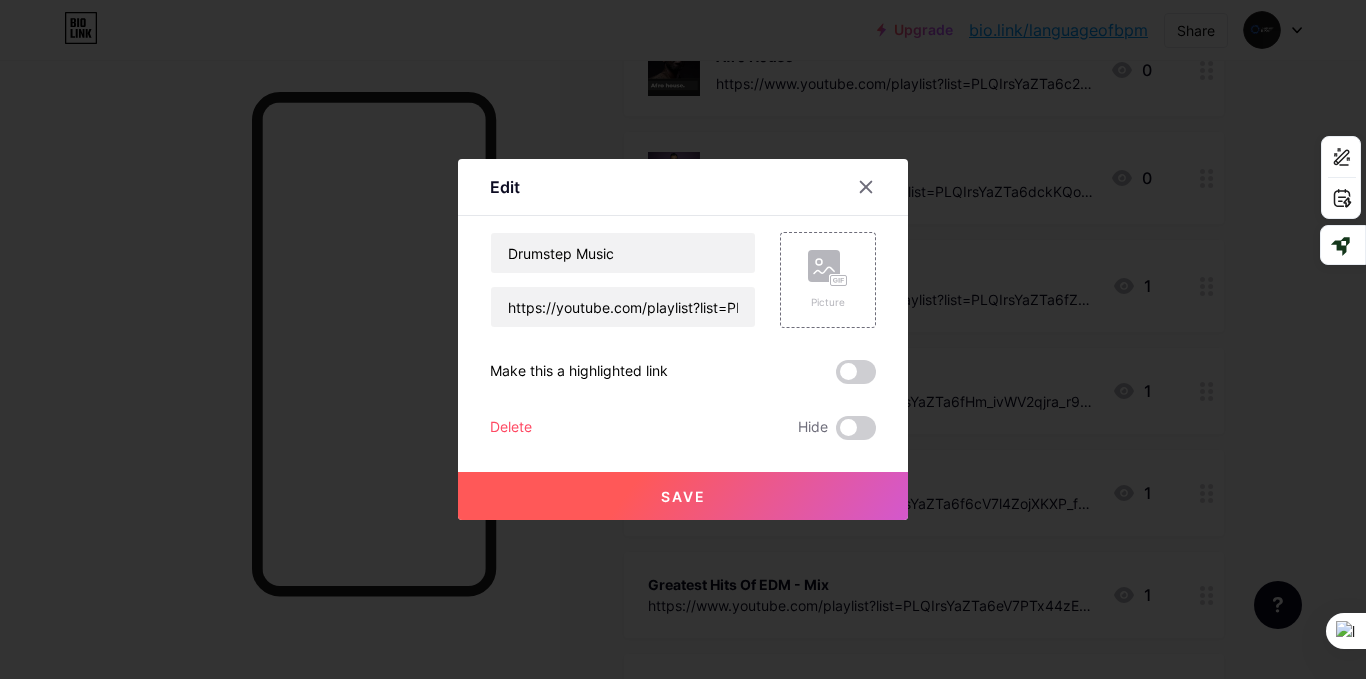 click on "Delete" at bounding box center (511, 428) 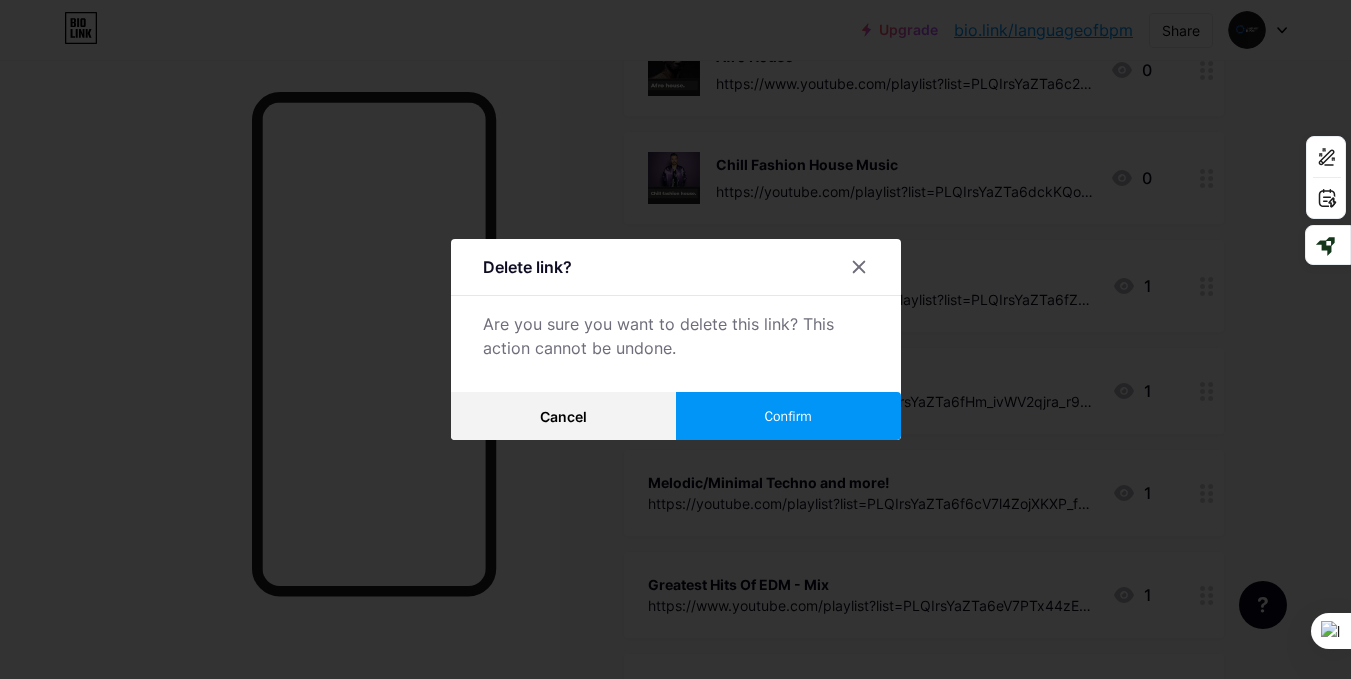 click on "Confirm" at bounding box center [788, 416] 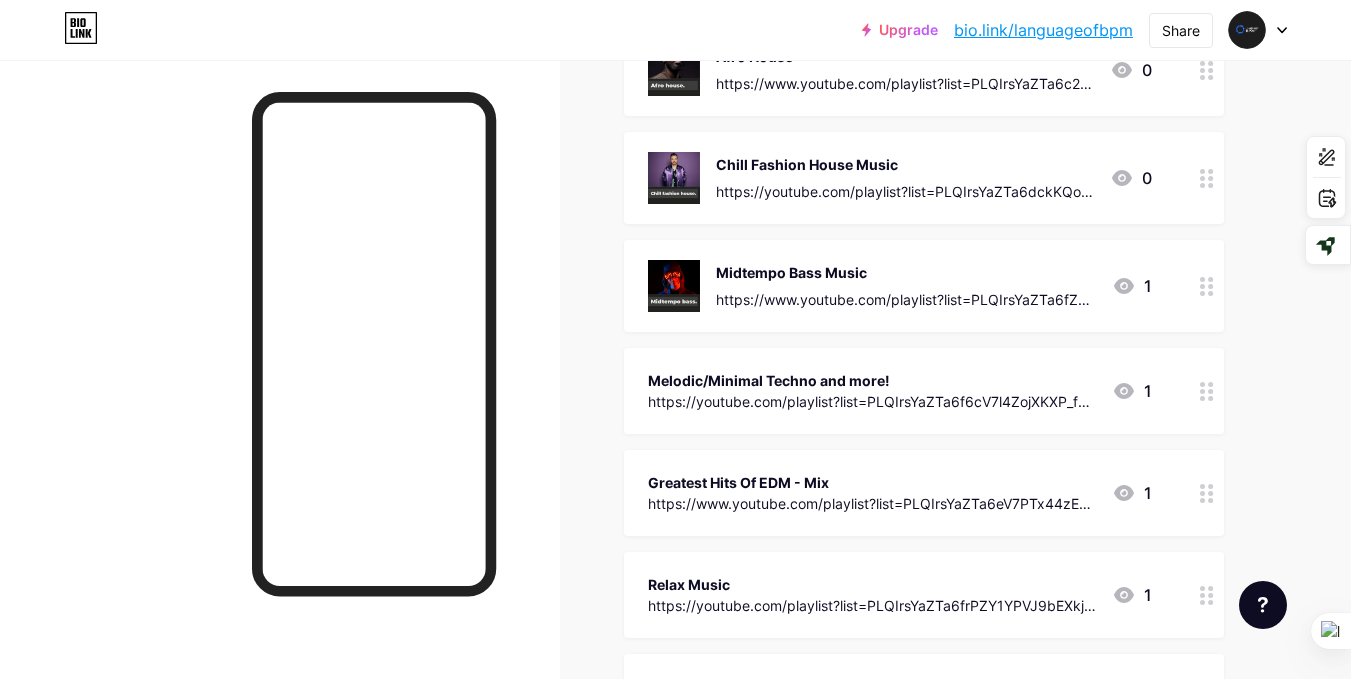 click on "Greatest Hits Of EDM - Mix" at bounding box center (872, 482) 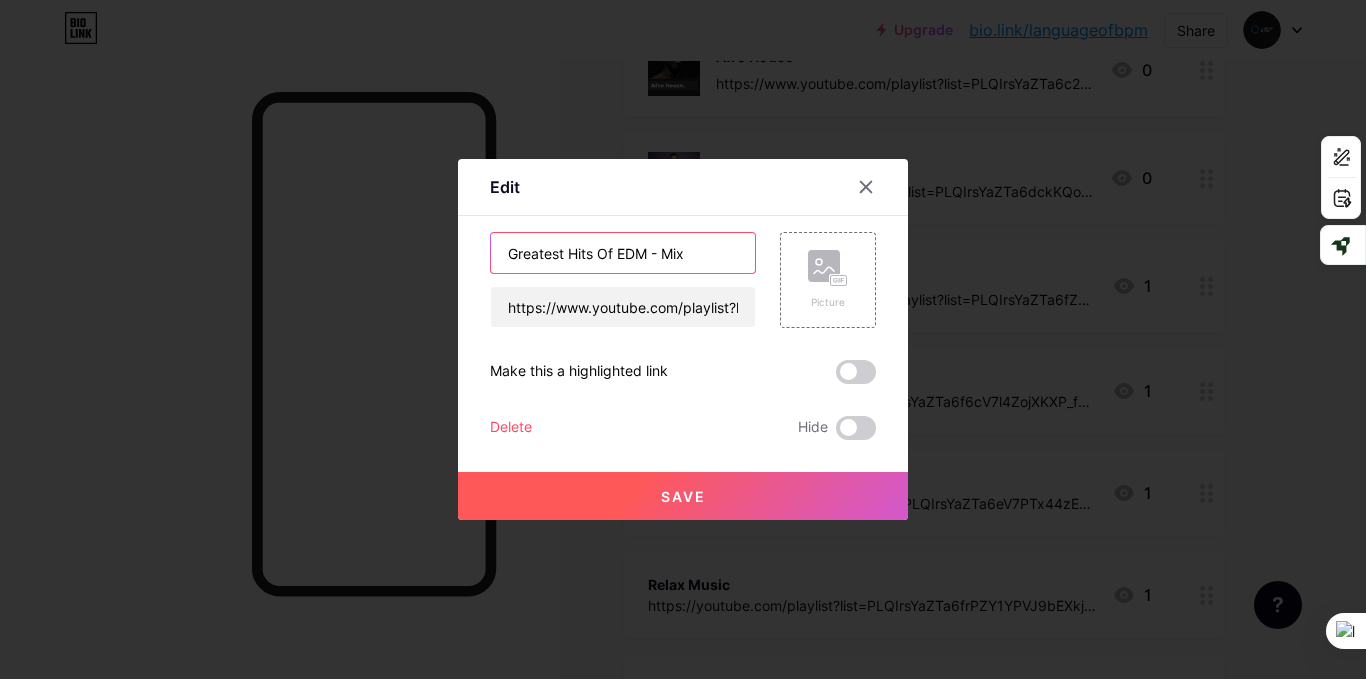 click on "Greatest Hits Of EDM - Mix" at bounding box center [623, 253] 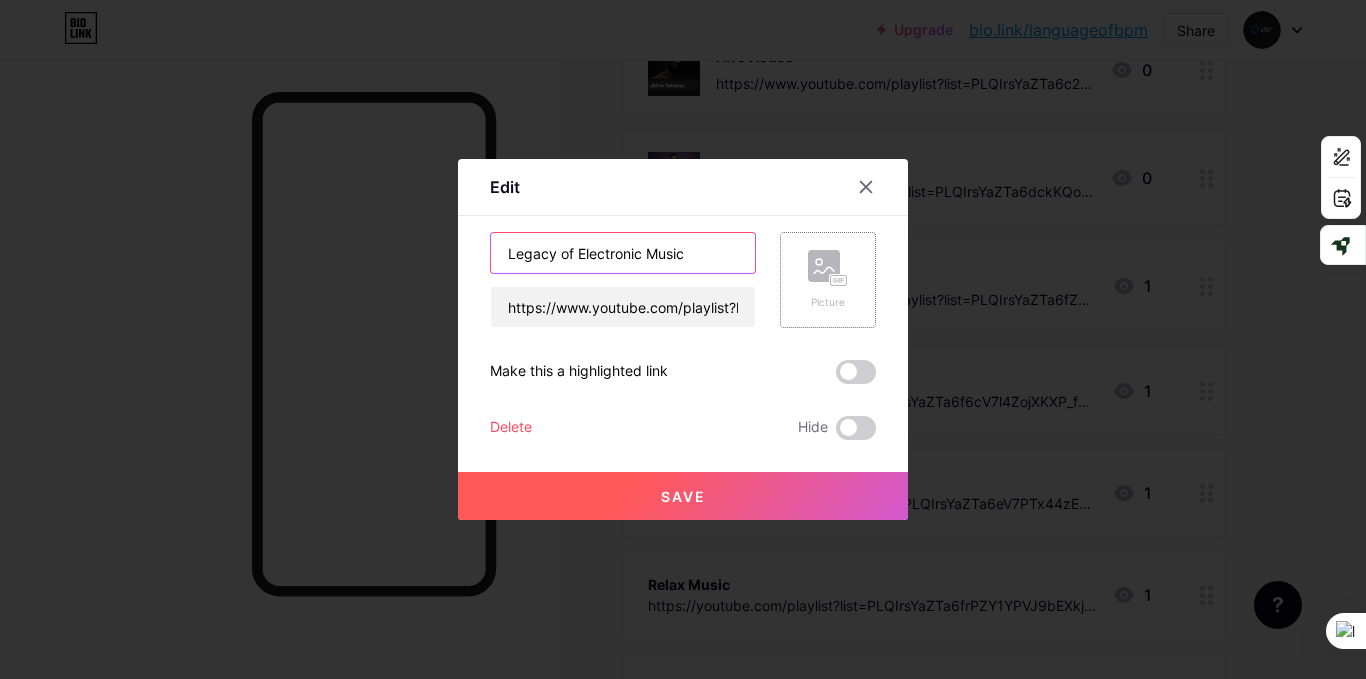 type on "Legacy of Electronic Music" 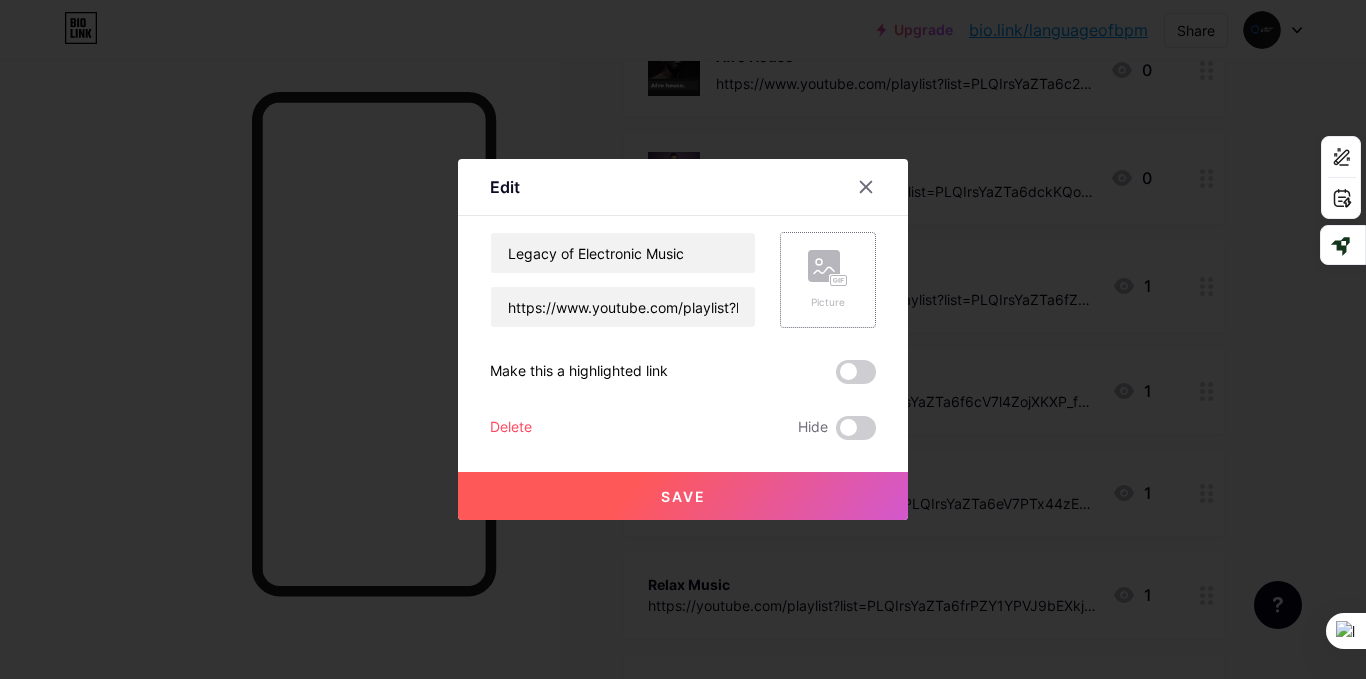 click 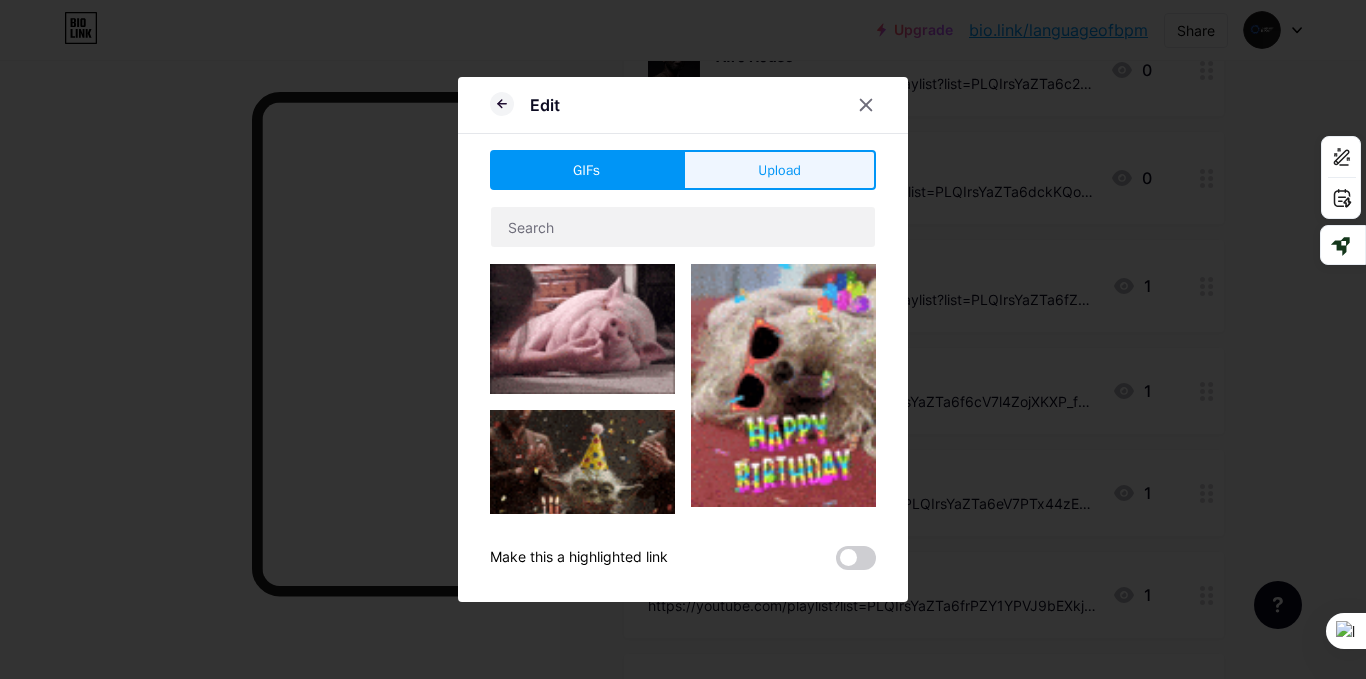 click on "Upload" at bounding box center [779, 170] 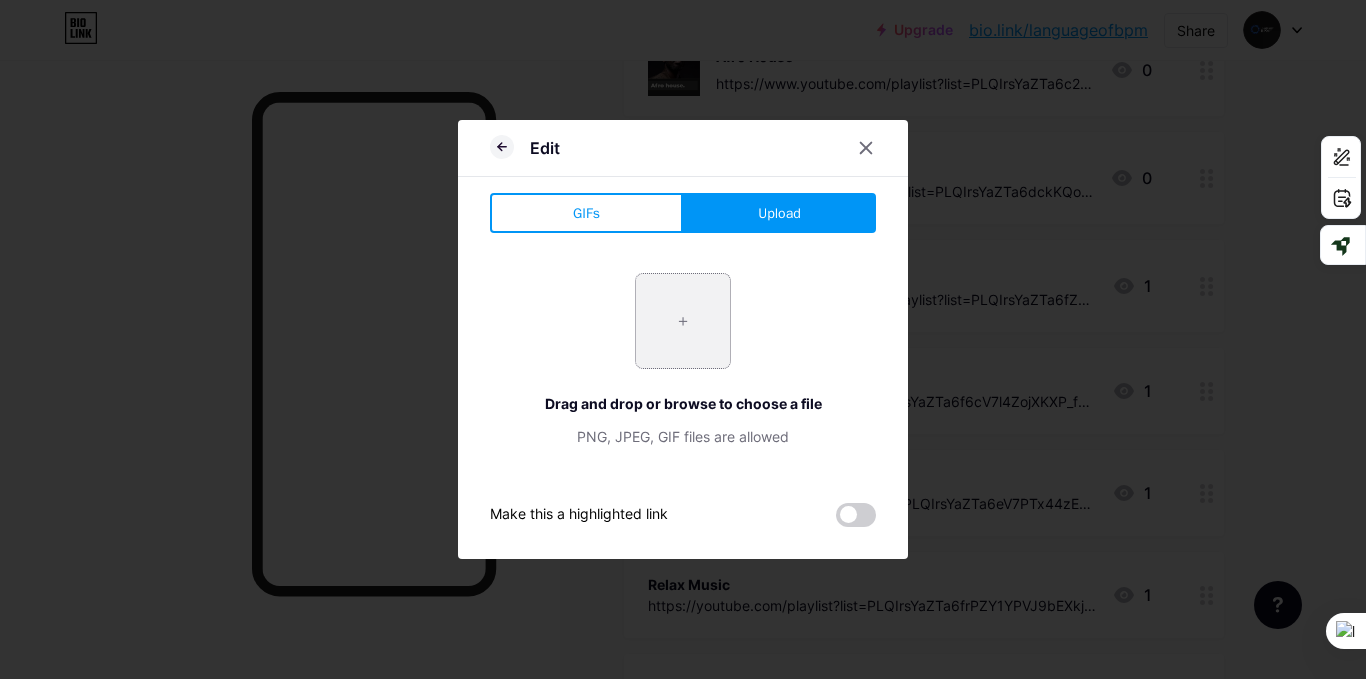 click at bounding box center [683, 321] 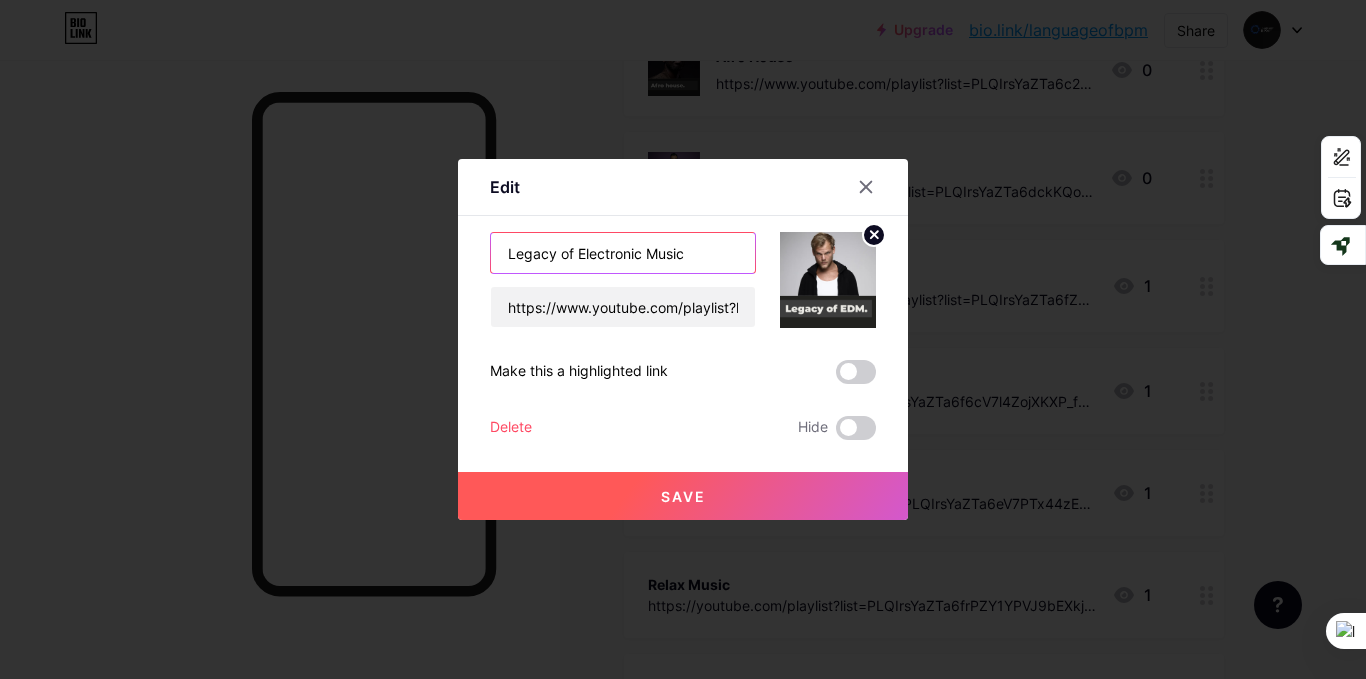 click on "Legacy of Electronic Music" at bounding box center (623, 253) 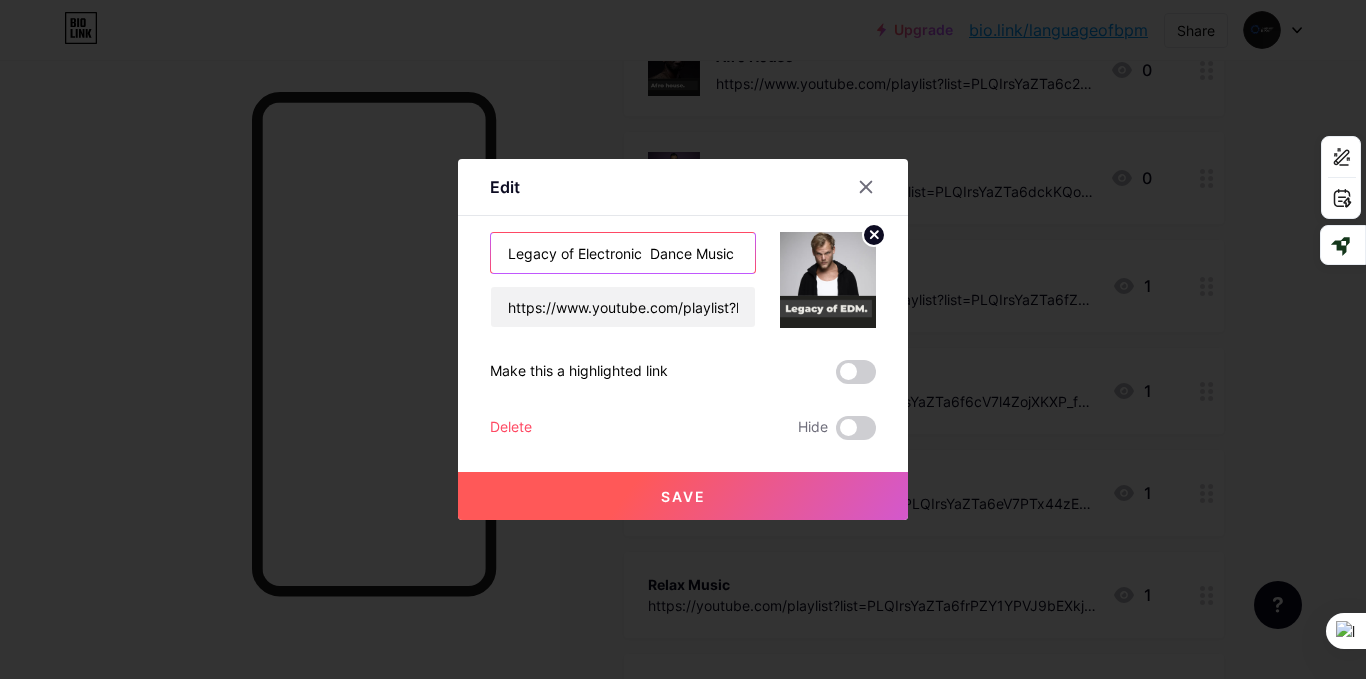 click on "Legacy of Electronic  Dance Music" at bounding box center [623, 253] 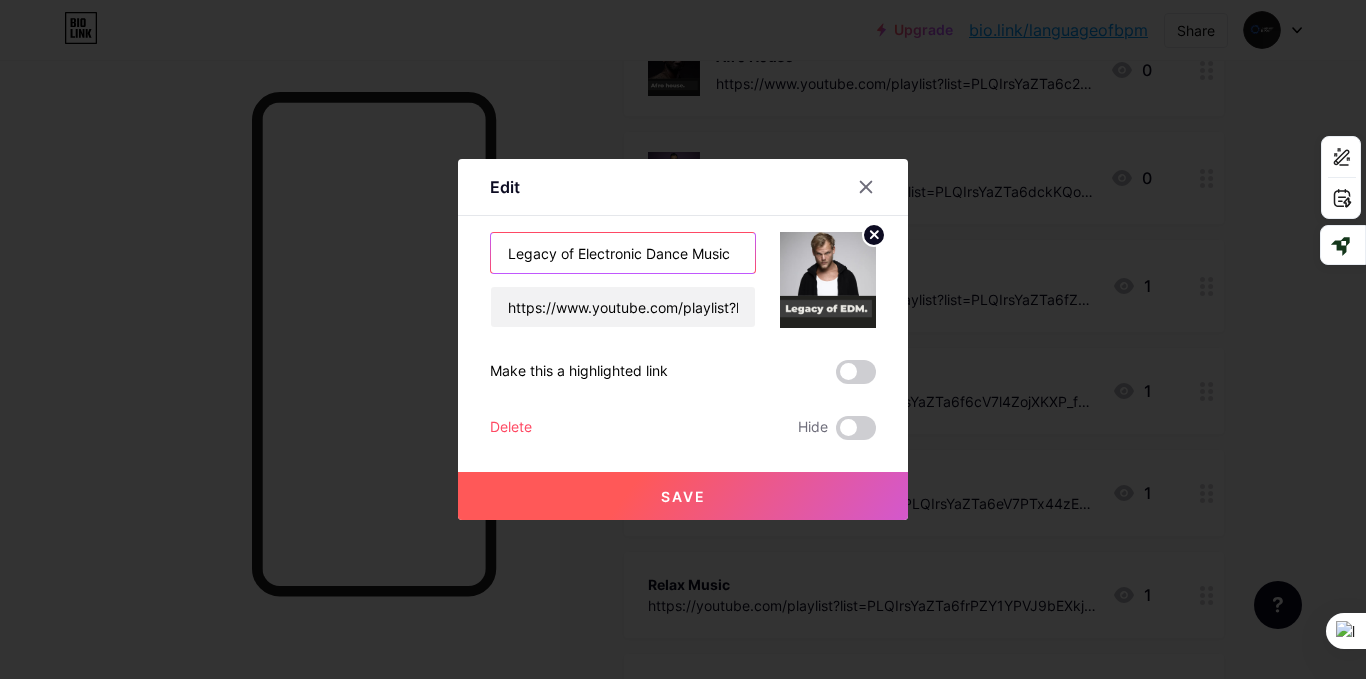 type on "Legacy of Electronic Dance Music" 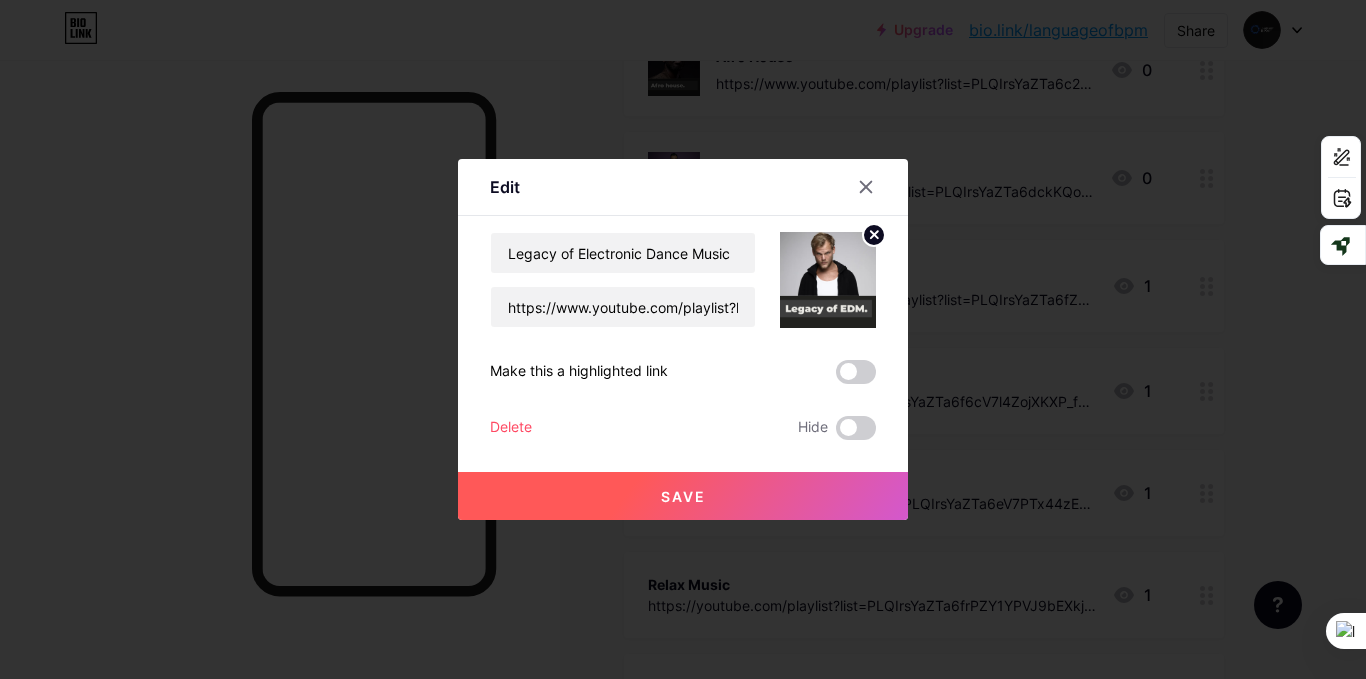 click on "Save" at bounding box center [683, 496] 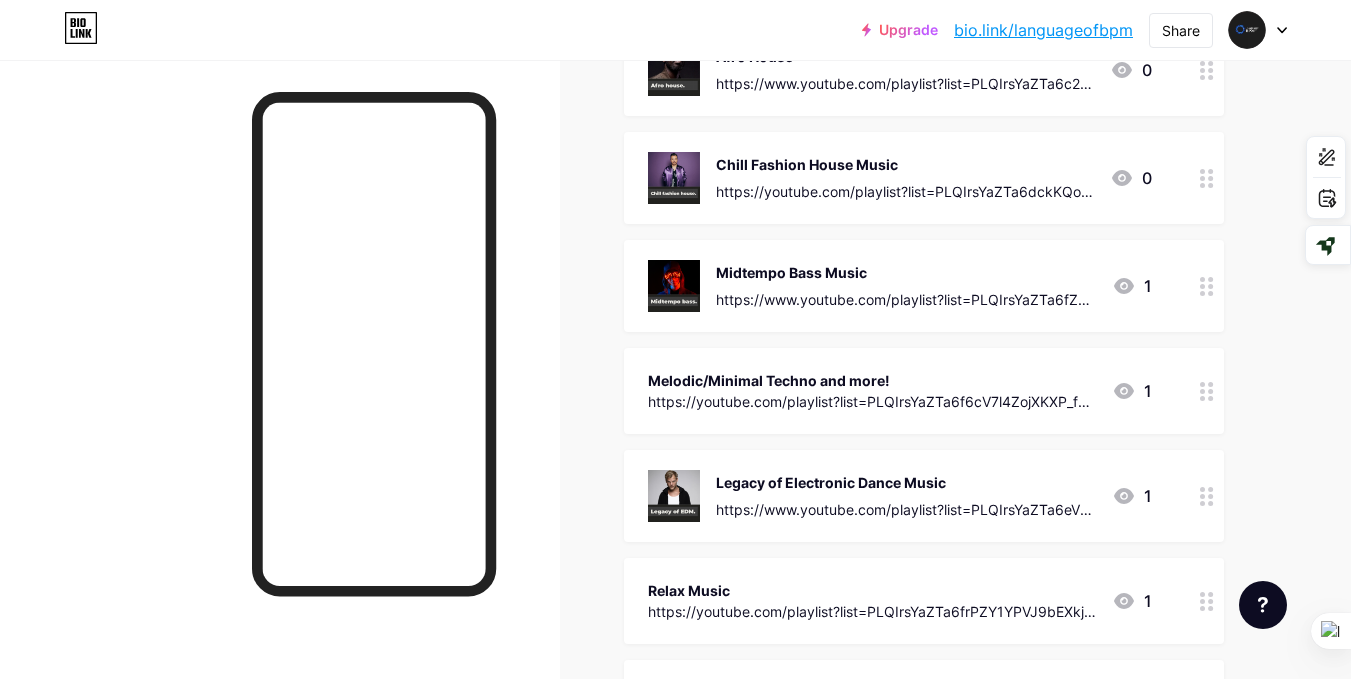 click on "bio.link/languageofbpm" at bounding box center (1043, 30) 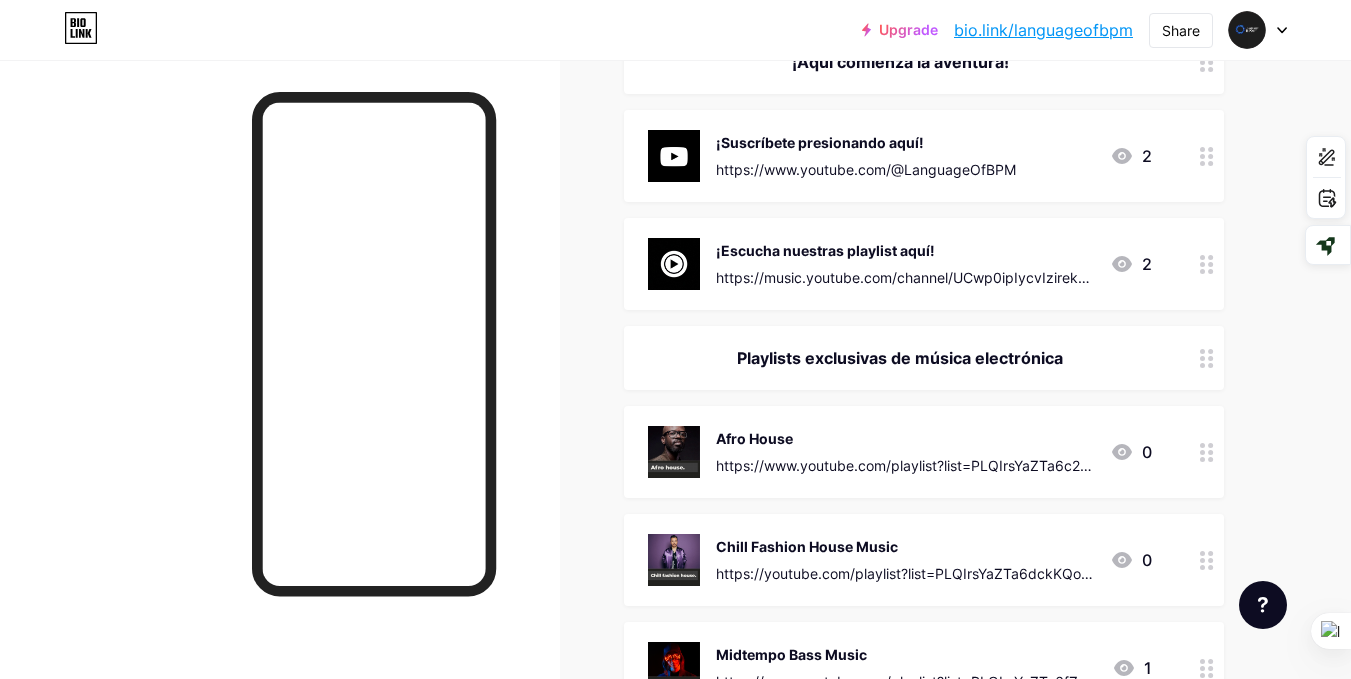 scroll, scrollTop: 67, scrollLeft: 0, axis: vertical 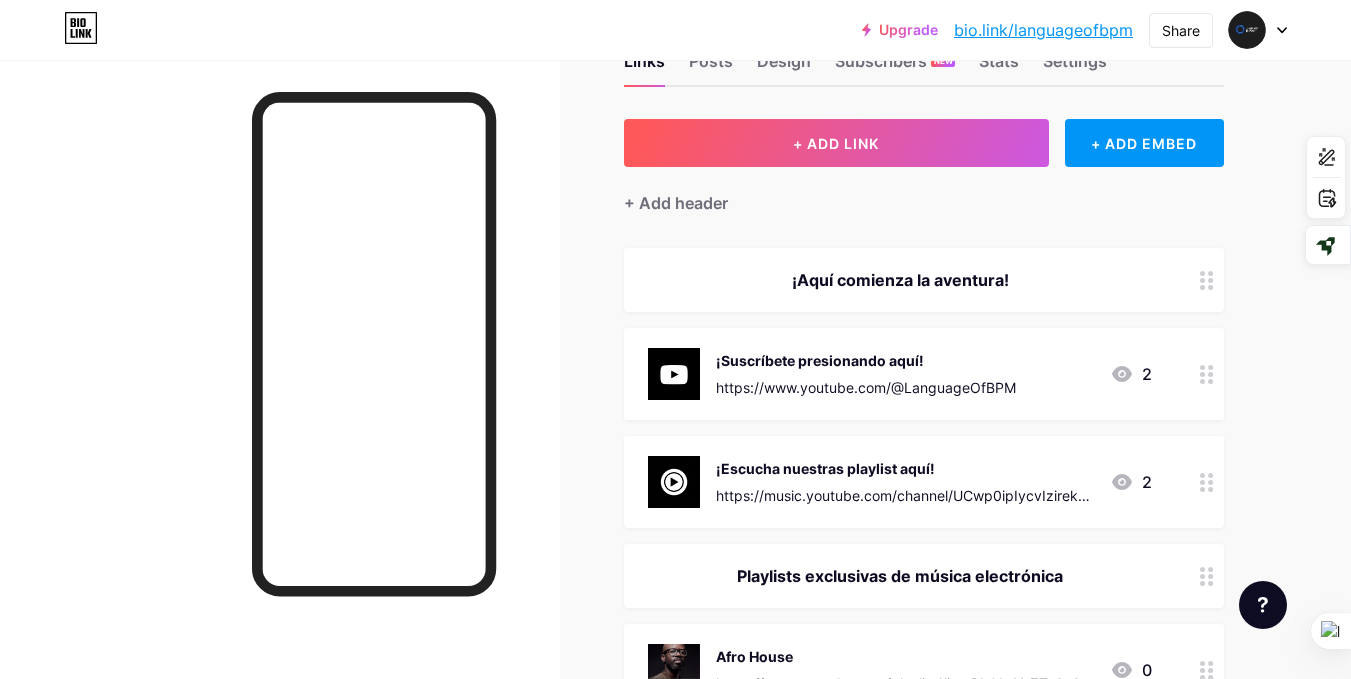 click at bounding box center (1207, 280) 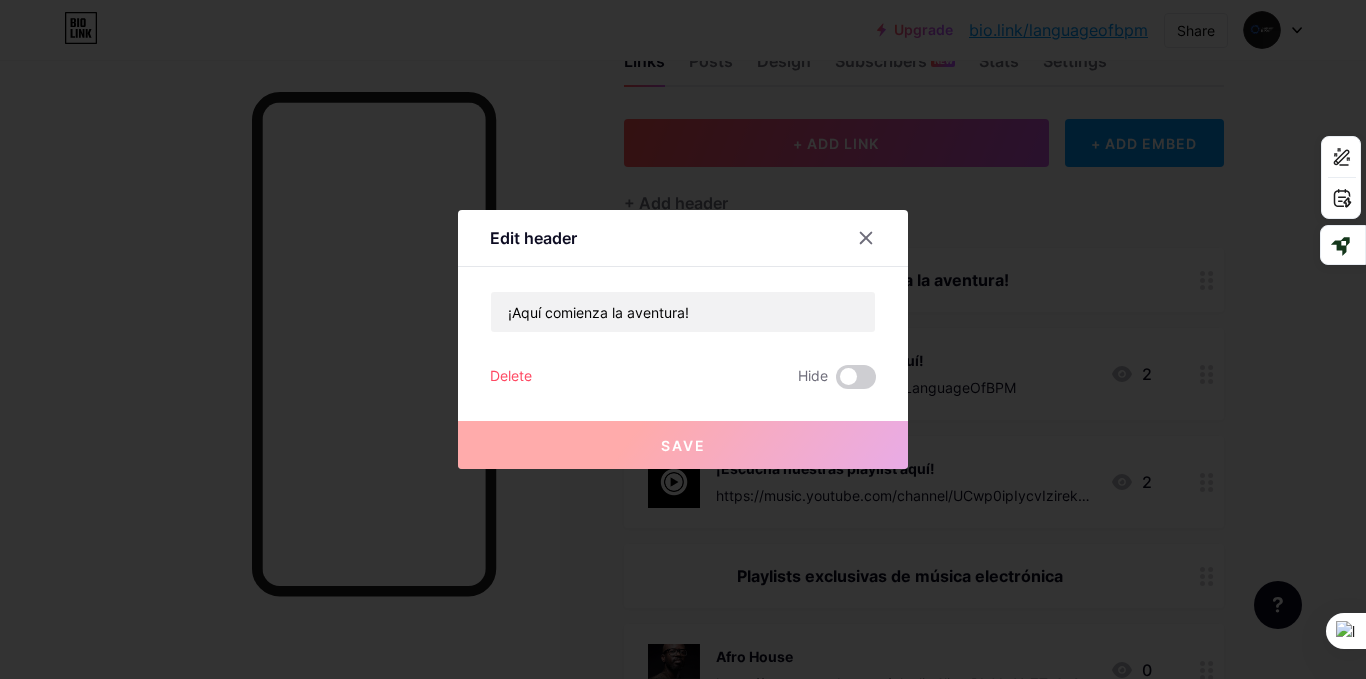 click on "Delete" at bounding box center (511, 377) 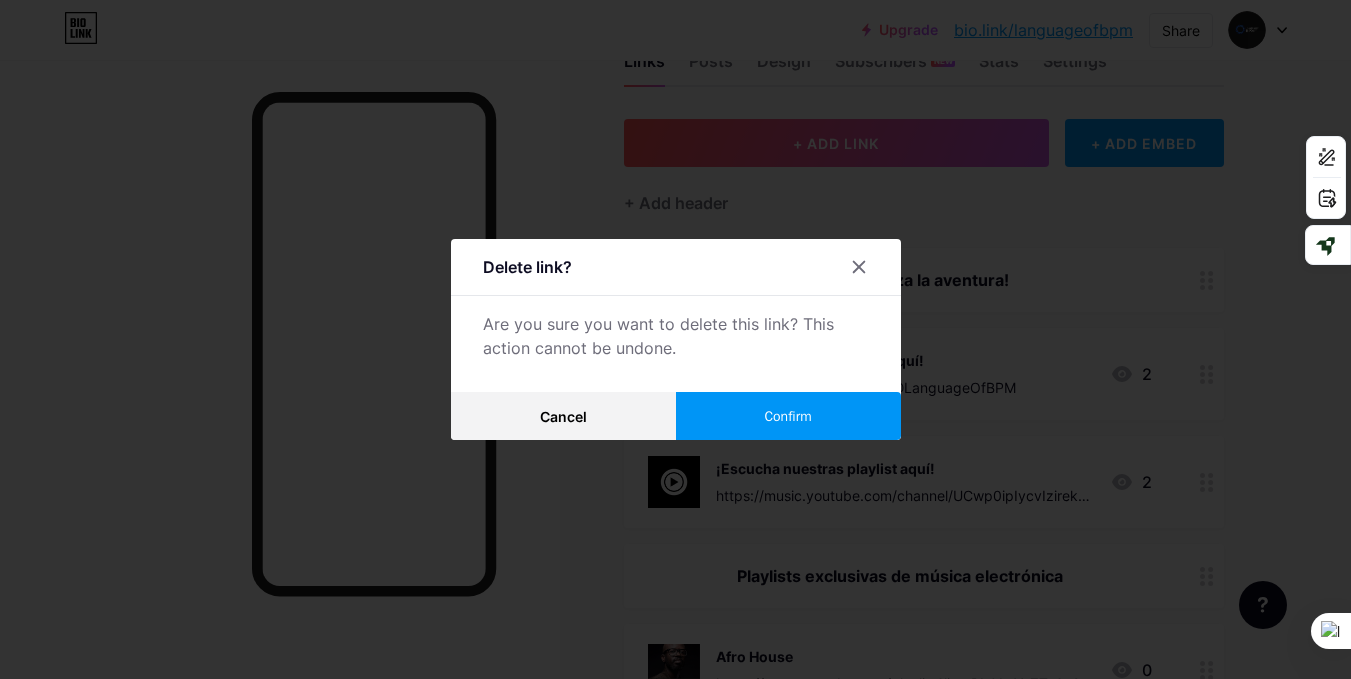 click on "Confirm" at bounding box center (788, 416) 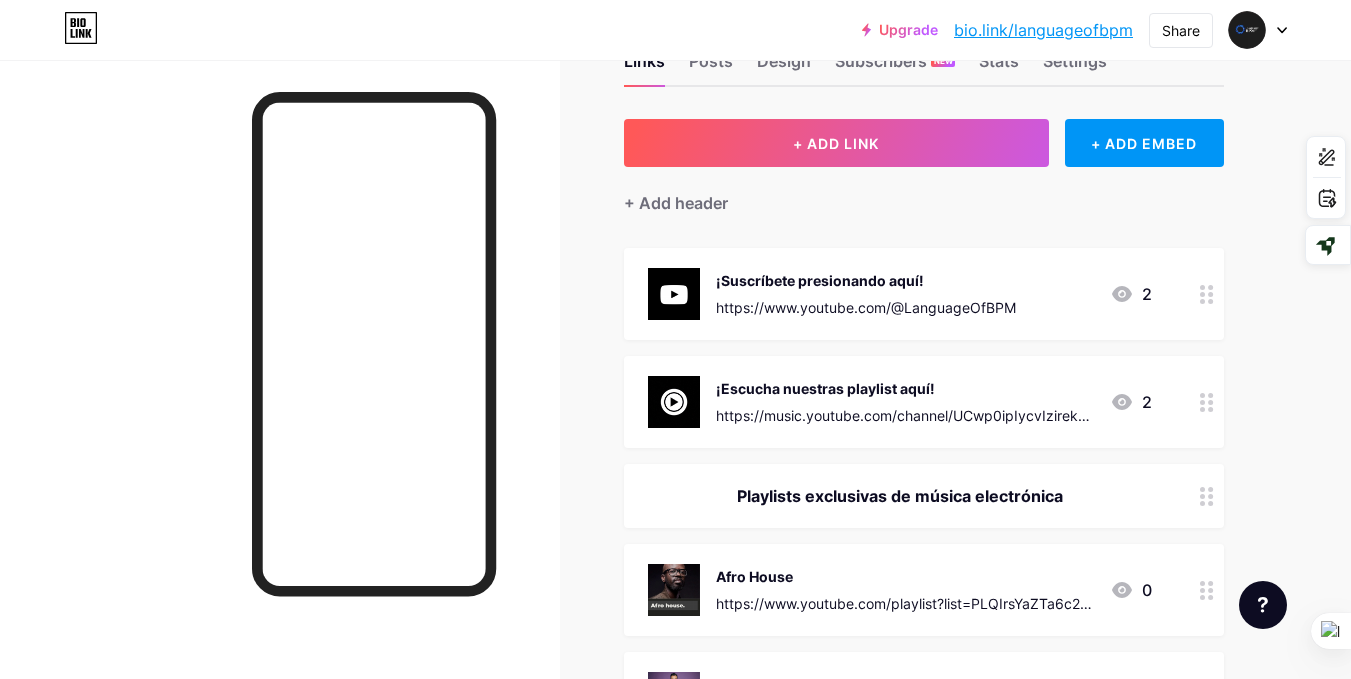 scroll, scrollTop: 133, scrollLeft: 0, axis: vertical 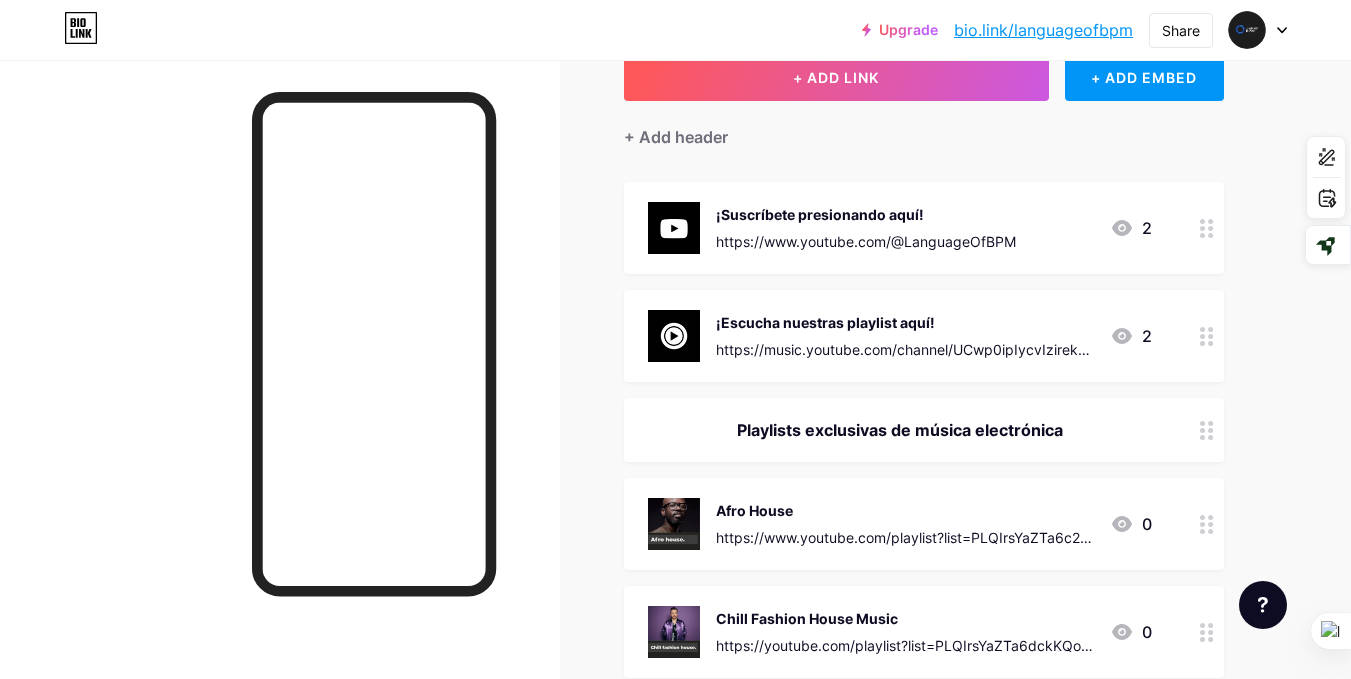 click on "¡Escucha nuestras playlist aquí!
https://music.youtube.com/channel/UCwp0ipIycvIzirek3dJCipA?si=Bvp4yHMUZz7_RbRX" at bounding box center [905, 336] 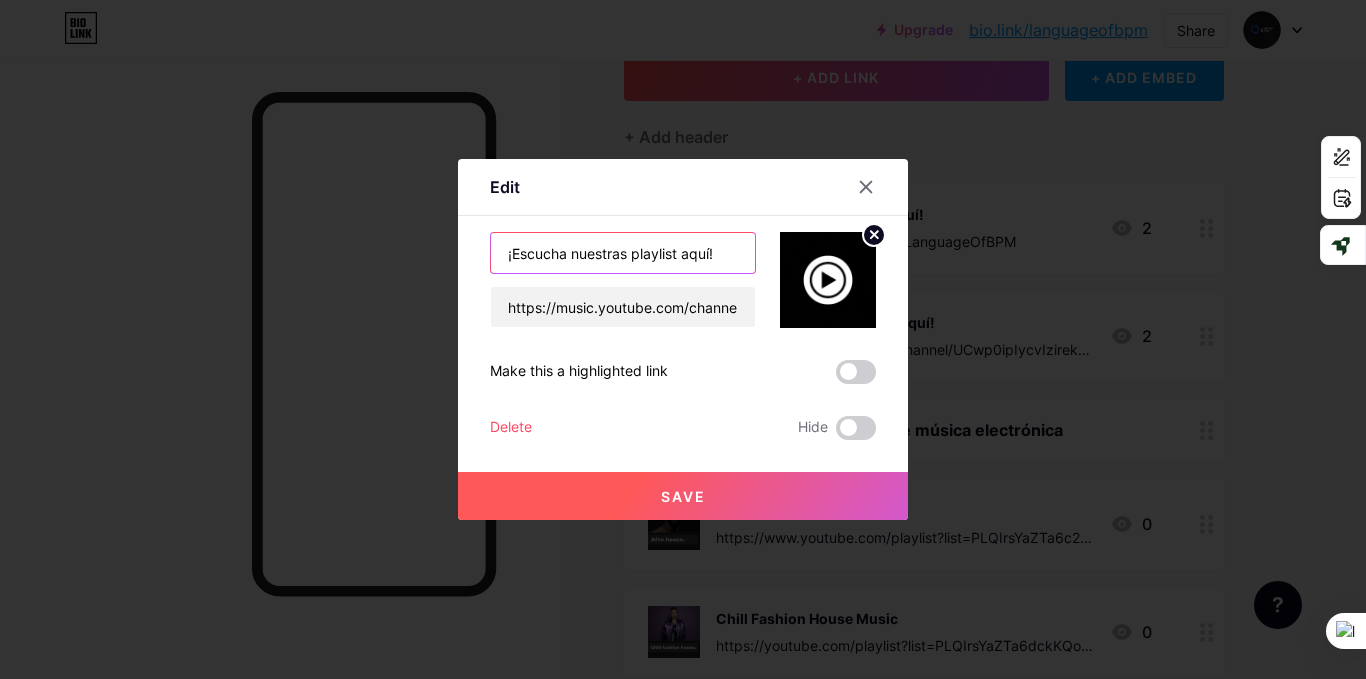 drag, startPoint x: 716, startPoint y: 261, endPoint x: 812, endPoint y: 257, distance: 96.0833 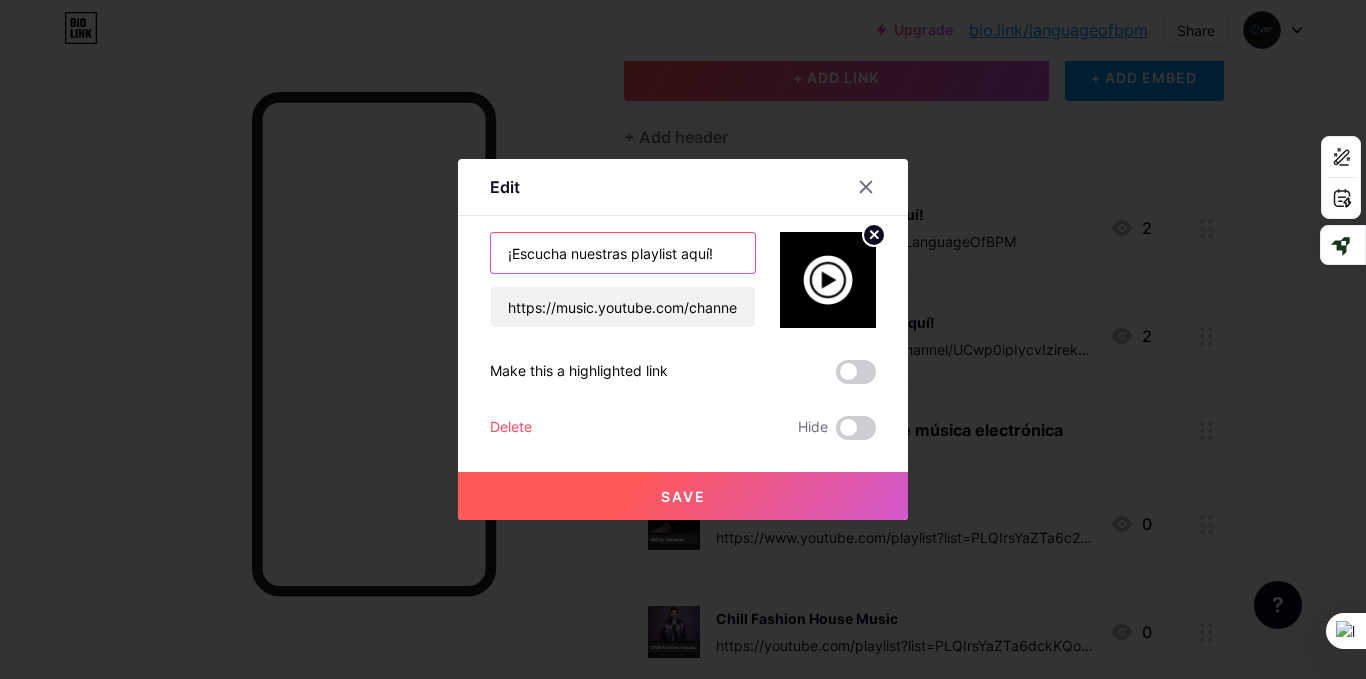 click on "¡Escucha nuestras playlist aquí!     https://music.youtube.com/channel/UCwp0ipIycvIzirek3dJCipA?si=Bvp4yHMUZz7_RbRX" at bounding box center [683, 280] 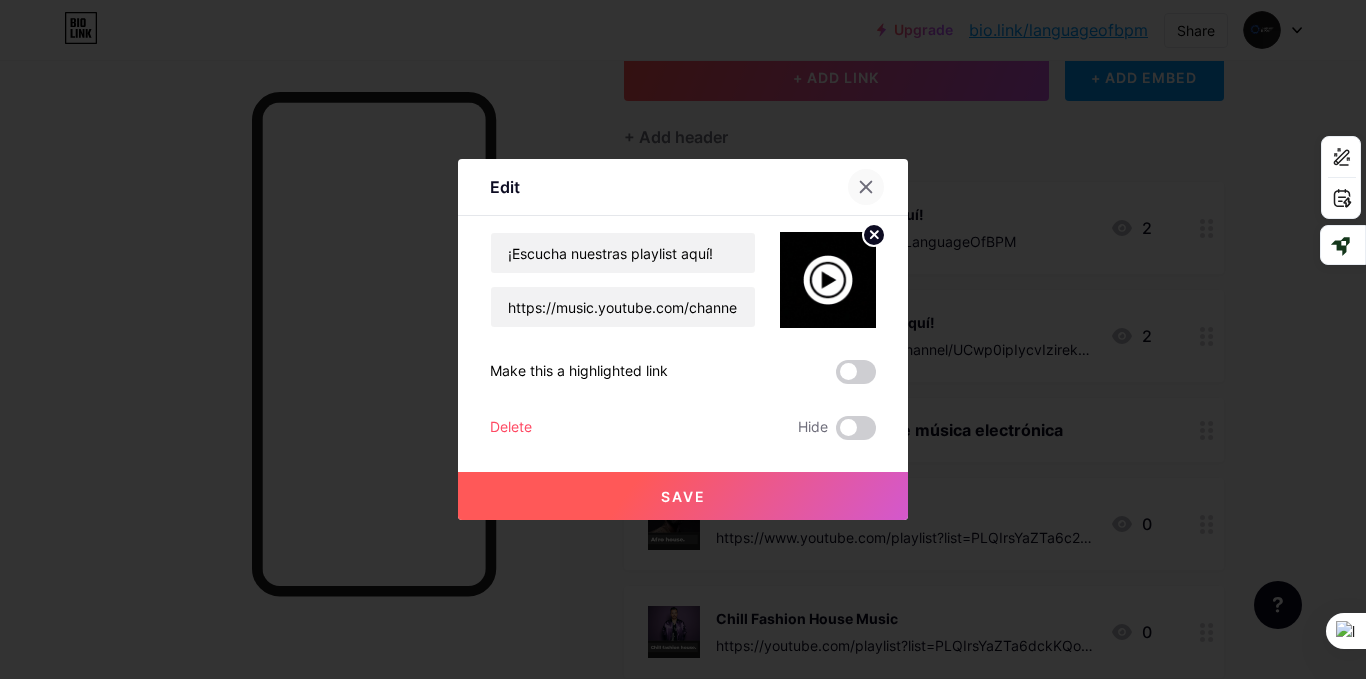 click at bounding box center (866, 187) 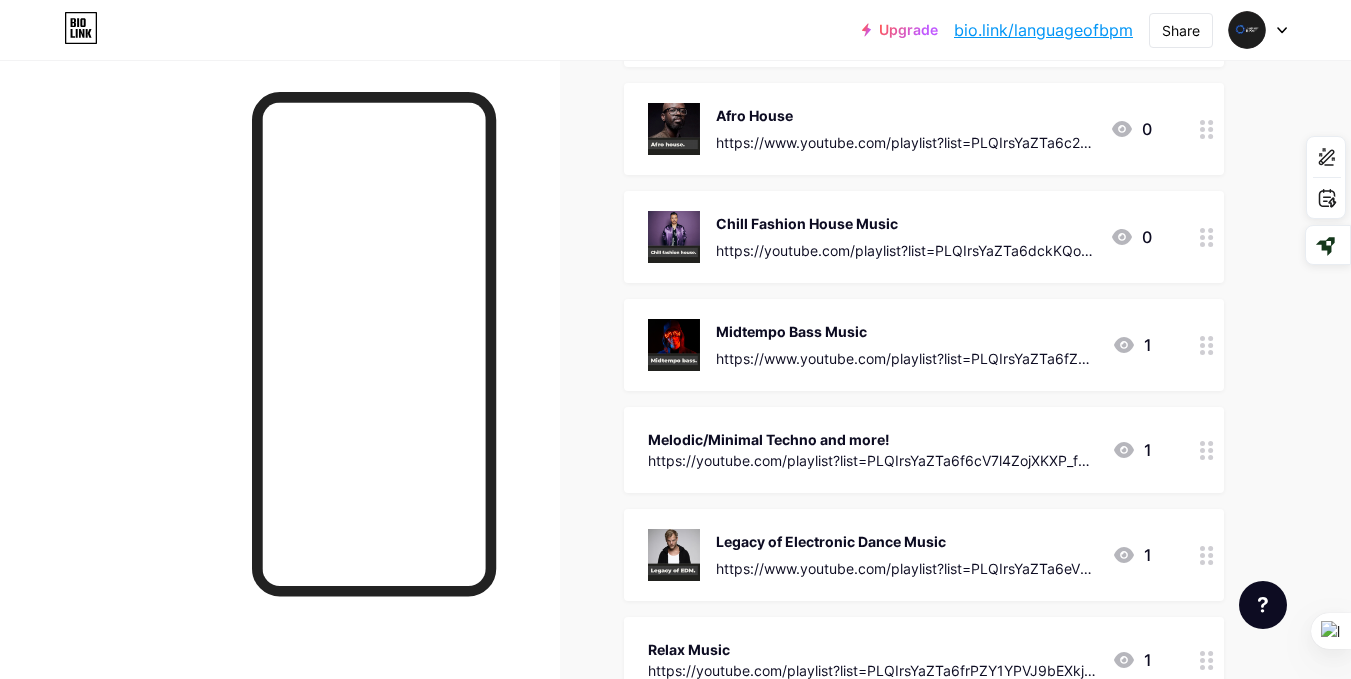 scroll, scrollTop: 600, scrollLeft: 0, axis: vertical 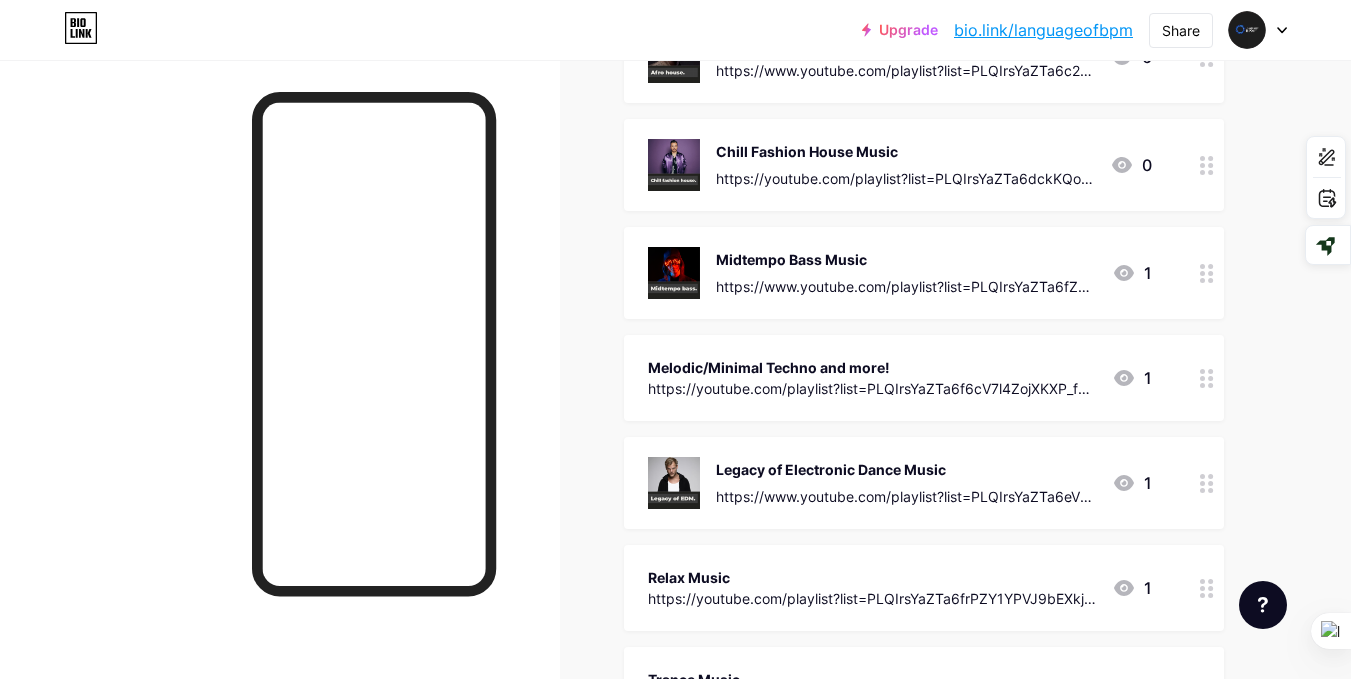 click on "https://youtube.com/playlist?list=PLQIrsYaZTa6f6cV7l4ZojXKXP_fvDWVye&si=B5QZ9A696JlzE8cN" at bounding box center [872, 388] 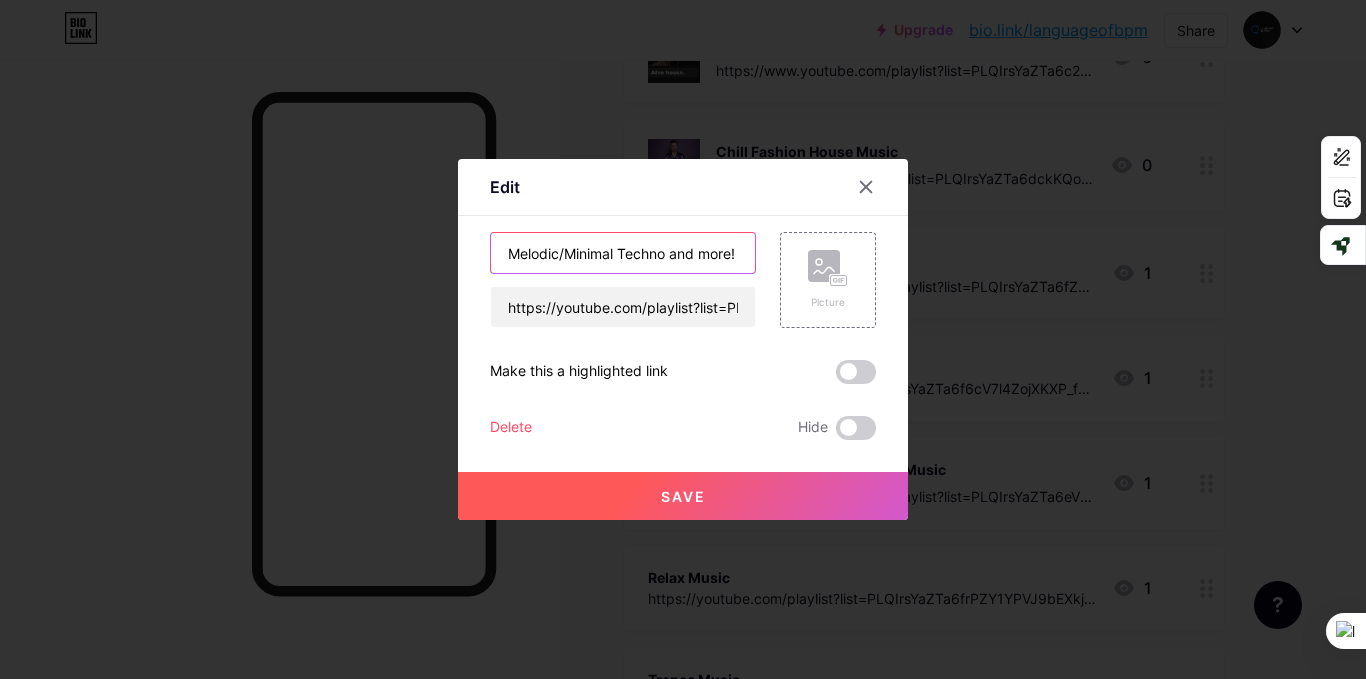click on "Melodic/Minimal Techno and more!" at bounding box center [623, 253] 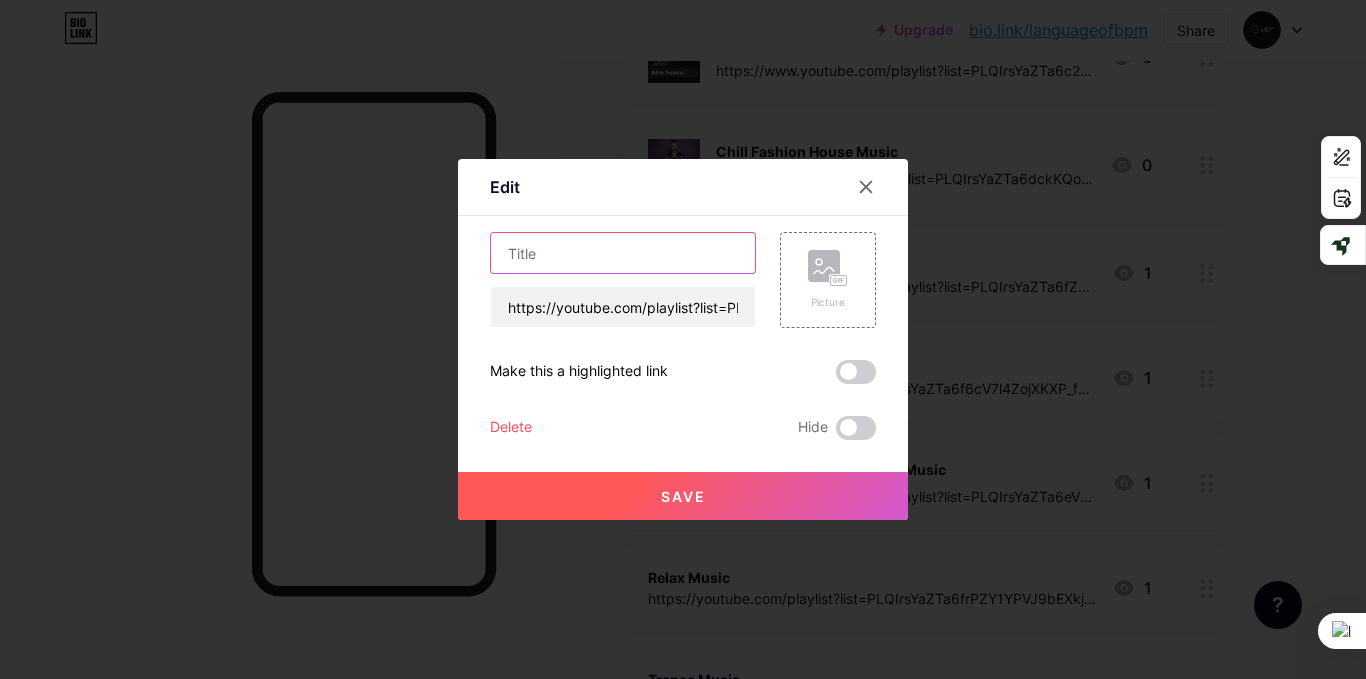 type 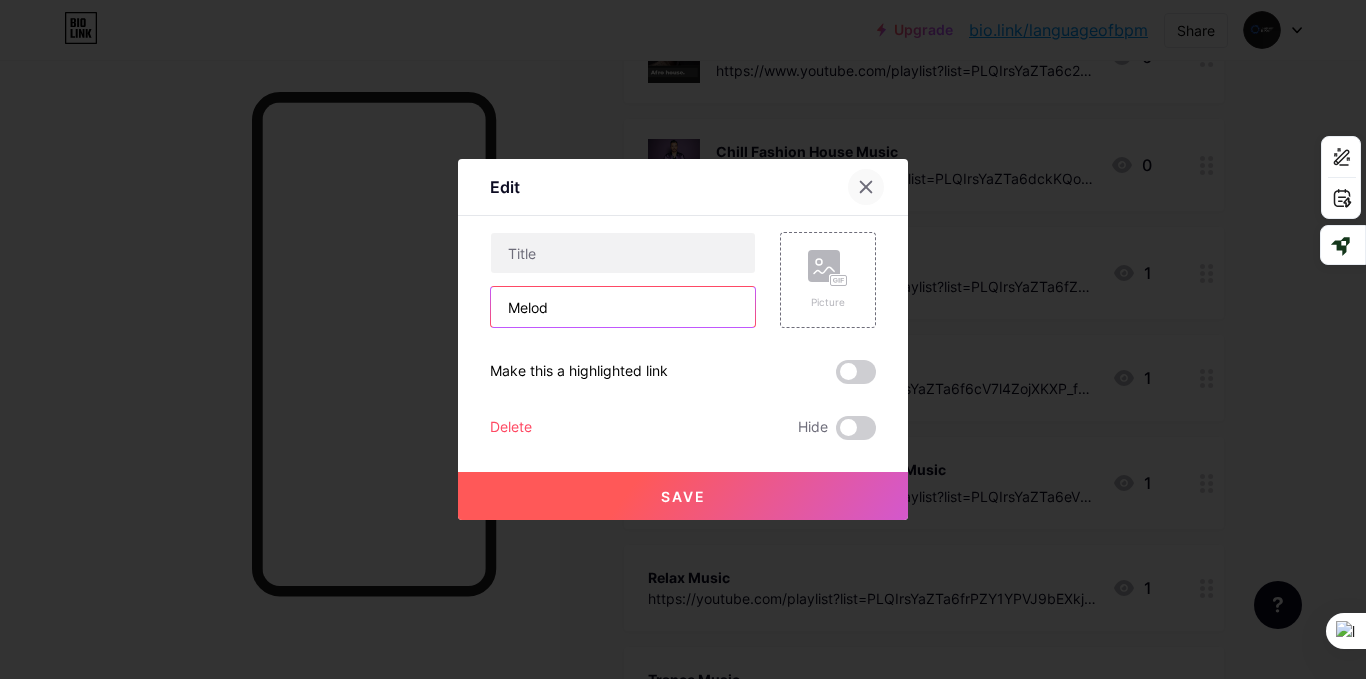 type on "Melod" 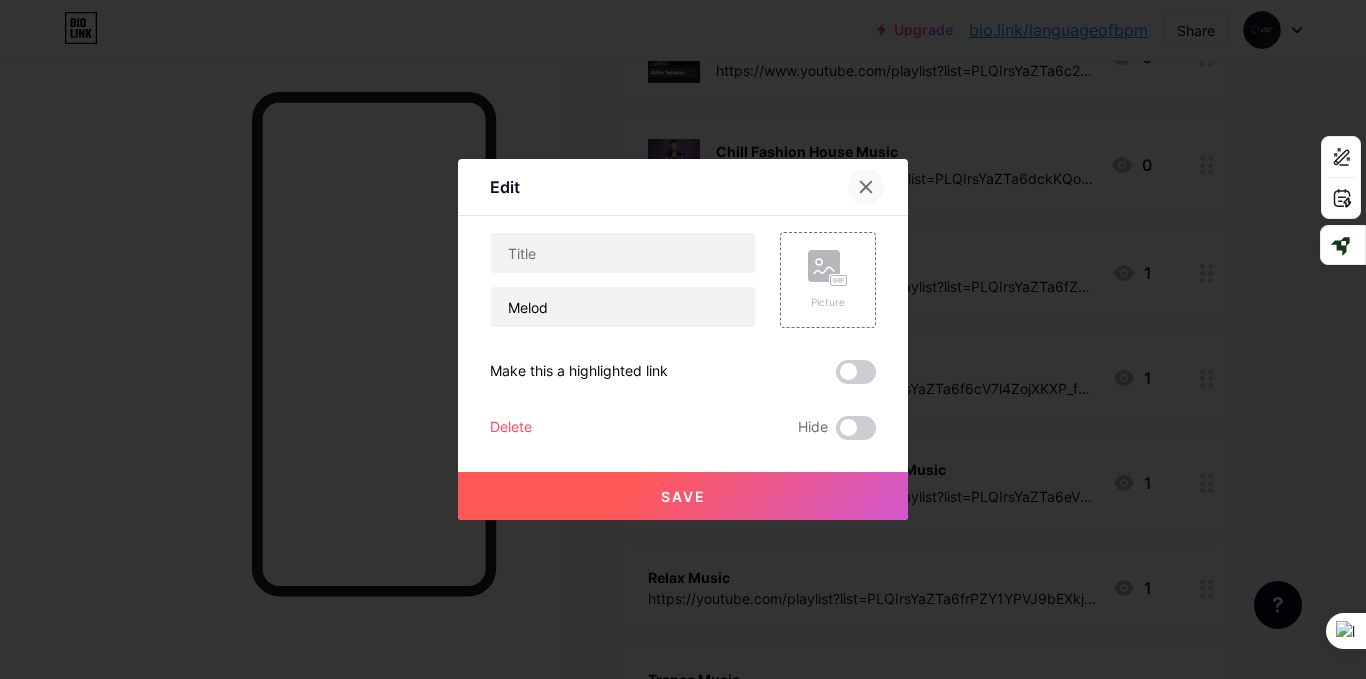 click at bounding box center (866, 187) 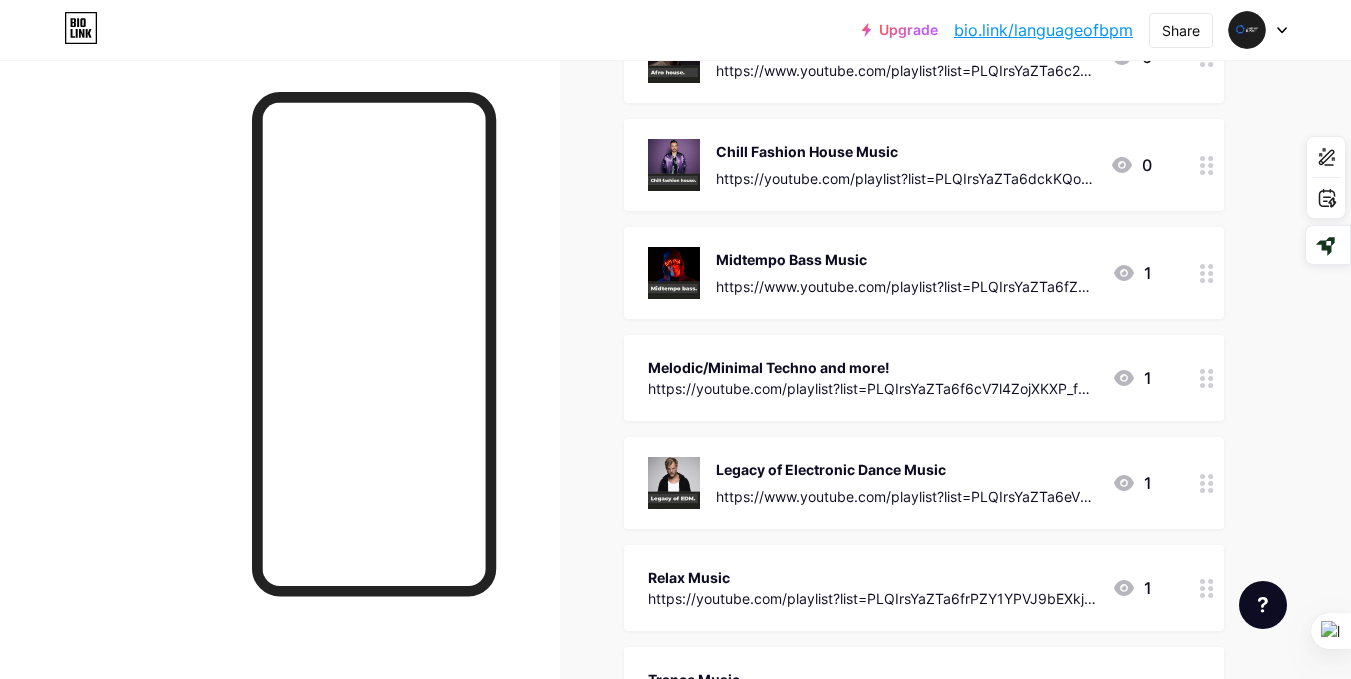 click on "Melodic/Minimal Techno and more!" at bounding box center [872, 367] 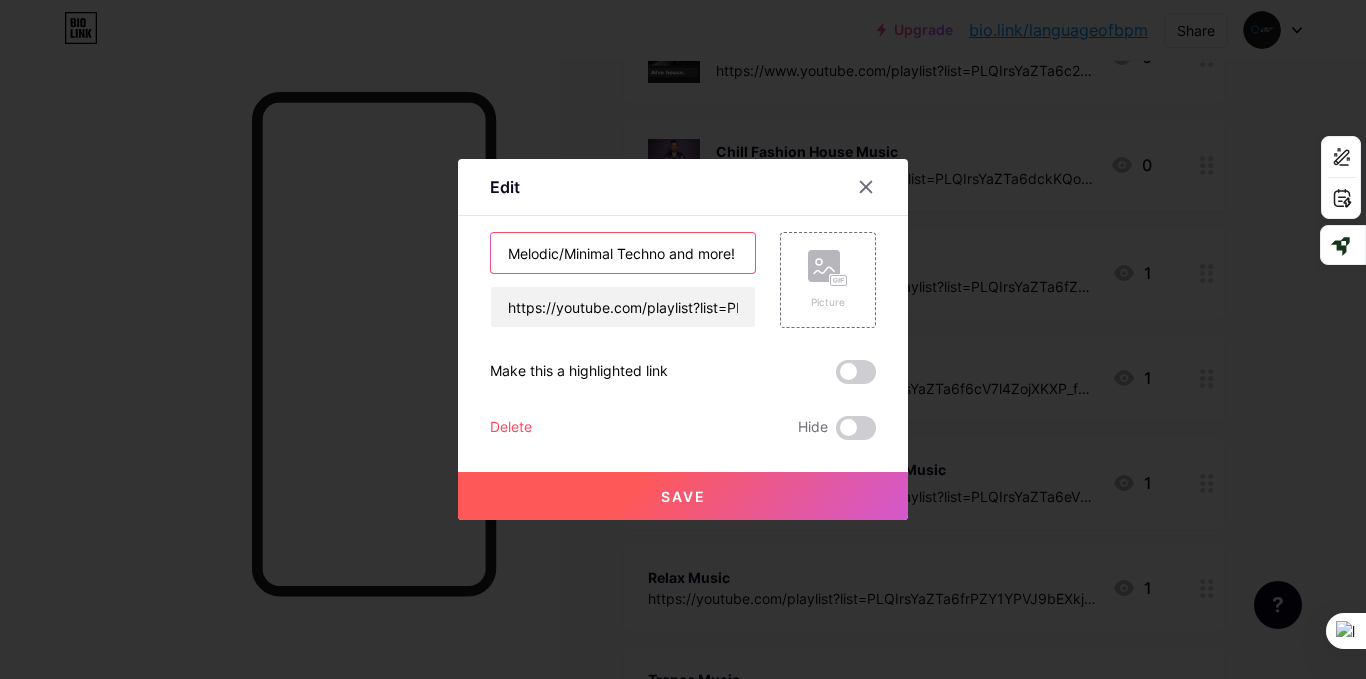 click on "Melodic/Minimal Techno and more!" at bounding box center (623, 253) 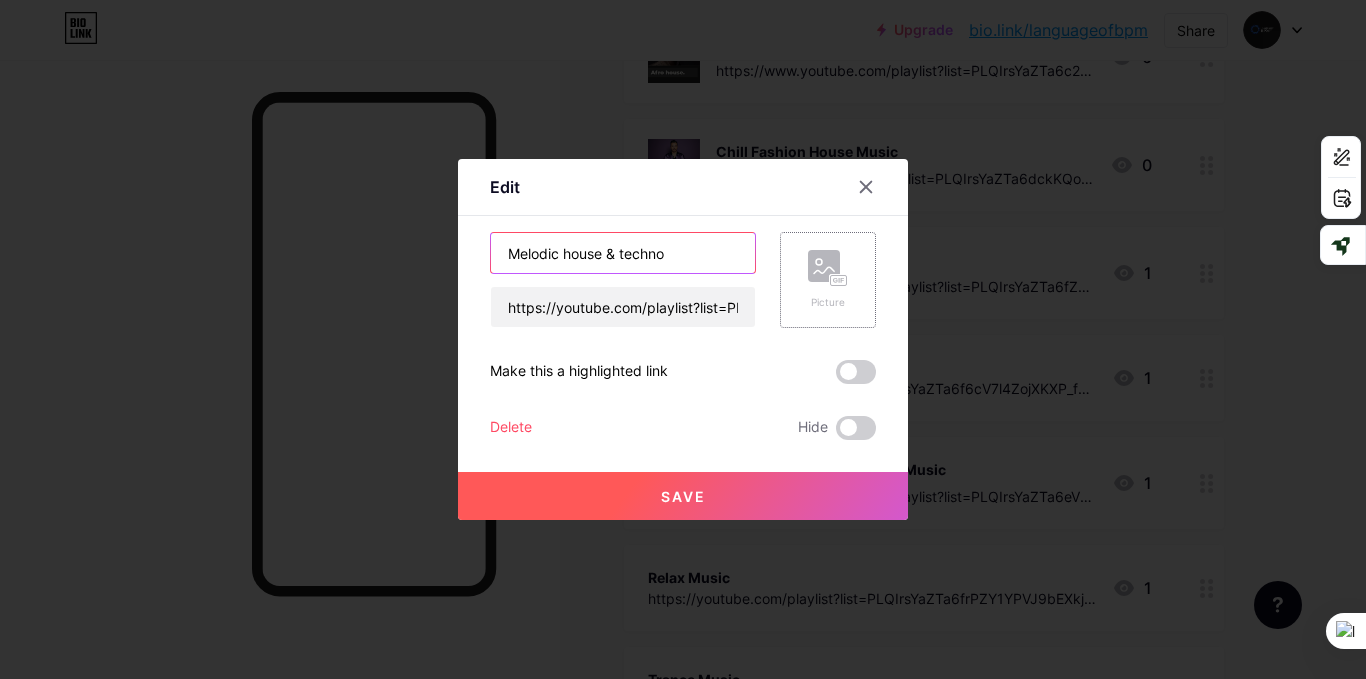 type on "Melodic house & techno" 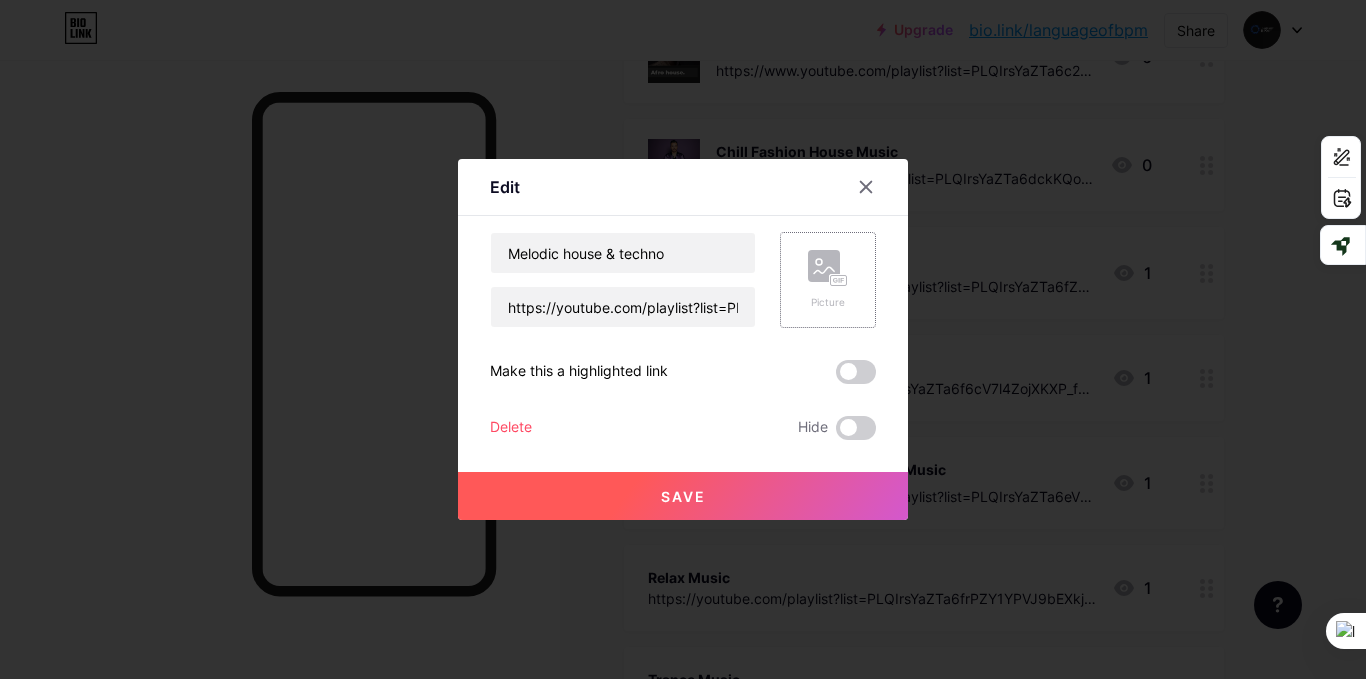 click on "Picture" at bounding box center (828, 302) 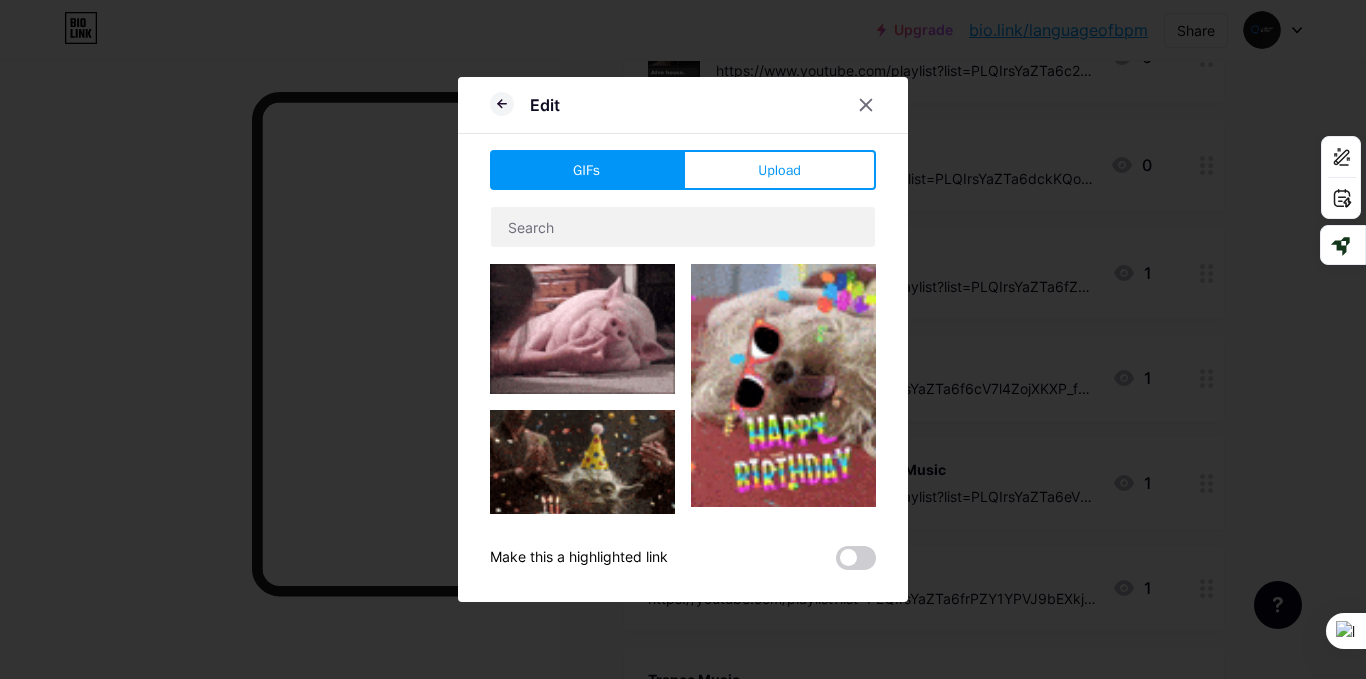 click on "Upload" at bounding box center [779, 170] 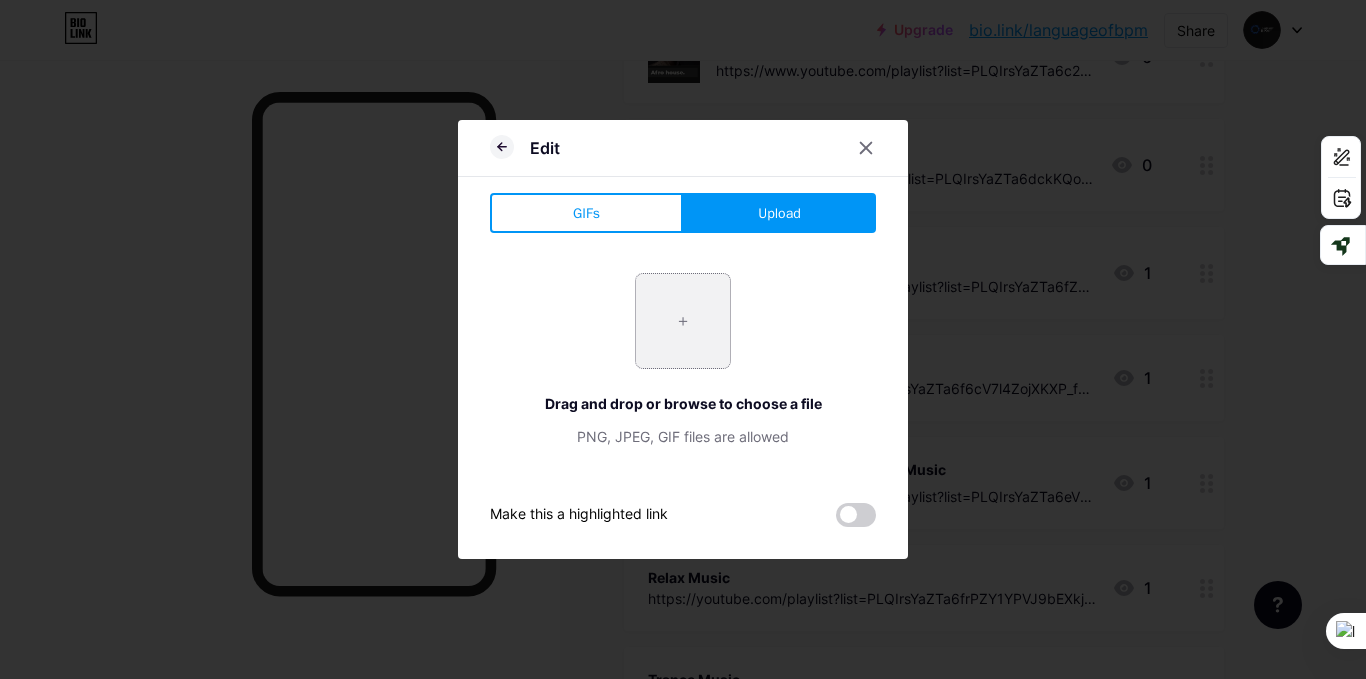 click at bounding box center [683, 321] 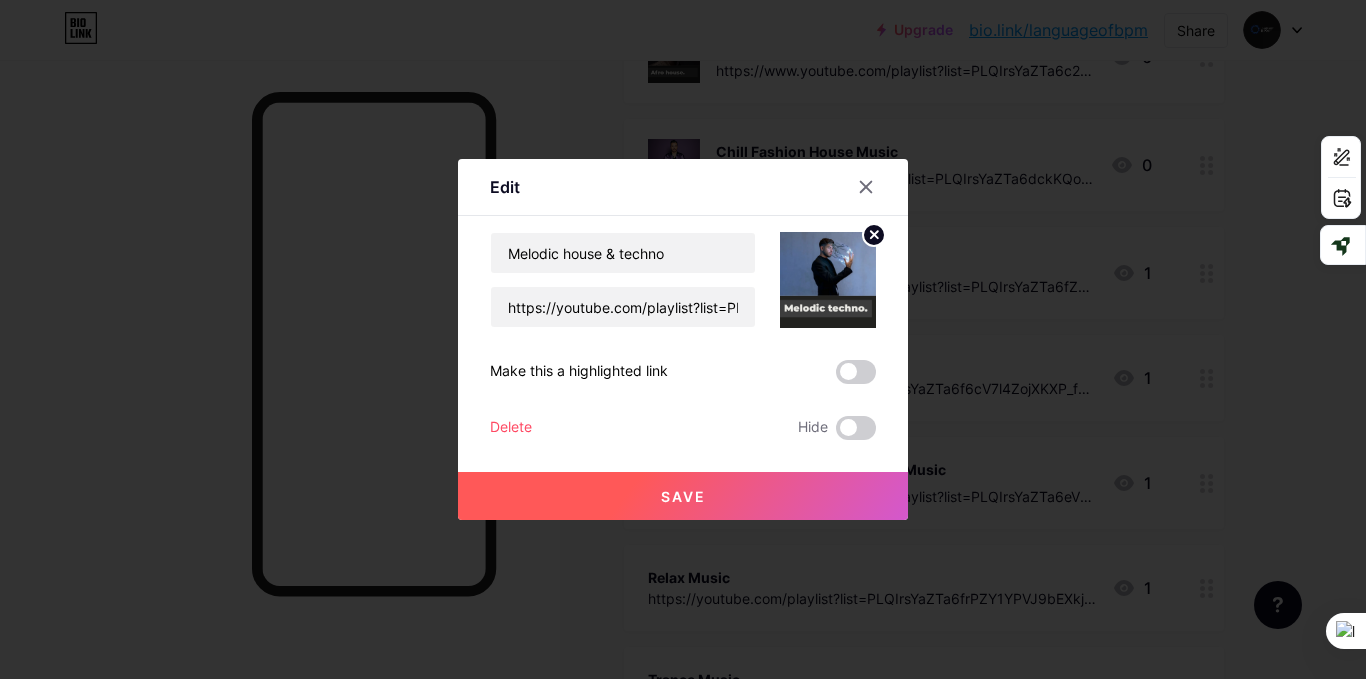 click on "Save" at bounding box center [683, 496] 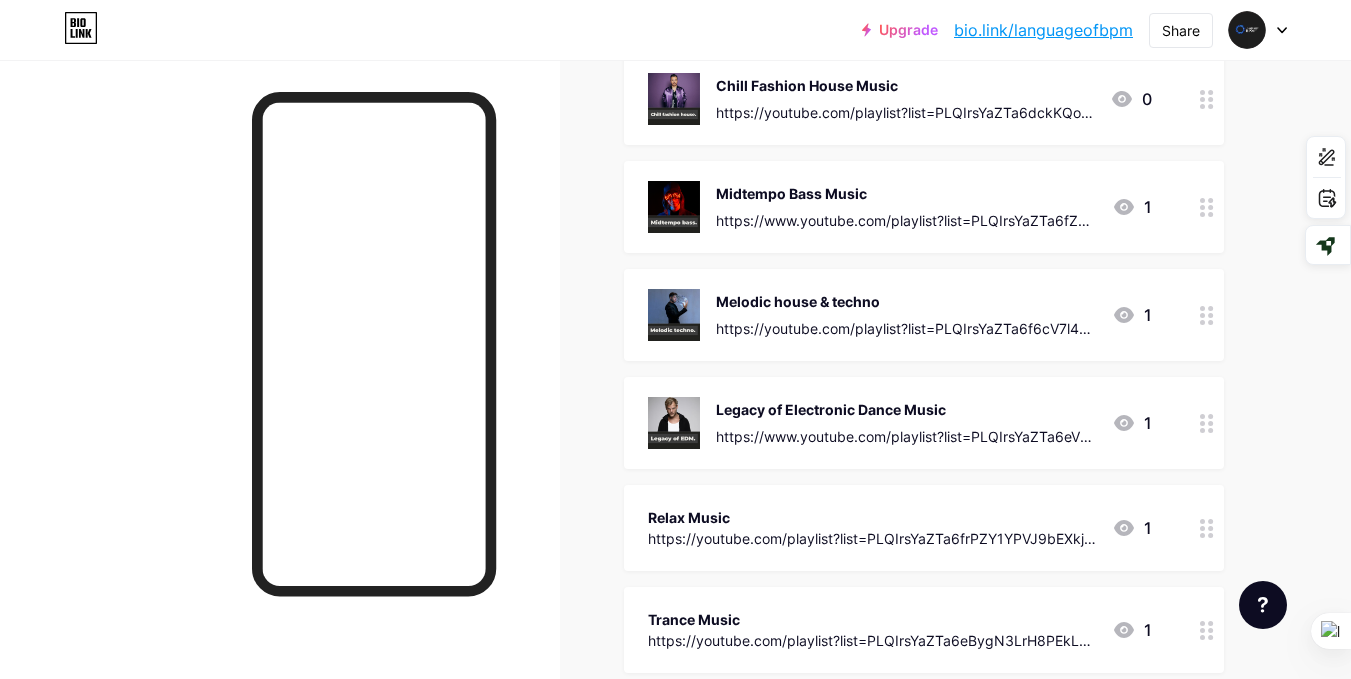 scroll, scrollTop: 800, scrollLeft: 0, axis: vertical 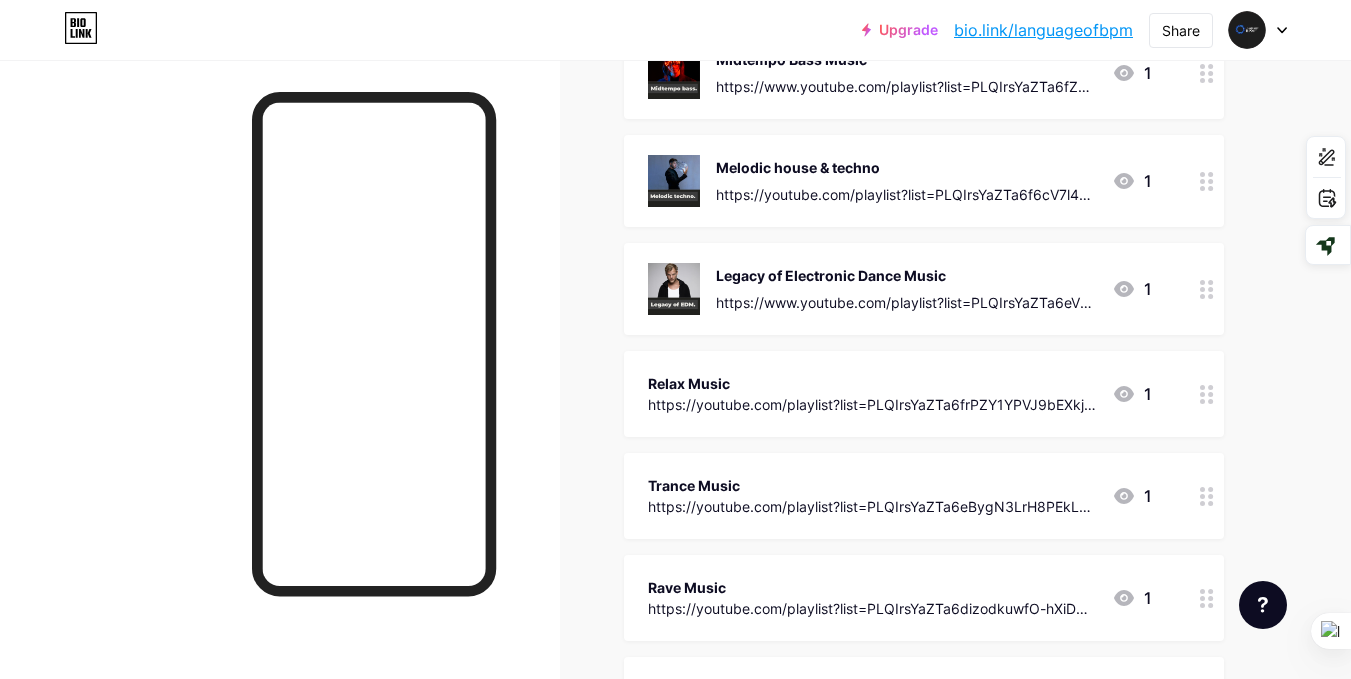 click on "https://youtube.com/playlist?list=PLQIrsYaZTa6frPZY1YPVJ9bEXkj7DiwJ_&si=NoTHh4Mlb9zymvAQ" at bounding box center [872, 404] 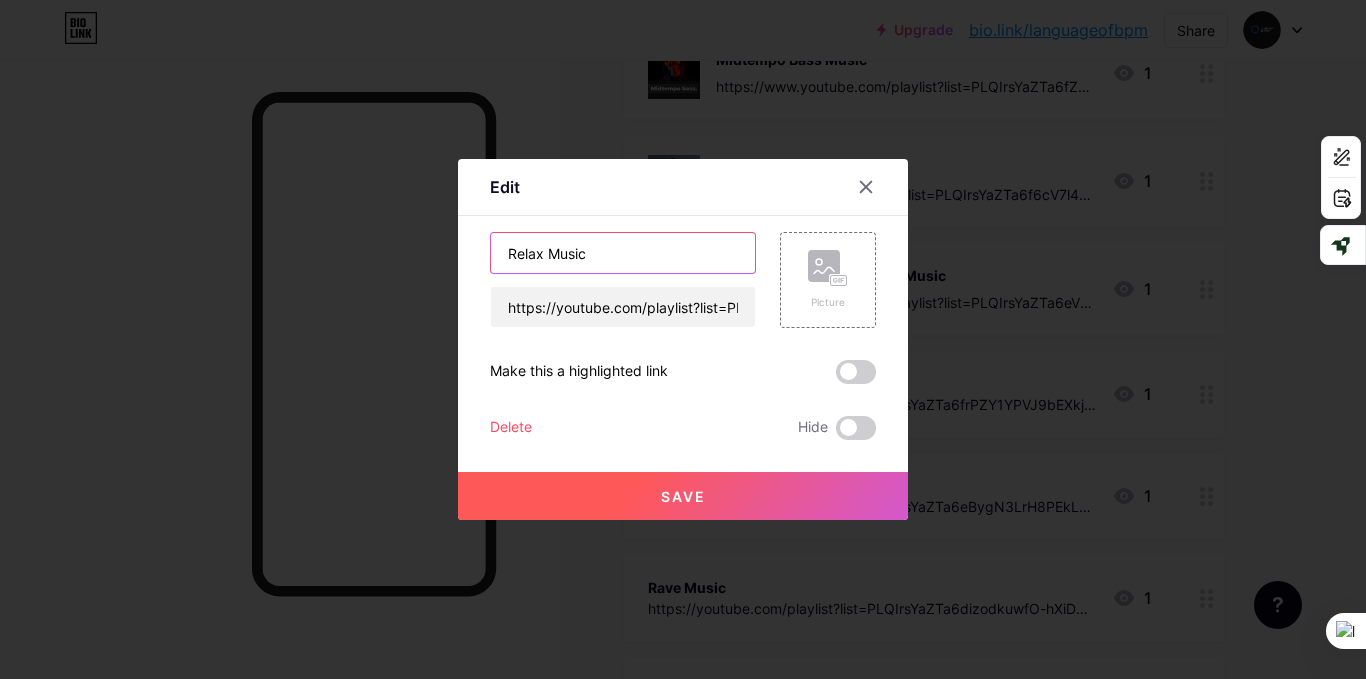 click on "Relax Music" at bounding box center (623, 253) 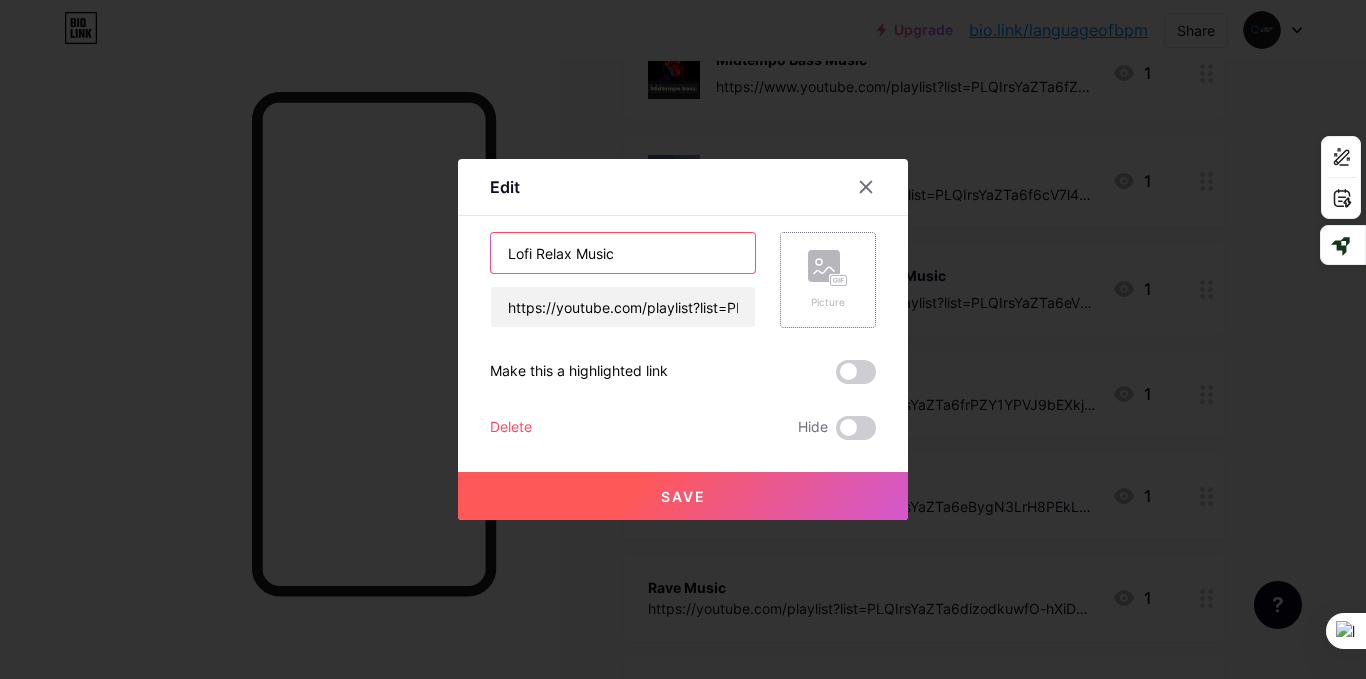 type on "Lofi Relax Music" 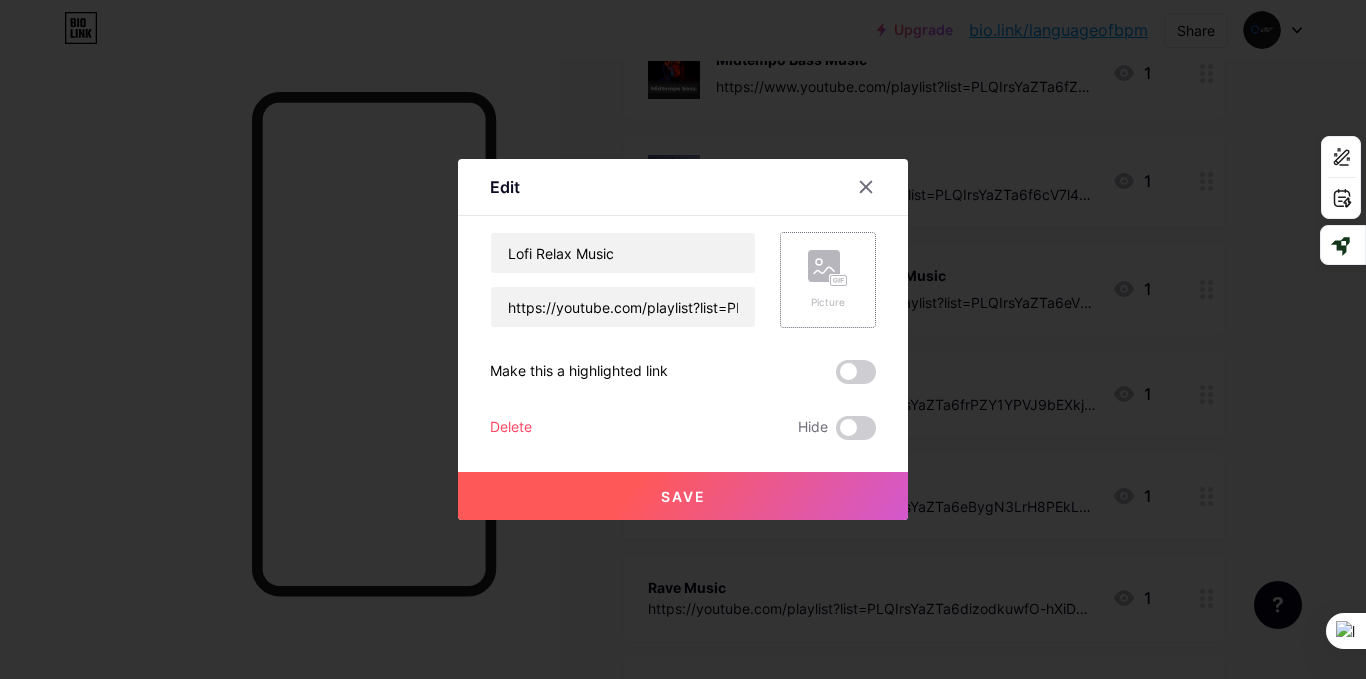 click 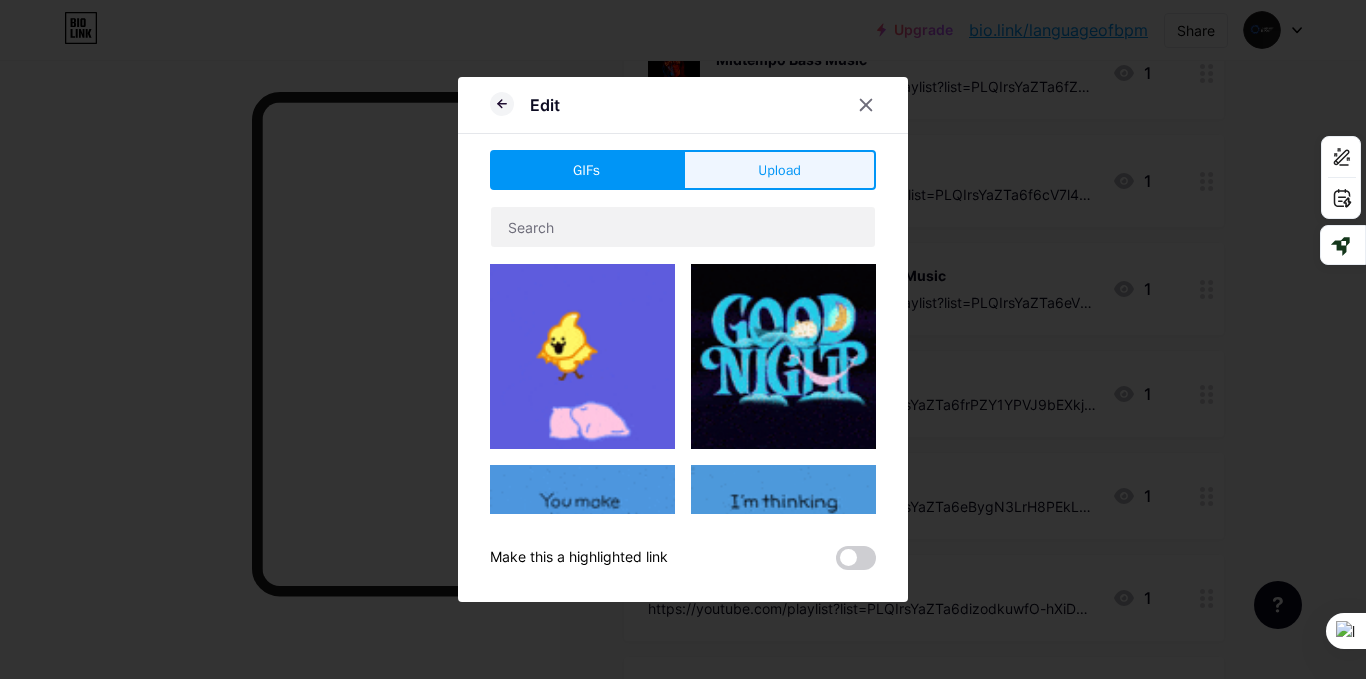click on "Upload" at bounding box center (779, 170) 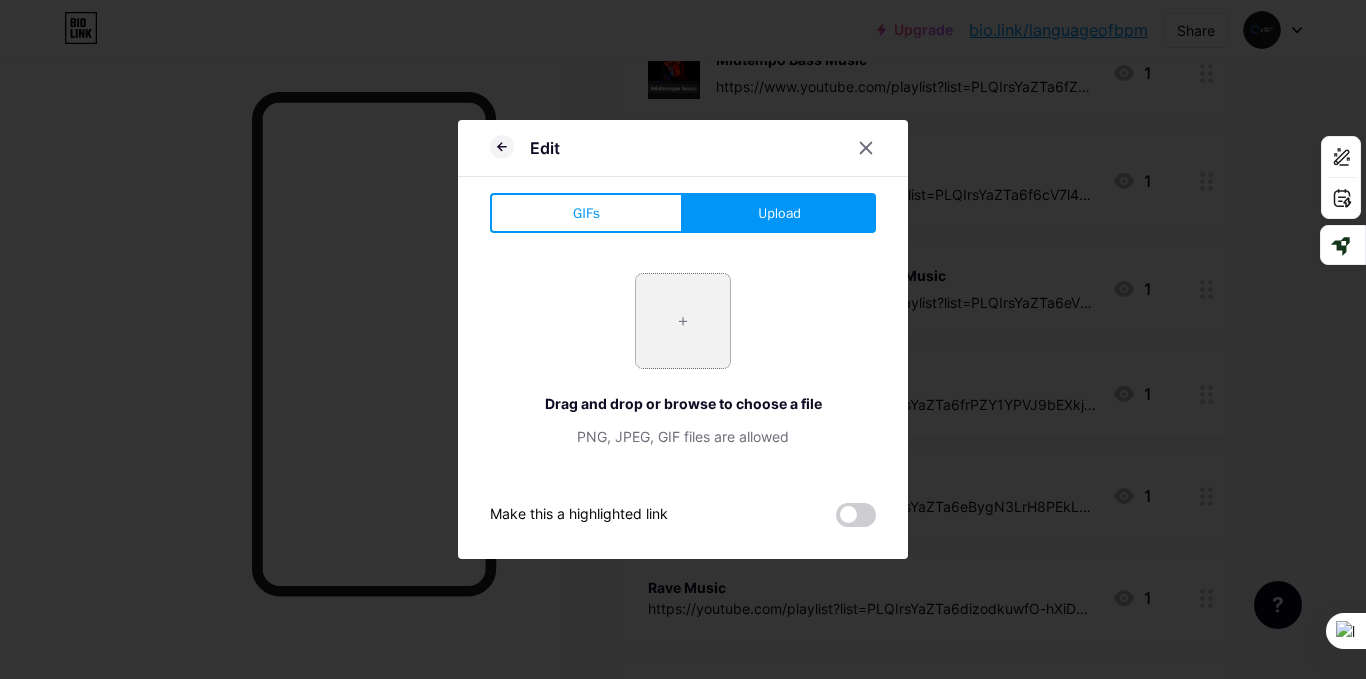 click at bounding box center [683, 321] 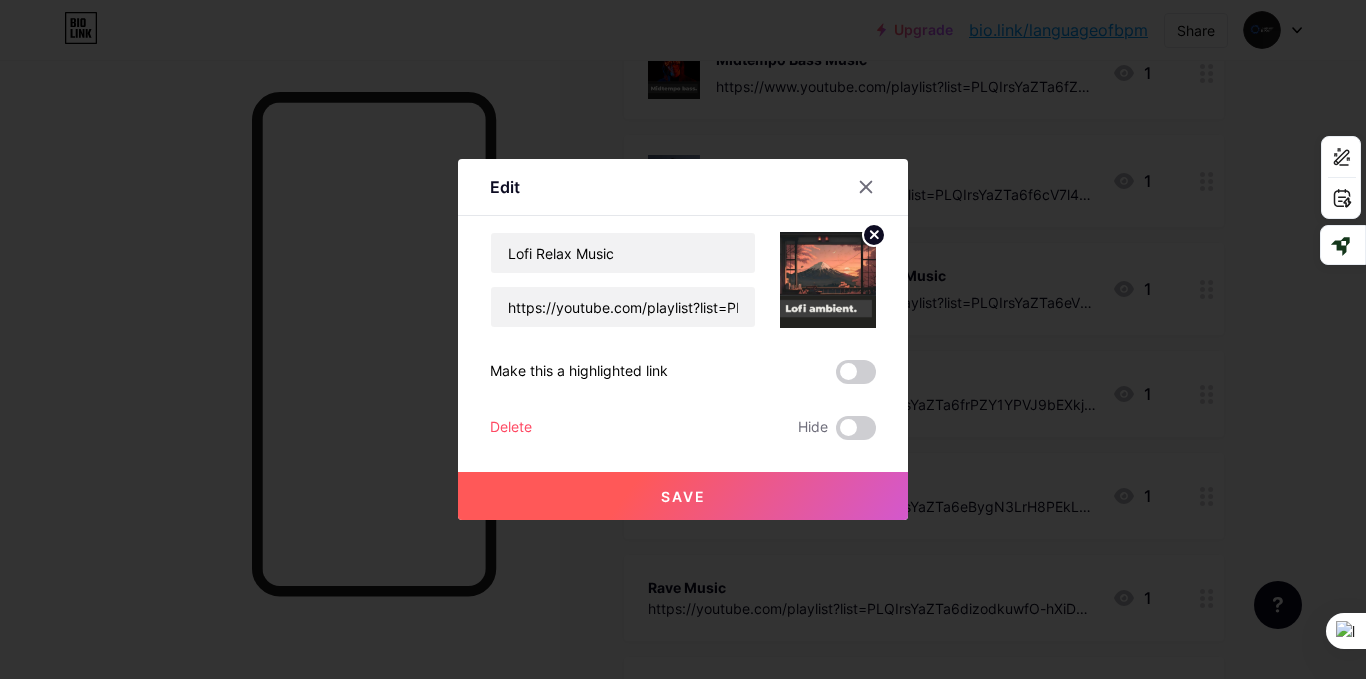 click on "Save" at bounding box center (683, 496) 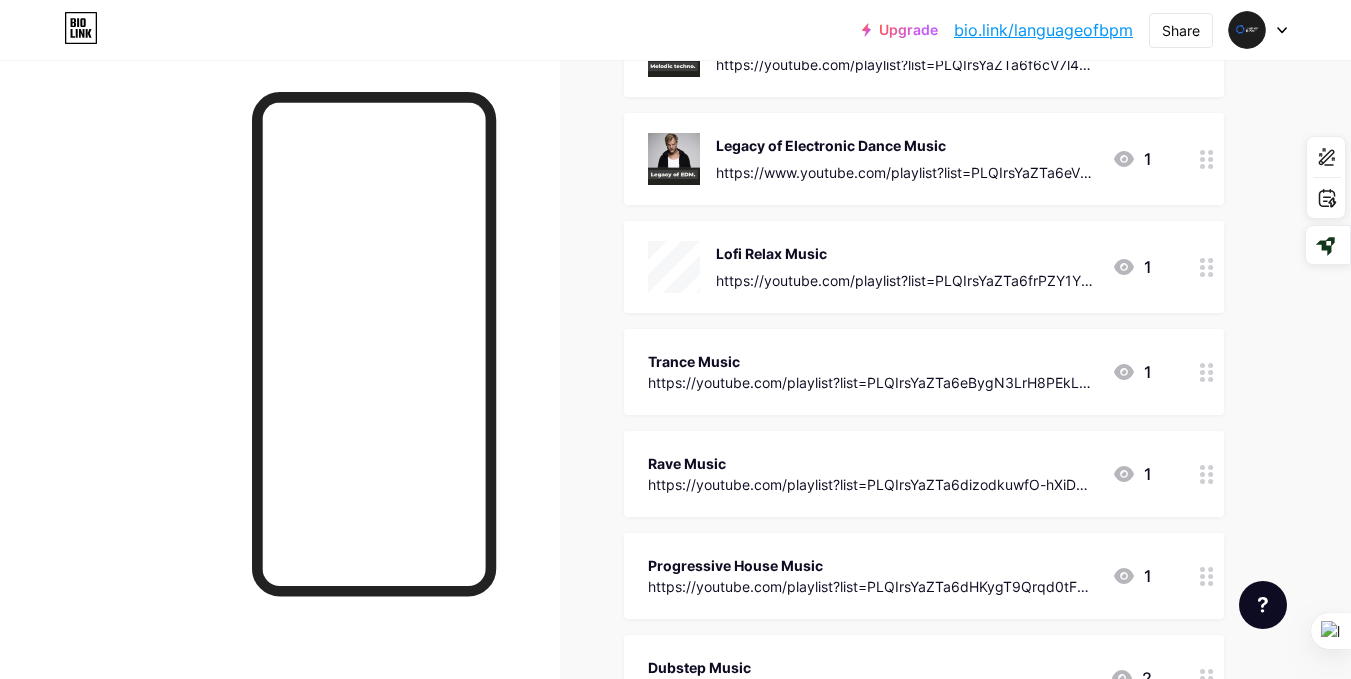 scroll, scrollTop: 933, scrollLeft: 0, axis: vertical 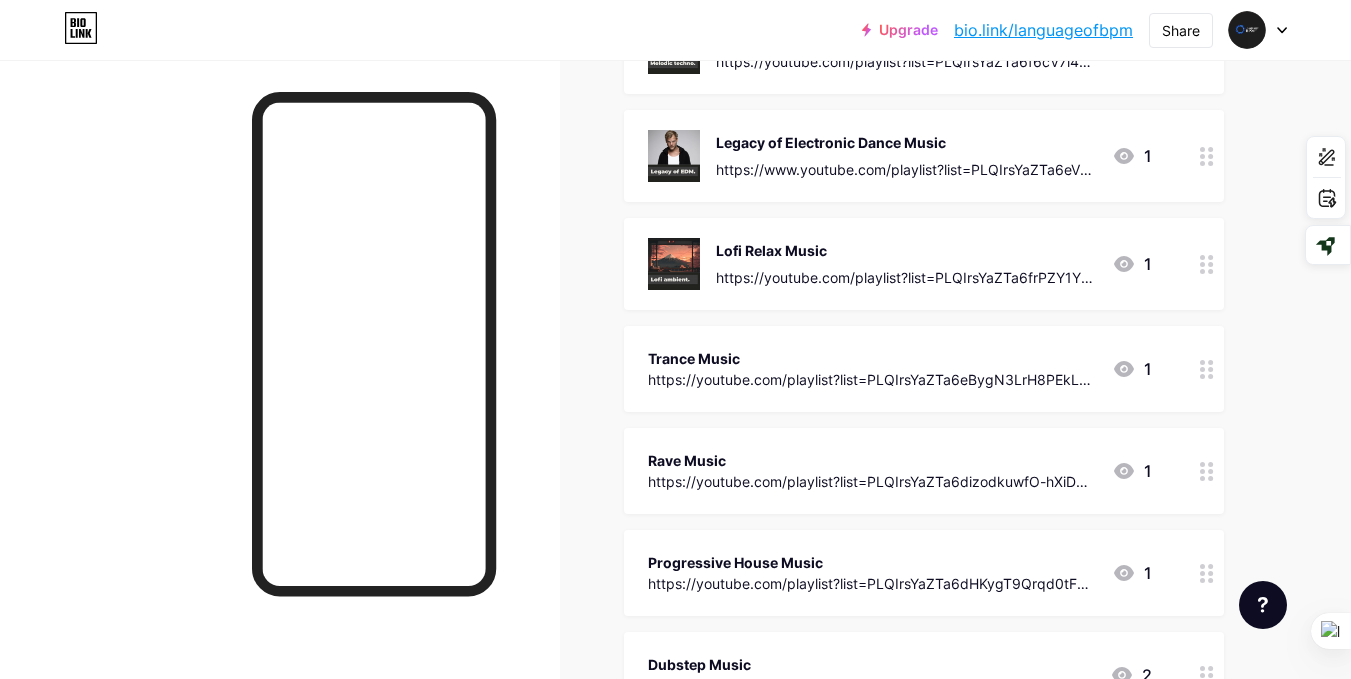 click on "https://youtube.com/playlist?list=PLQIrsYaZTa6eBygN3LrH8PEkLK4JEzr5Z&si=bp2r41yNAezpTkVc" at bounding box center (872, 379) 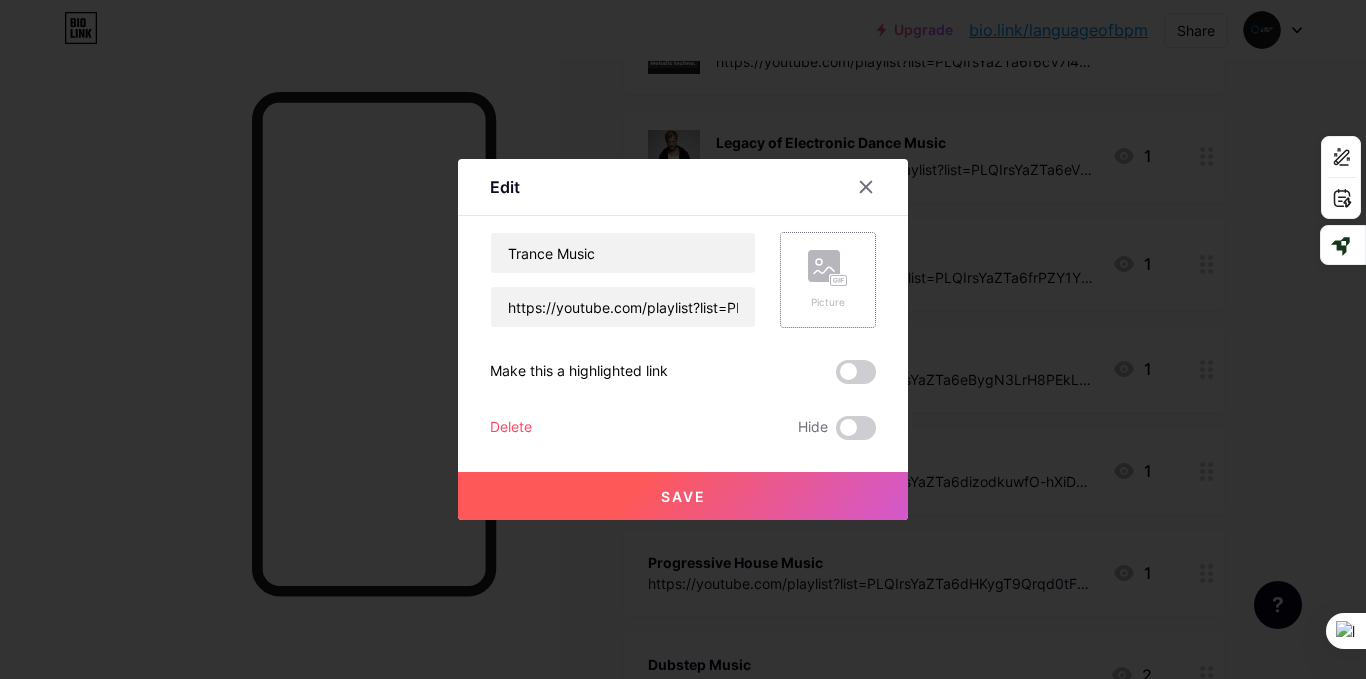 click 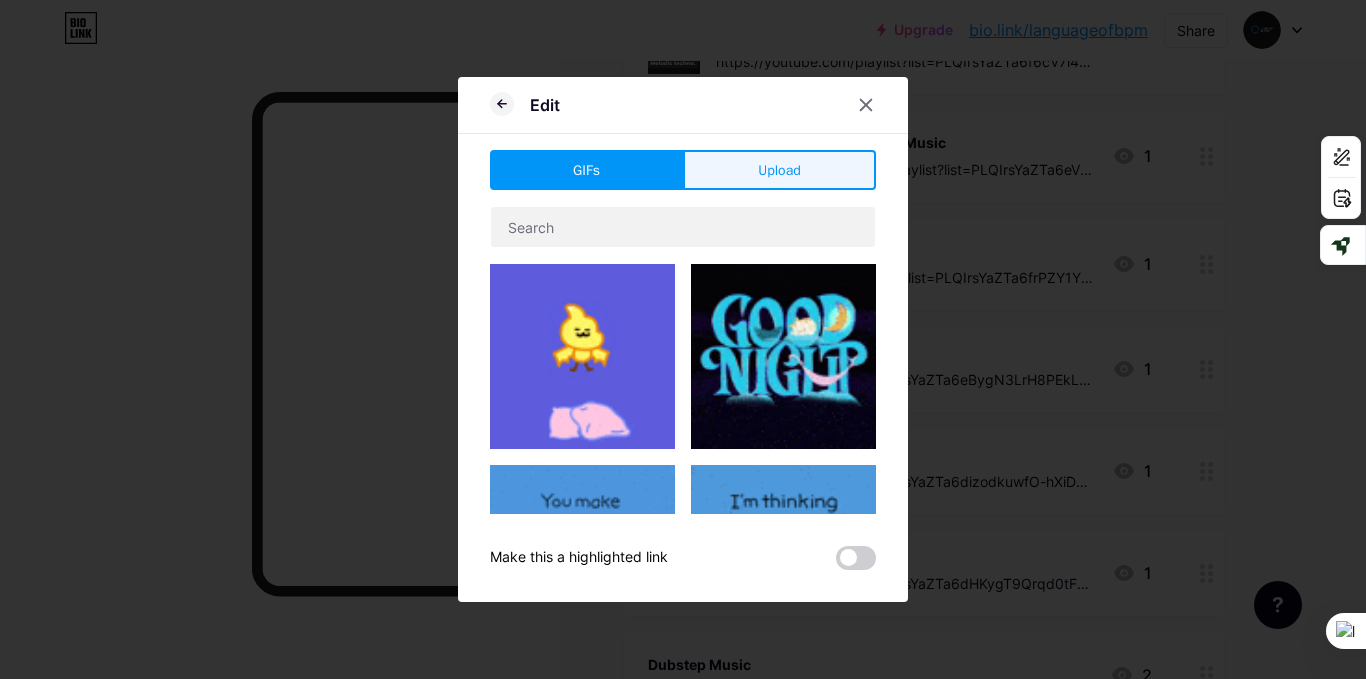 click on "Upload" at bounding box center (779, 170) 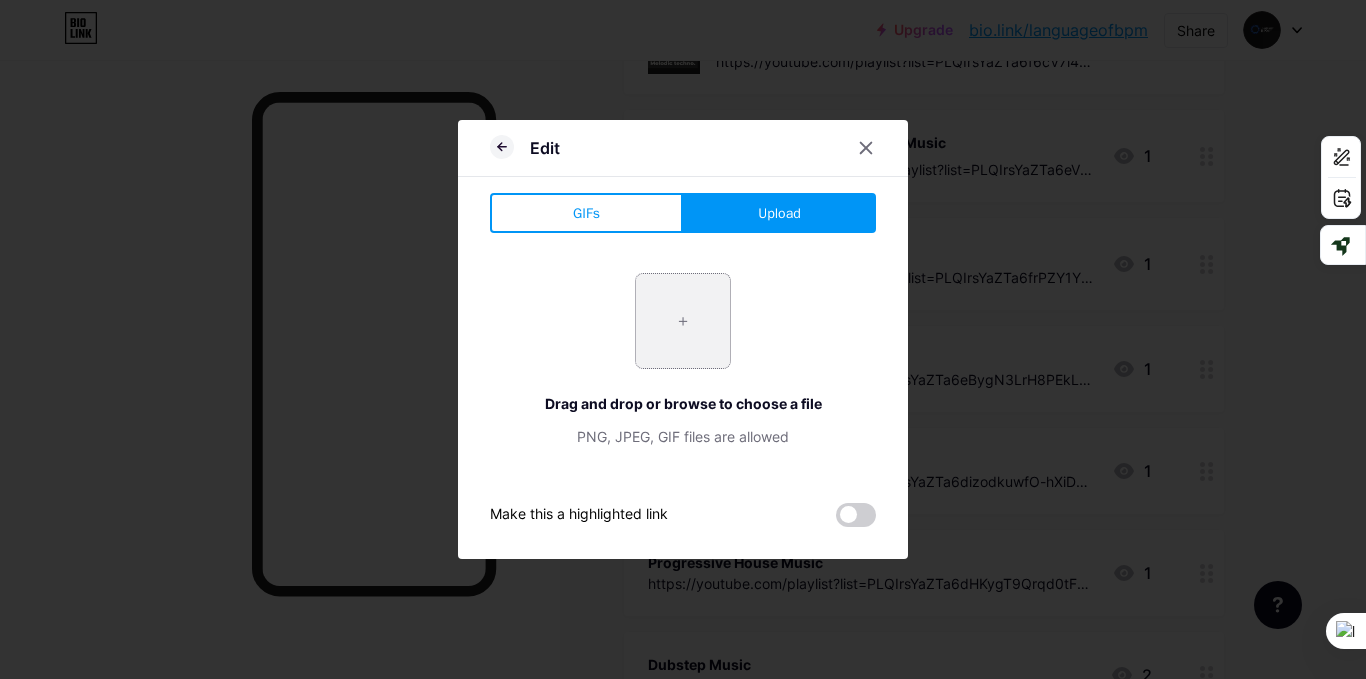 click at bounding box center (683, 321) 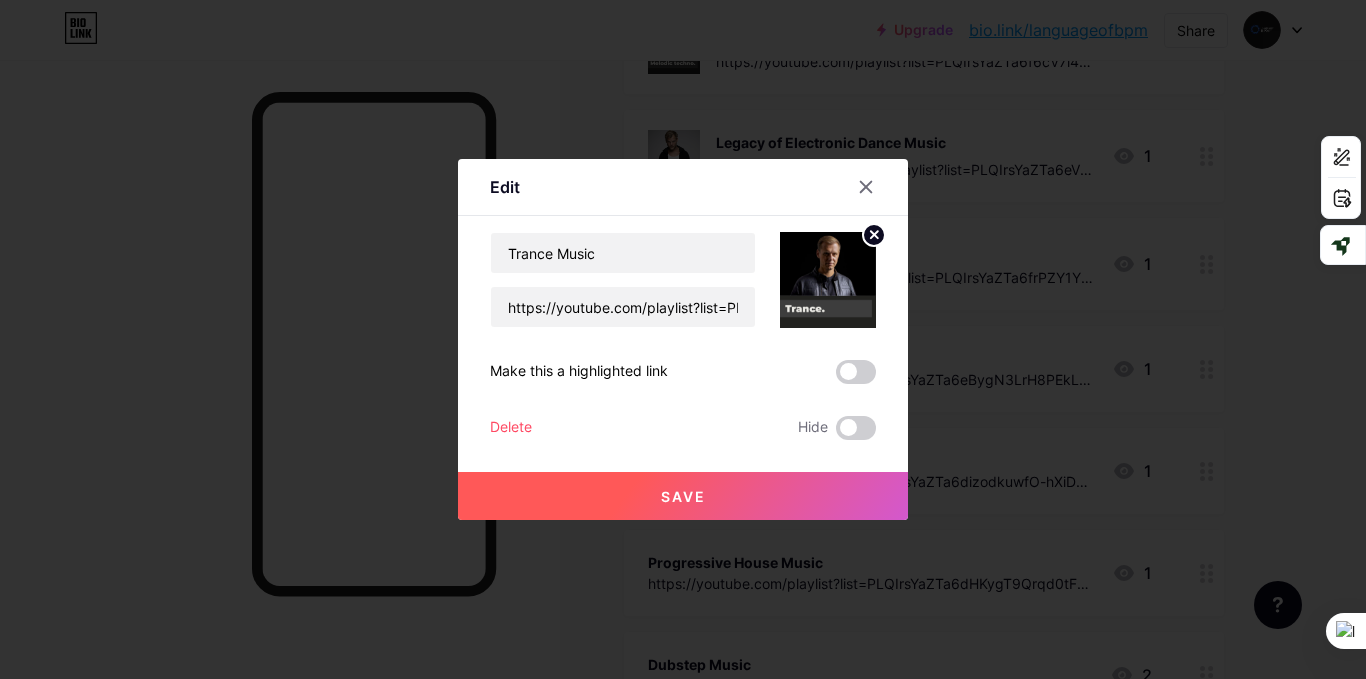 click on "Save" at bounding box center [683, 496] 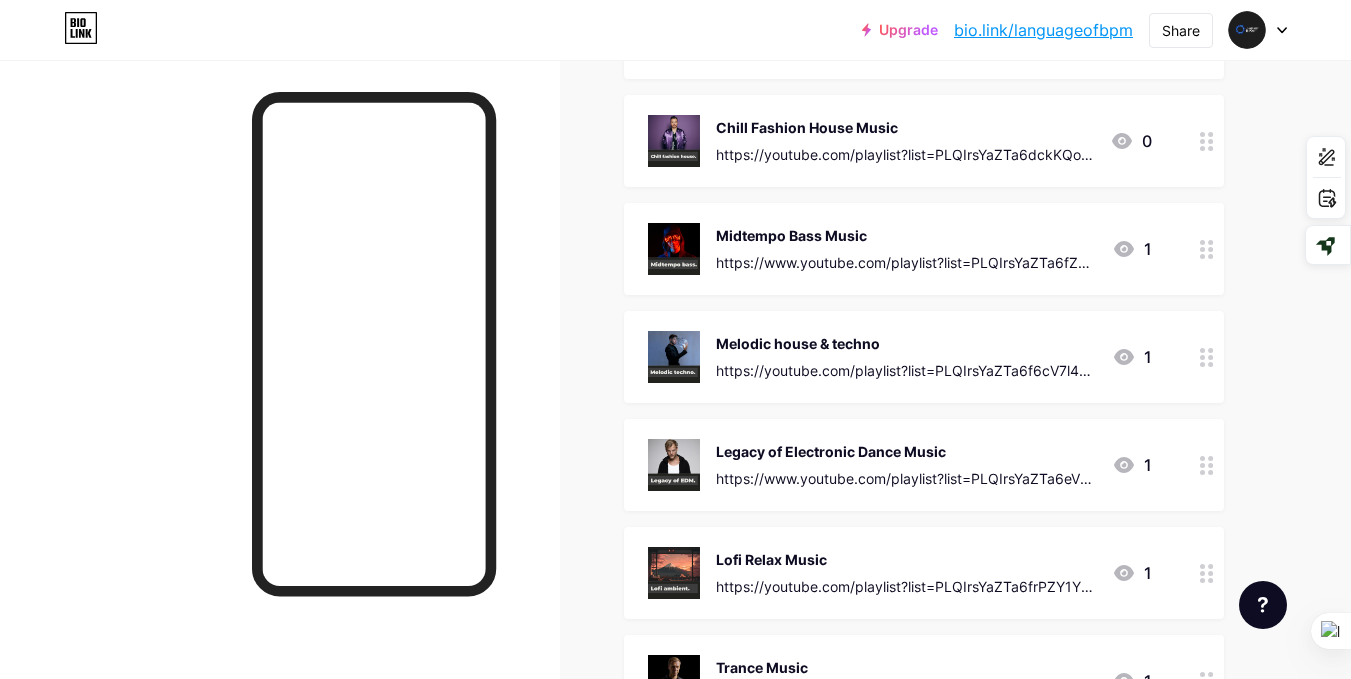 scroll, scrollTop: 600, scrollLeft: 0, axis: vertical 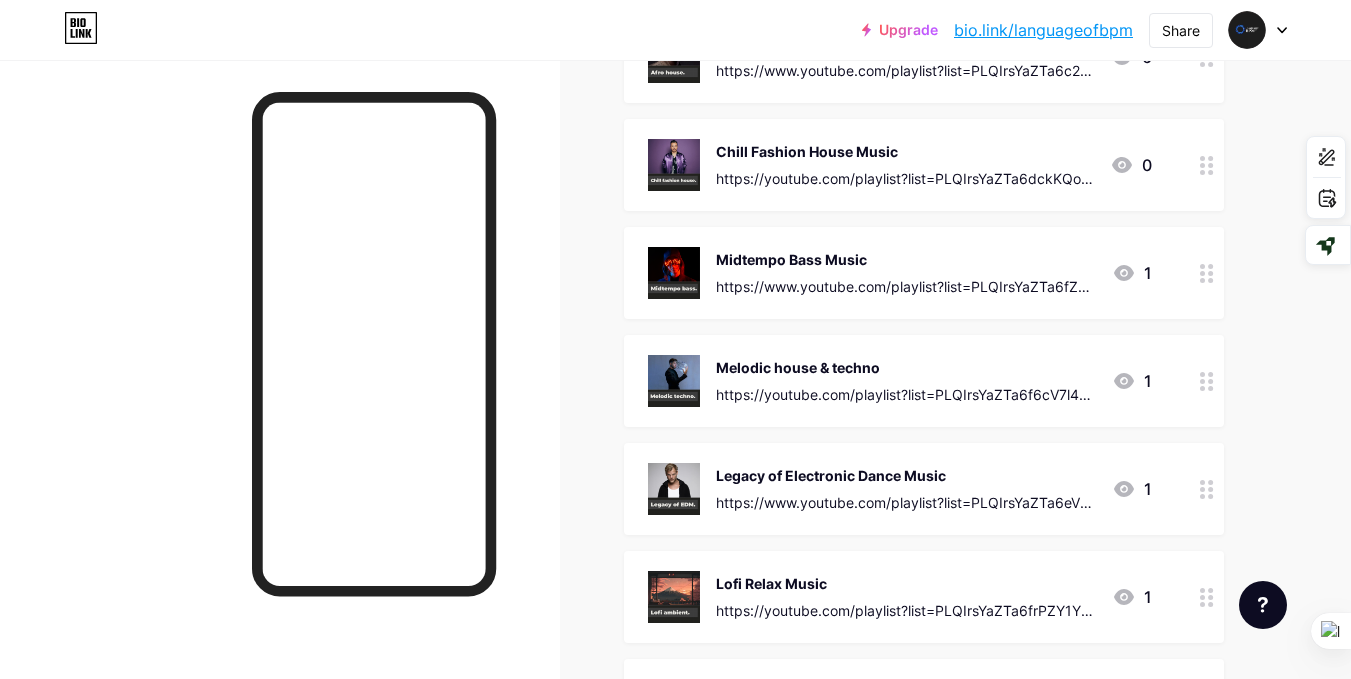 click on "https://www.youtube.com/playlist?list=PLQIrsYaZTa6fZnTVRCQoD8QtufPa1XaBJ" at bounding box center [906, 286] 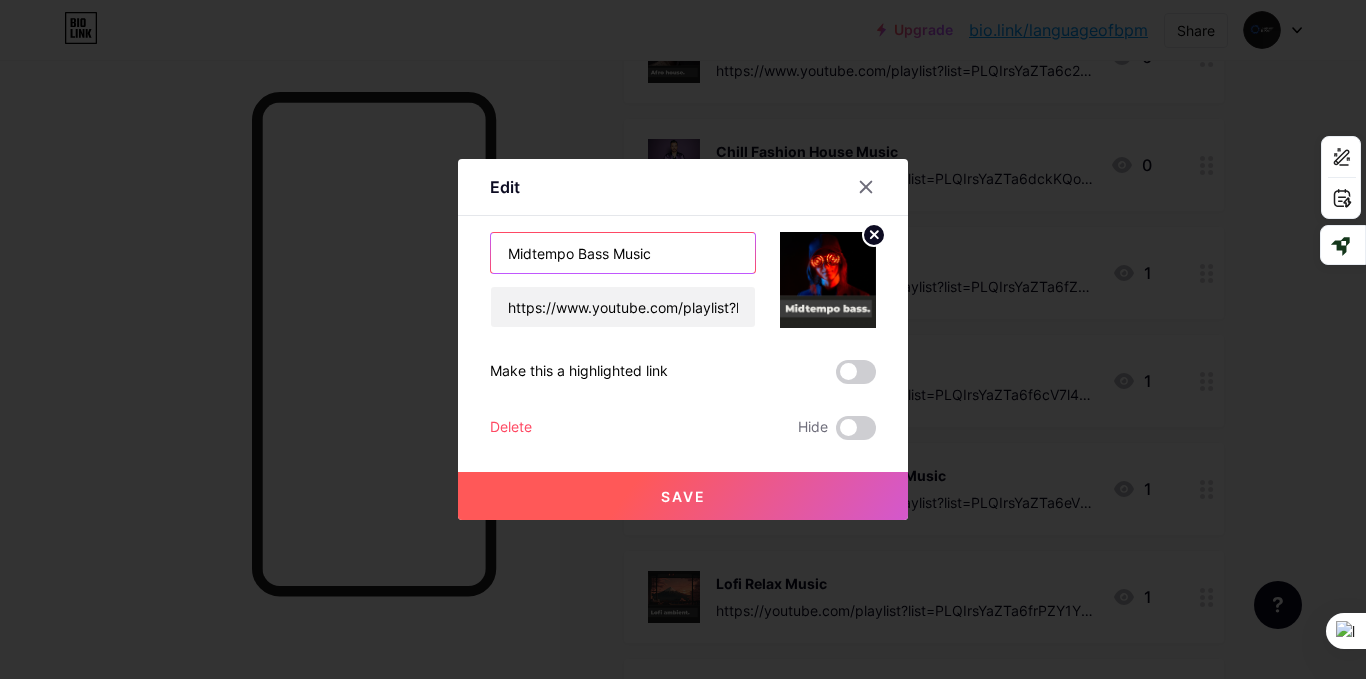 click on "Midtempo Bass Music" at bounding box center (623, 253) 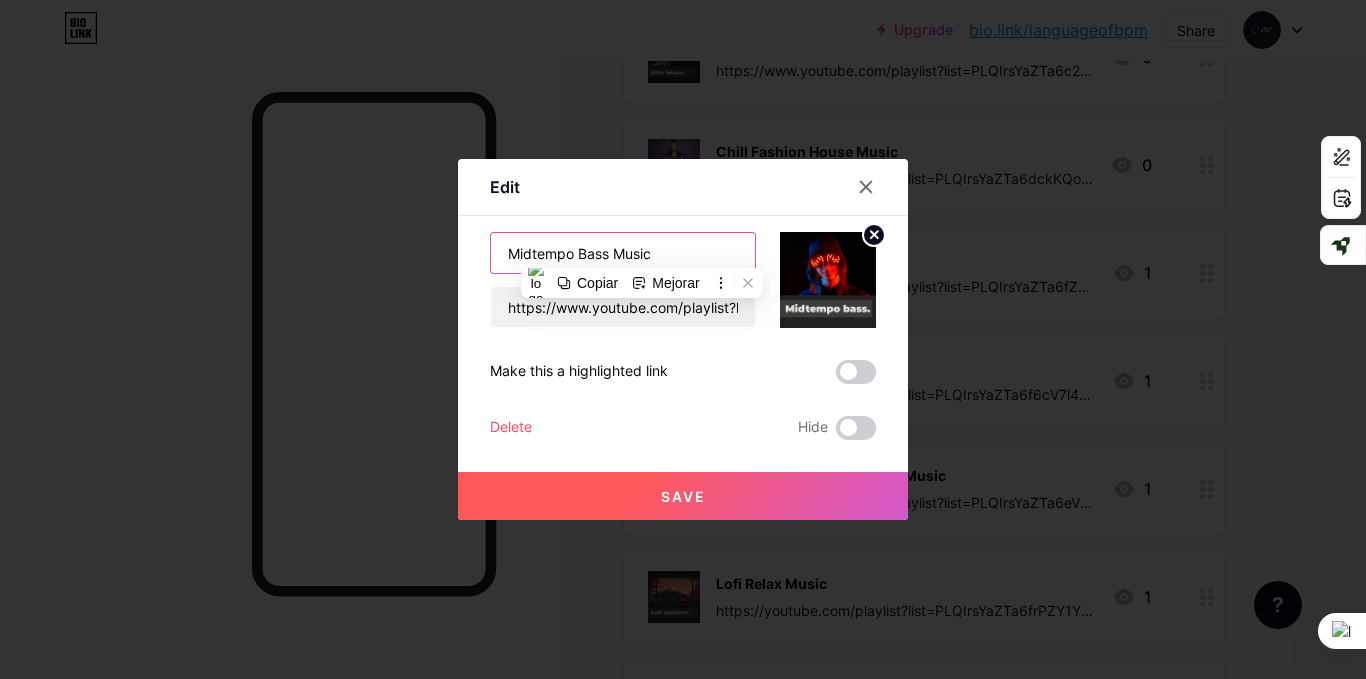 click on "Midtempo Bass Music" at bounding box center [623, 253] 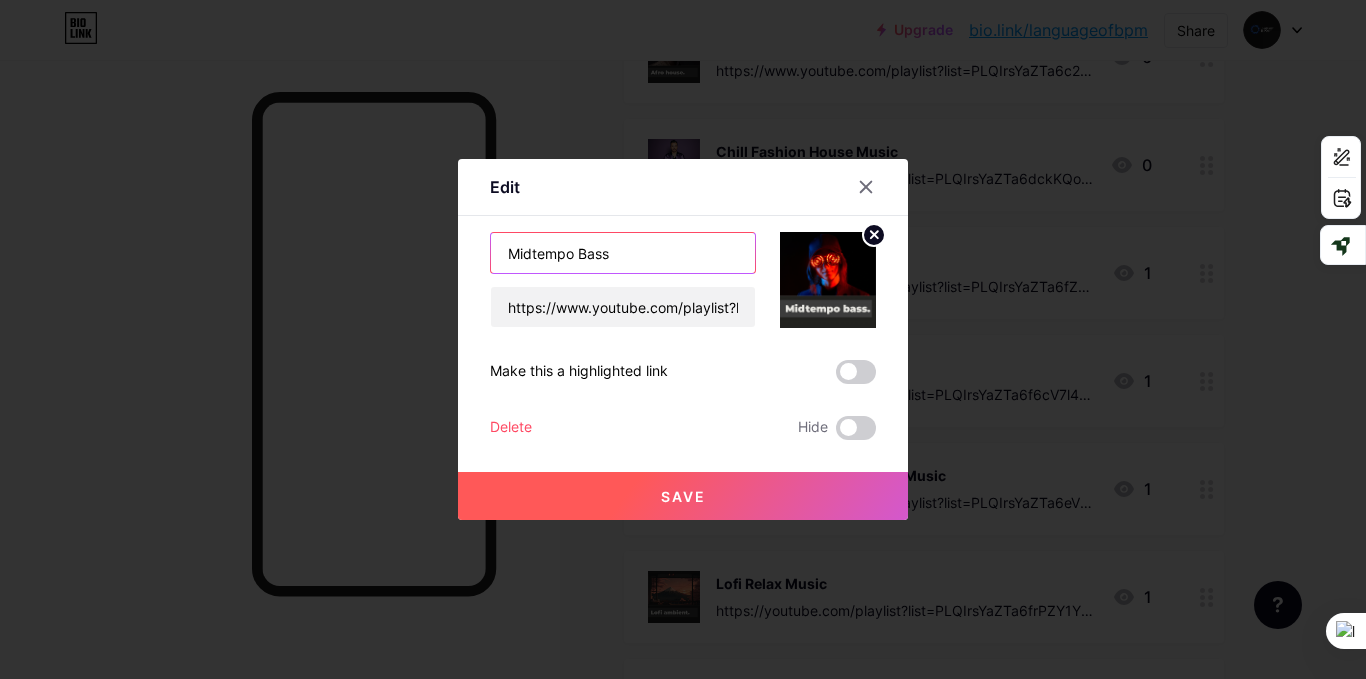 type on "Midtempo Bass" 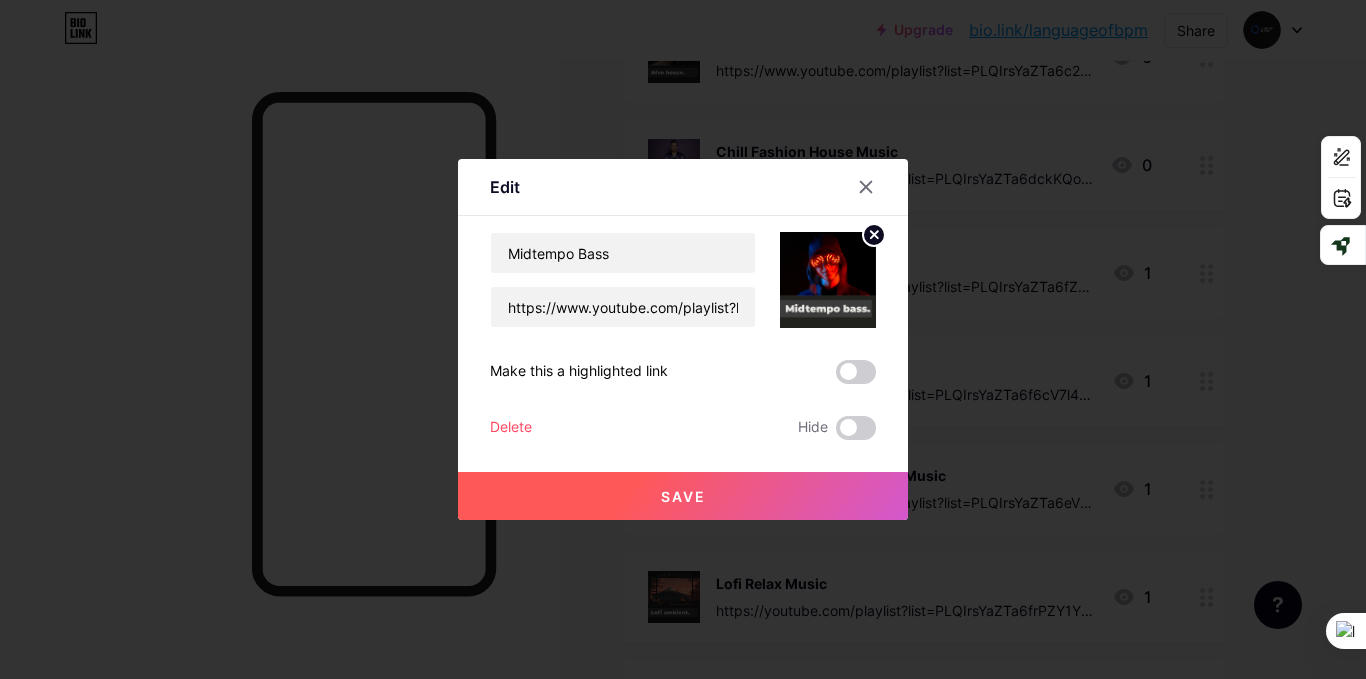 click on "Save" at bounding box center (683, 496) 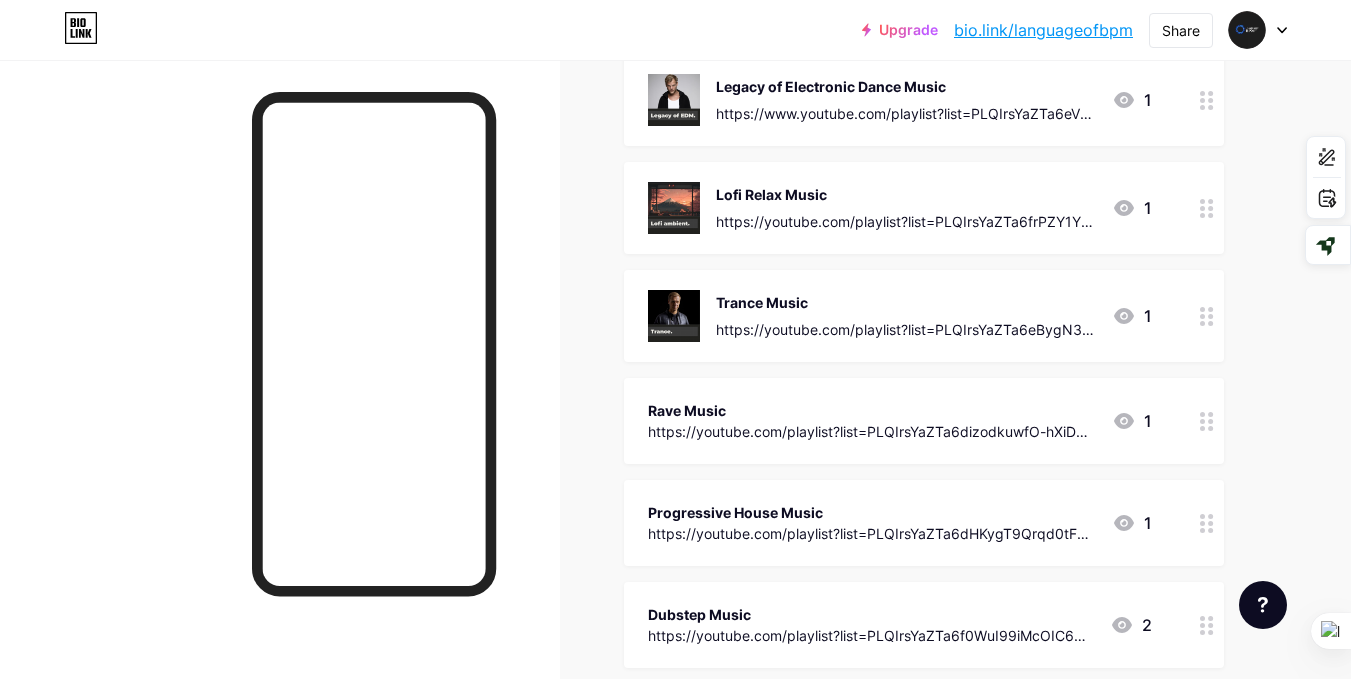 scroll, scrollTop: 1000, scrollLeft: 0, axis: vertical 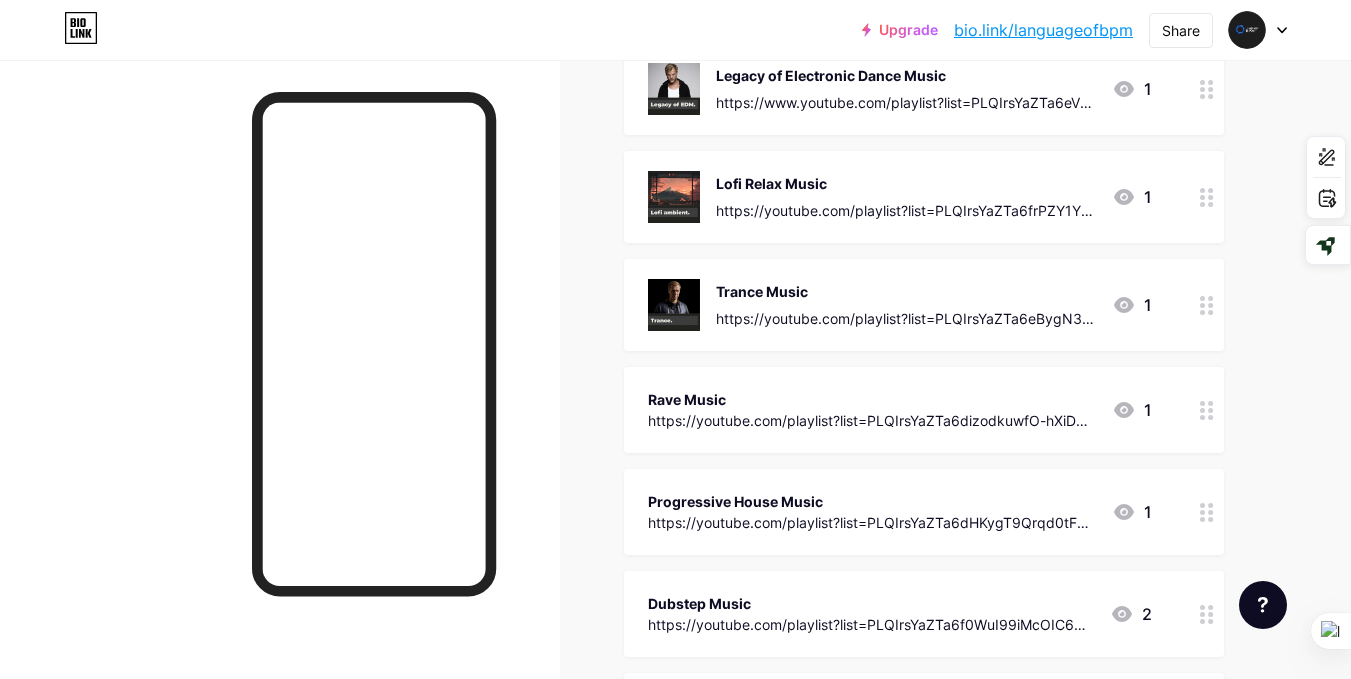 click on "Rave Music" at bounding box center (872, 399) 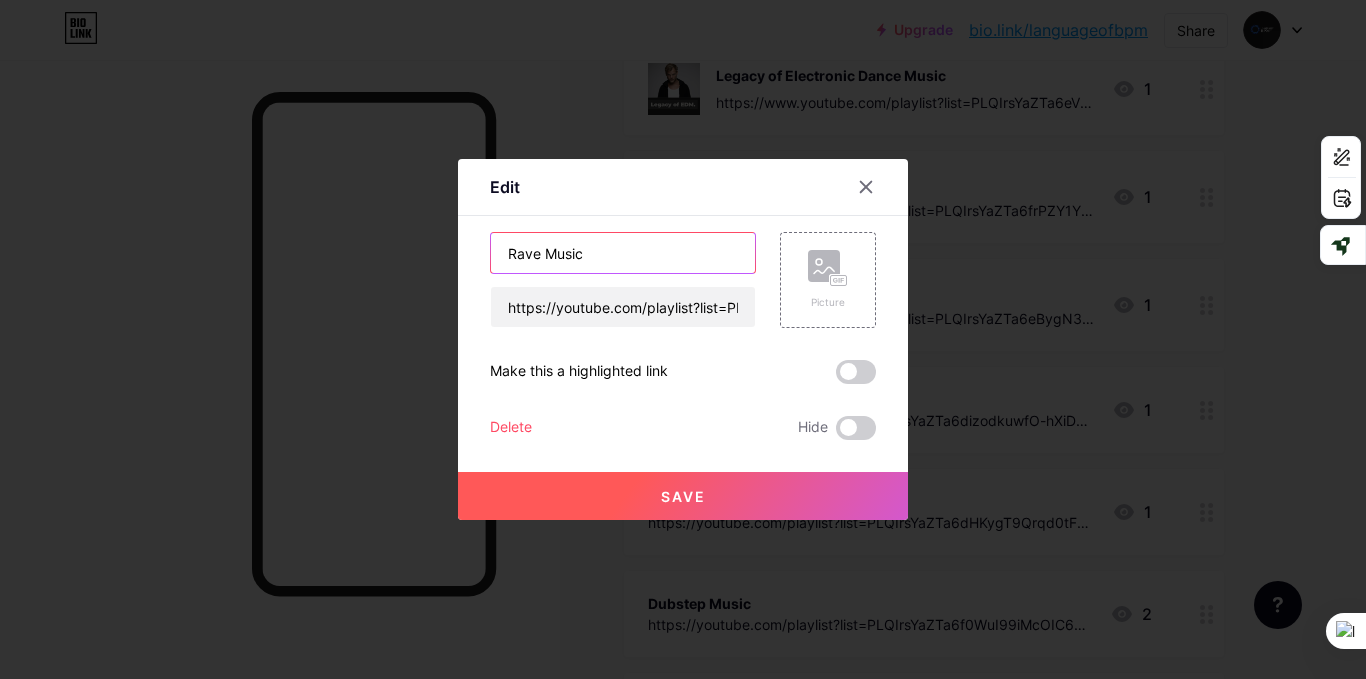 click on "Rave Music" at bounding box center (623, 253) 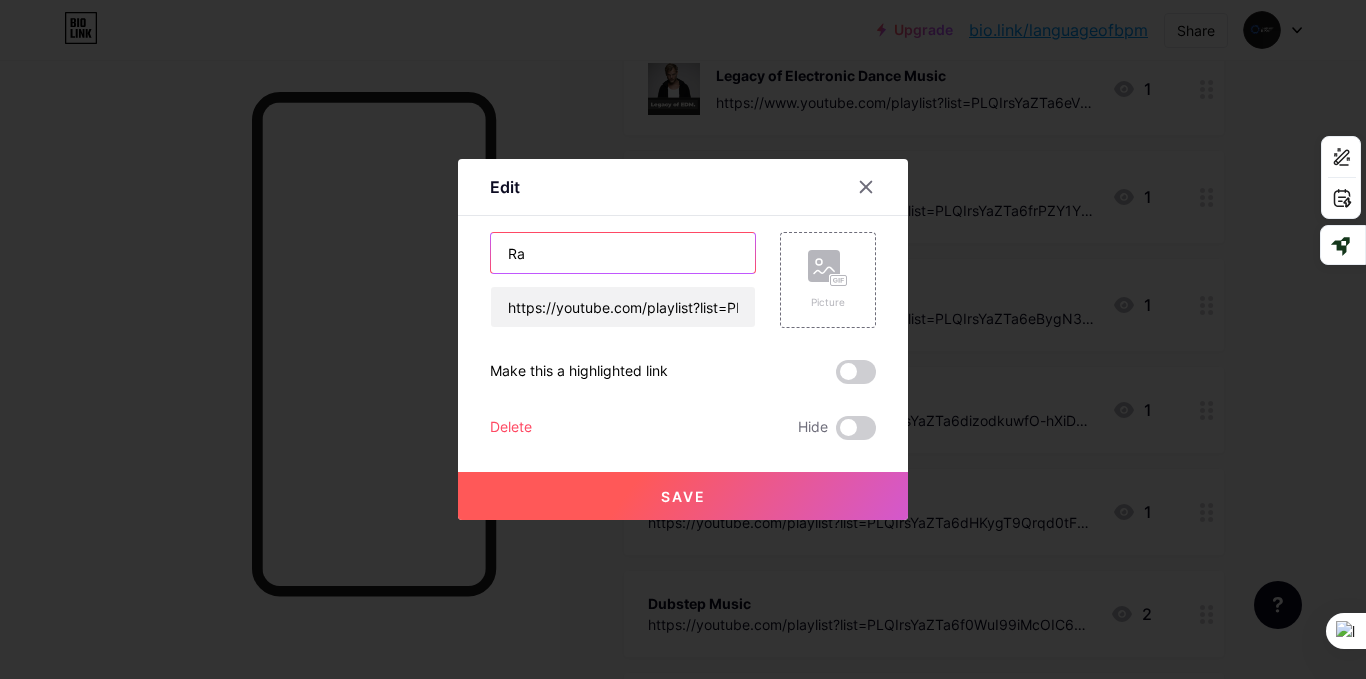 type on "R" 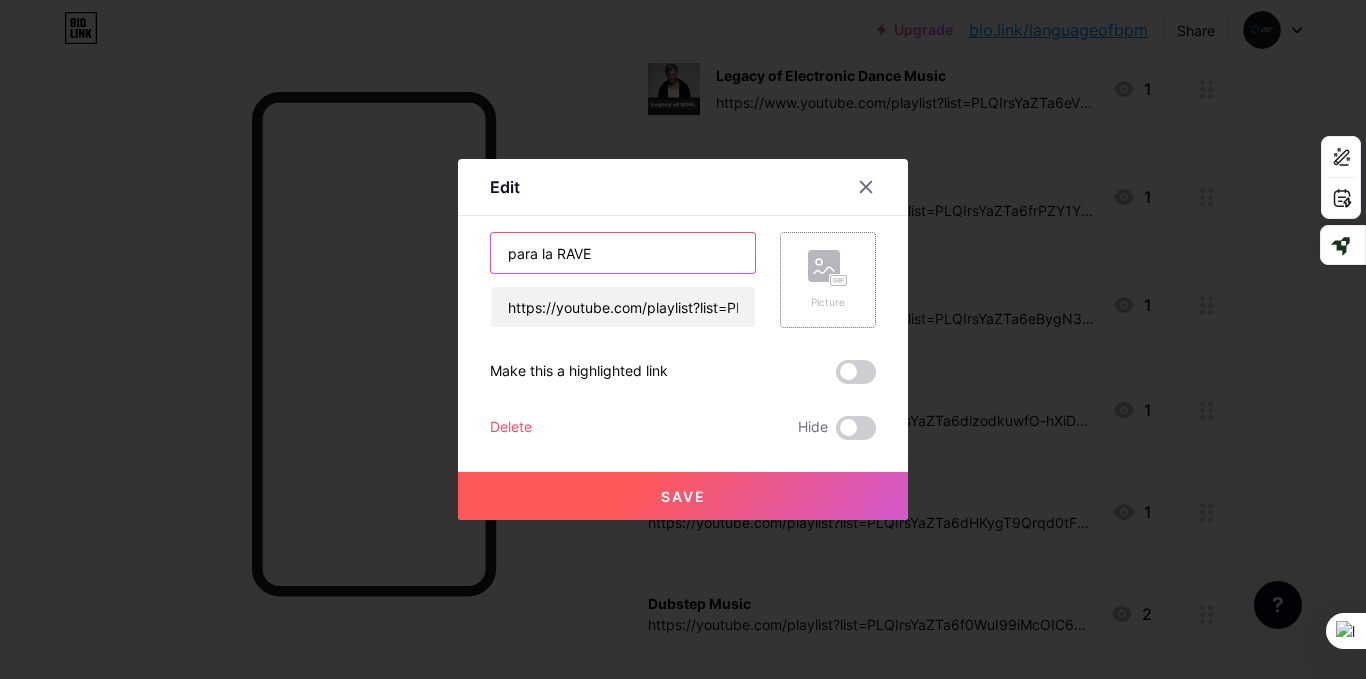 type on "para la RAVE" 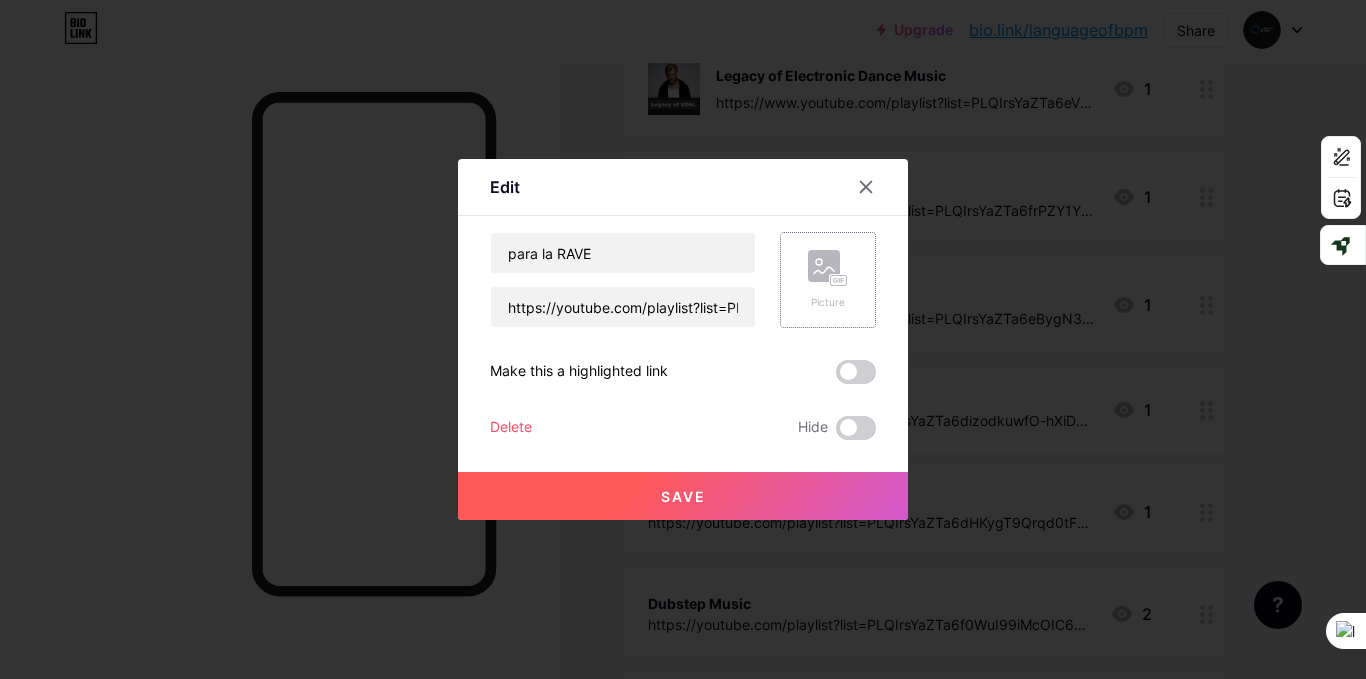 click 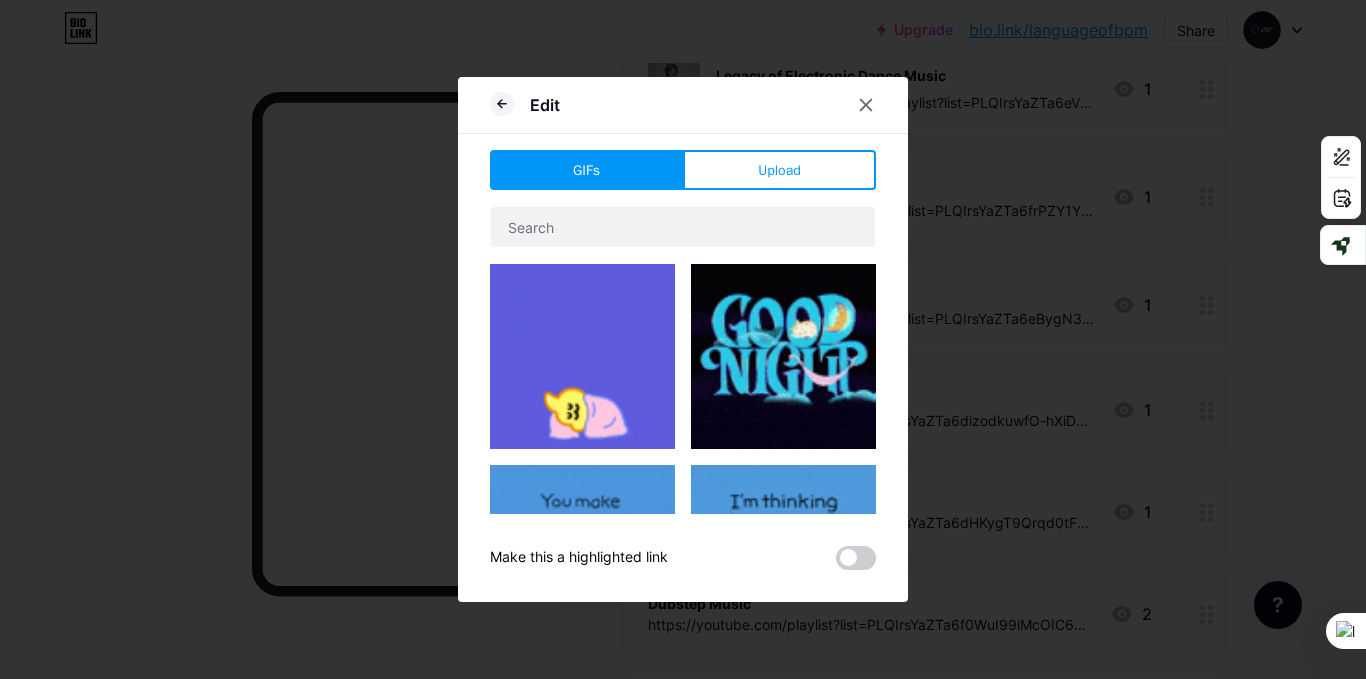 click on "Upload" at bounding box center [779, 170] 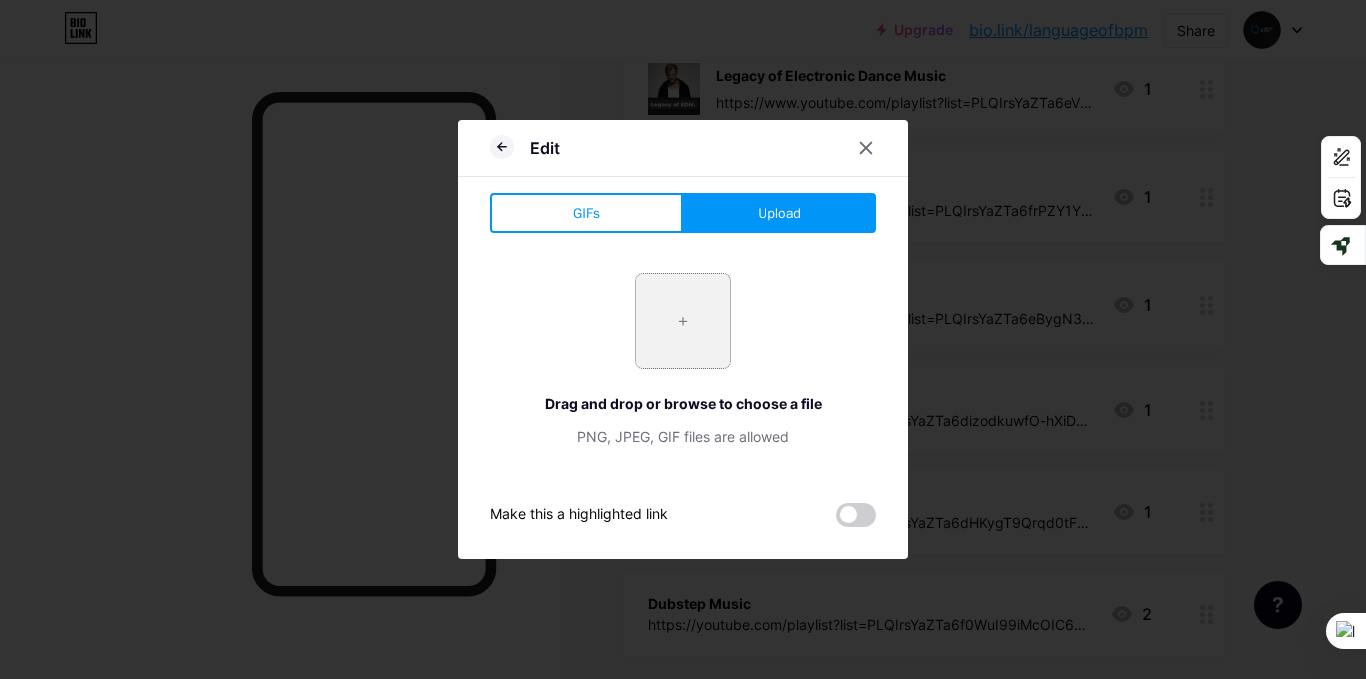click at bounding box center (683, 321) 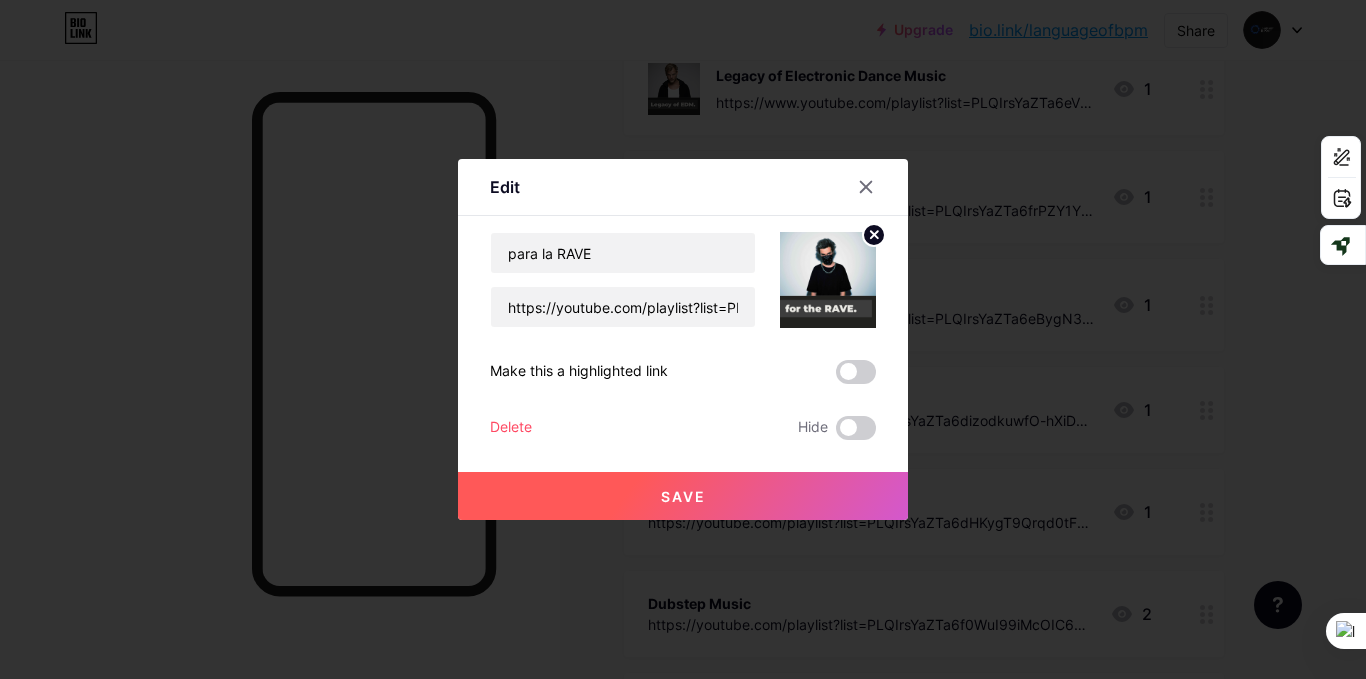 click on "Save" at bounding box center [683, 496] 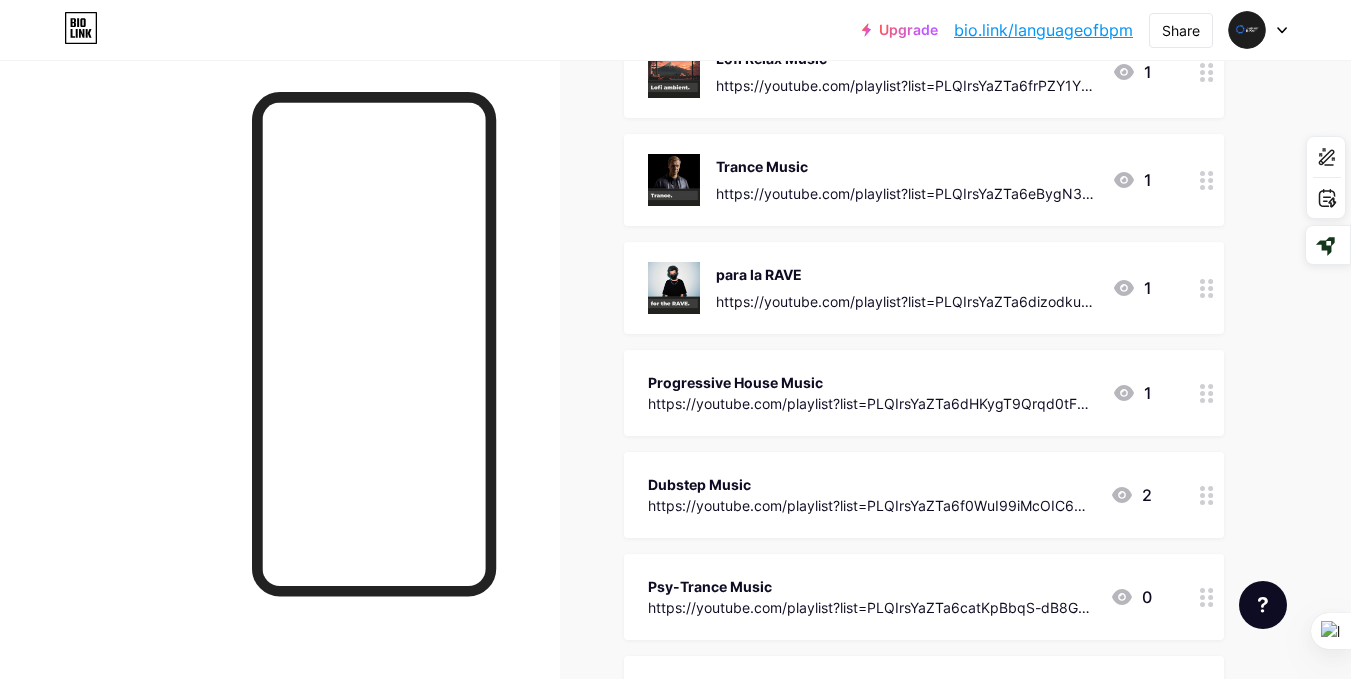 scroll, scrollTop: 1133, scrollLeft: 0, axis: vertical 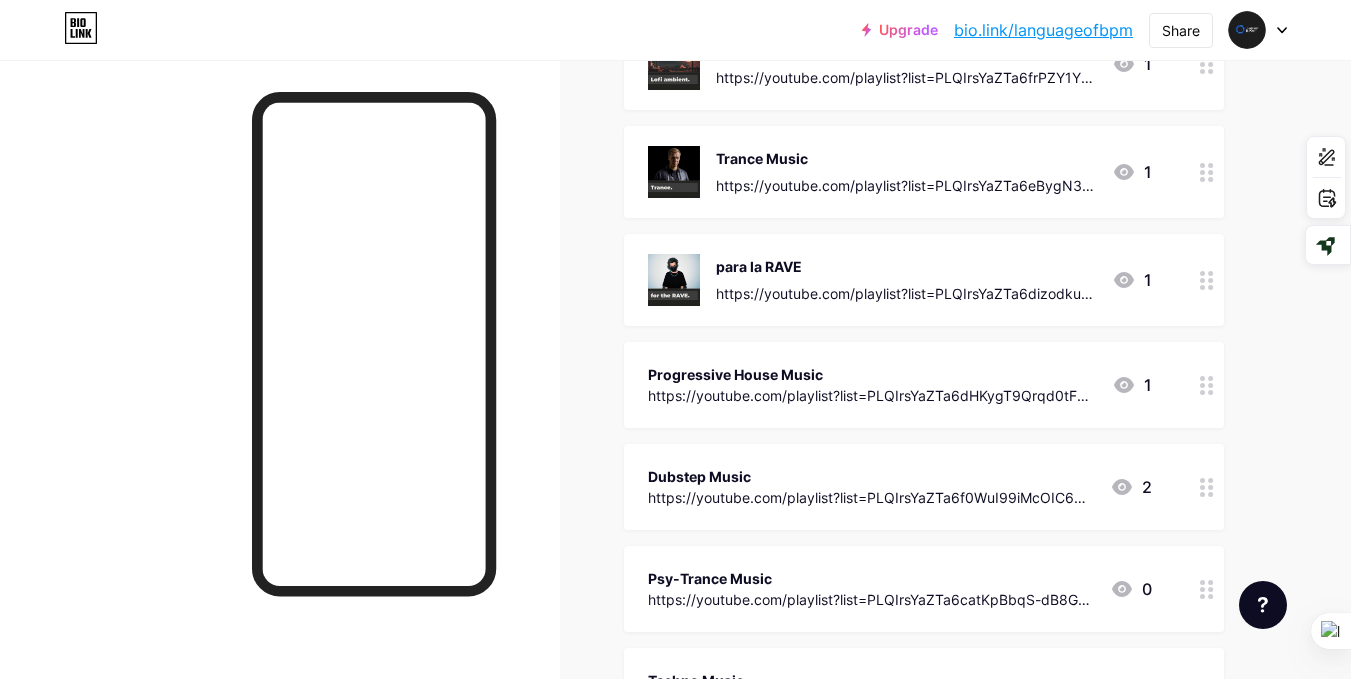 click on "https://youtube.com/playlist?list=PLQIrsYaZTa6dHKygT9Qrqd0tF7LOplCvJ&si=bp2r41yNAezpTkVc" at bounding box center [872, 395] 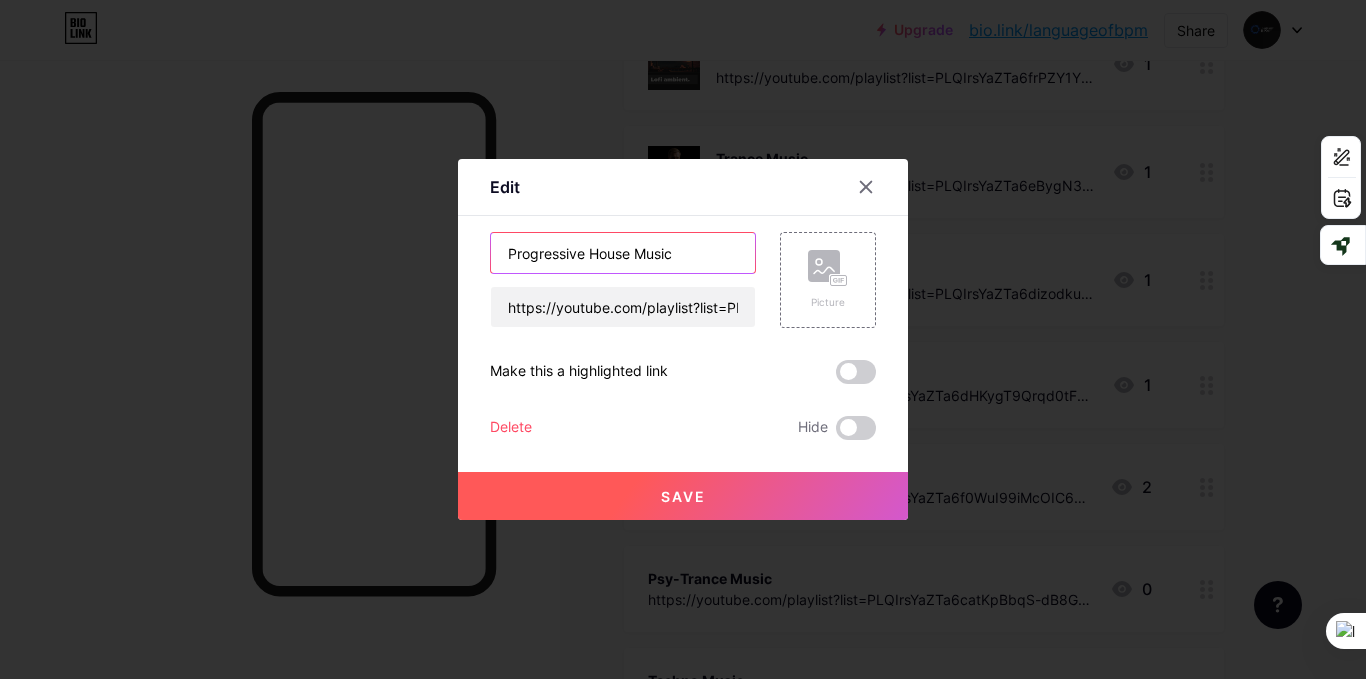click on "Progressive House Music" at bounding box center [623, 253] 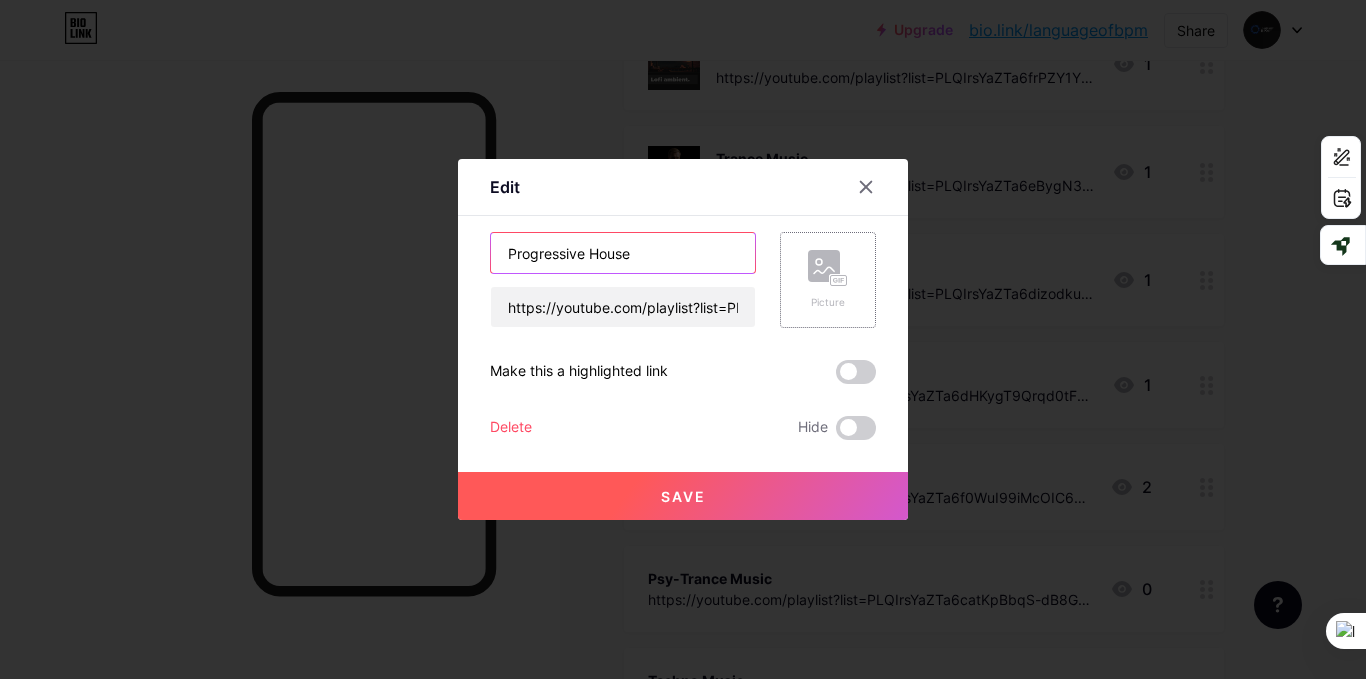 type on "Progressive House" 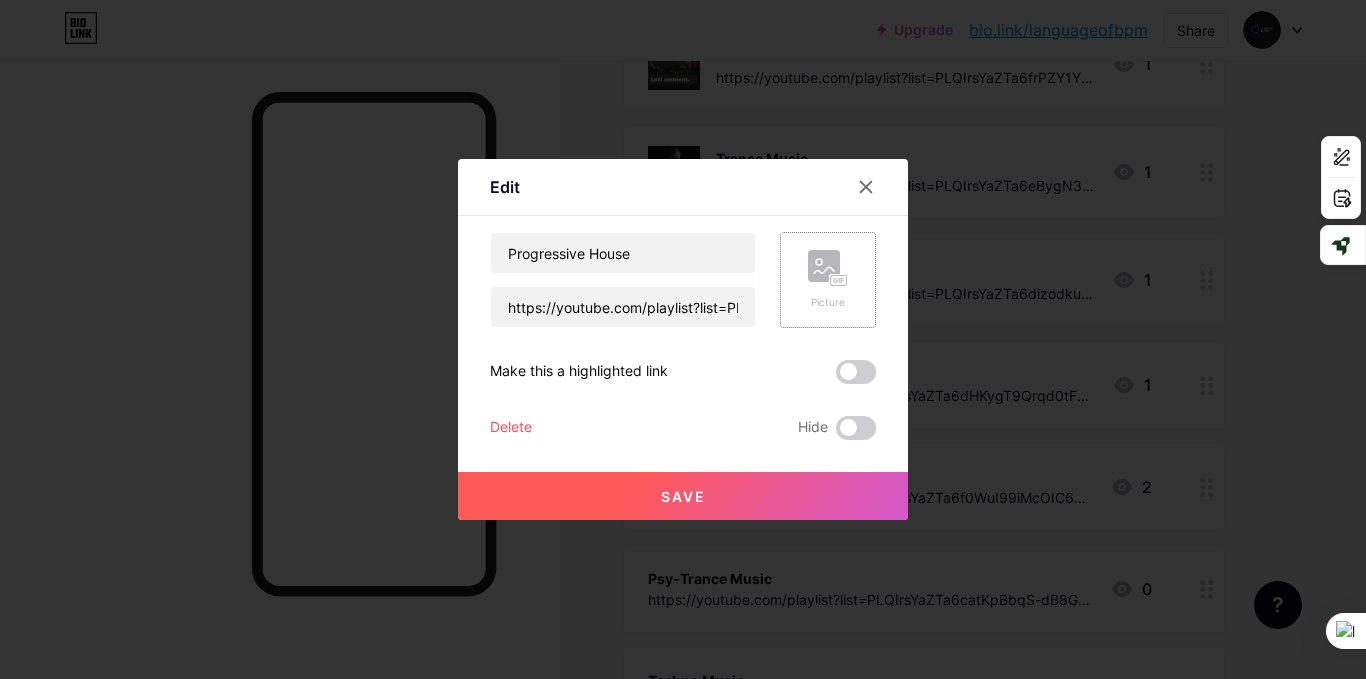 click on "Picture" at bounding box center (828, 280) 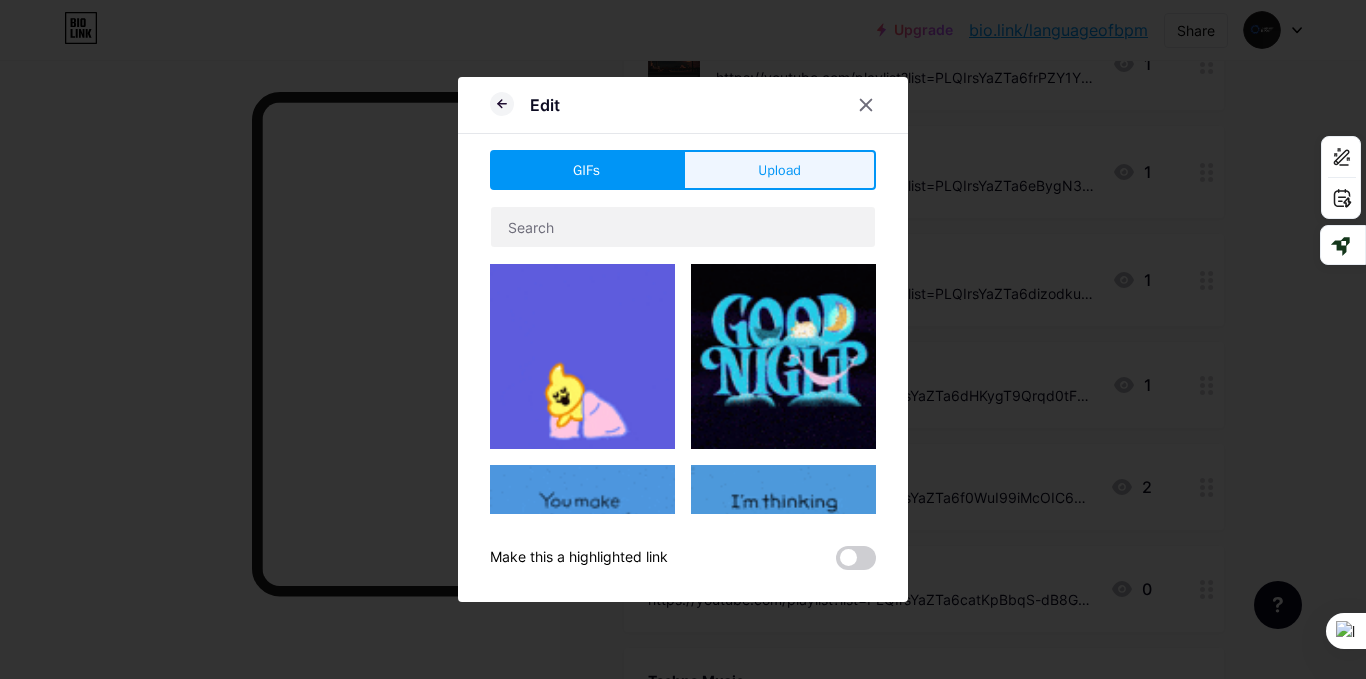 click on "Upload" at bounding box center [779, 170] 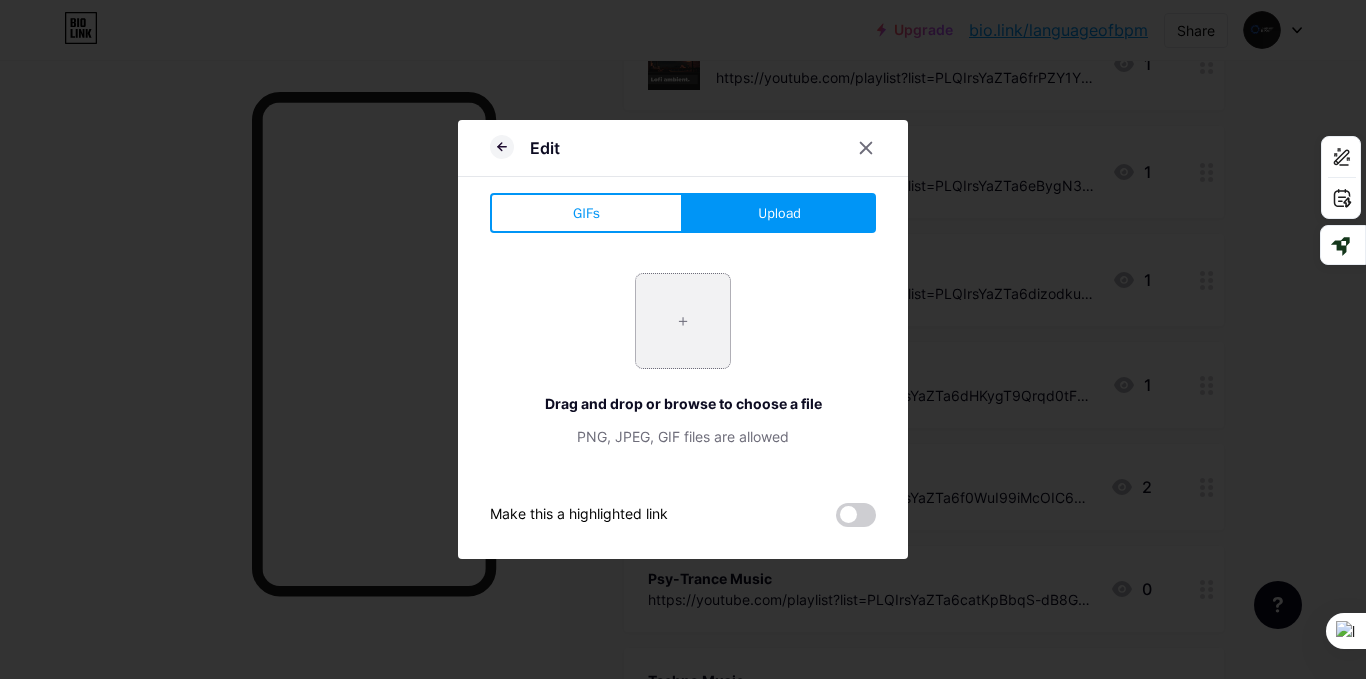 click at bounding box center [683, 321] 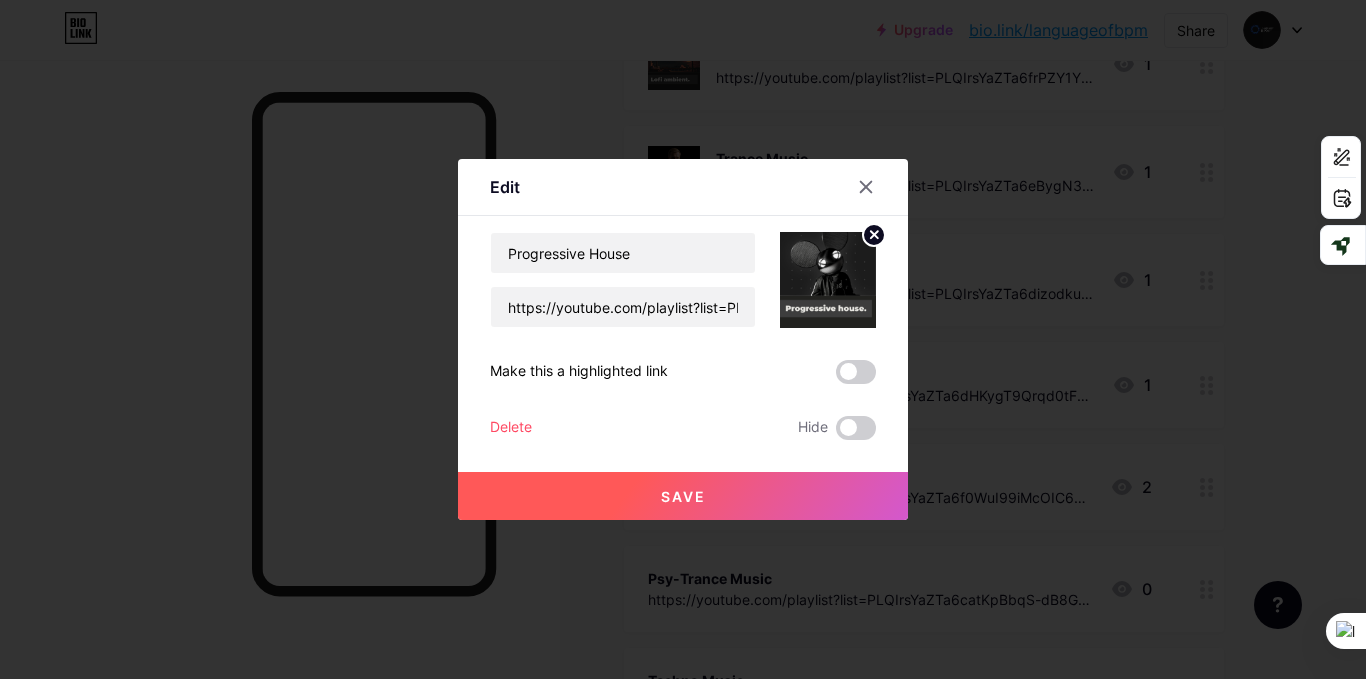 click on "Save" at bounding box center [683, 496] 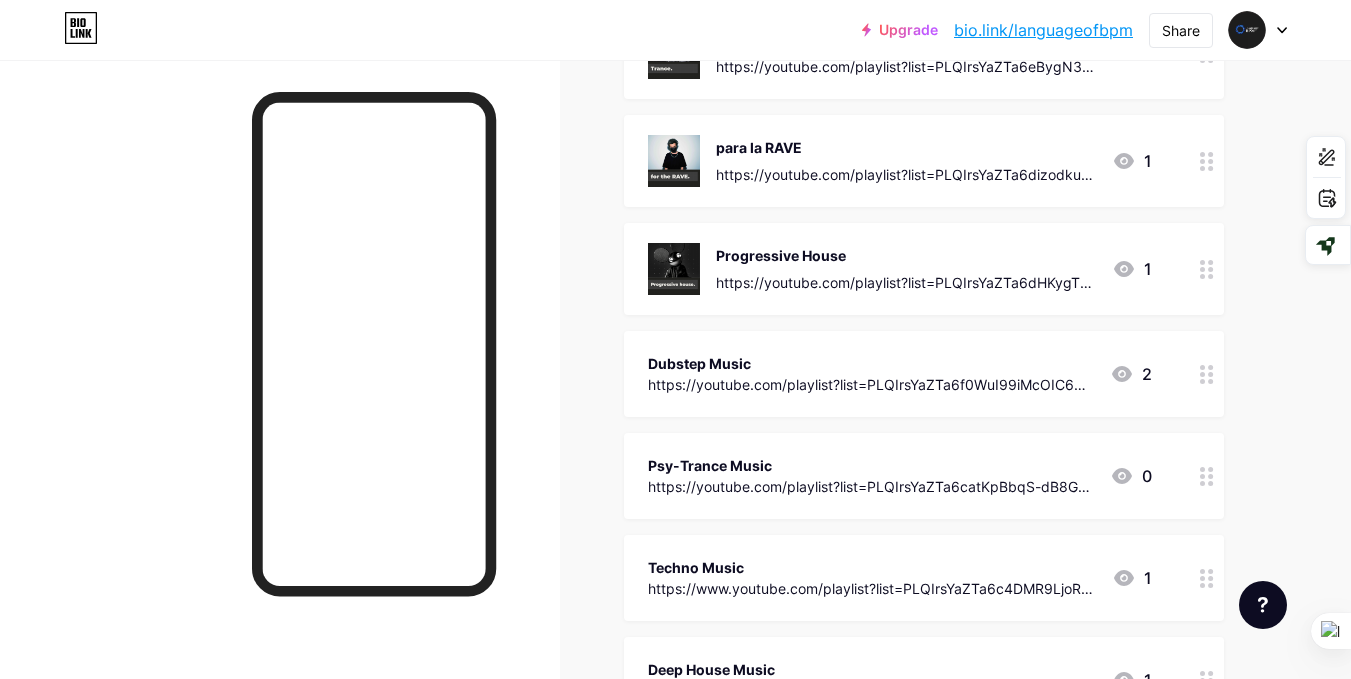 scroll, scrollTop: 1267, scrollLeft: 0, axis: vertical 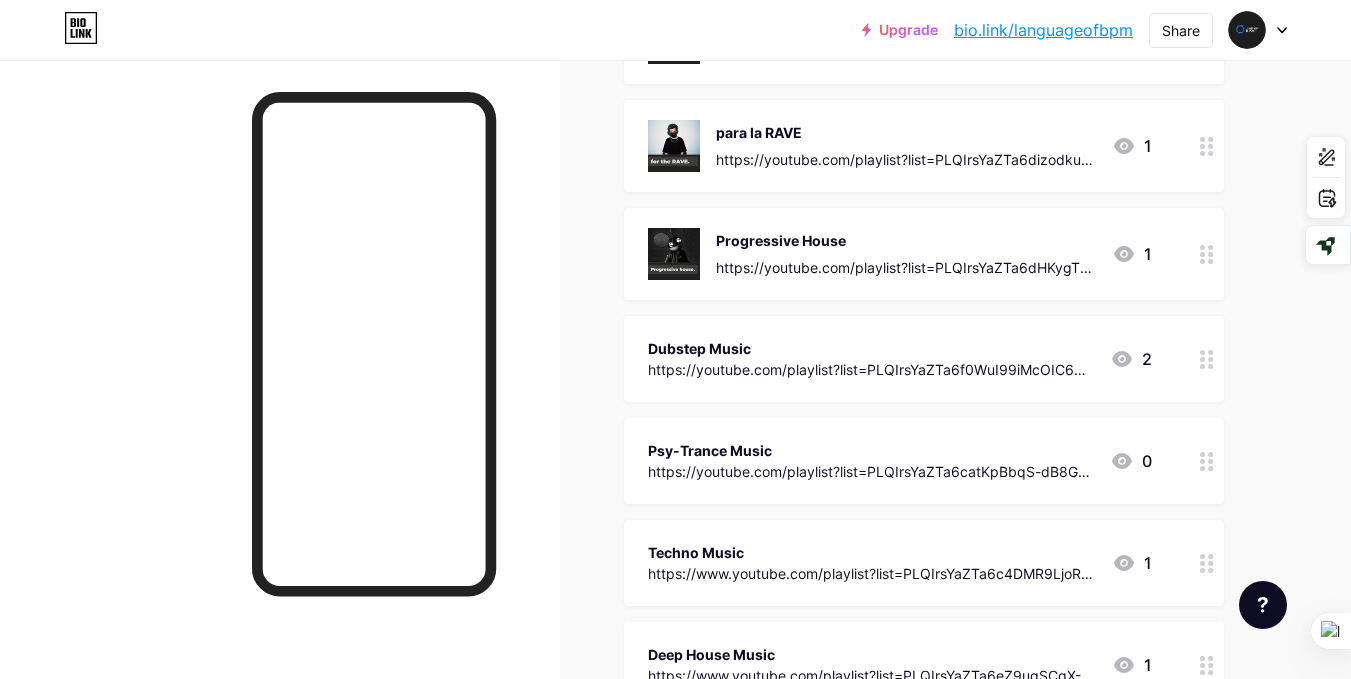 click on "https://youtube.com/playlist?list=PLQIrsYaZTa6f0WuI99iMcOIC6wNGPg9vP" at bounding box center [871, 369] 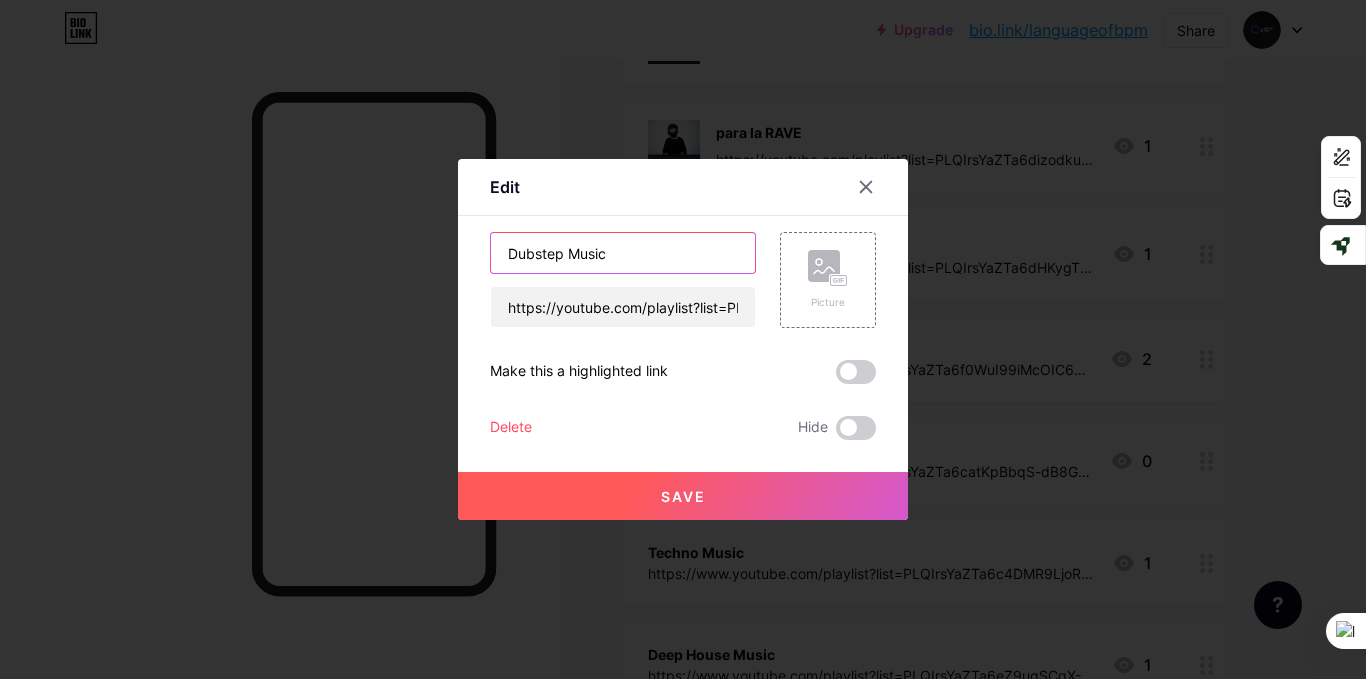 click on "Dubstep Music" at bounding box center [623, 253] 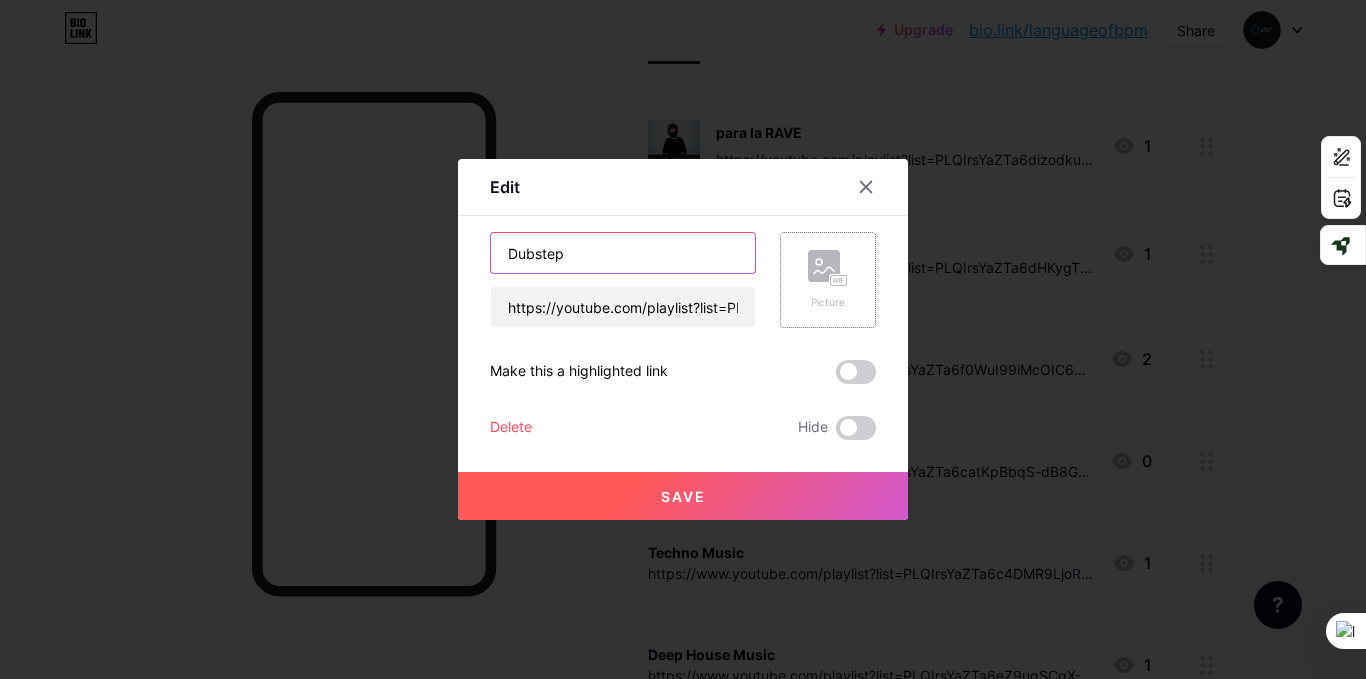 type on "Dubstep" 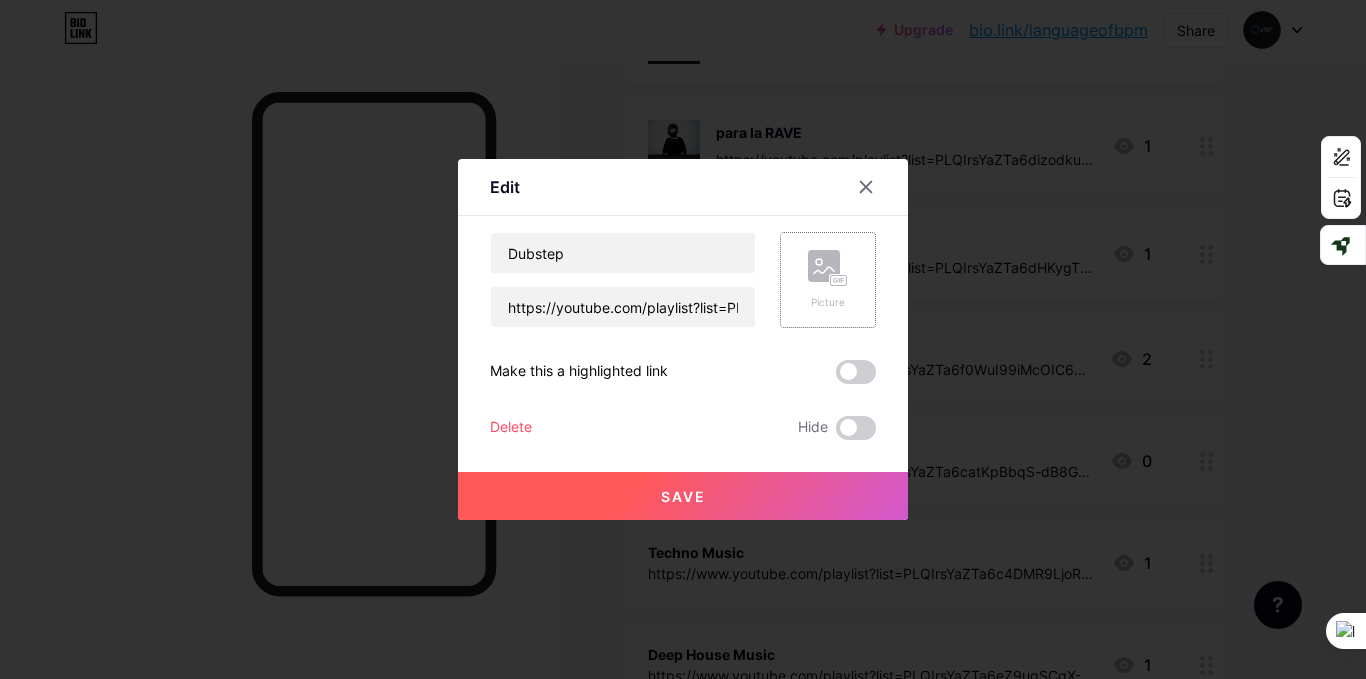click on "Picture" at bounding box center (828, 280) 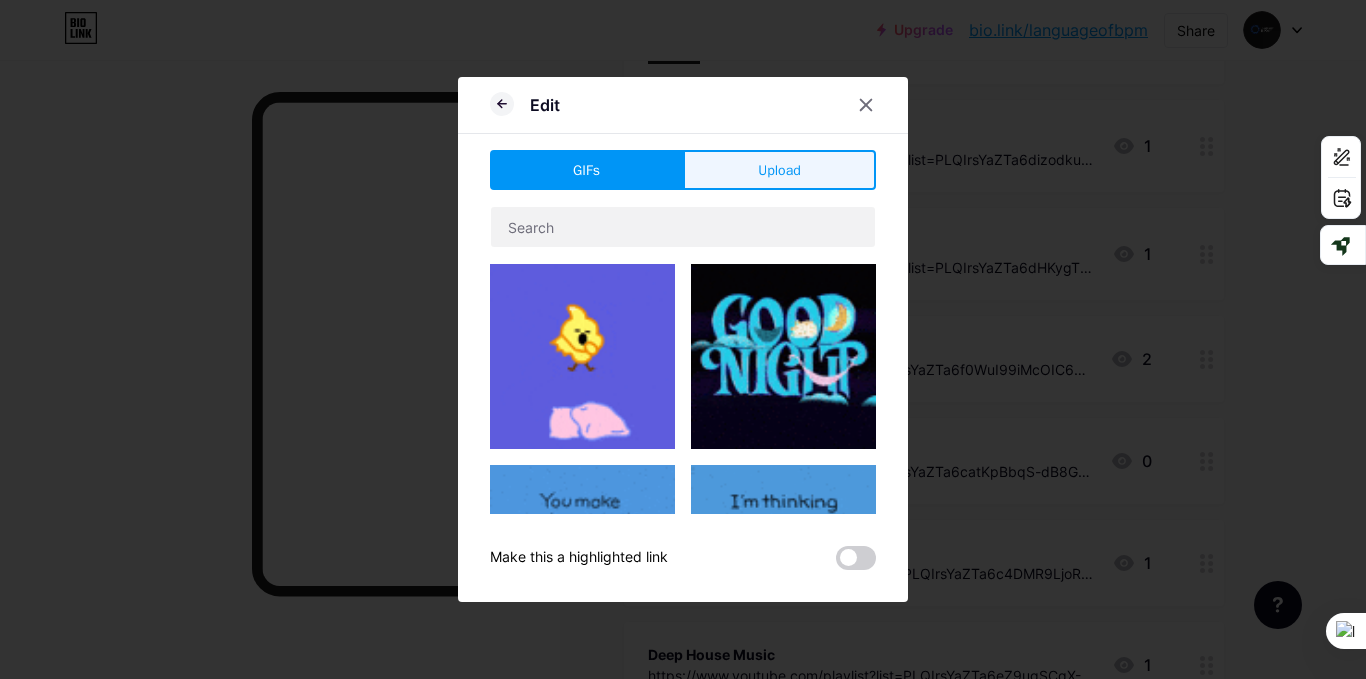 click on "Upload" at bounding box center [779, 170] 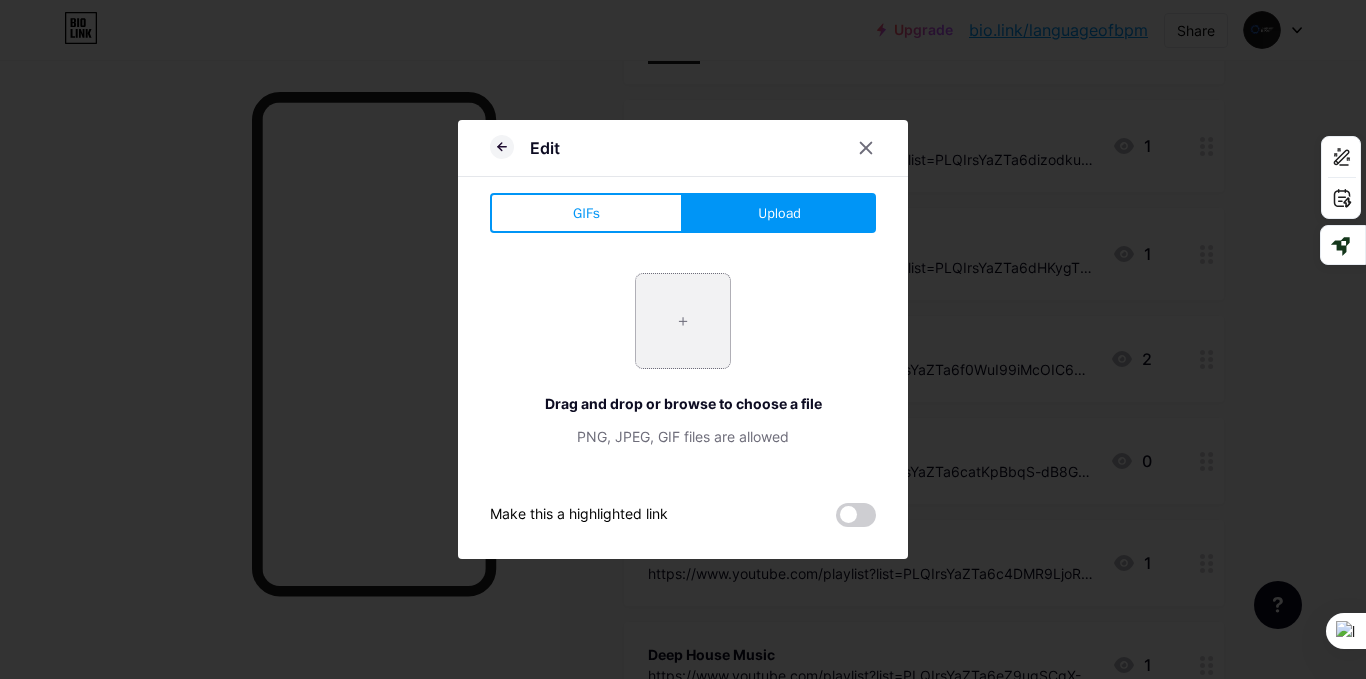 click at bounding box center [683, 321] 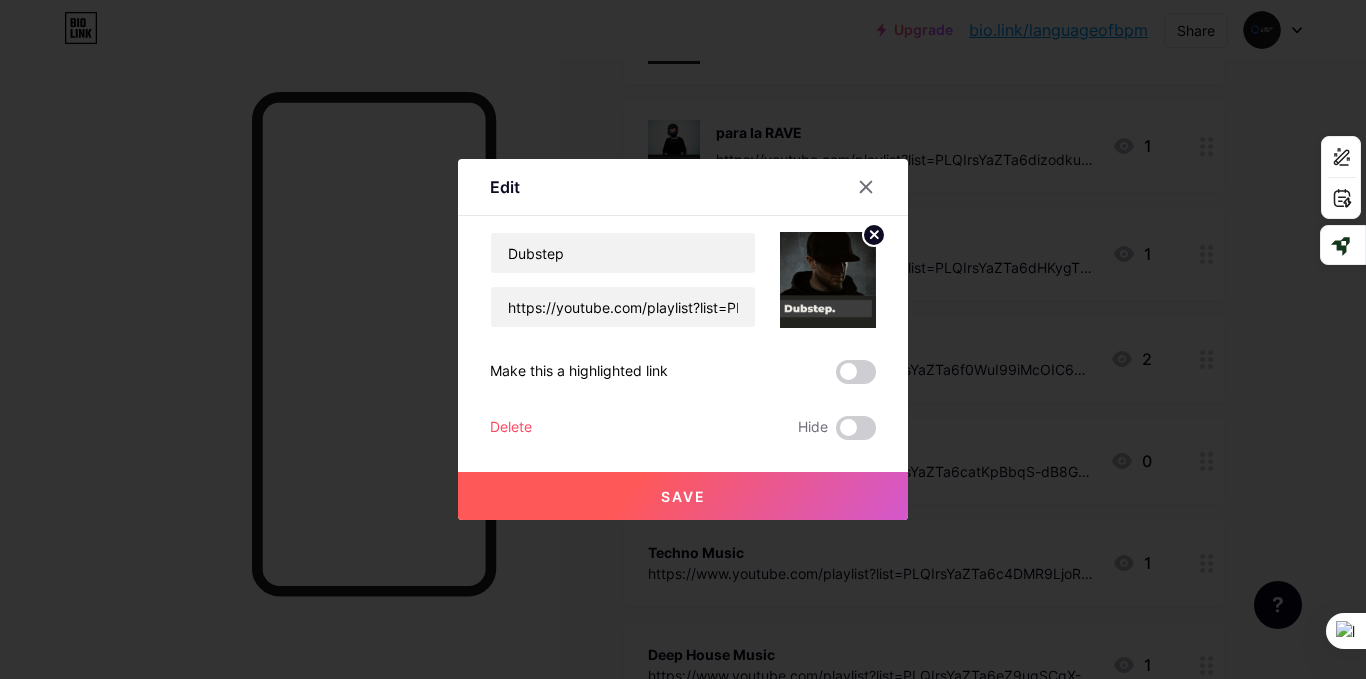 click on "Save" at bounding box center [683, 496] 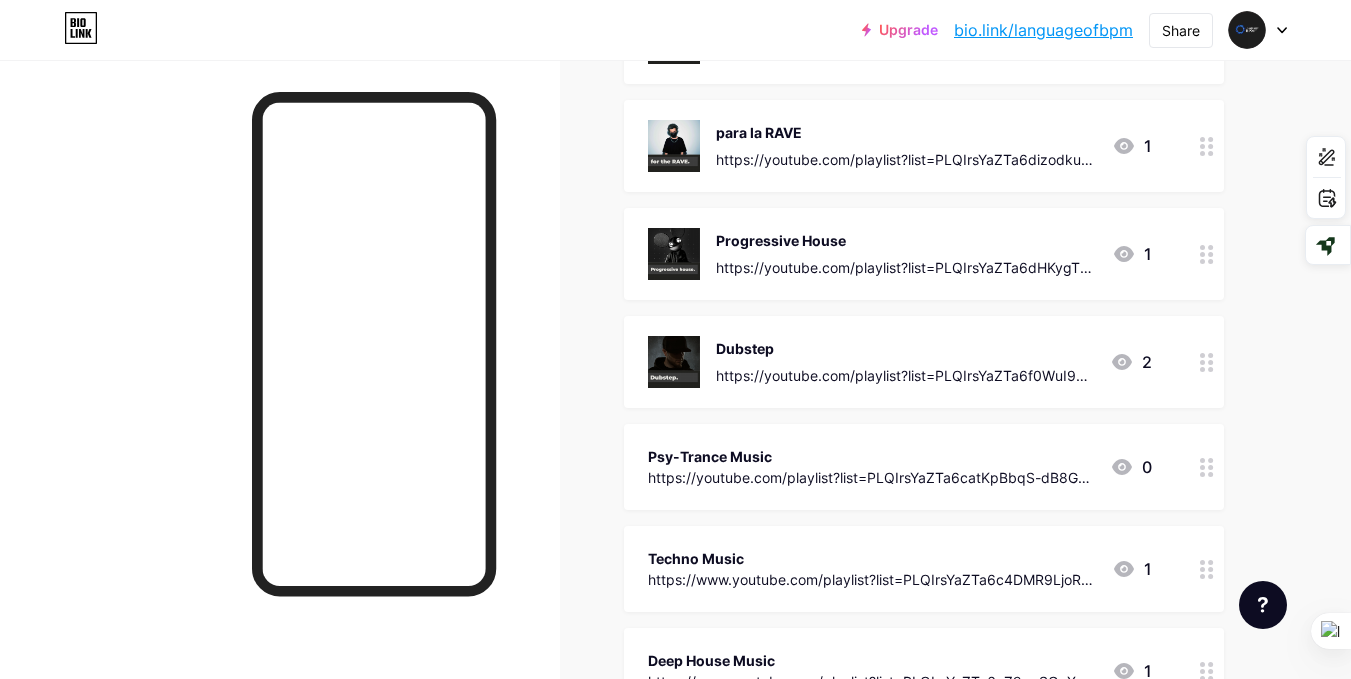 click on "https://youtube.com/playlist?list=PLQIrsYaZTa6catKpBbqS-dB8Grq15I5q-" at bounding box center [871, 477] 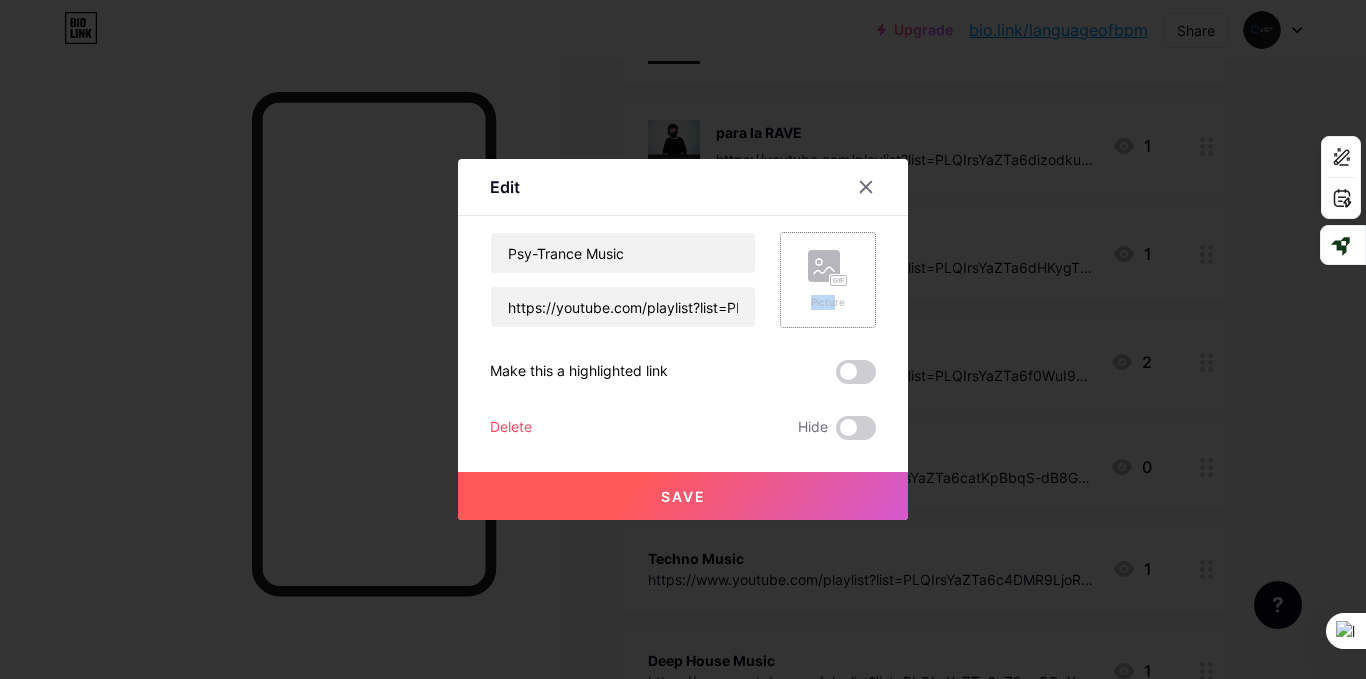 click on "Picture" at bounding box center [828, 280] 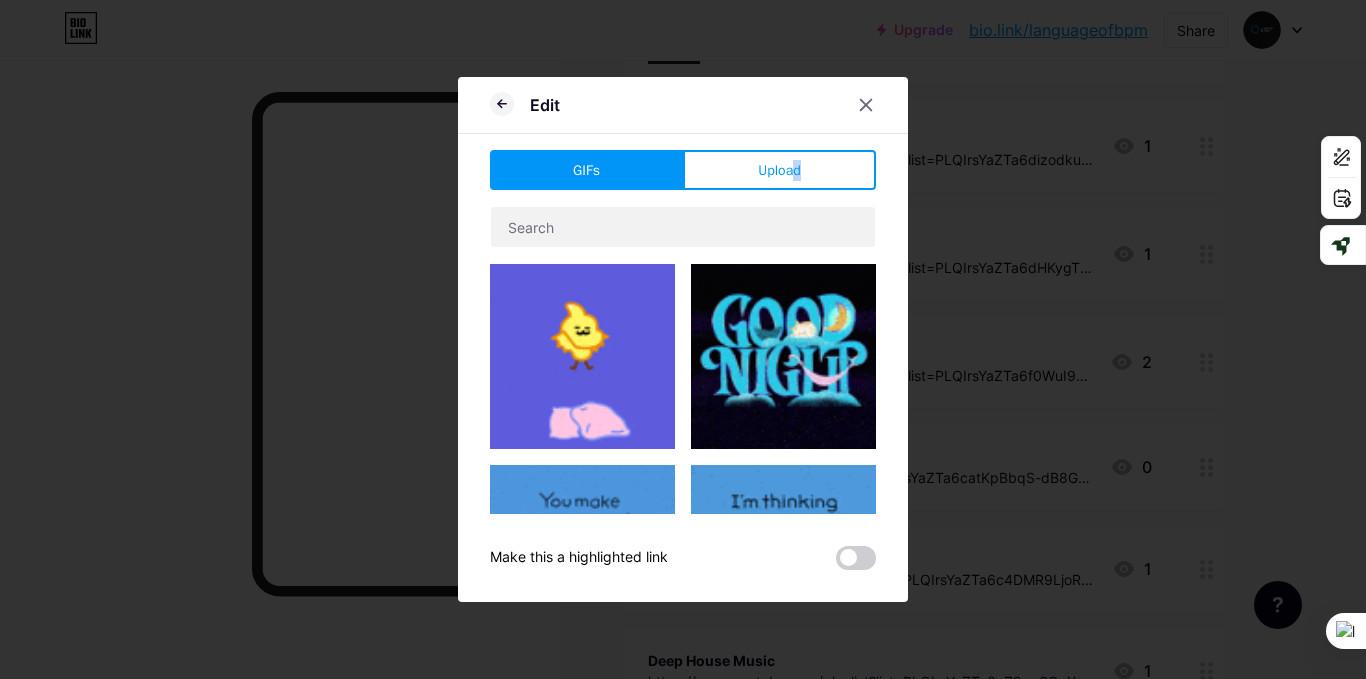 click on "Upload" at bounding box center [779, 170] 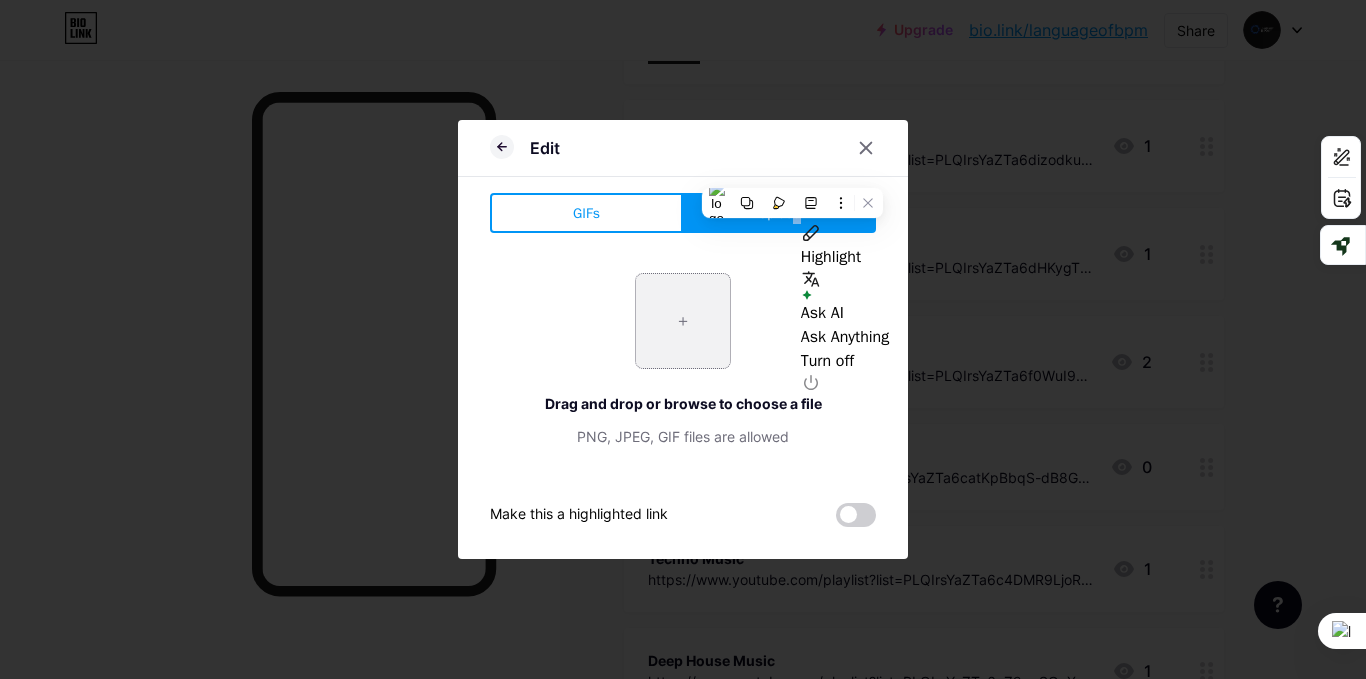click at bounding box center (683, 321) 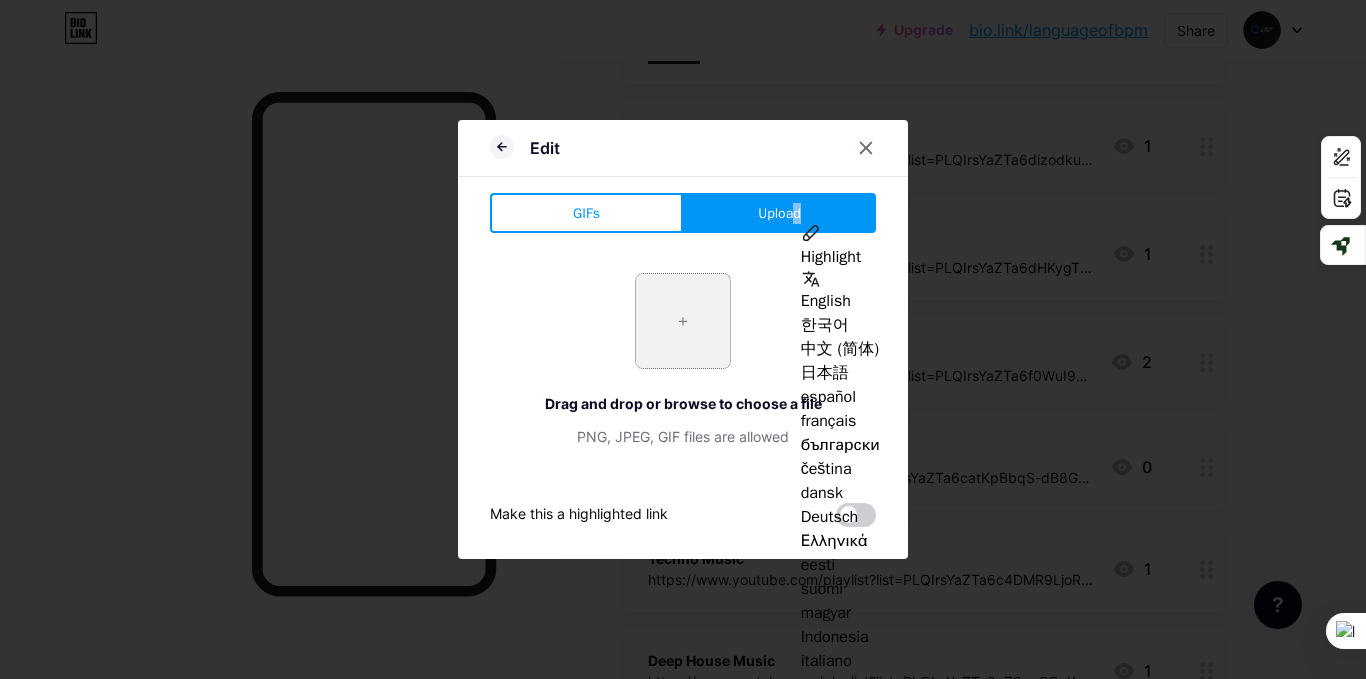 type on "C:\fakepath\5_20250722_084739_0004.png" 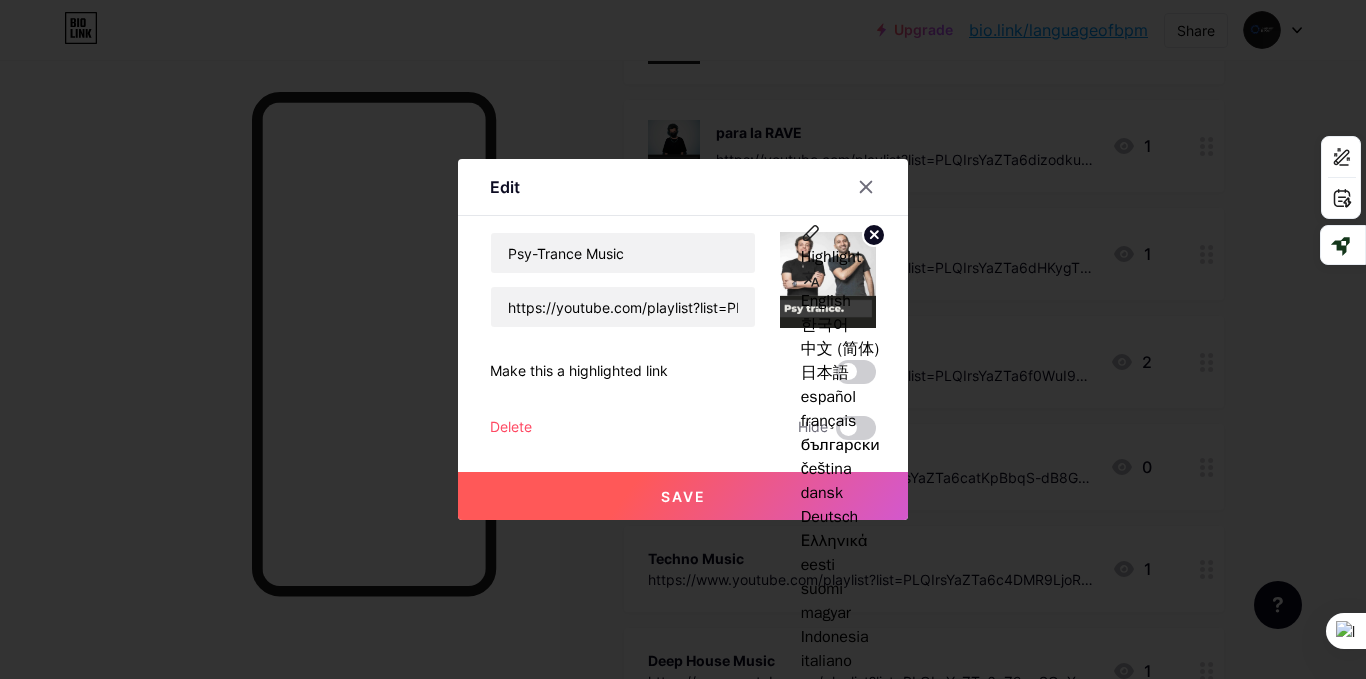 click on "Save" at bounding box center (683, 496) 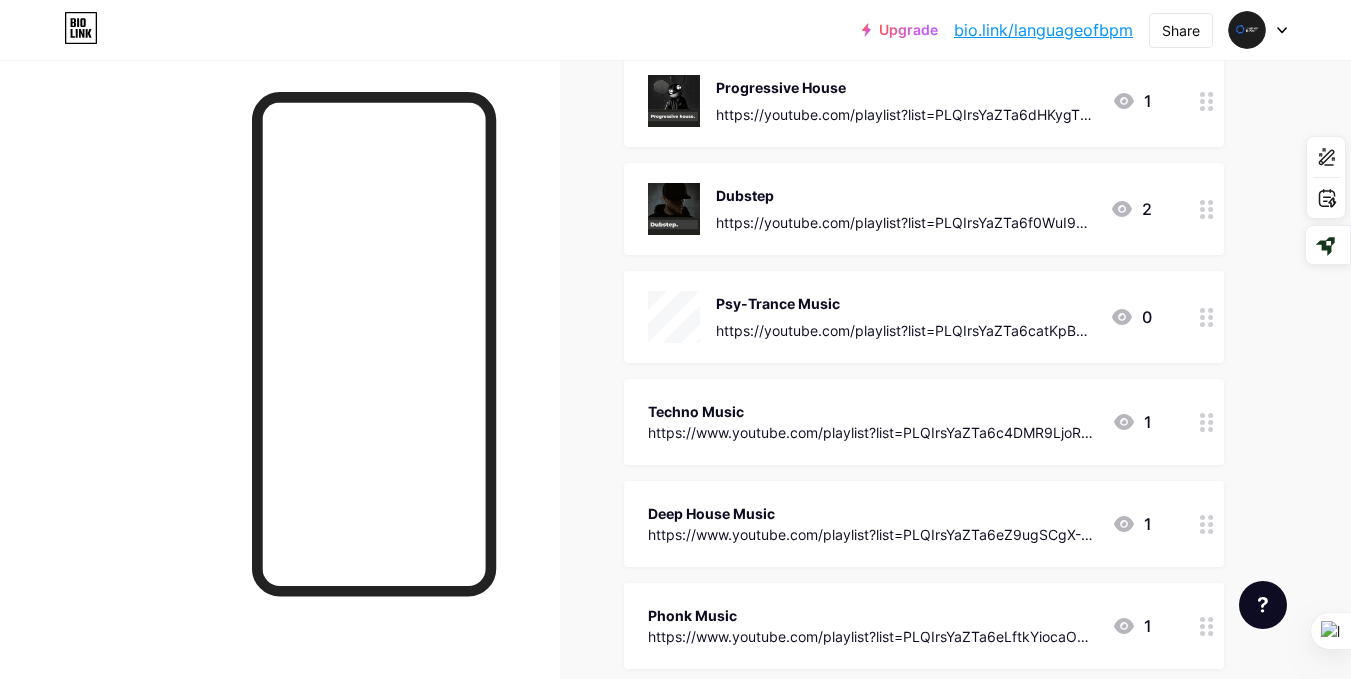 scroll, scrollTop: 1467, scrollLeft: 0, axis: vertical 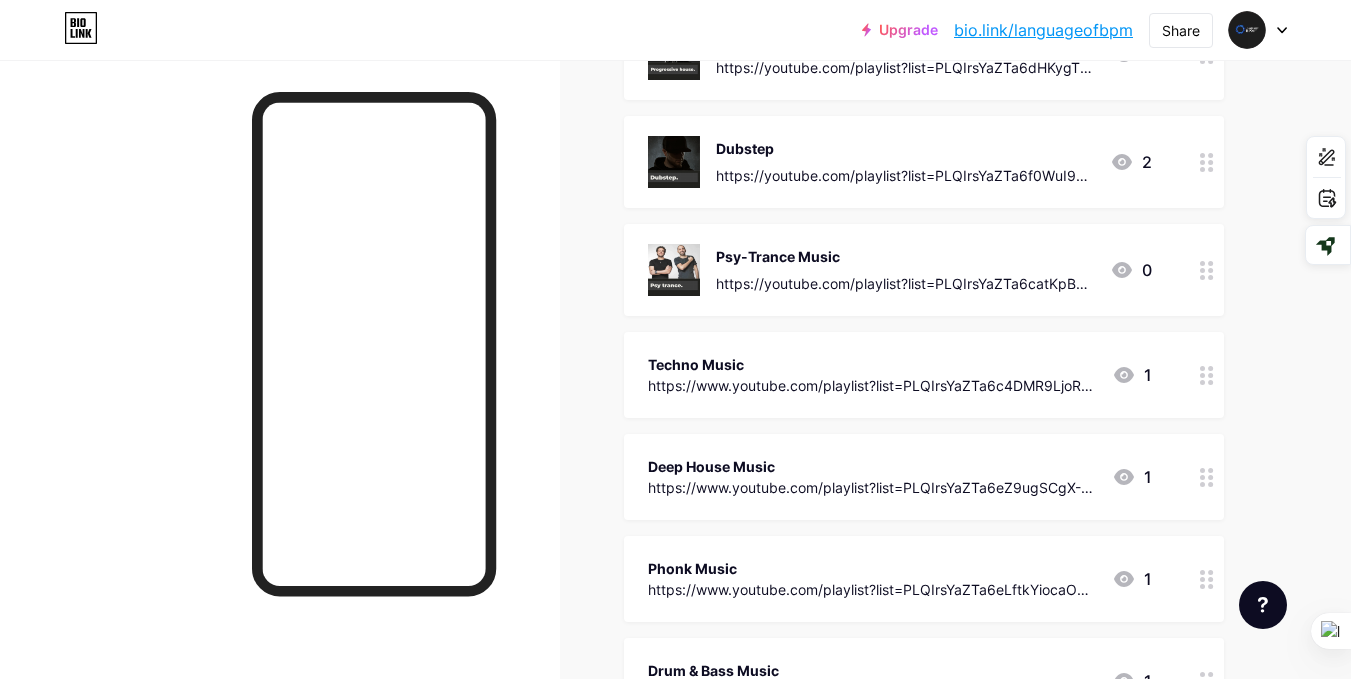 click on "https://www.youtube.com/playlist?list=PLQIrsYaZTa6c4DMR9LjoRJCqTZTNXjIl3" at bounding box center (872, 385) 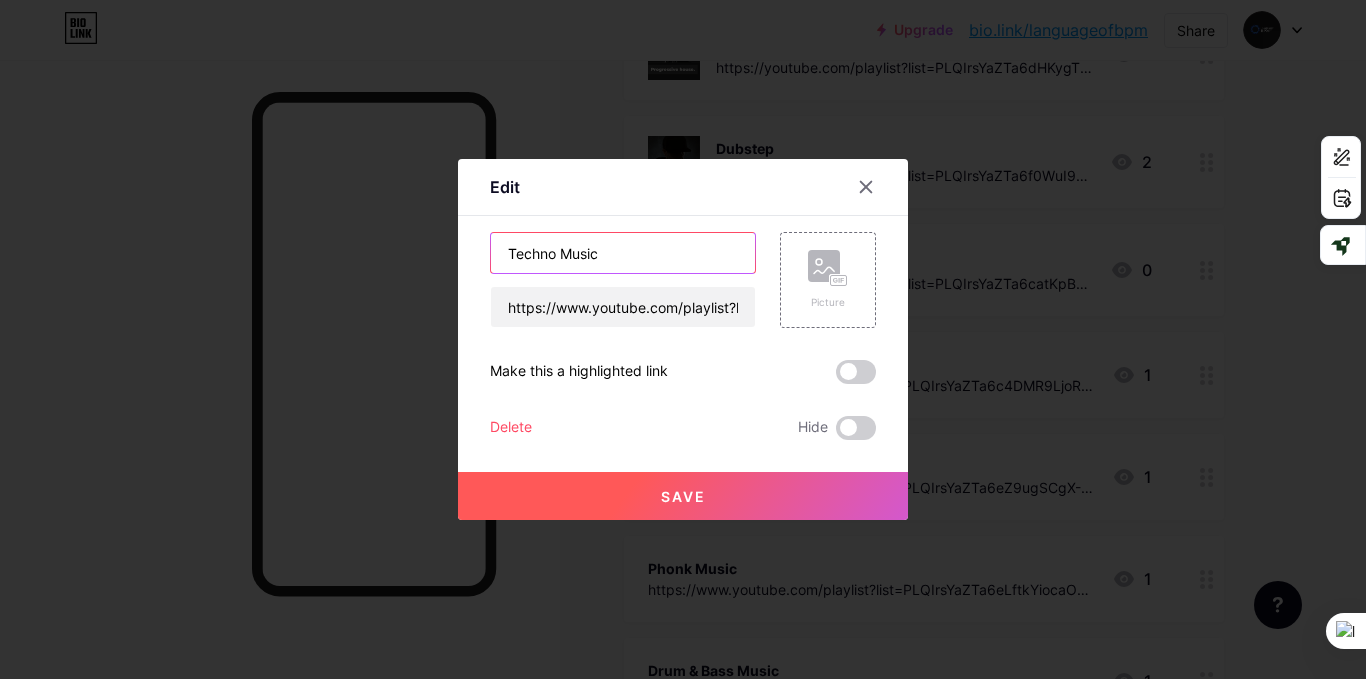 click on "Techno Music" at bounding box center [623, 253] 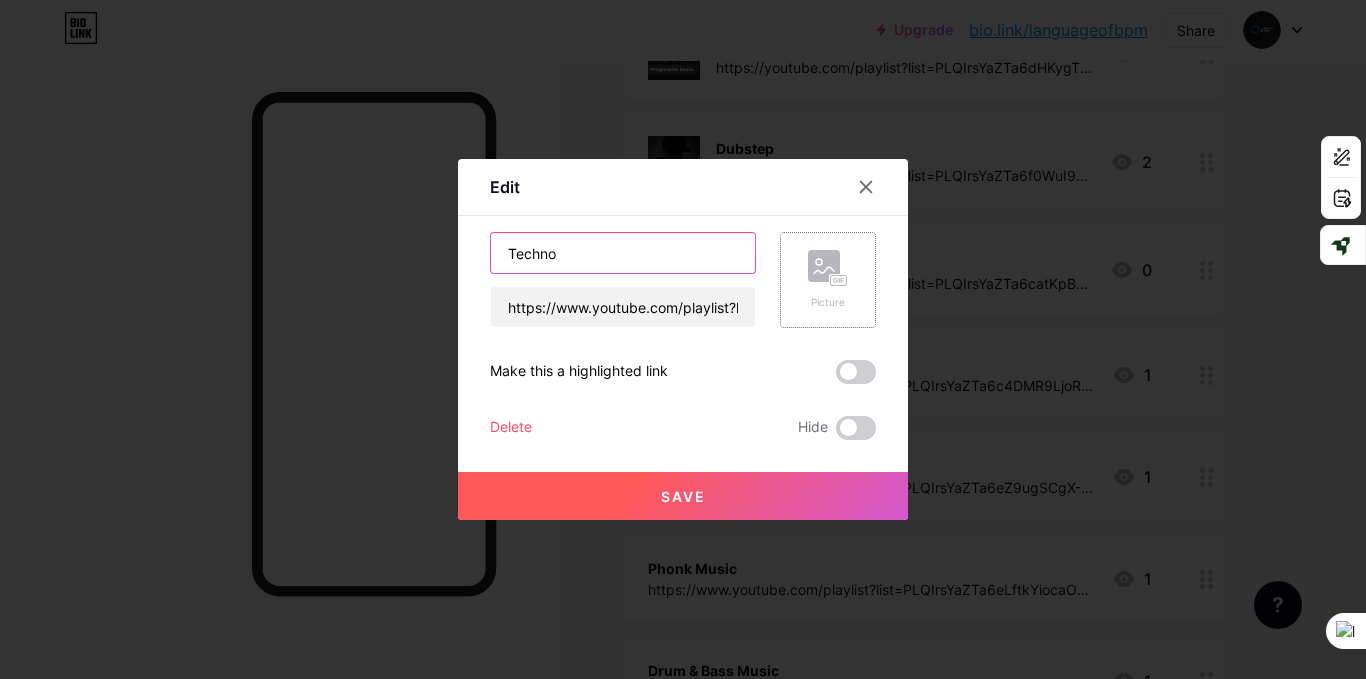 type on "Techno" 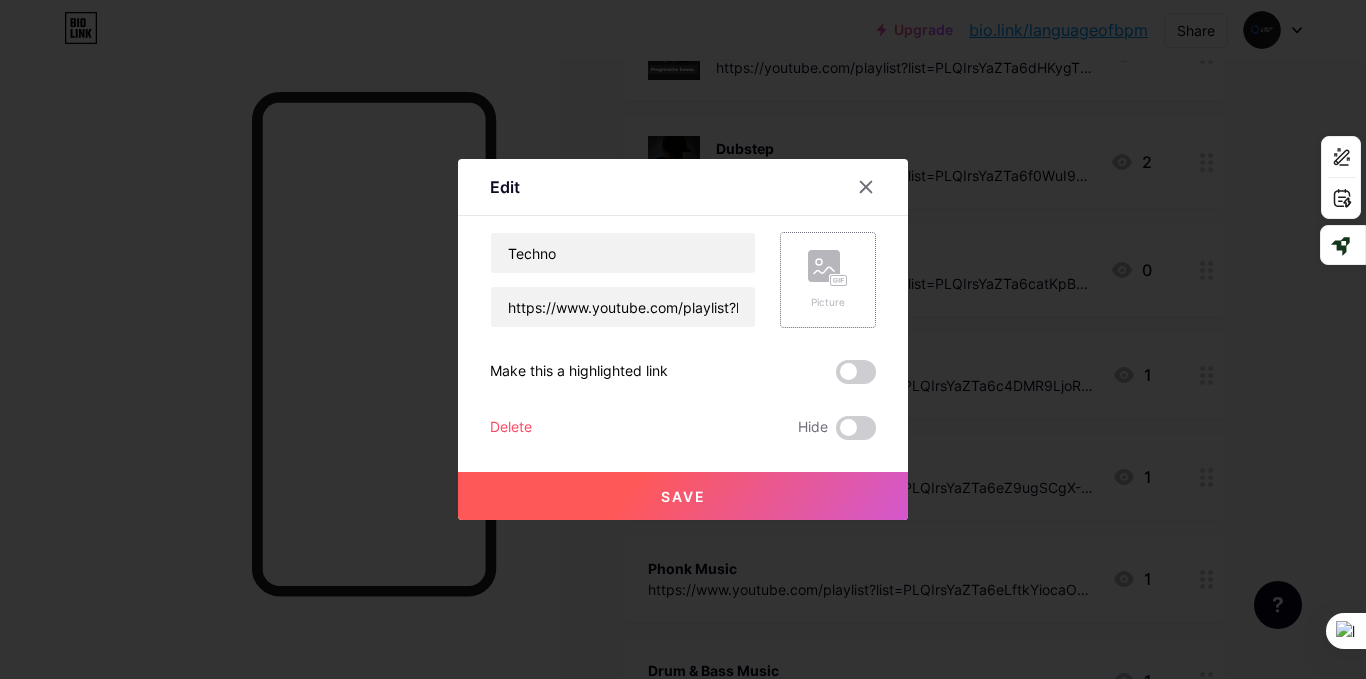 click 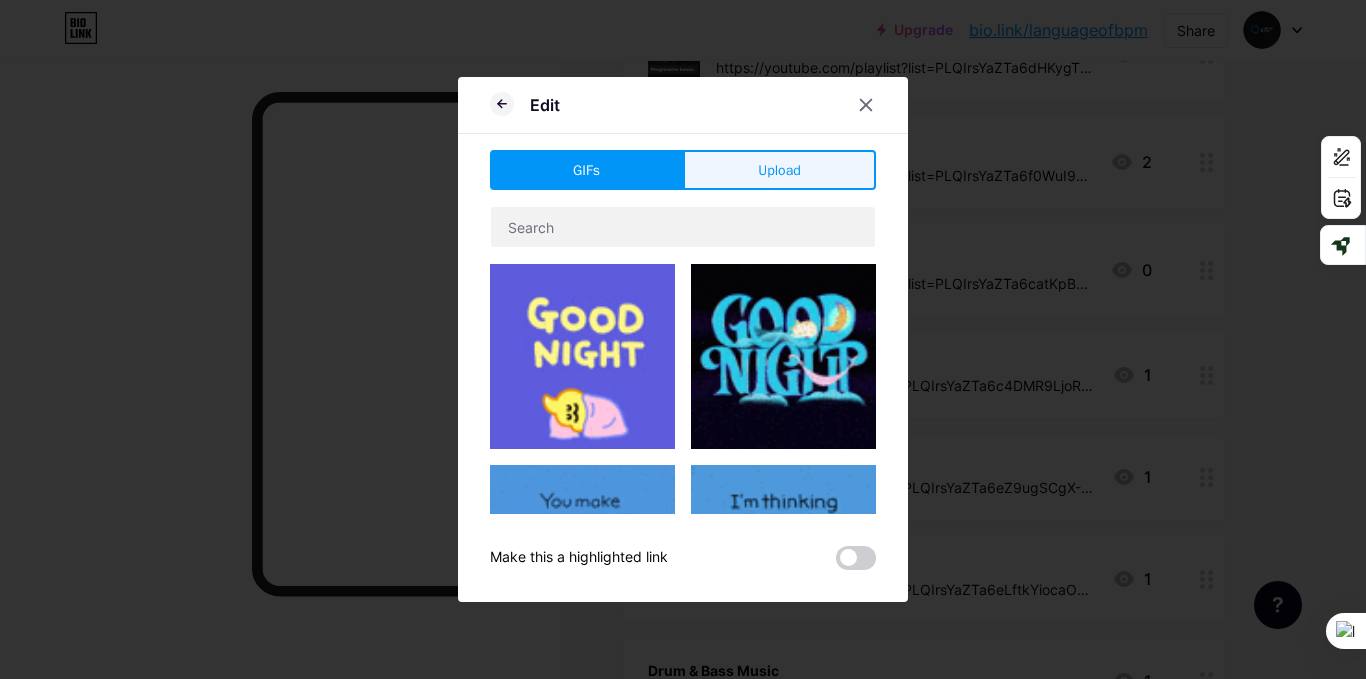 click on "Upload" at bounding box center (779, 170) 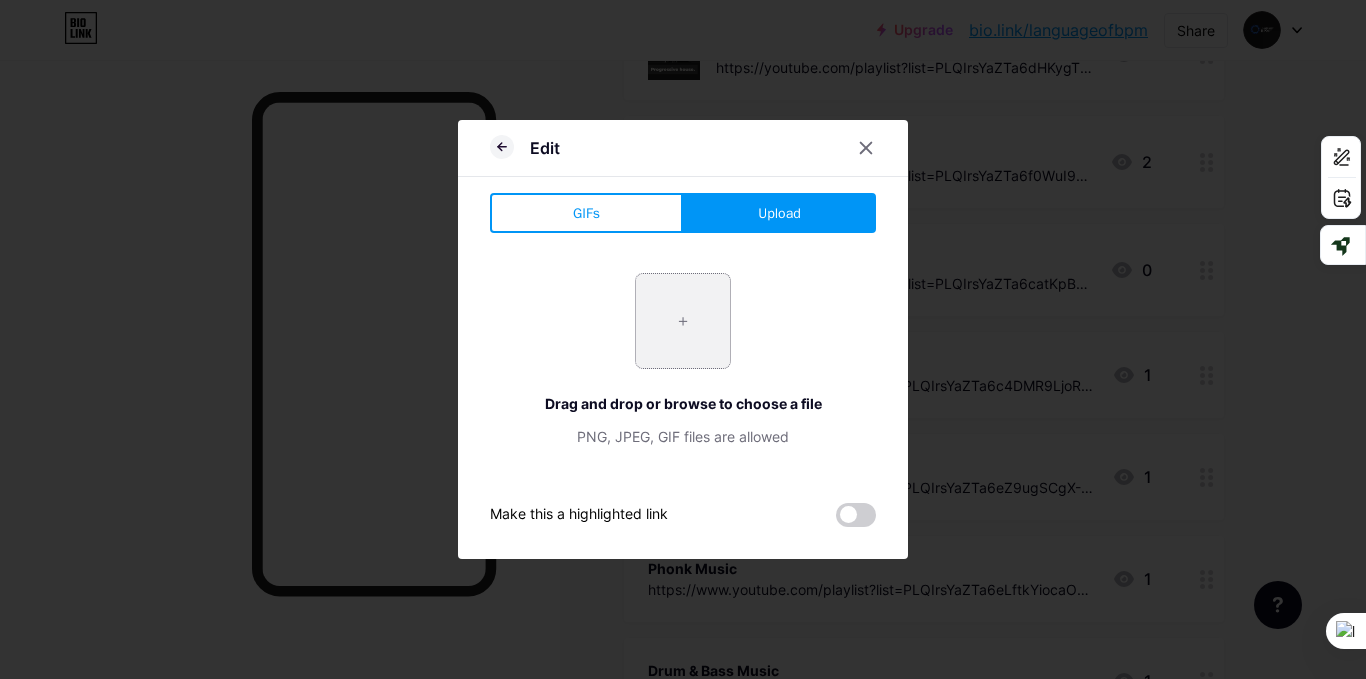 click at bounding box center (683, 321) 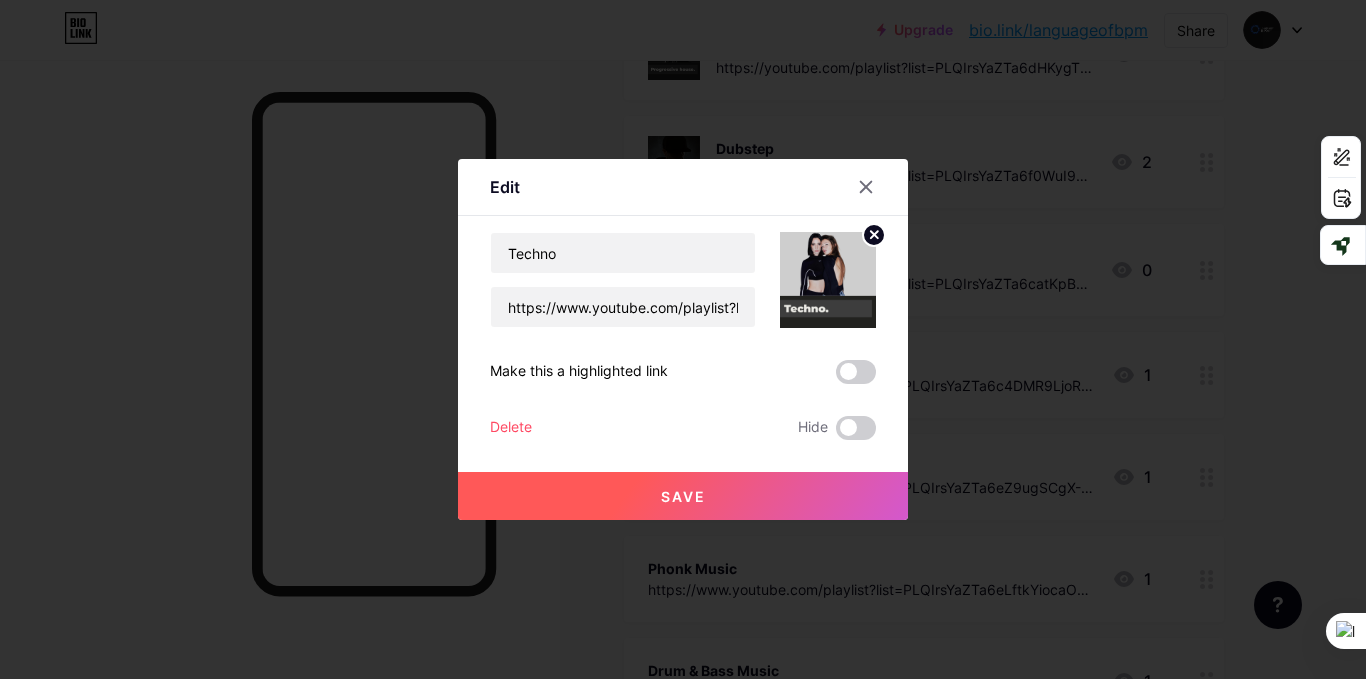 click on "Save" at bounding box center [683, 496] 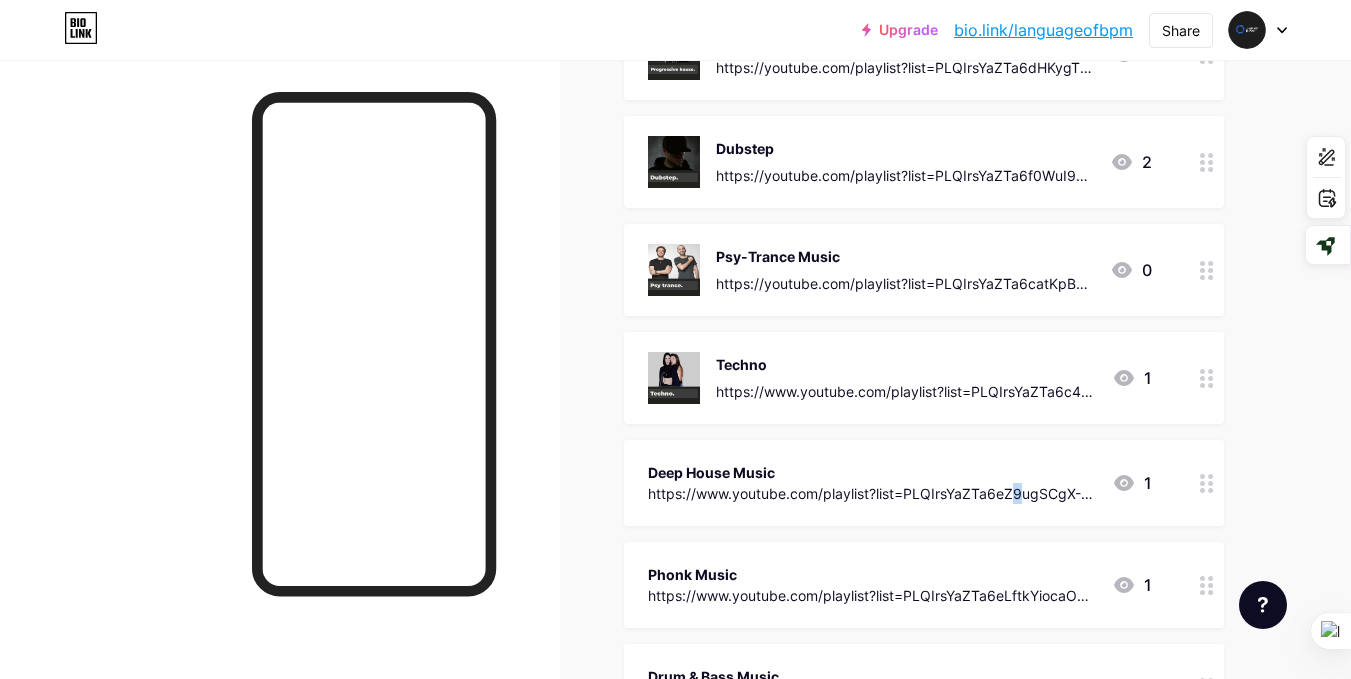 click on "https://www.youtube.com/playlist?list=PLQIrsYaZTa6eZ9ugSCgX-L6uZg5EkExN2" at bounding box center (872, 493) 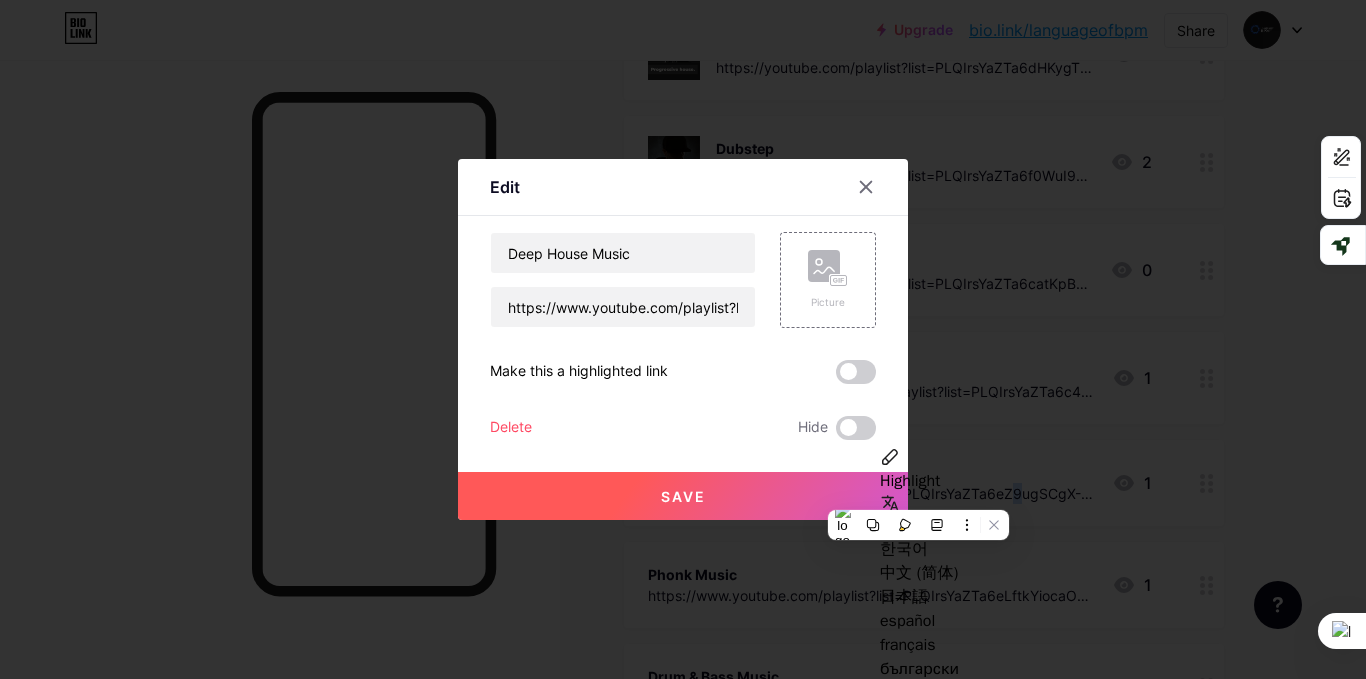 click on "Picture" at bounding box center [828, 280] 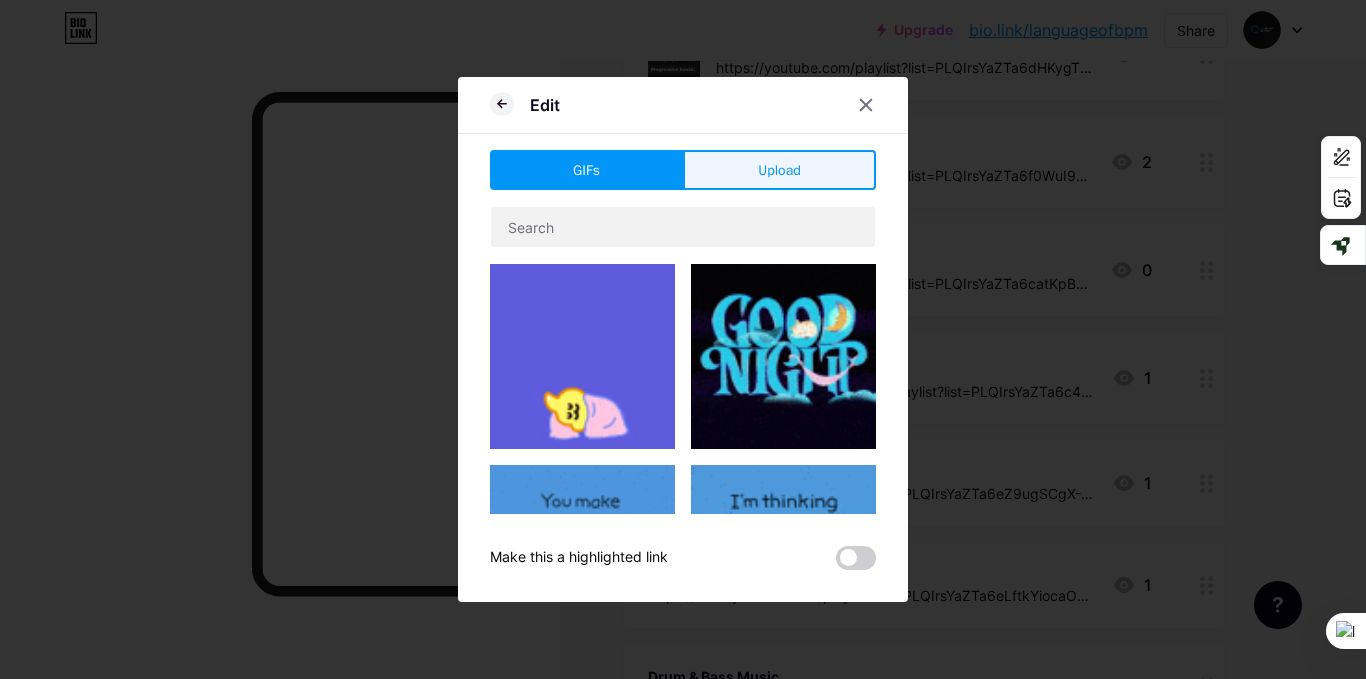 click on "Upload" at bounding box center [779, 170] 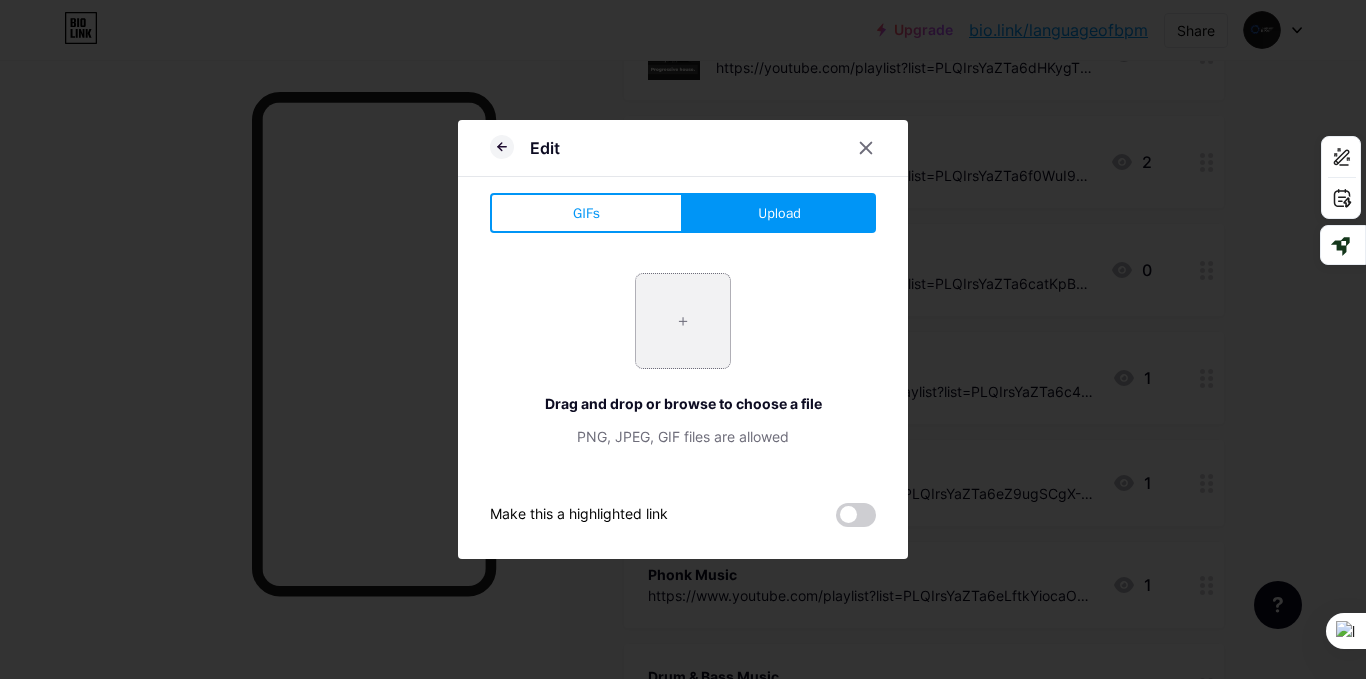 click at bounding box center [683, 321] 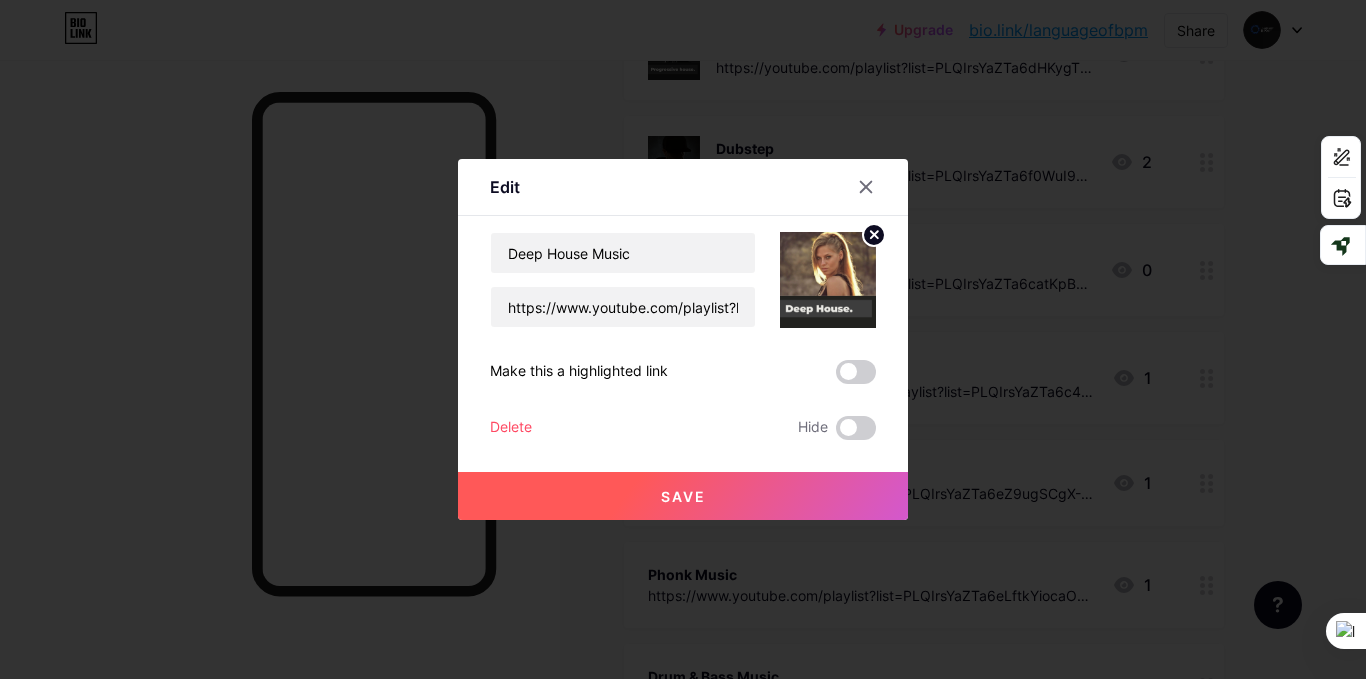 click on "Save" at bounding box center [683, 496] 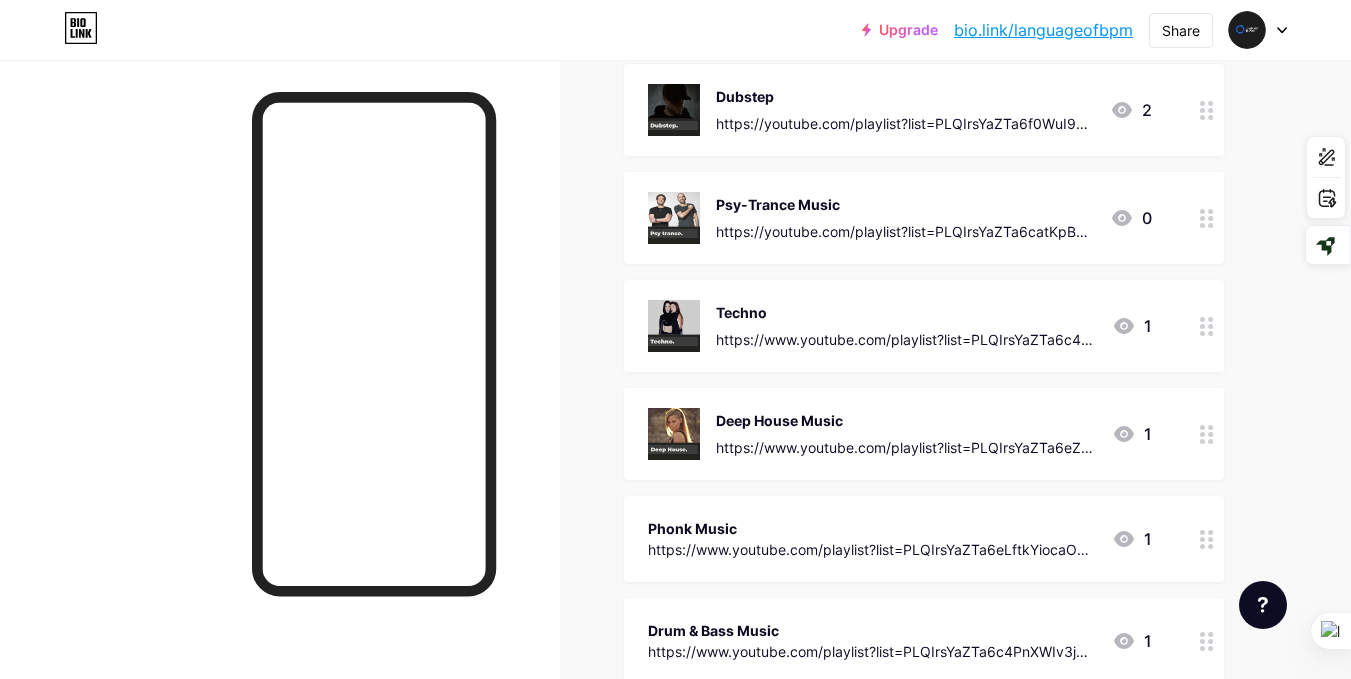 scroll, scrollTop: 1600, scrollLeft: 0, axis: vertical 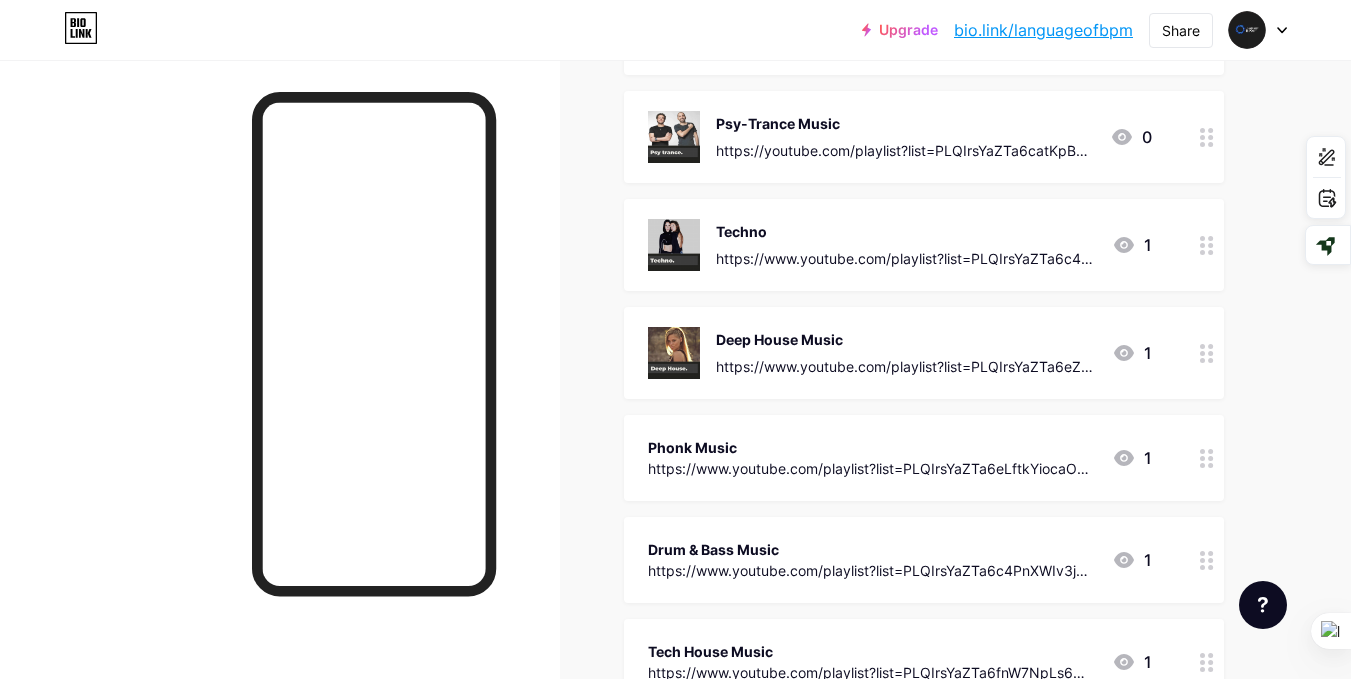 click on "https://www.youtube.com/playlist?list=PLQIrsYaZTa6eLftkYiocaObj3LwnegajL" at bounding box center (872, 468) 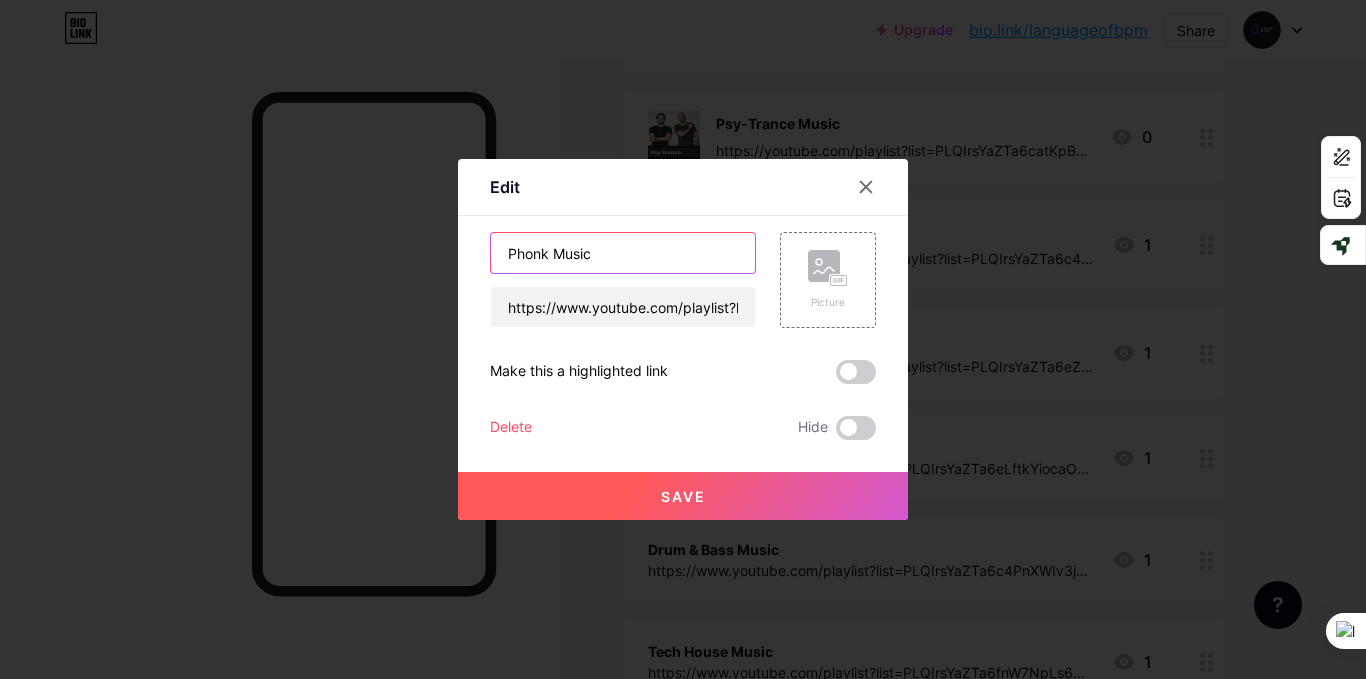 click on "Phonk Music" at bounding box center (623, 253) 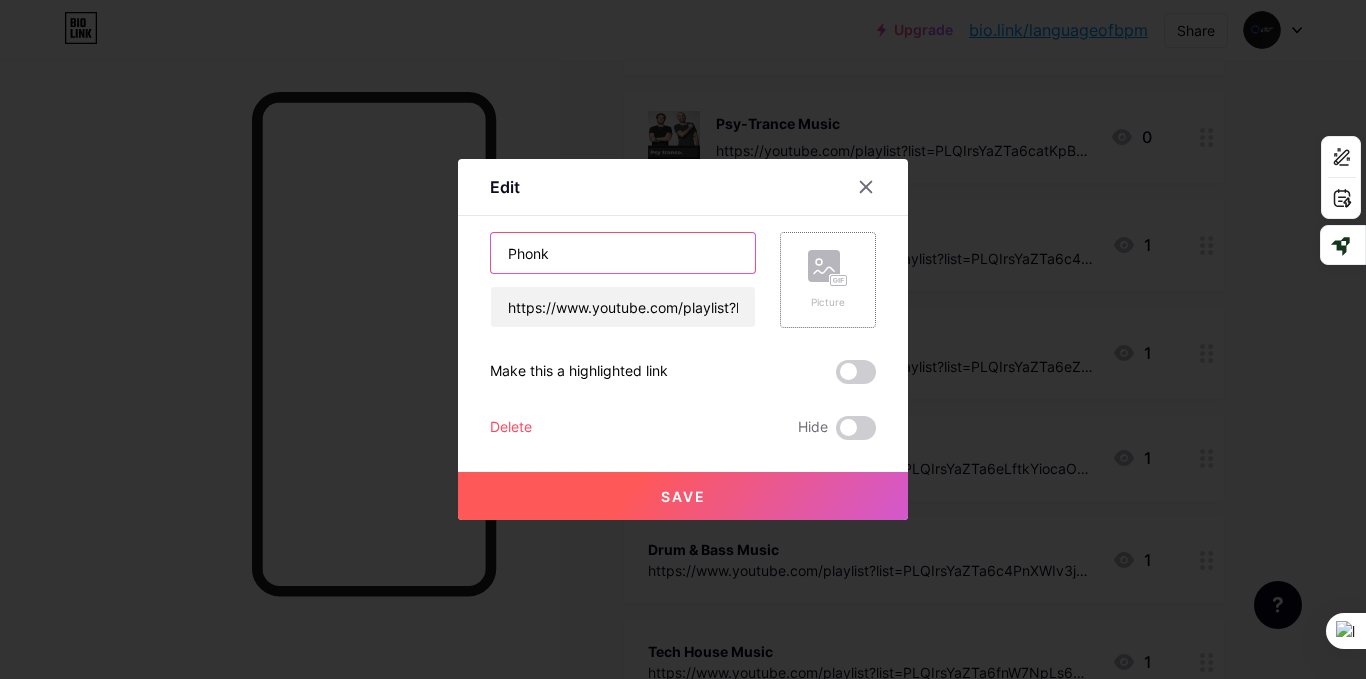 type on "Phonk" 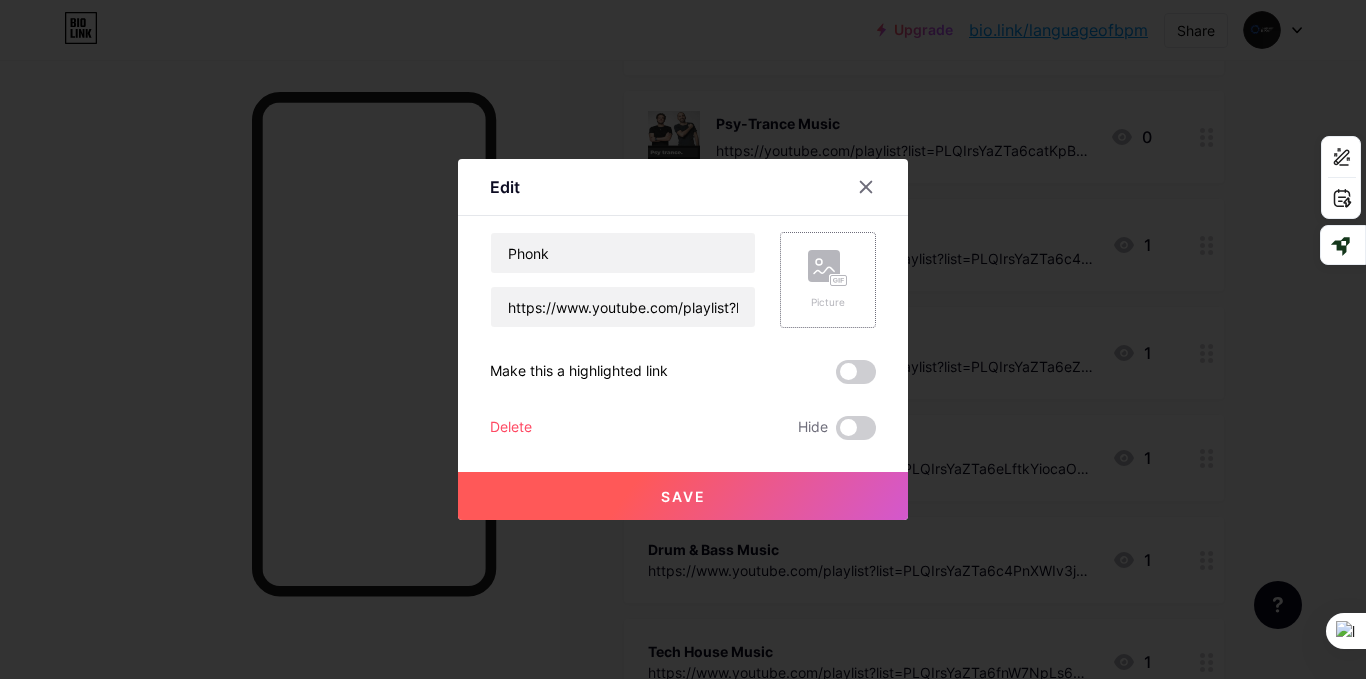 click on "Picture" at bounding box center (828, 280) 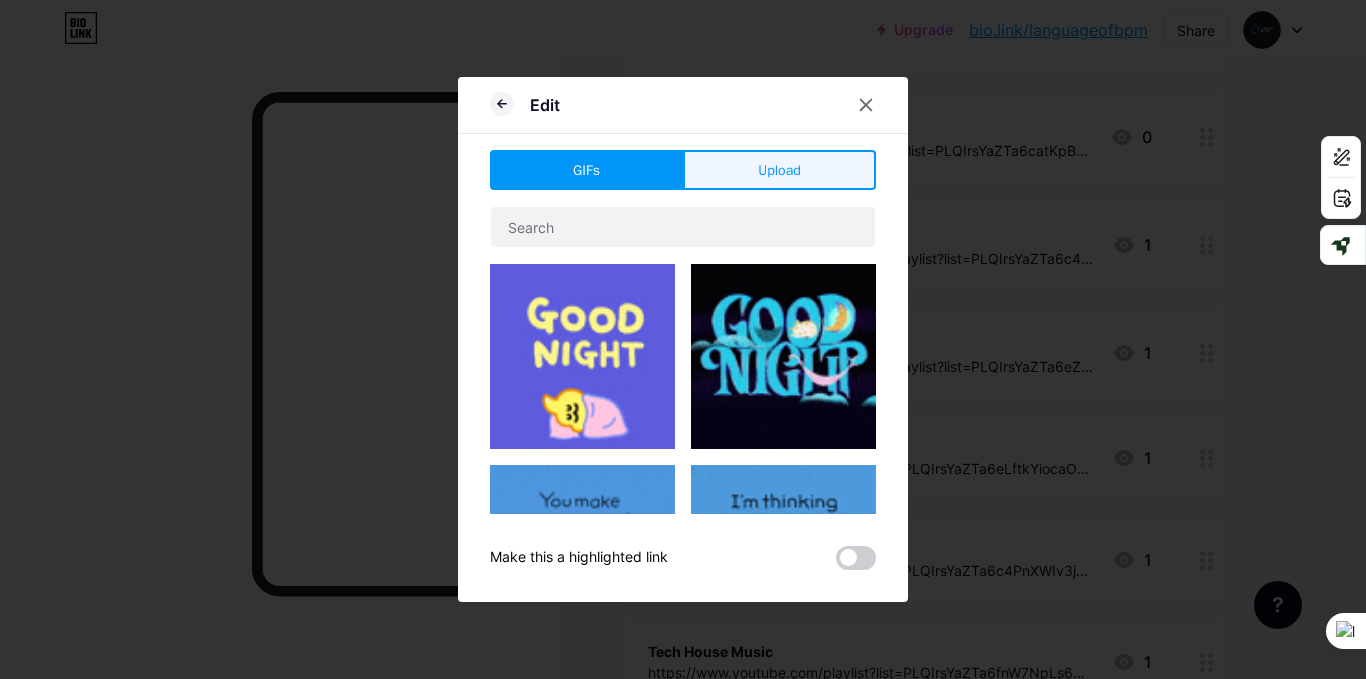 click on "Upload" at bounding box center (779, 170) 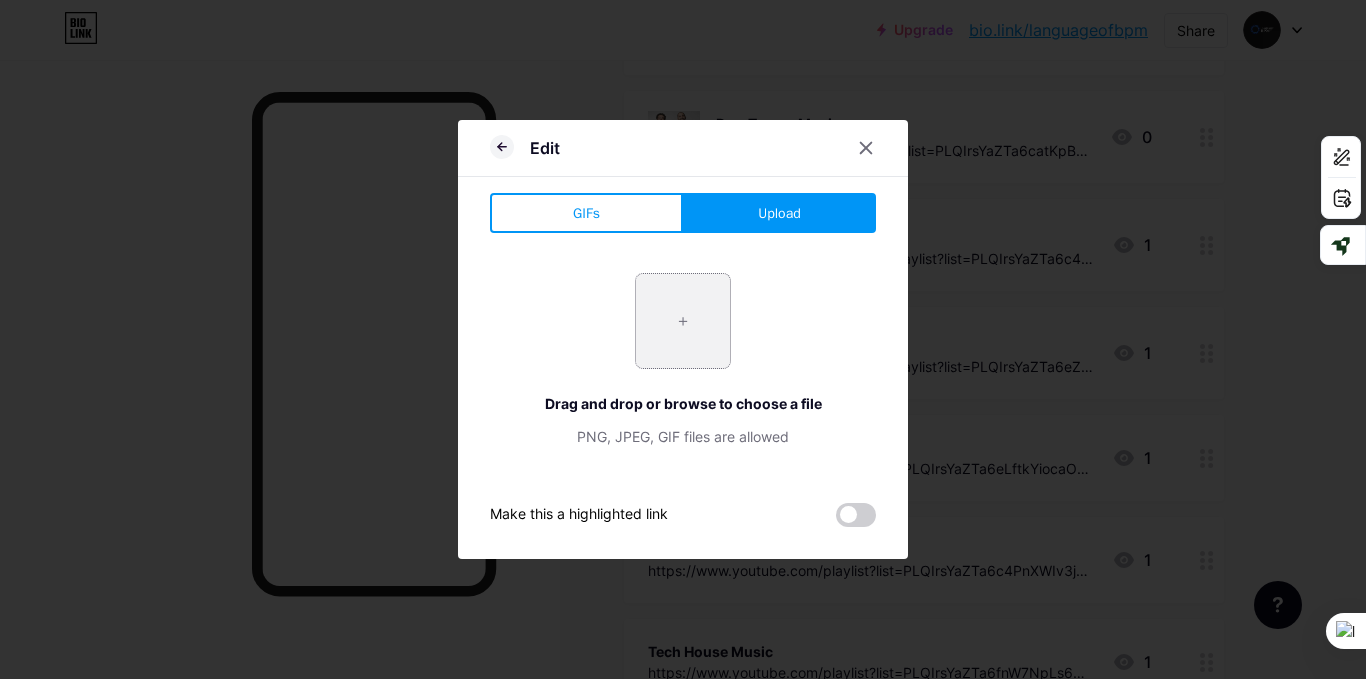 click at bounding box center [683, 321] 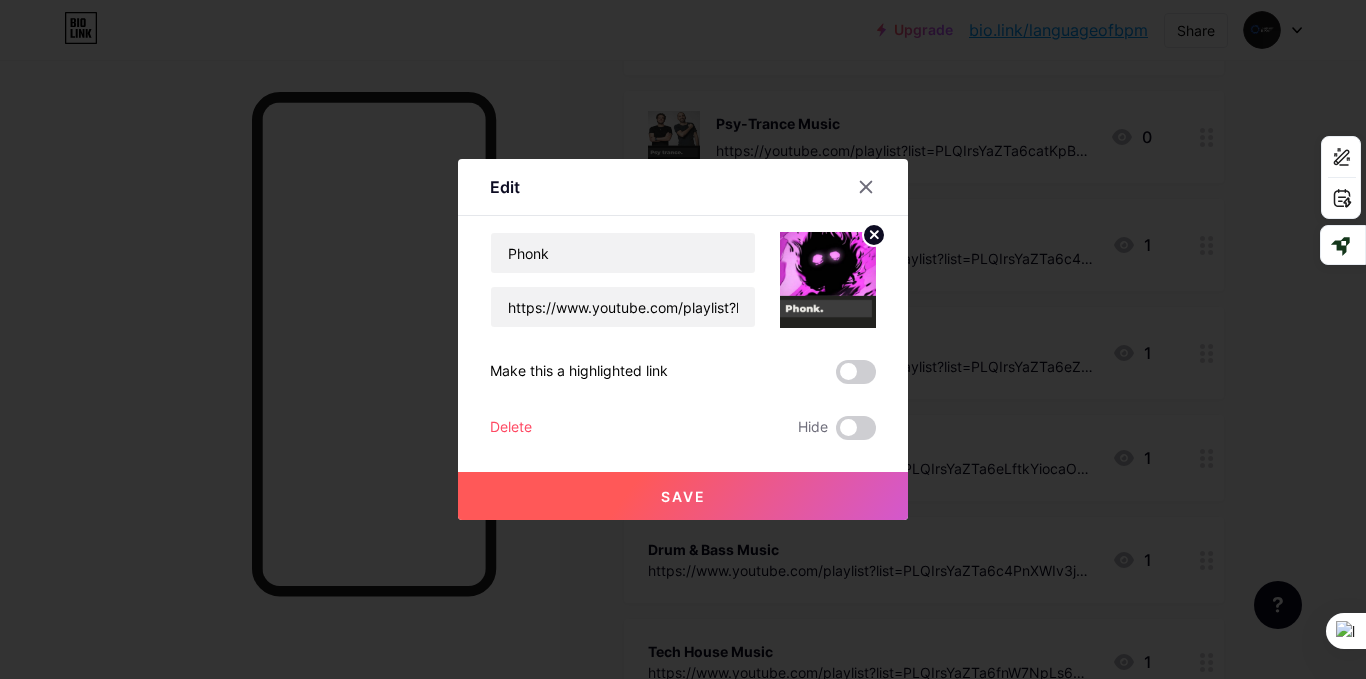 click on "Save" at bounding box center [683, 496] 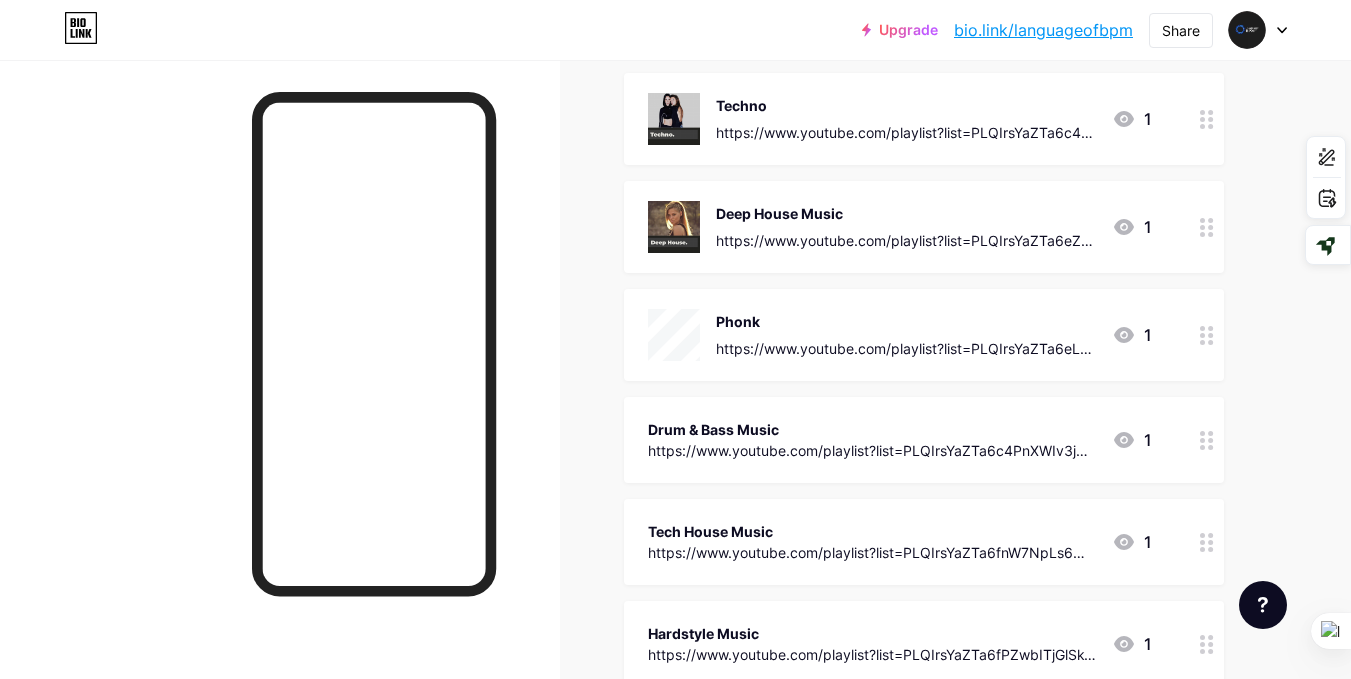 scroll, scrollTop: 1733, scrollLeft: 0, axis: vertical 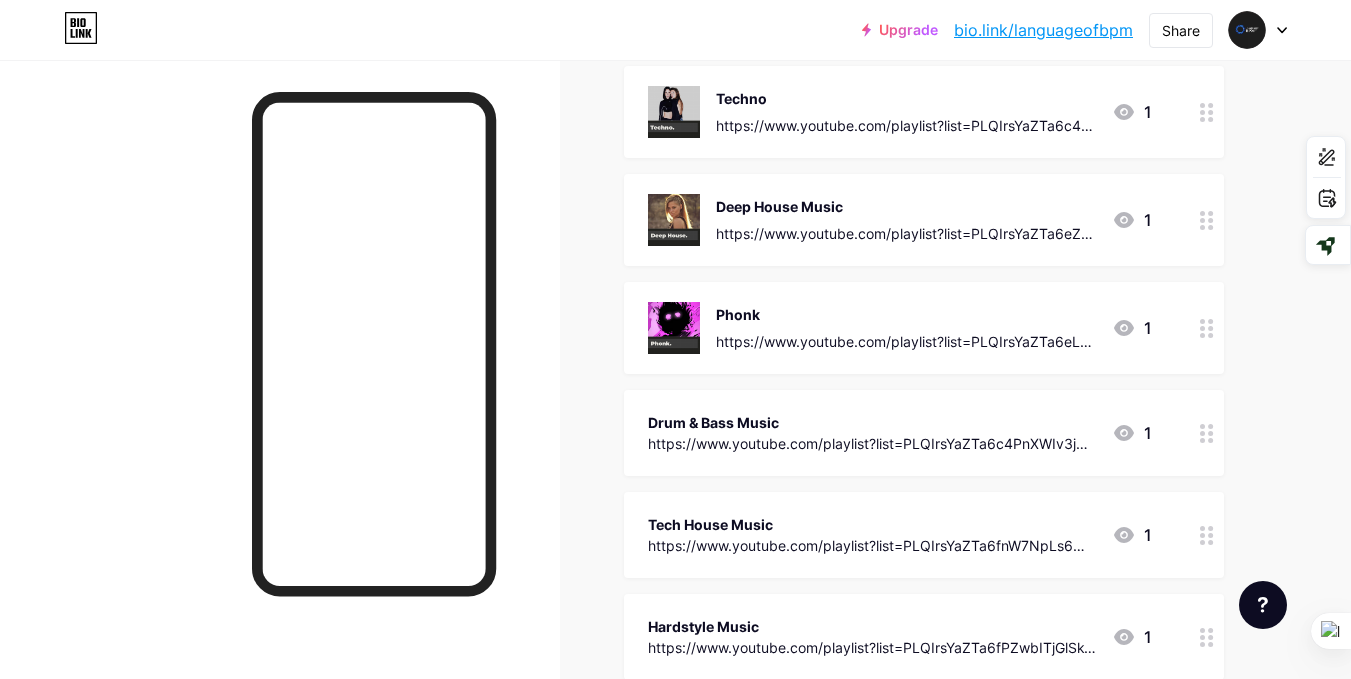 click on "Drum & Bass Music" at bounding box center (872, 422) 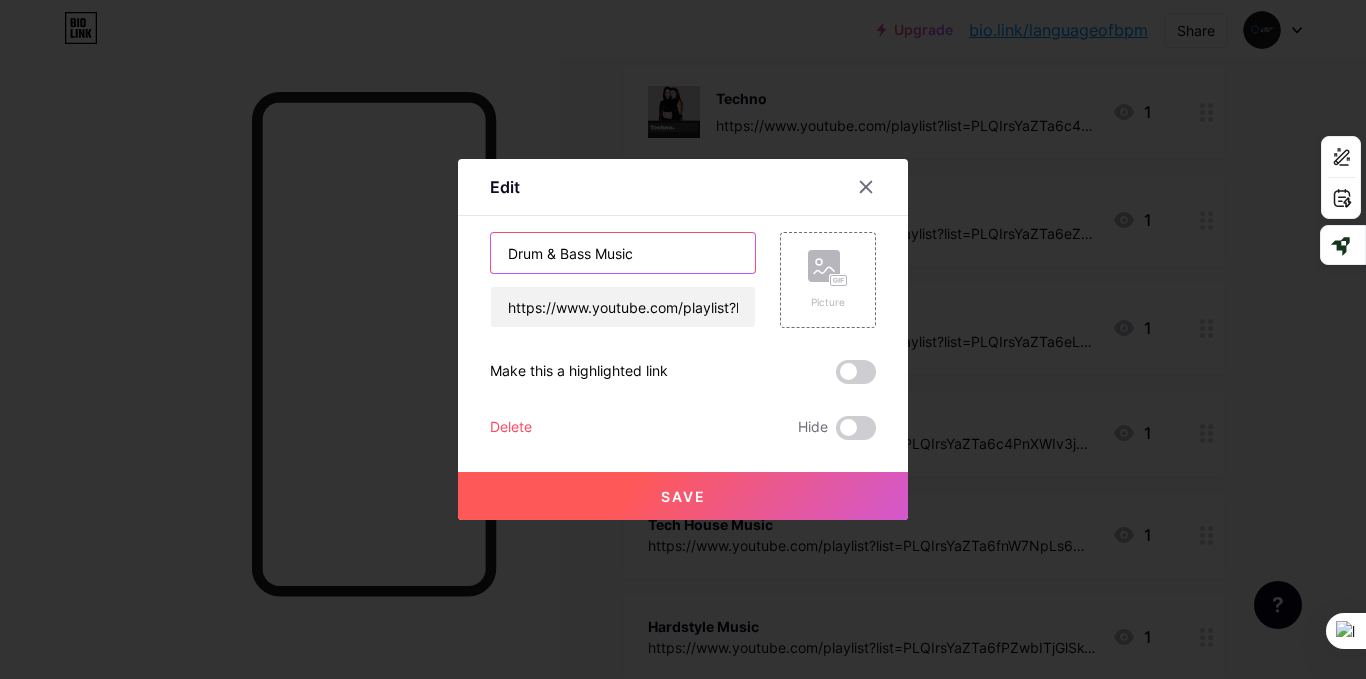 click on "Drum & Bass Music" at bounding box center [623, 253] 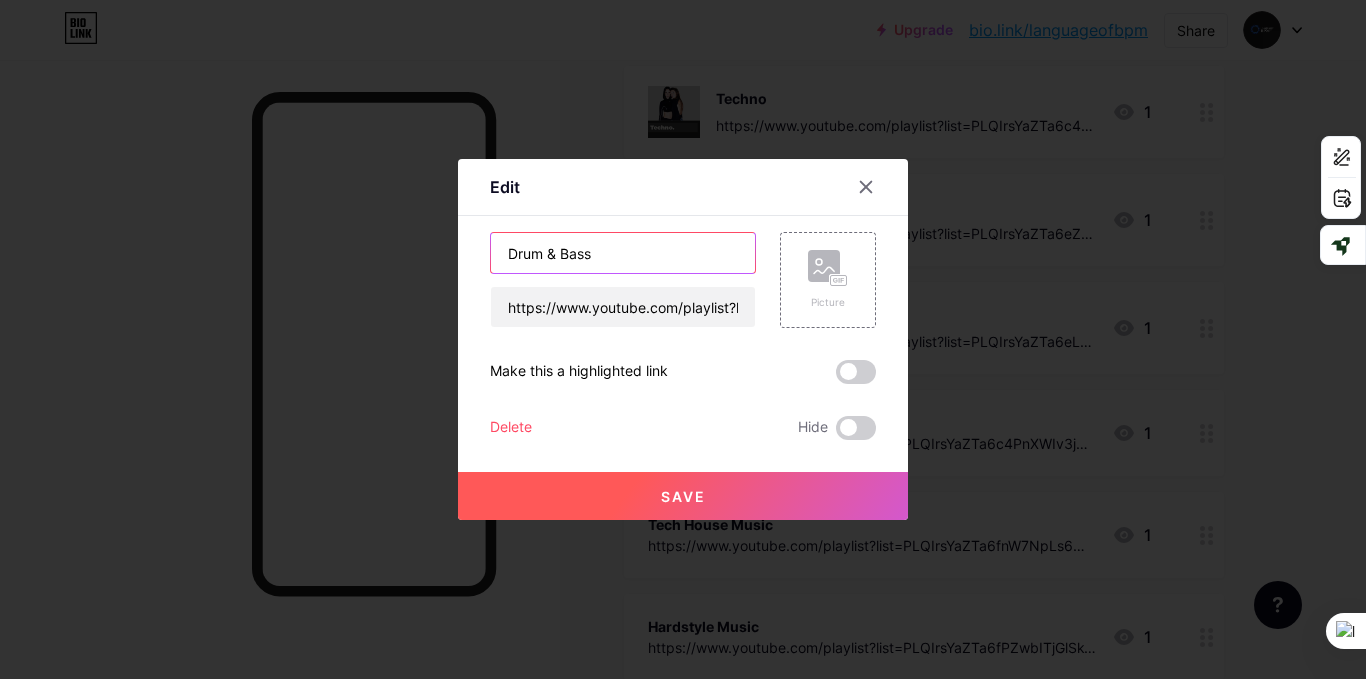 click on "Drum & Bass" at bounding box center [623, 253] 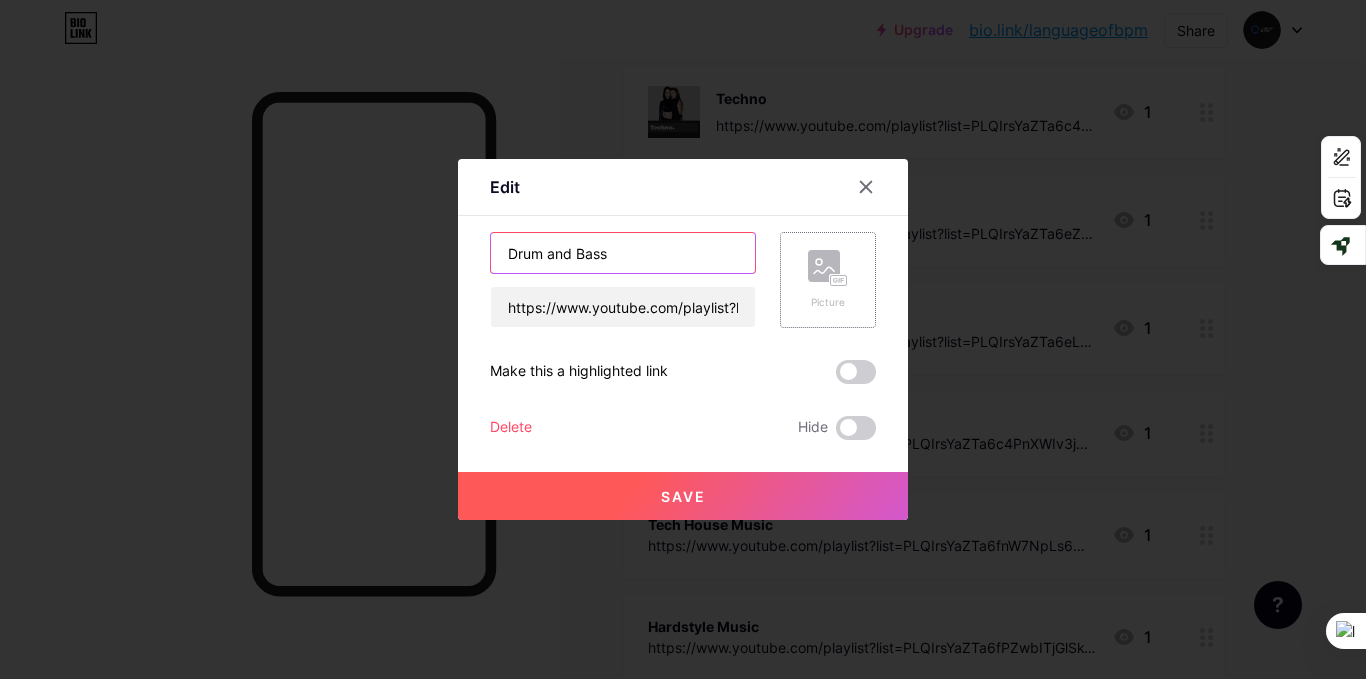 type on "Drum and Bass" 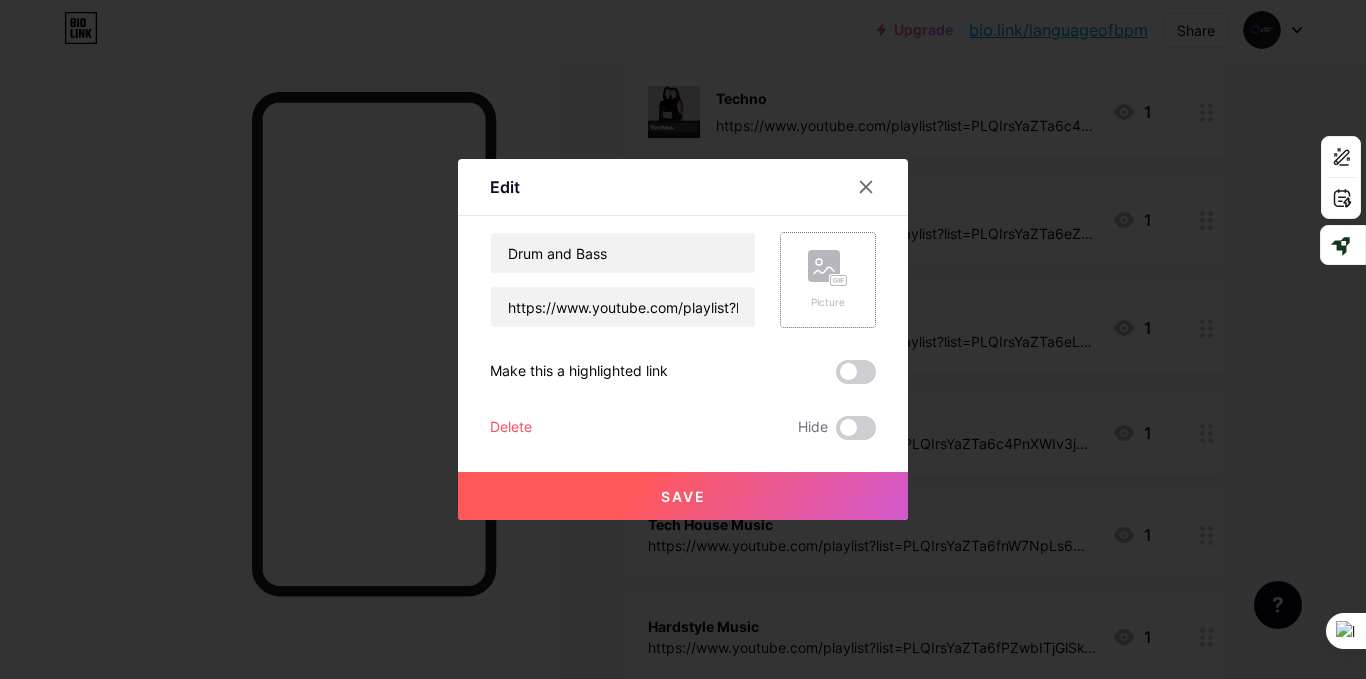 click on "Picture" at bounding box center (828, 280) 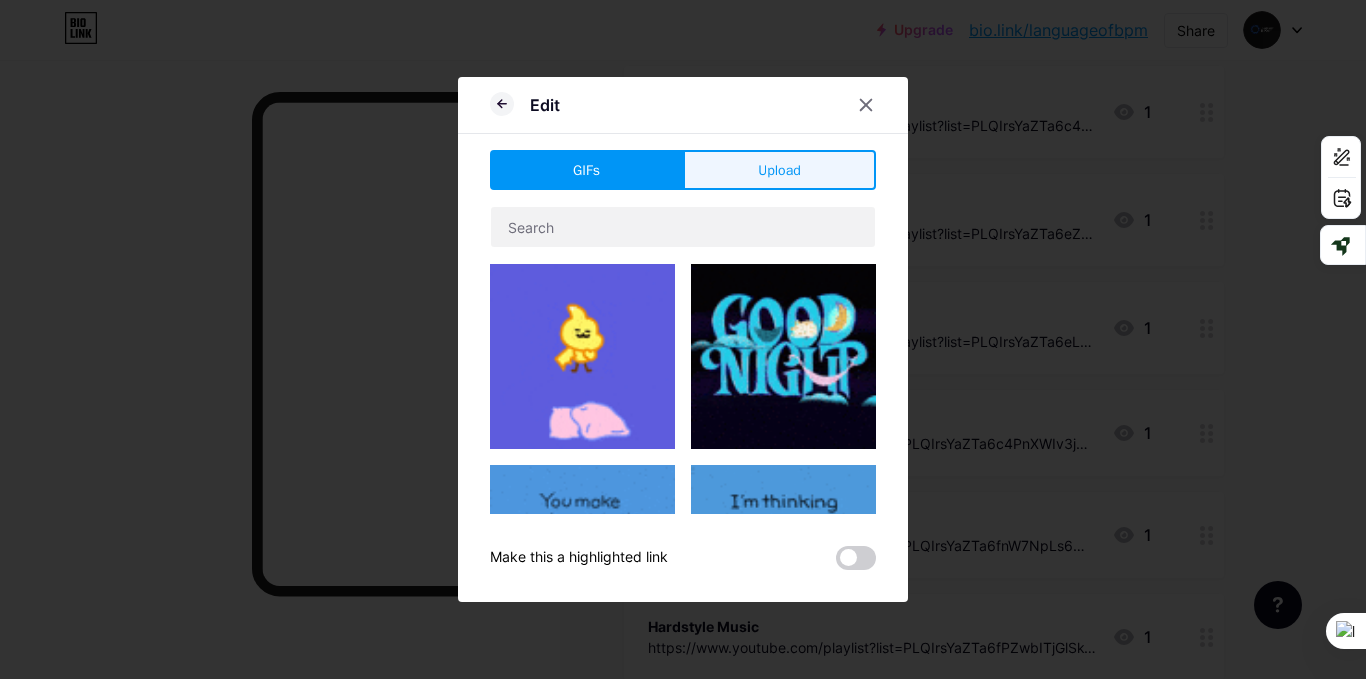 click on "Upload" at bounding box center (779, 170) 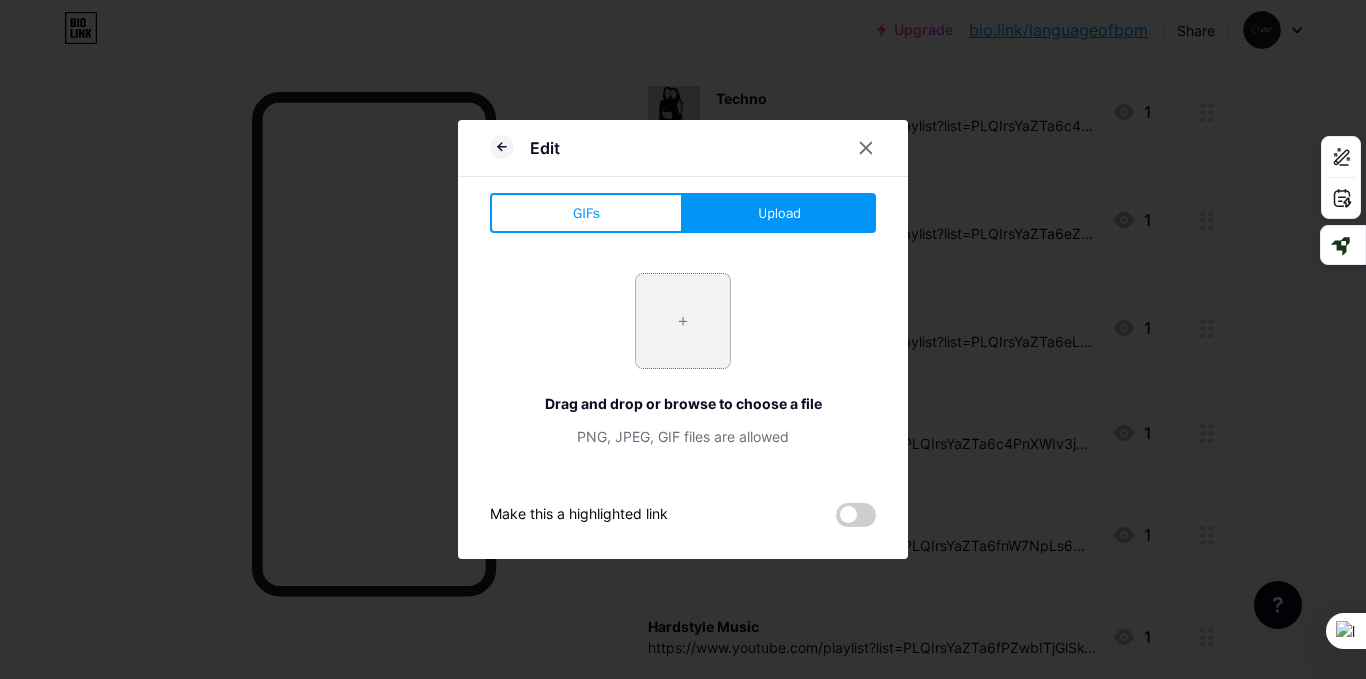 click at bounding box center [683, 321] 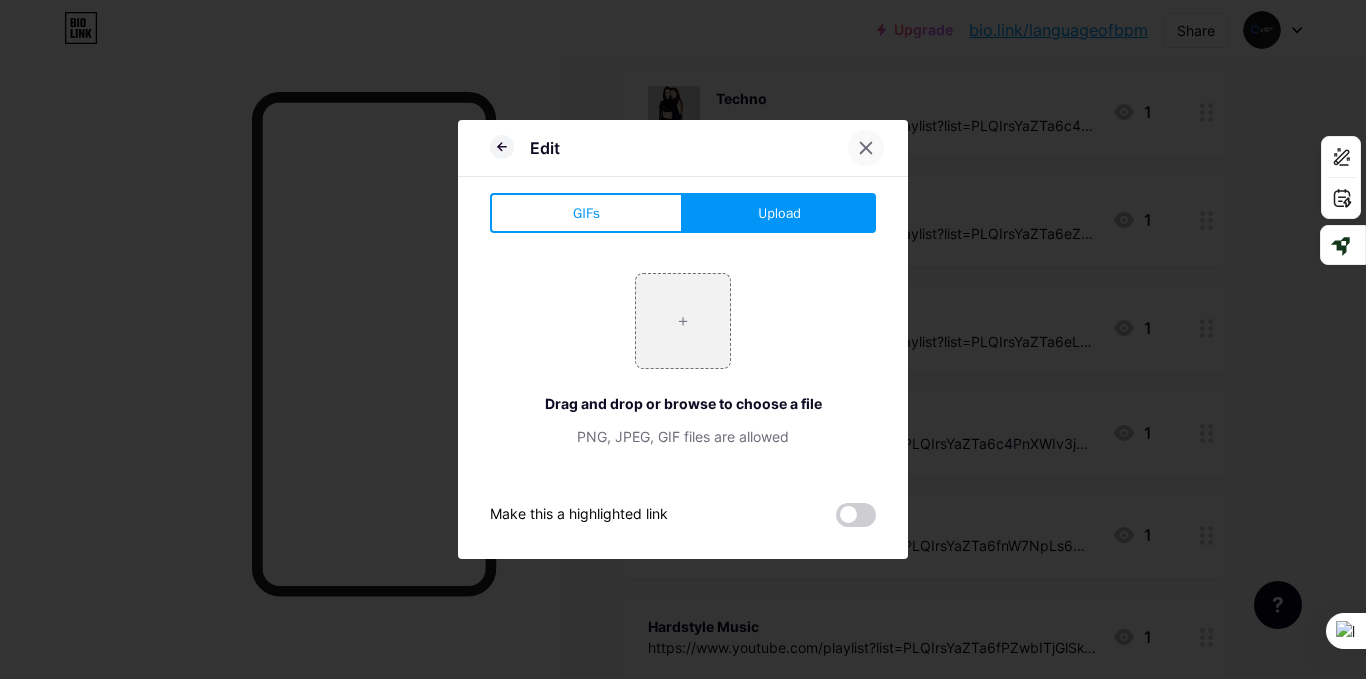 click at bounding box center (866, 148) 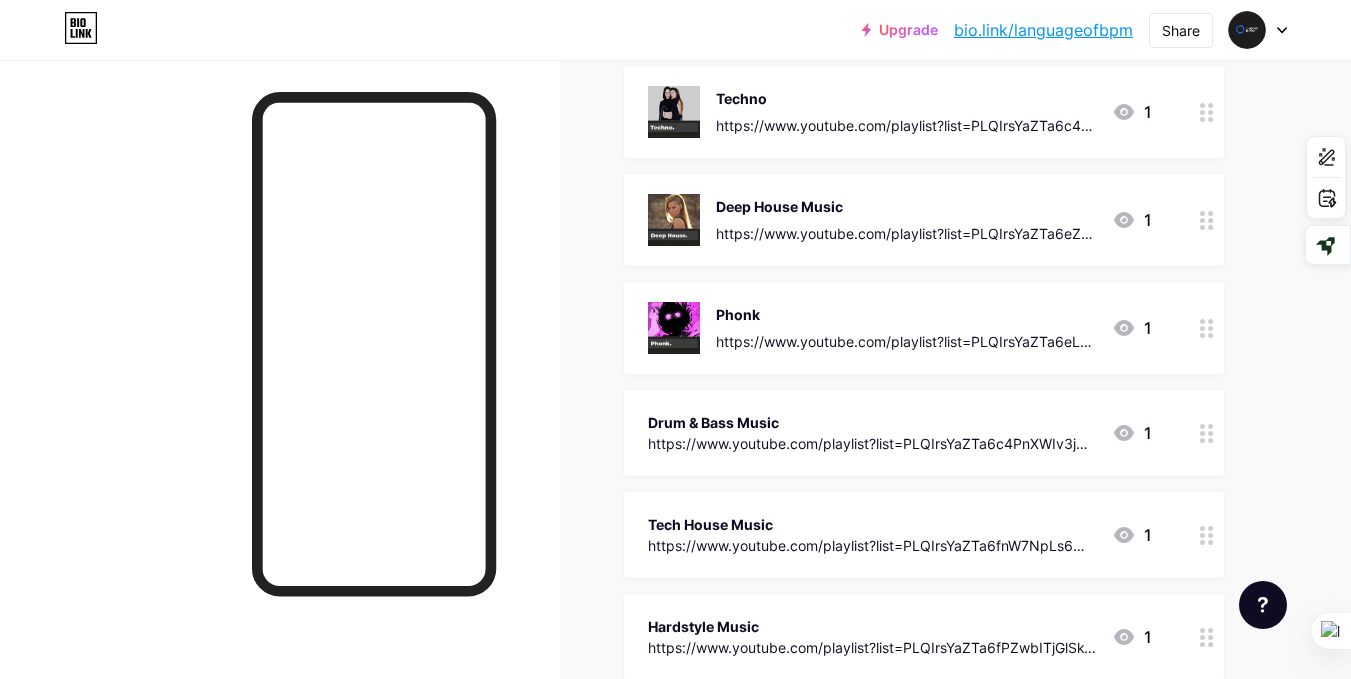 click on "Tech House Music" at bounding box center (872, 524) 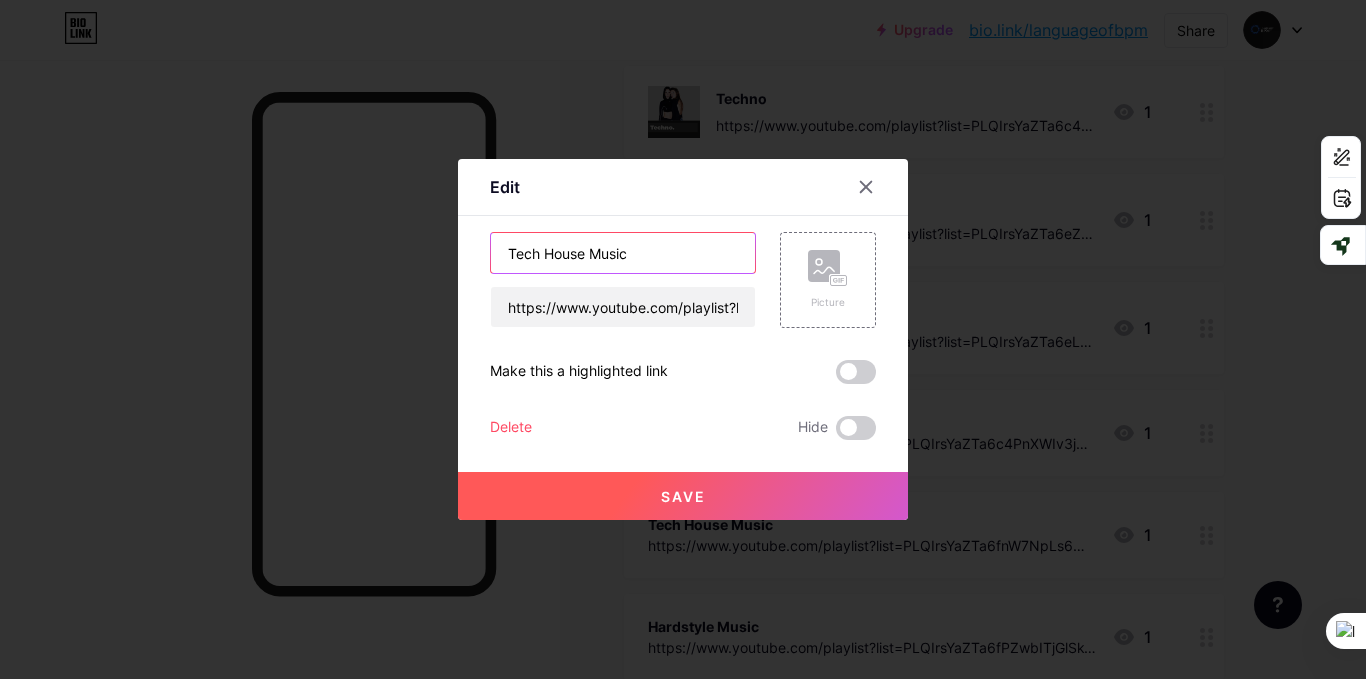 click on "Tech House Music" at bounding box center (623, 253) 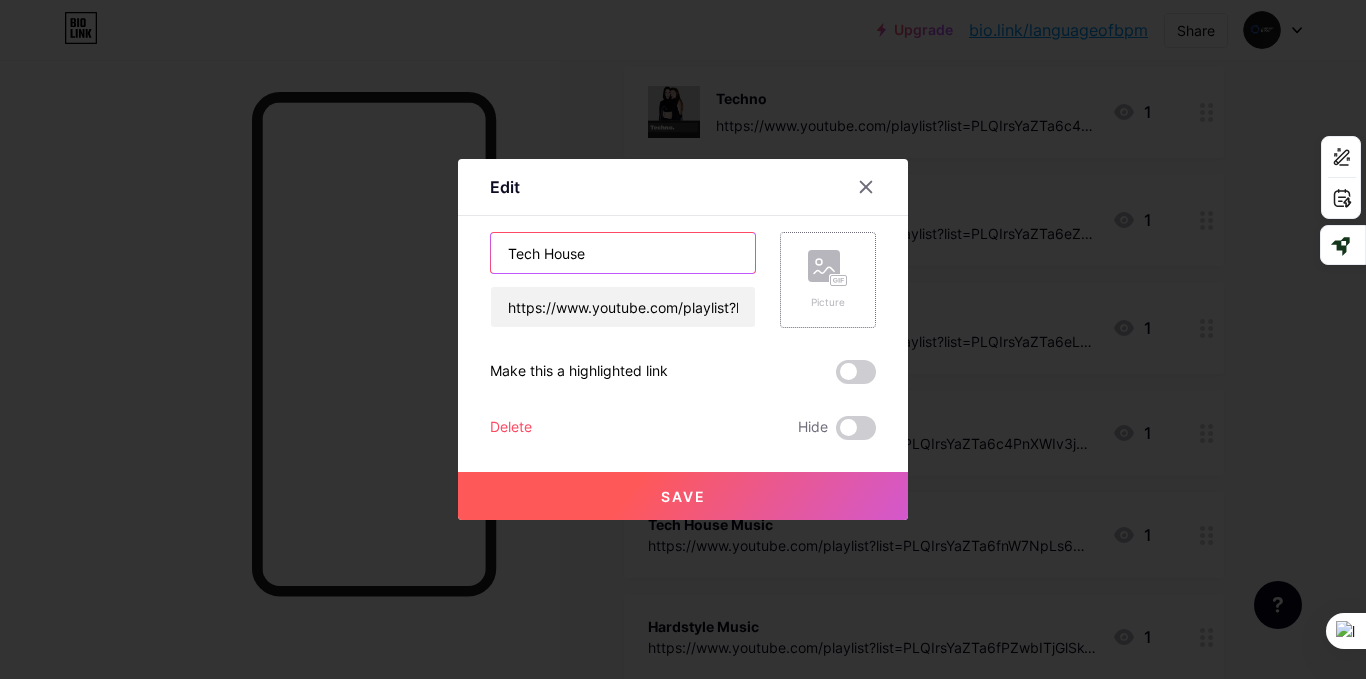 type on "Tech House" 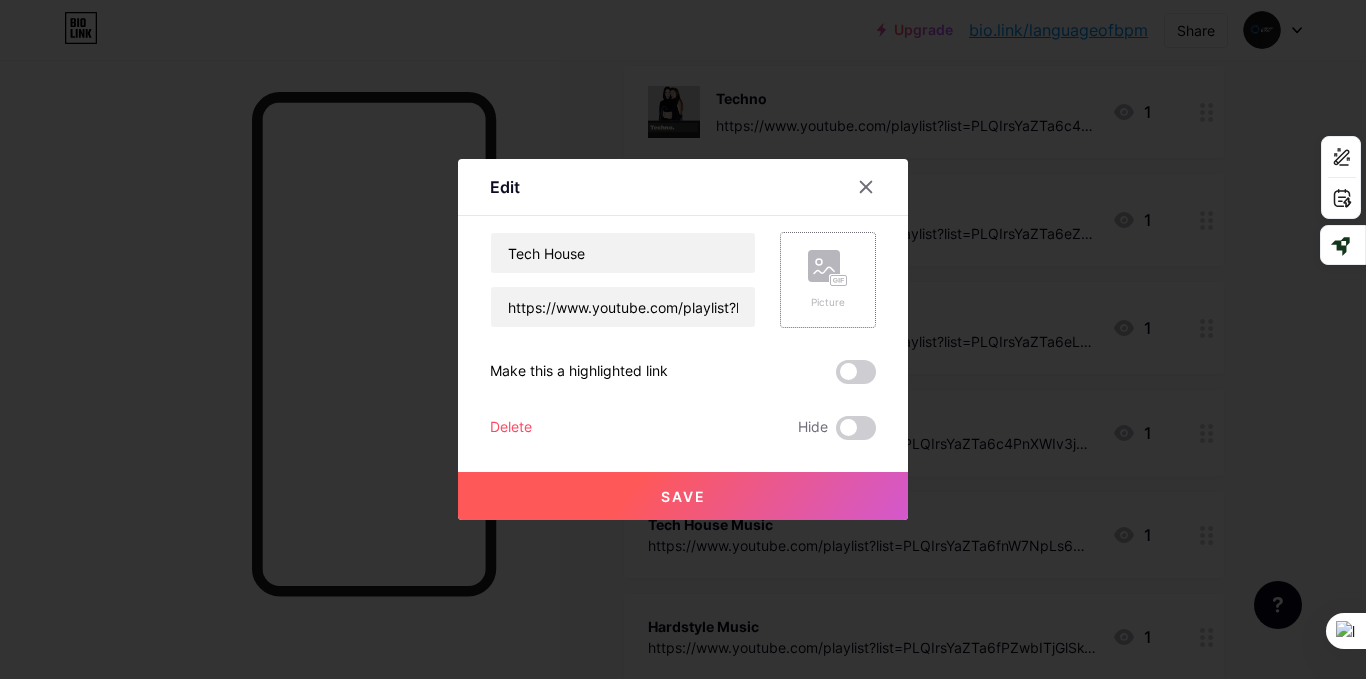 click on "Picture" at bounding box center [828, 302] 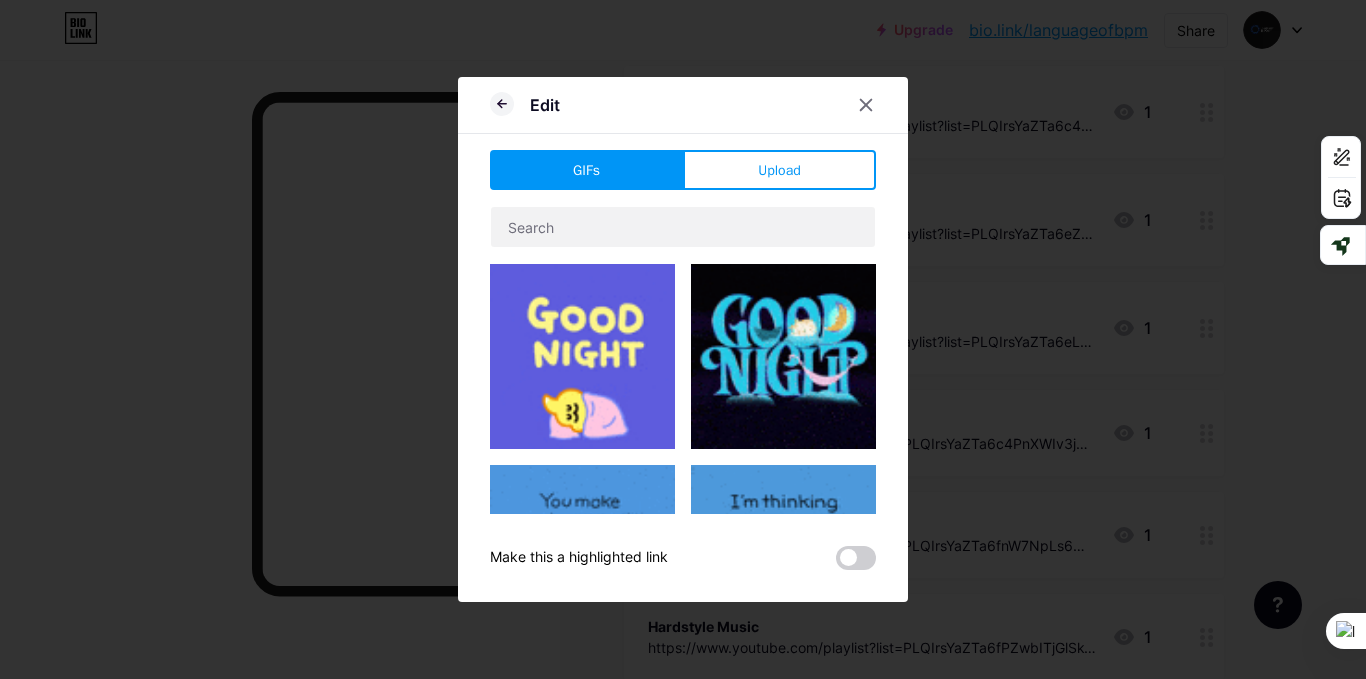 click on "Upload" at bounding box center (779, 170) 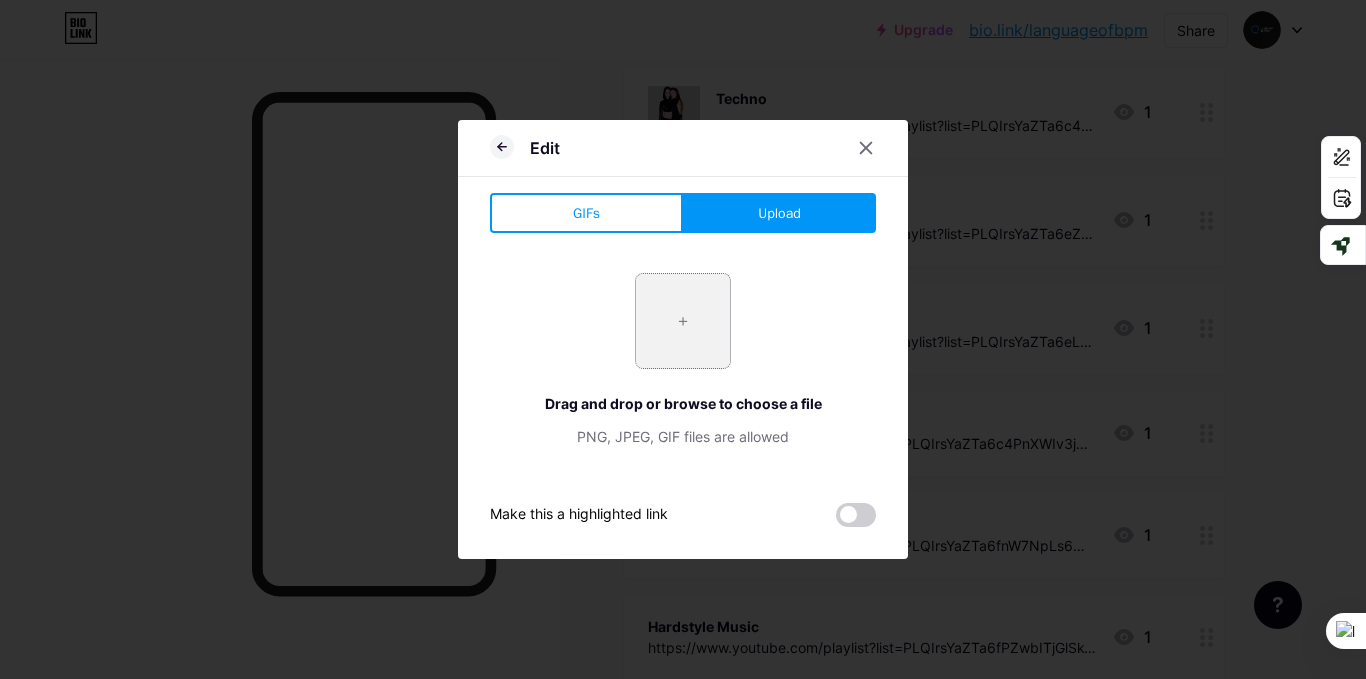 click at bounding box center [683, 321] 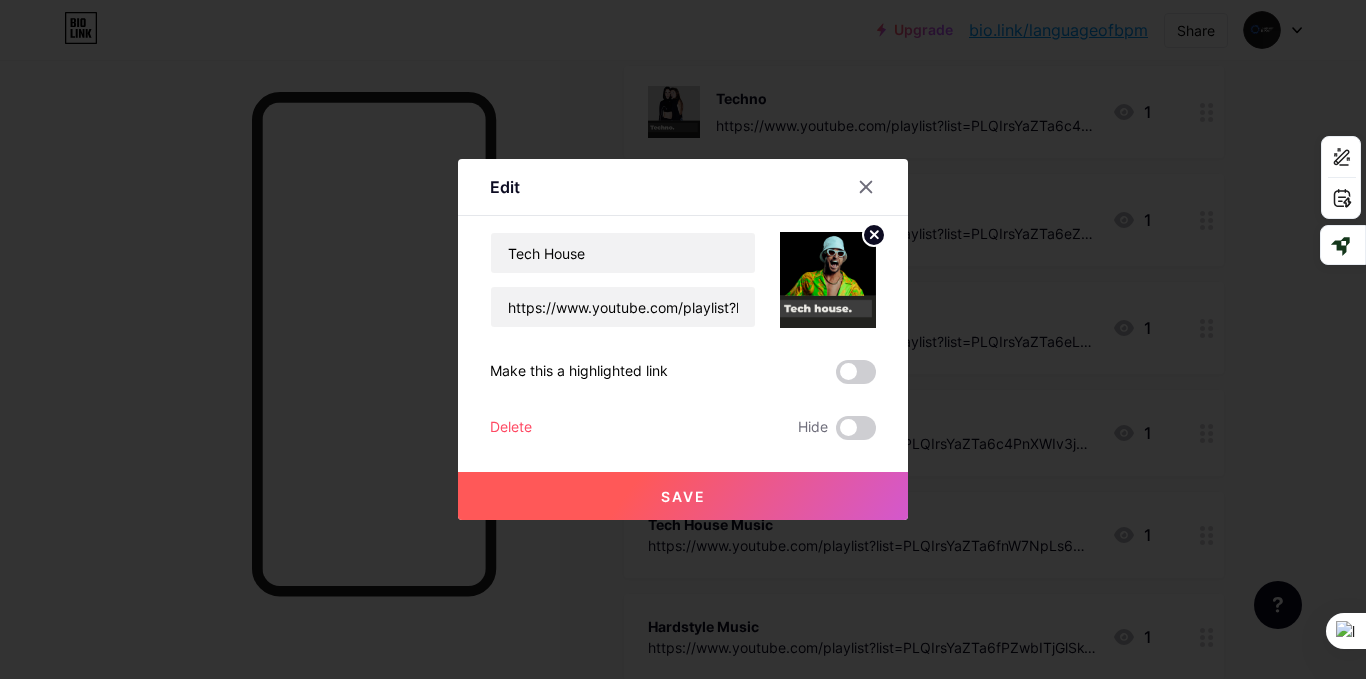 click on "Save" at bounding box center (683, 496) 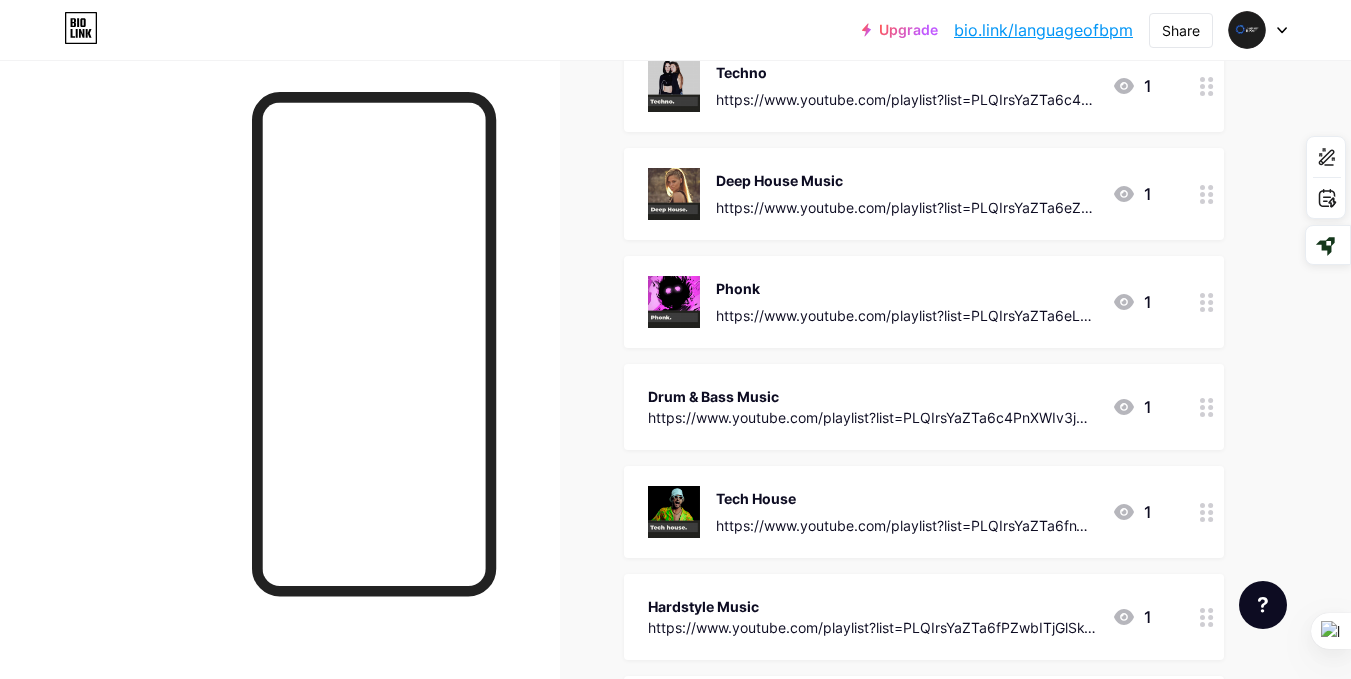 scroll, scrollTop: 1933, scrollLeft: 0, axis: vertical 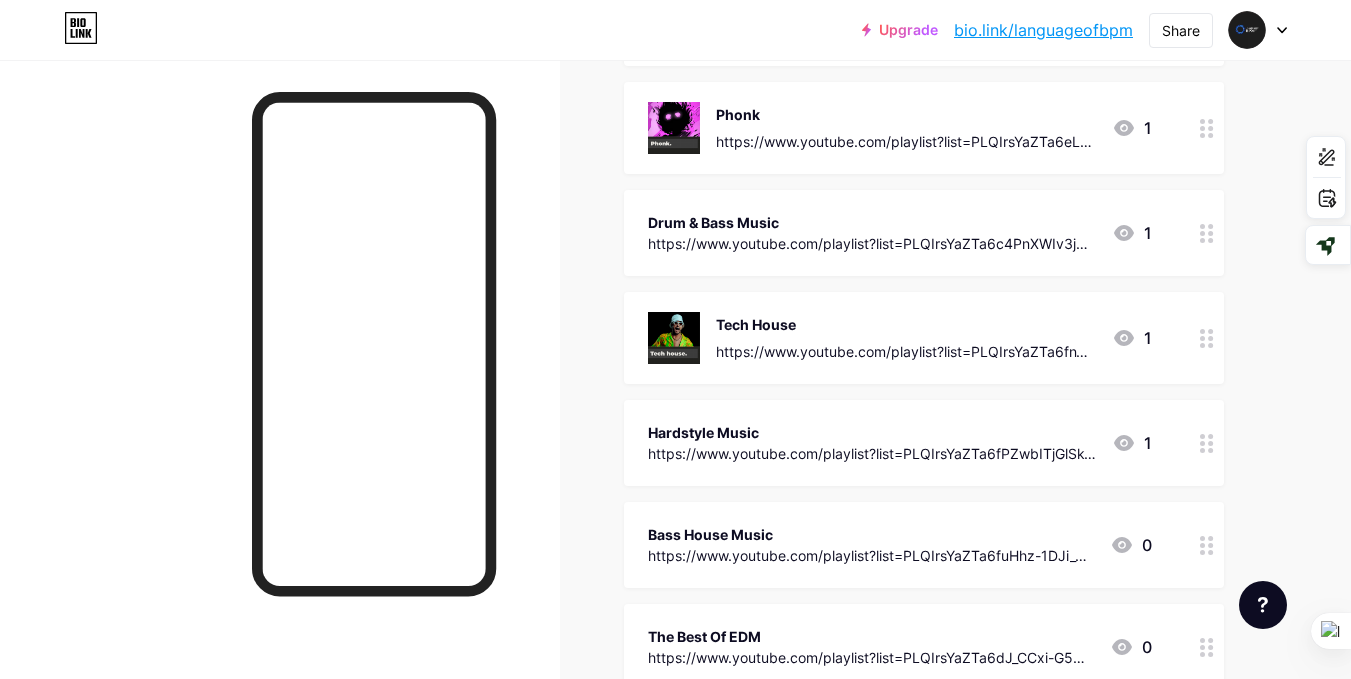 click on "Hardstyle Music" at bounding box center (872, 432) 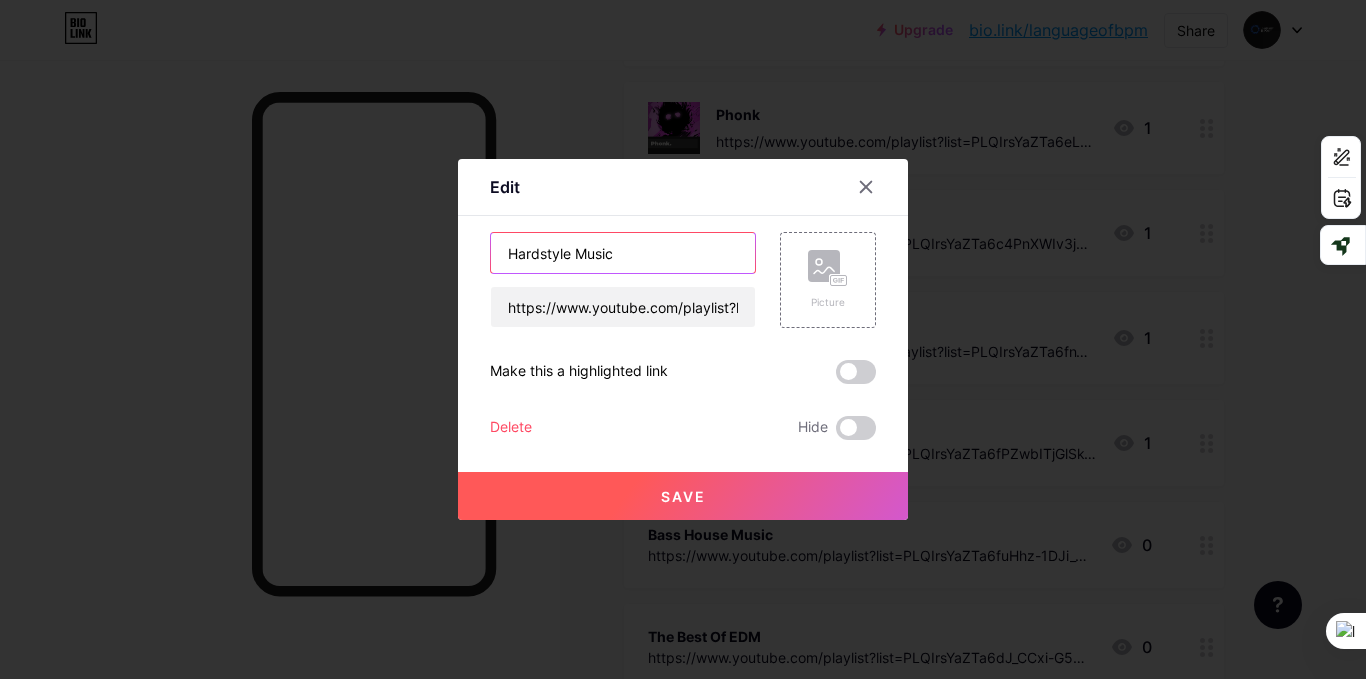 click on "Hardstyle Music" at bounding box center (623, 253) 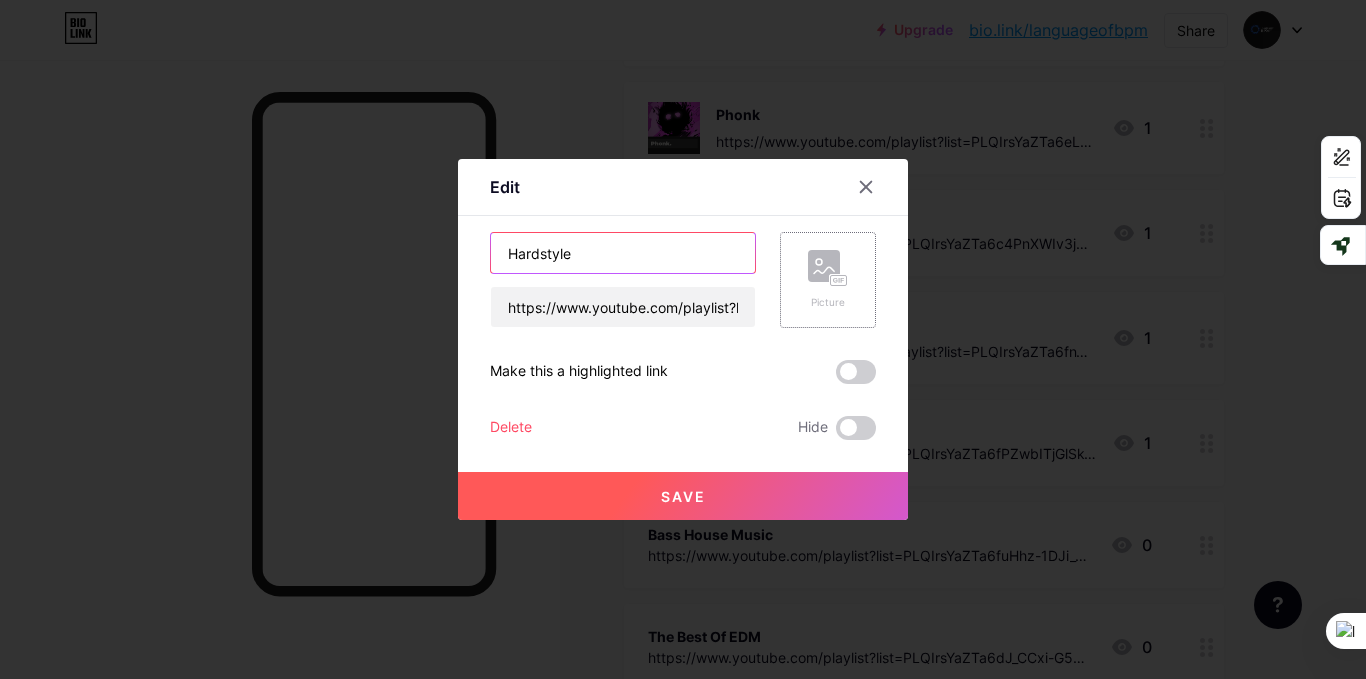 type on "Hardstyle" 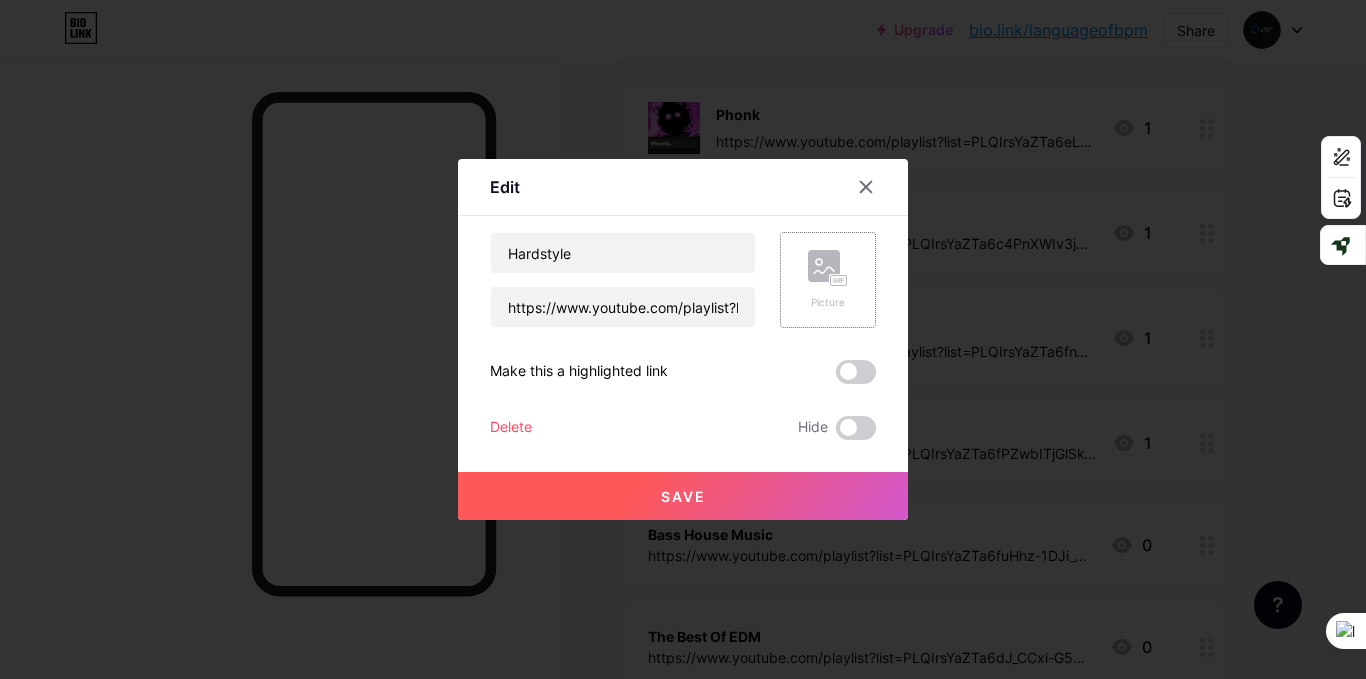 click 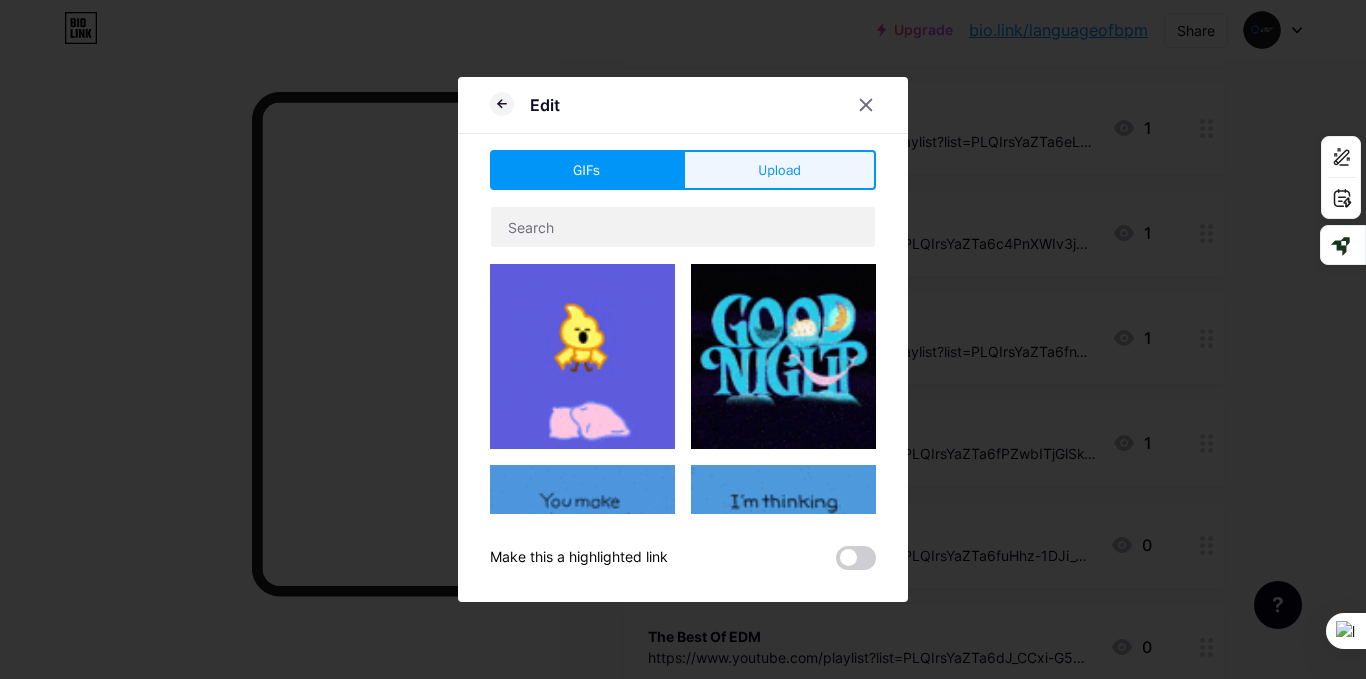 click on "Upload" at bounding box center [779, 170] 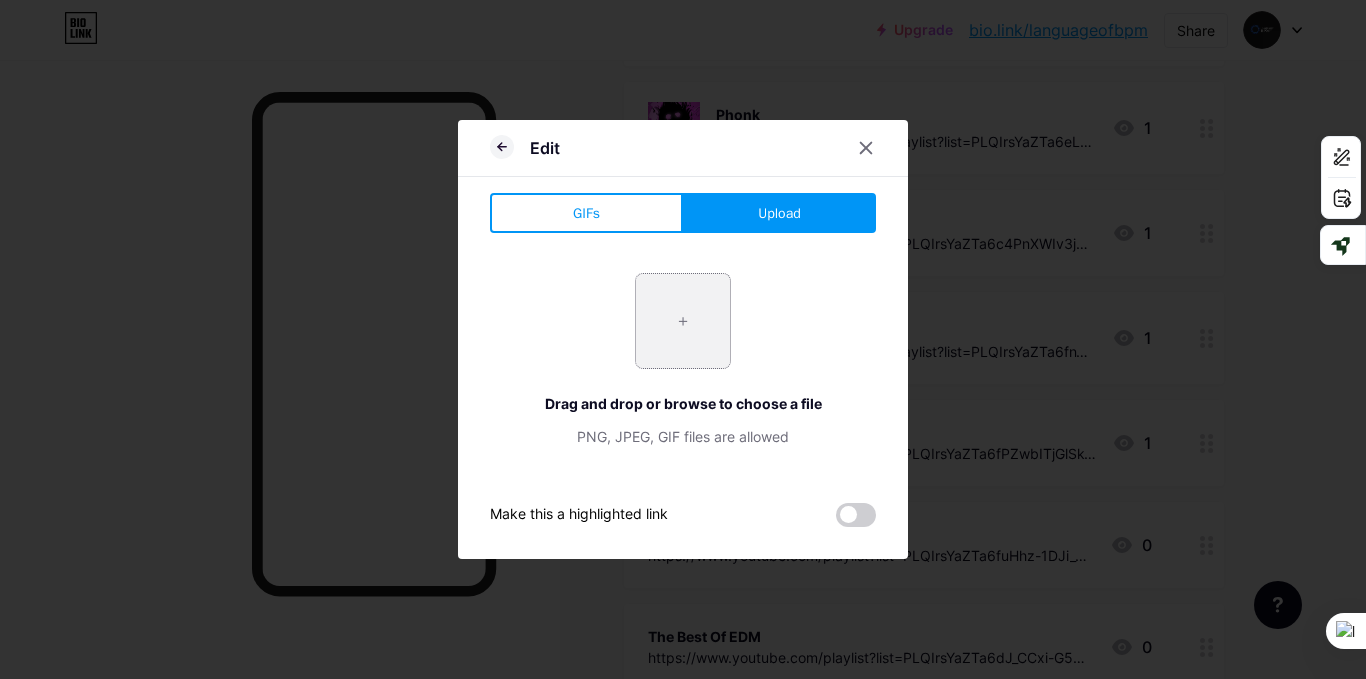 click at bounding box center [683, 321] 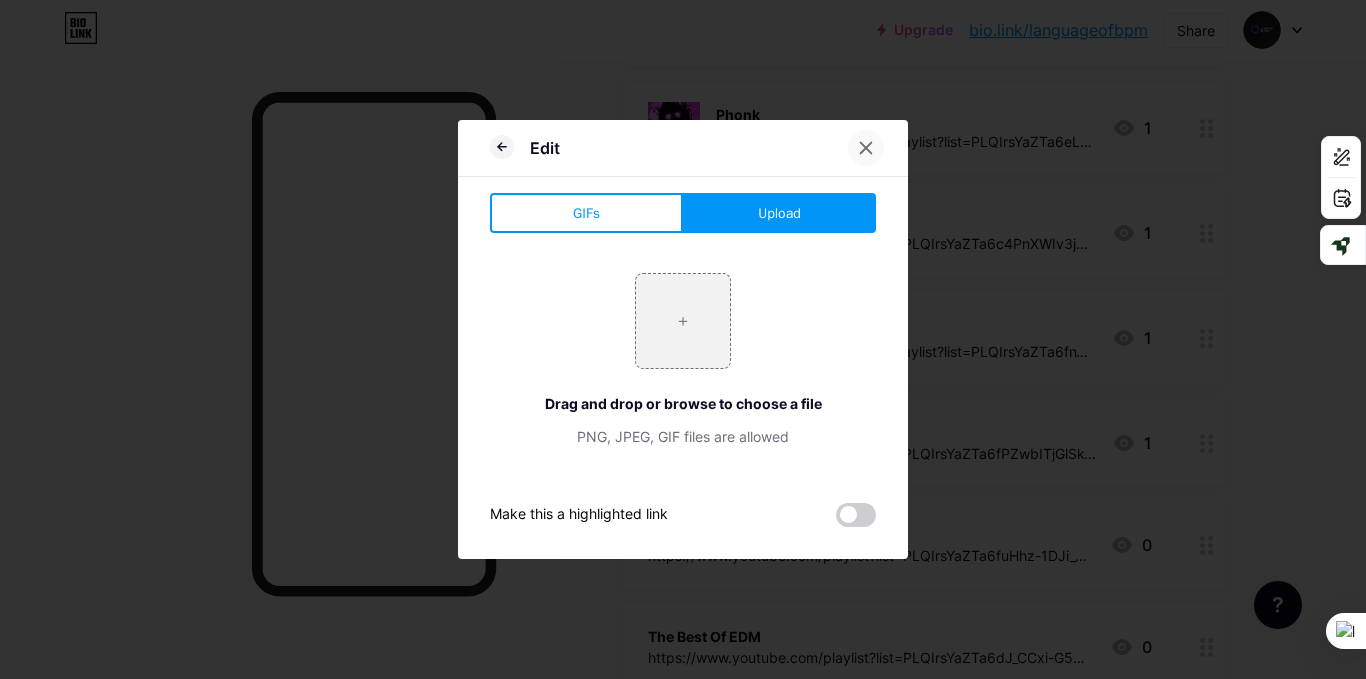 click 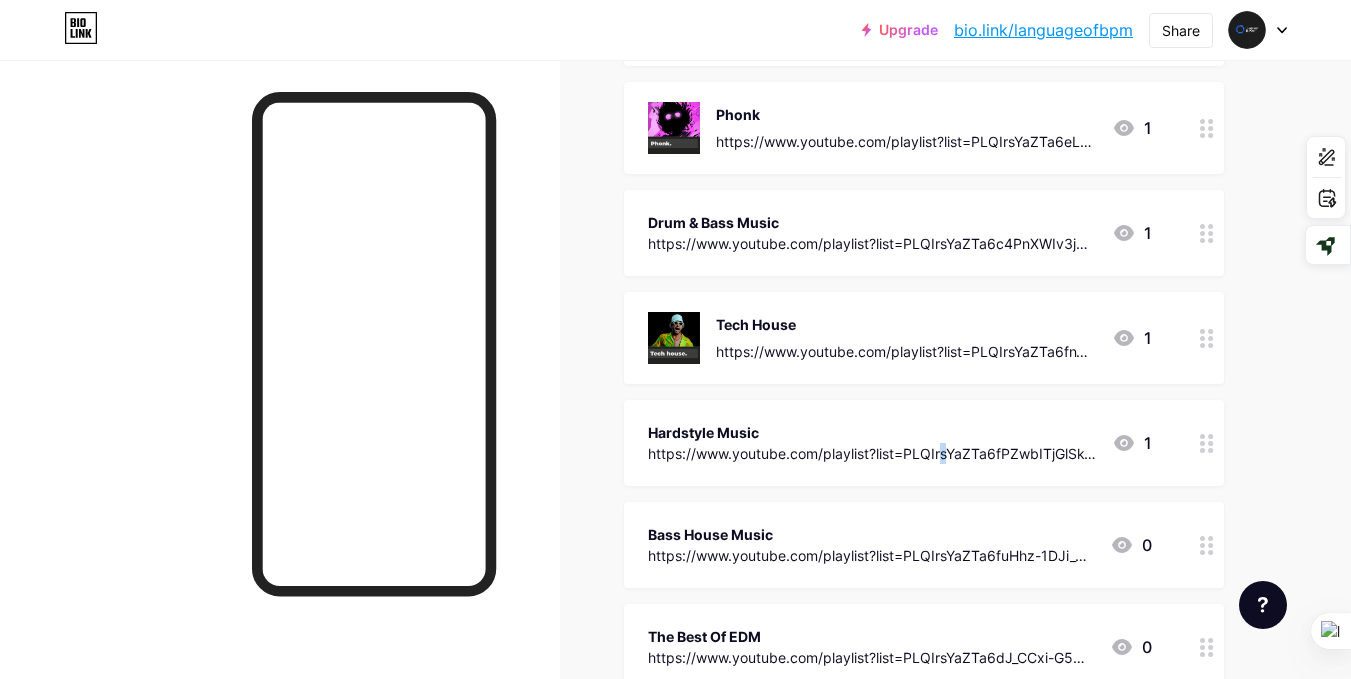 click on "https://www.youtube.com/playlist?list=PLQIrsYaZTa6fPZwbITjGlSk-M_RBk58mk" at bounding box center (872, 453) 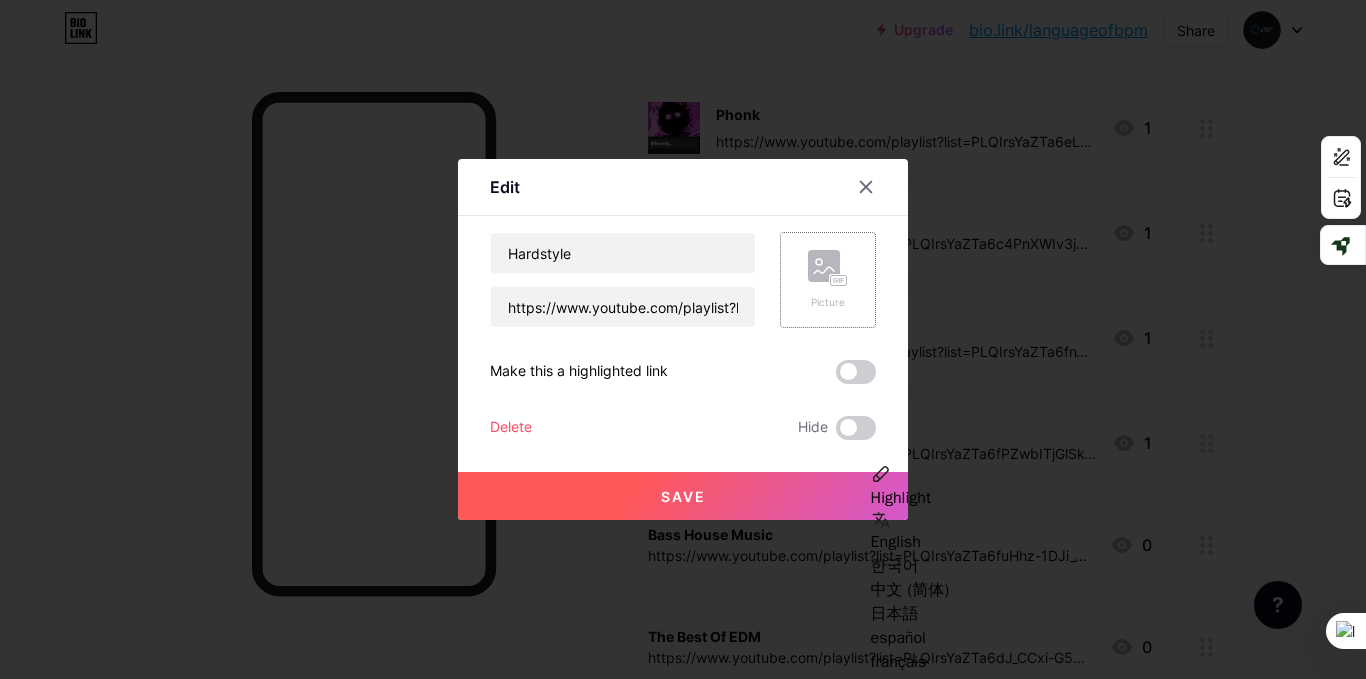 type on "Hardstyle" 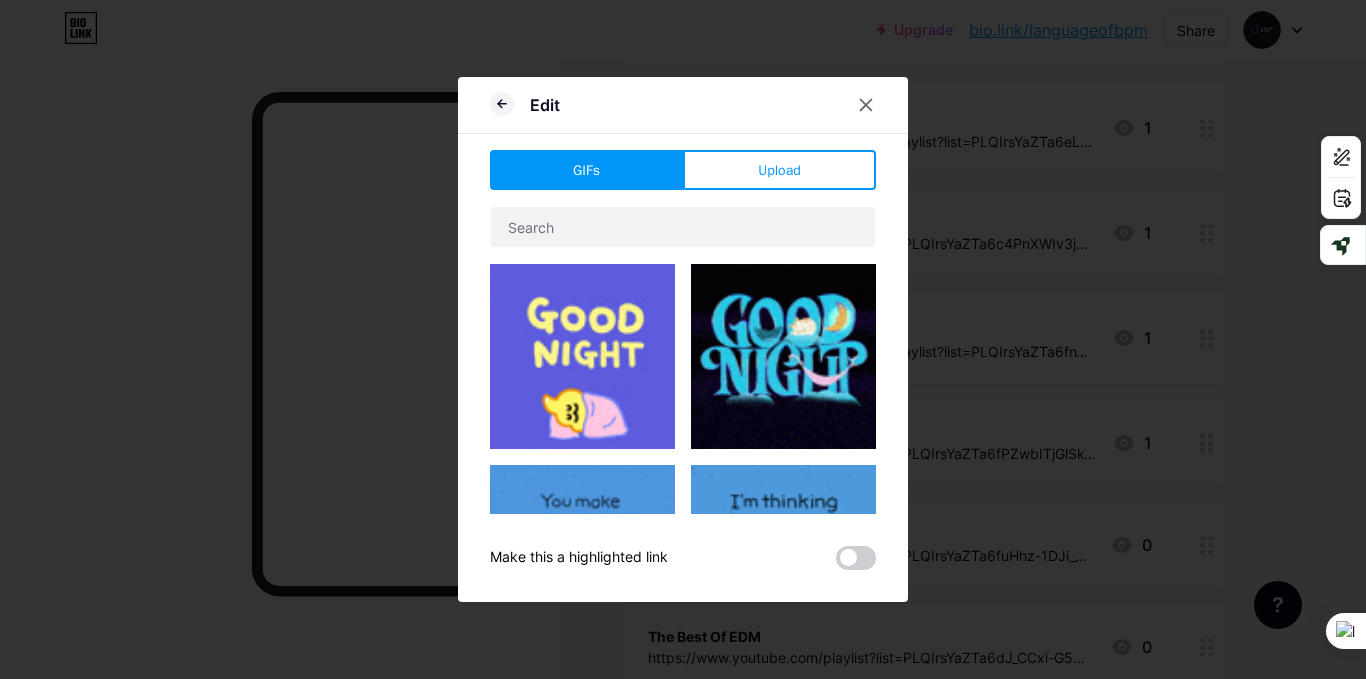 click on "Upload" at bounding box center [779, 170] 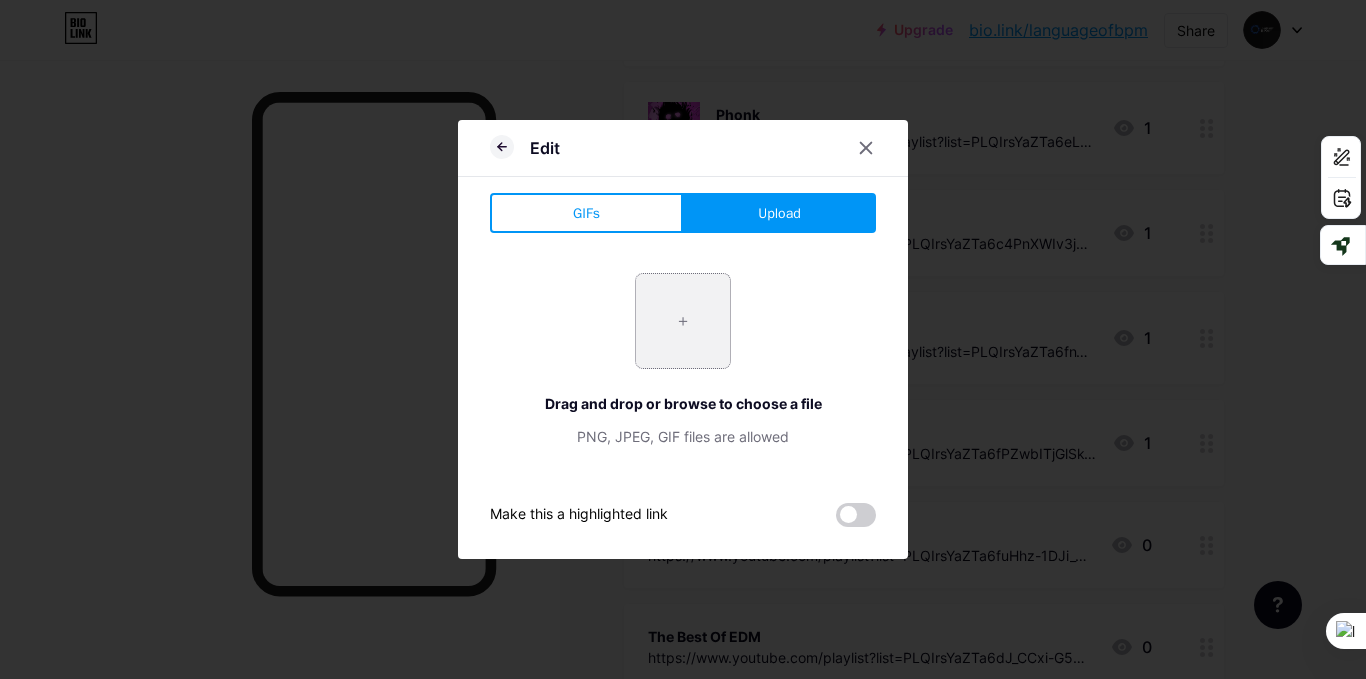 click at bounding box center (683, 321) 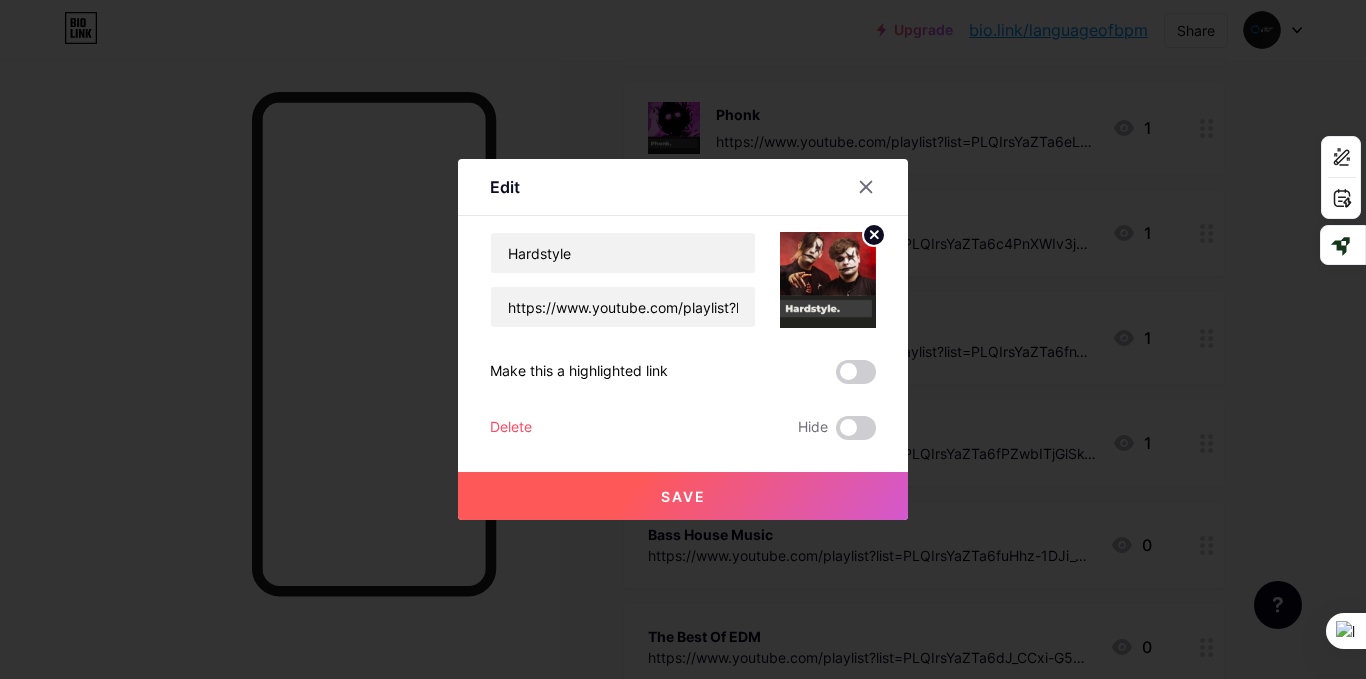 click on "Save" at bounding box center [683, 496] 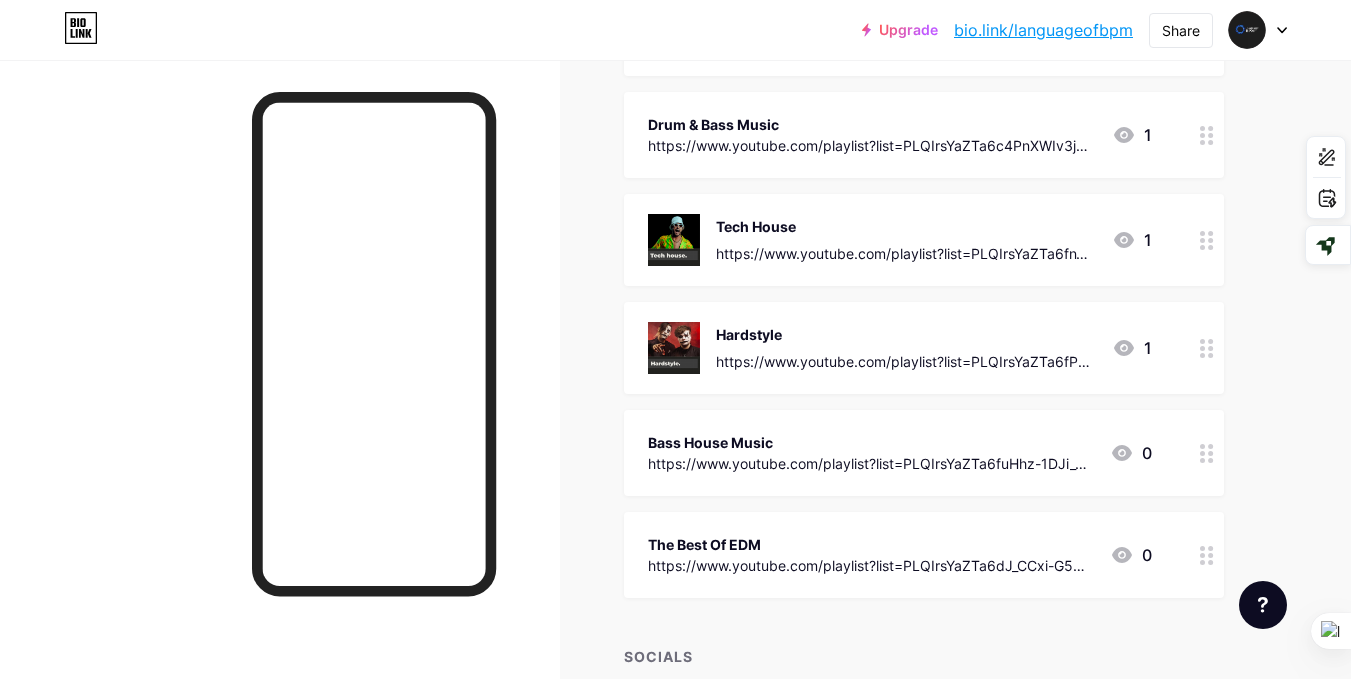 scroll, scrollTop: 2067, scrollLeft: 0, axis: vertical 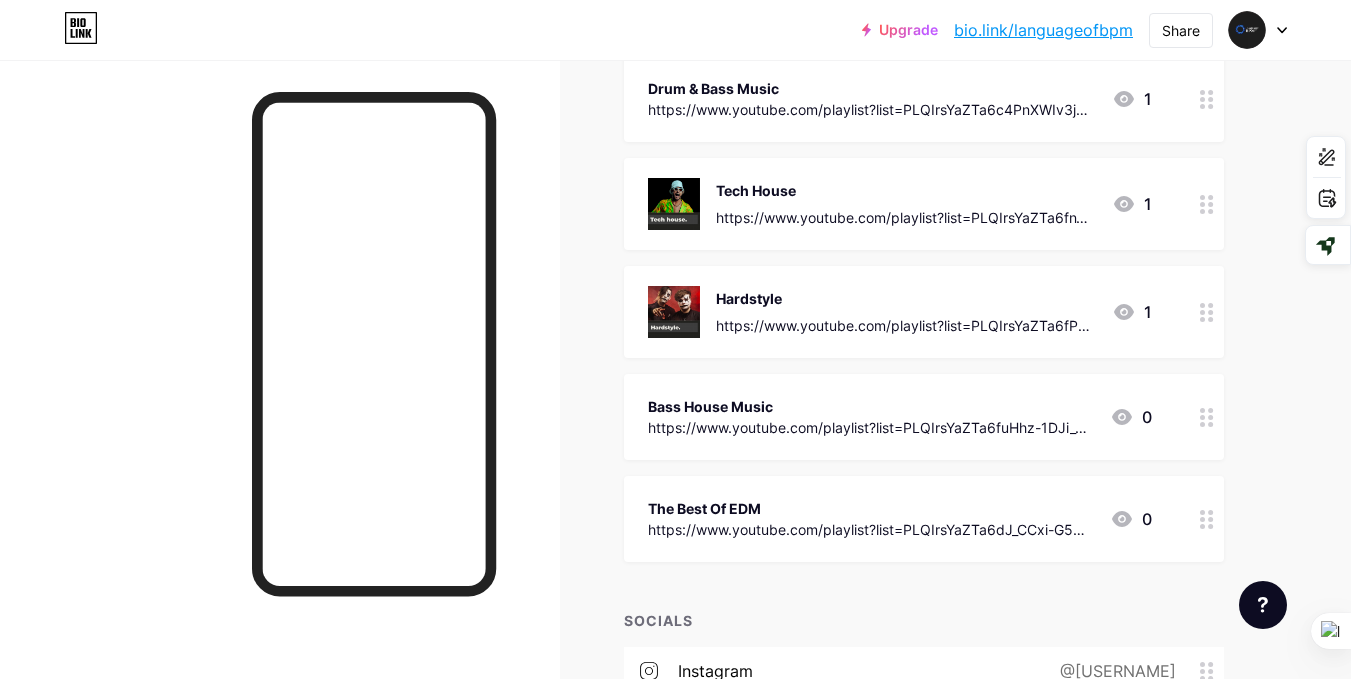 click on "Bass House Music" at bounding box center (871, 406) 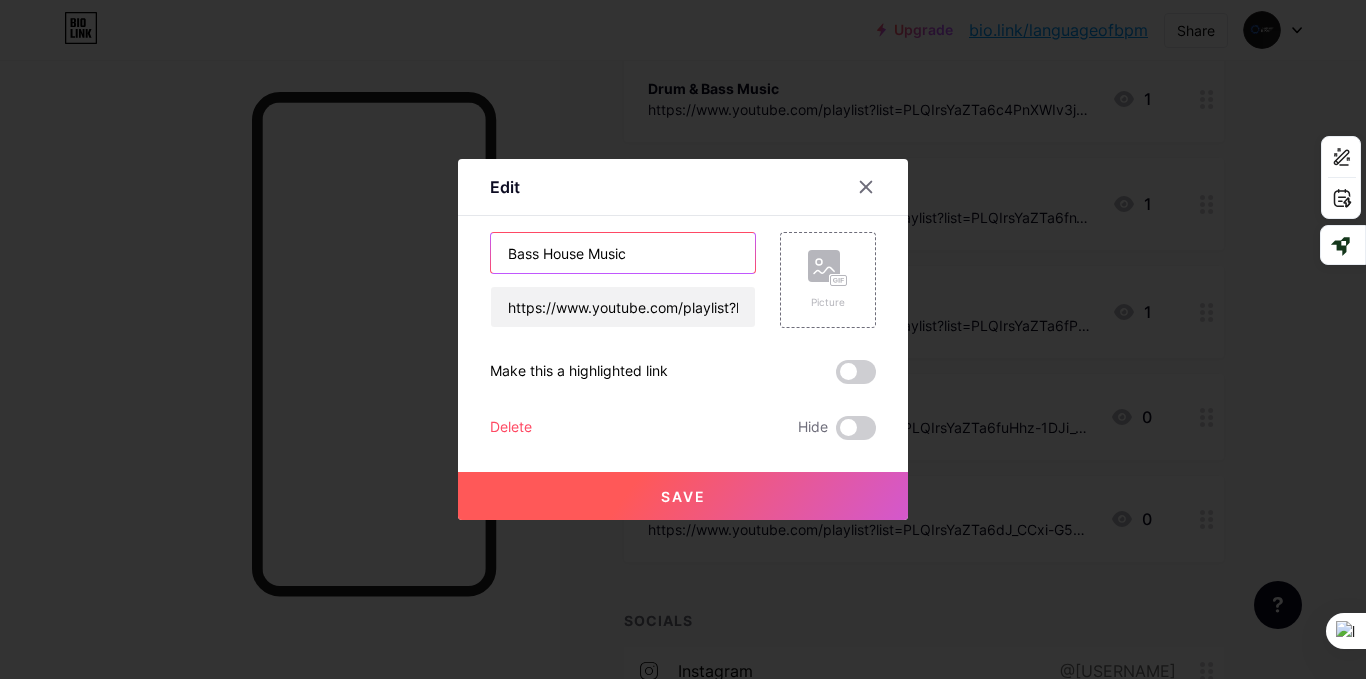 click on "Bass House Music" at bounding box center (623, 253) 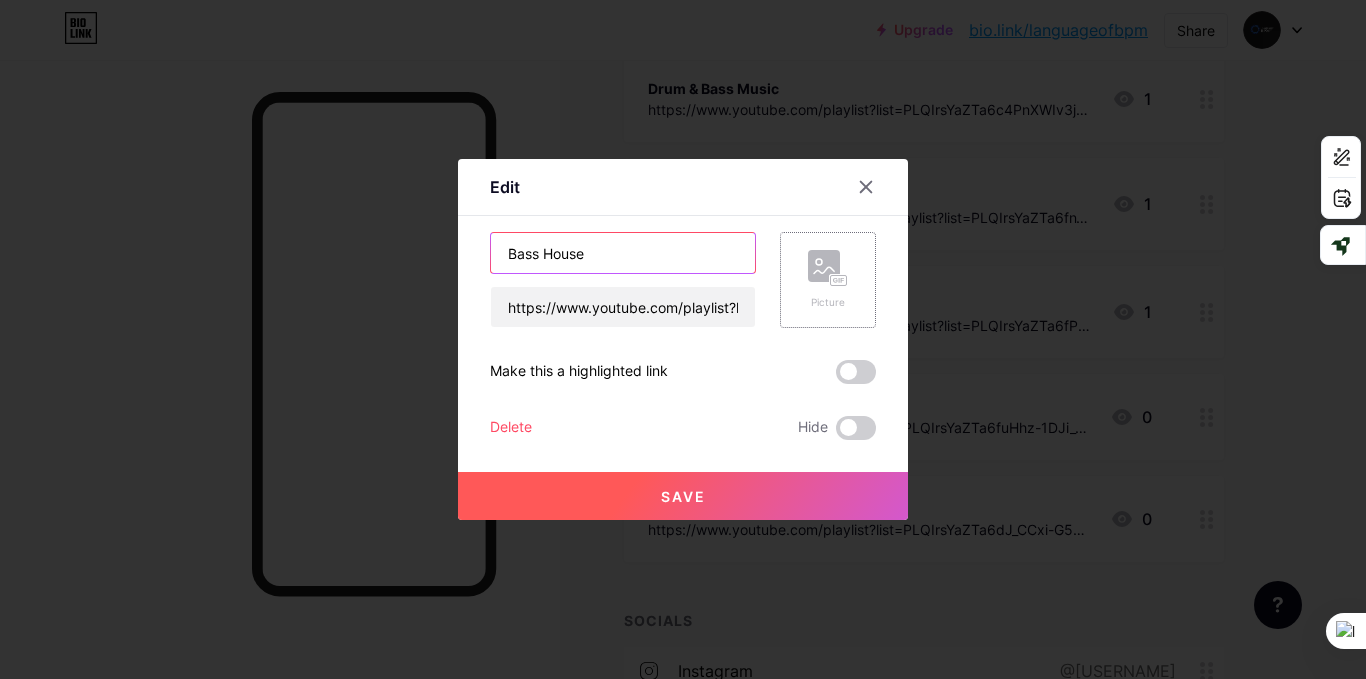 type on "Bass House" 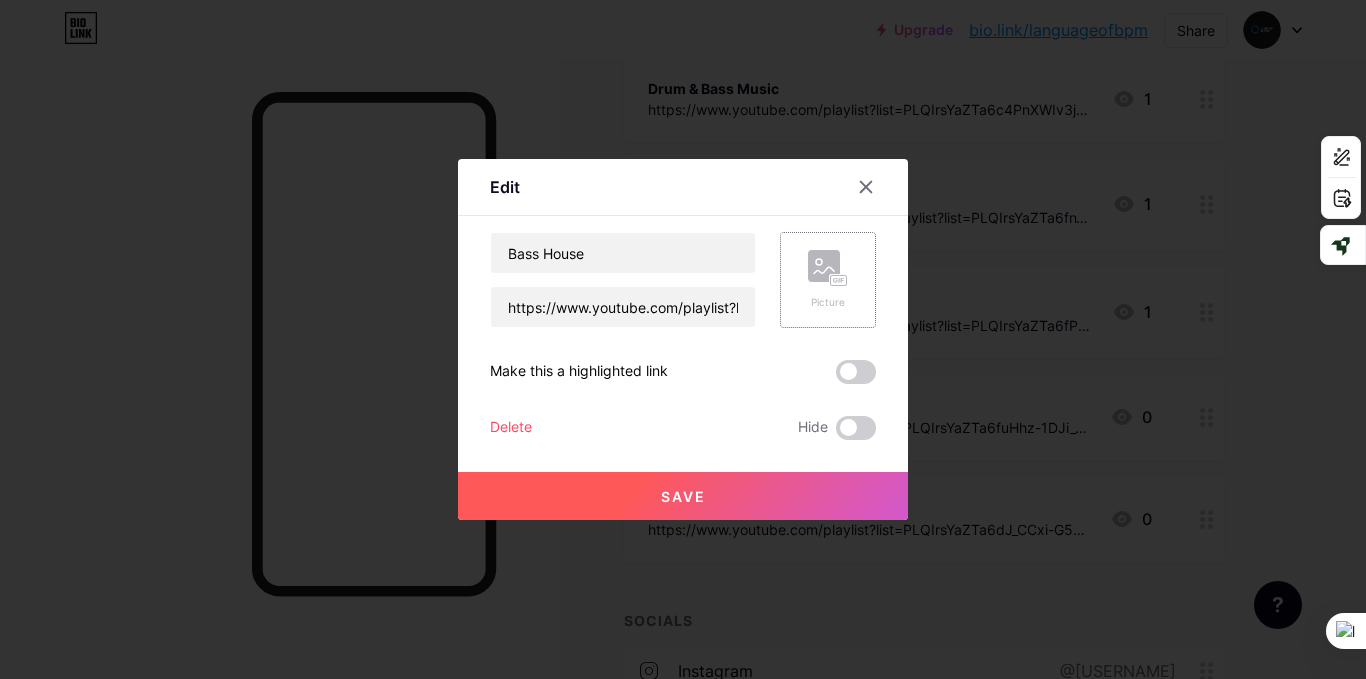 click on "Picture" at bounding box center [828, 302] 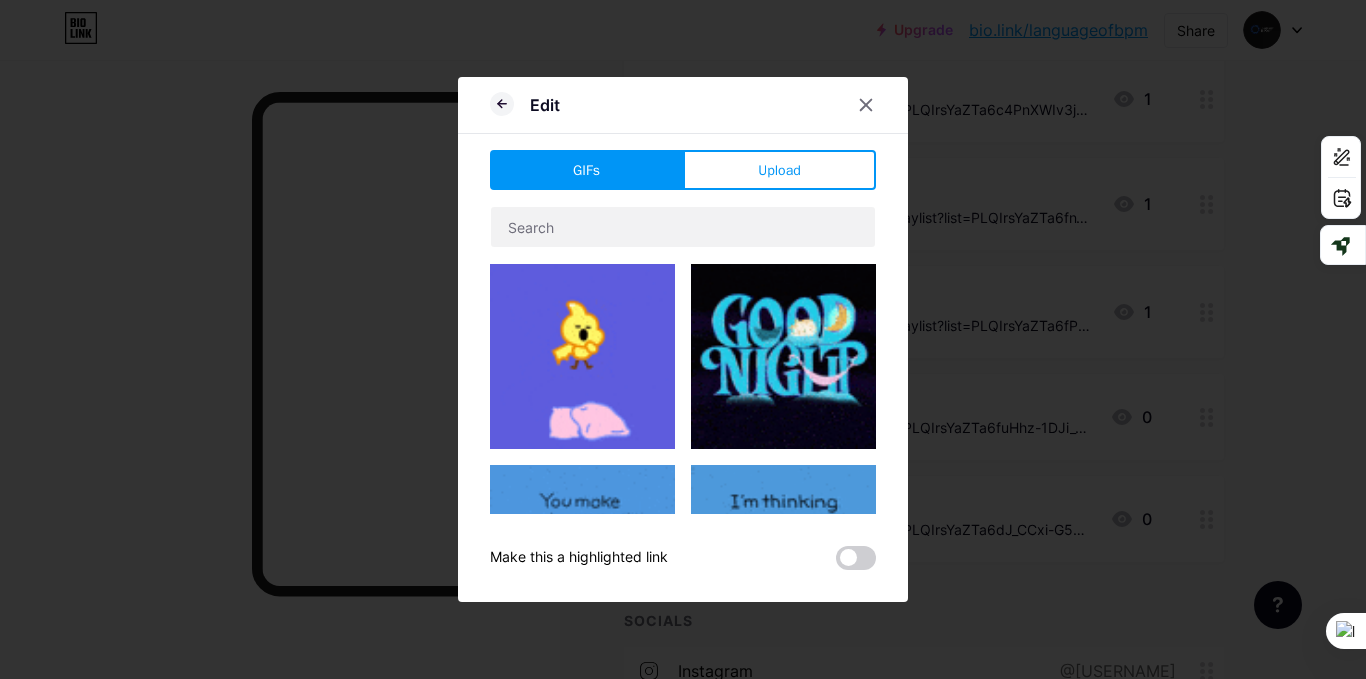 click on "GIFs     Upload       Content
YouTube
Play YouTube video without leaving your page.
ADD
Vimeo
Play Vimeo video without leaving your page.
ADD
Tiktok
Grow your TikTok following
ADD
Tweet
Embed a tweet.
ADD
Reddit
Showcase your Reddit profile
ADD
Spotify
Embed Spotify to play the preview of a track.
ADD
Twitch
Play Twitch video without leaving your page.
ADD
ADD
ADD" at bounding box center (683, 360) 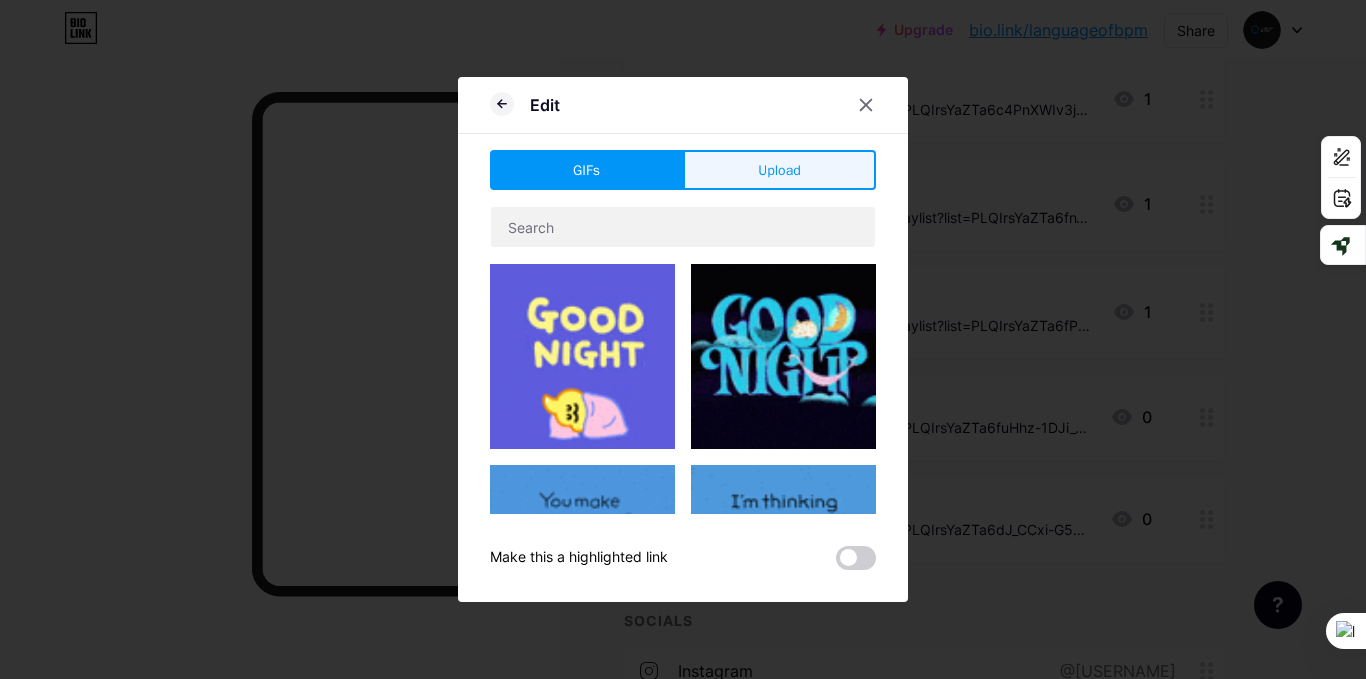 click on "Upload" at bounding box center (779, 170) 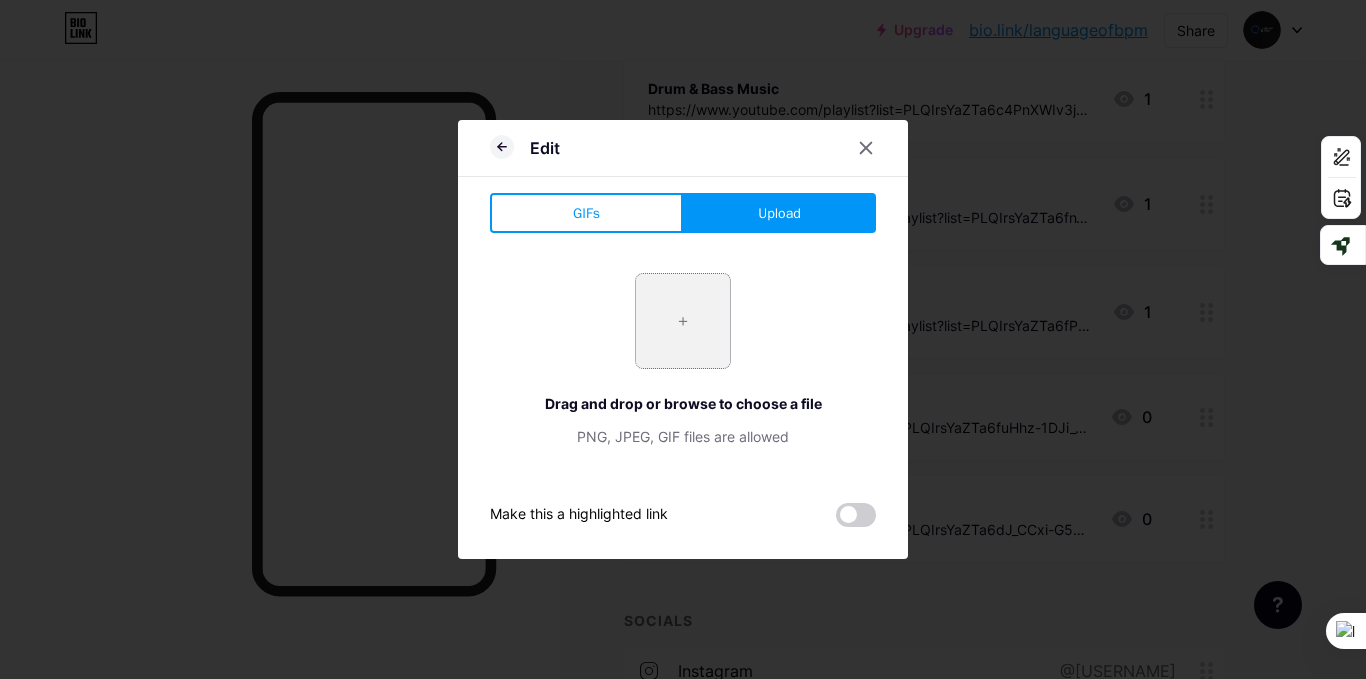 click at bounding box center (683, 321) 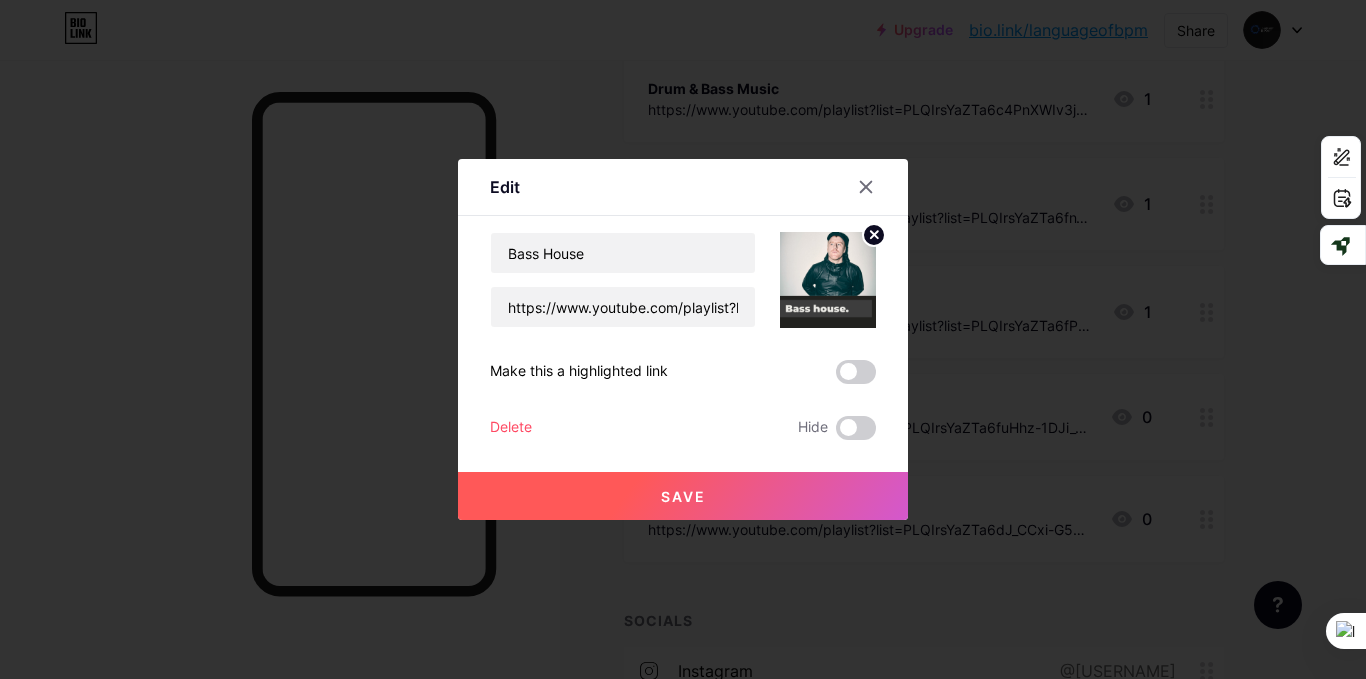 click on "Save" at bounding box center (683, 496) 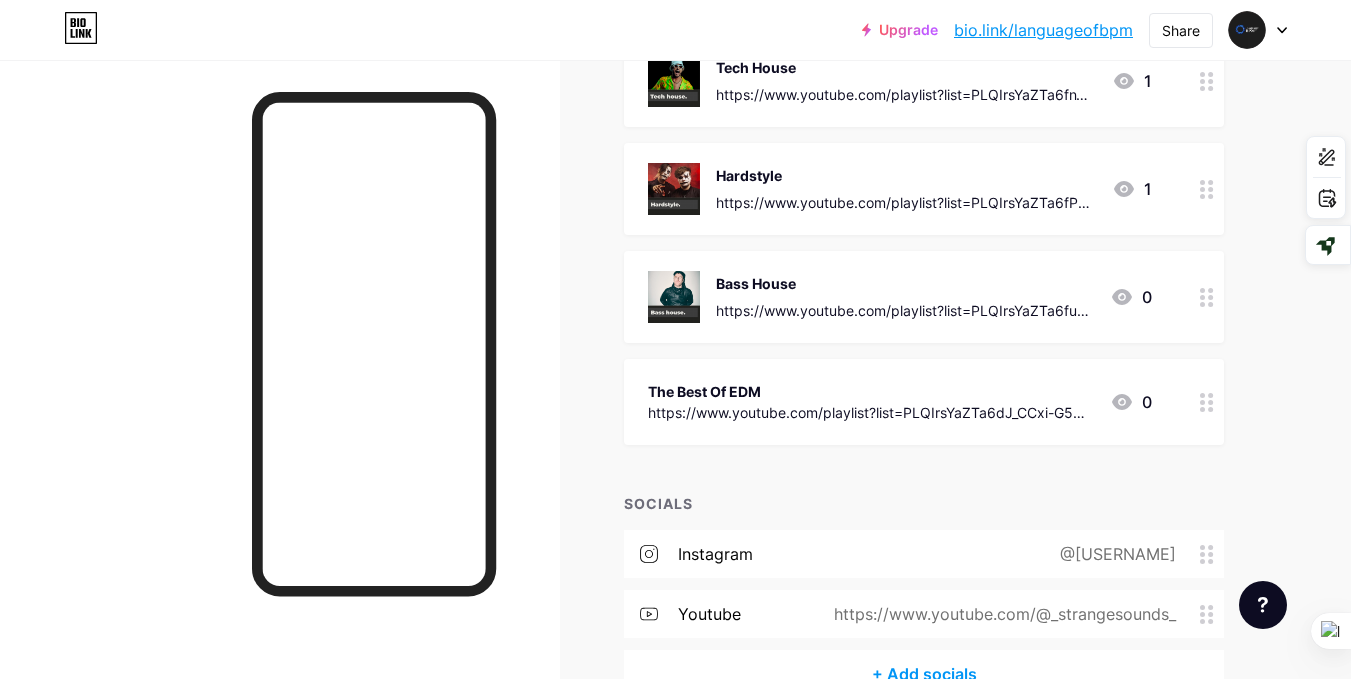 scroll, scrollTop: 2200, scrollLeft: 0, axis: vertical 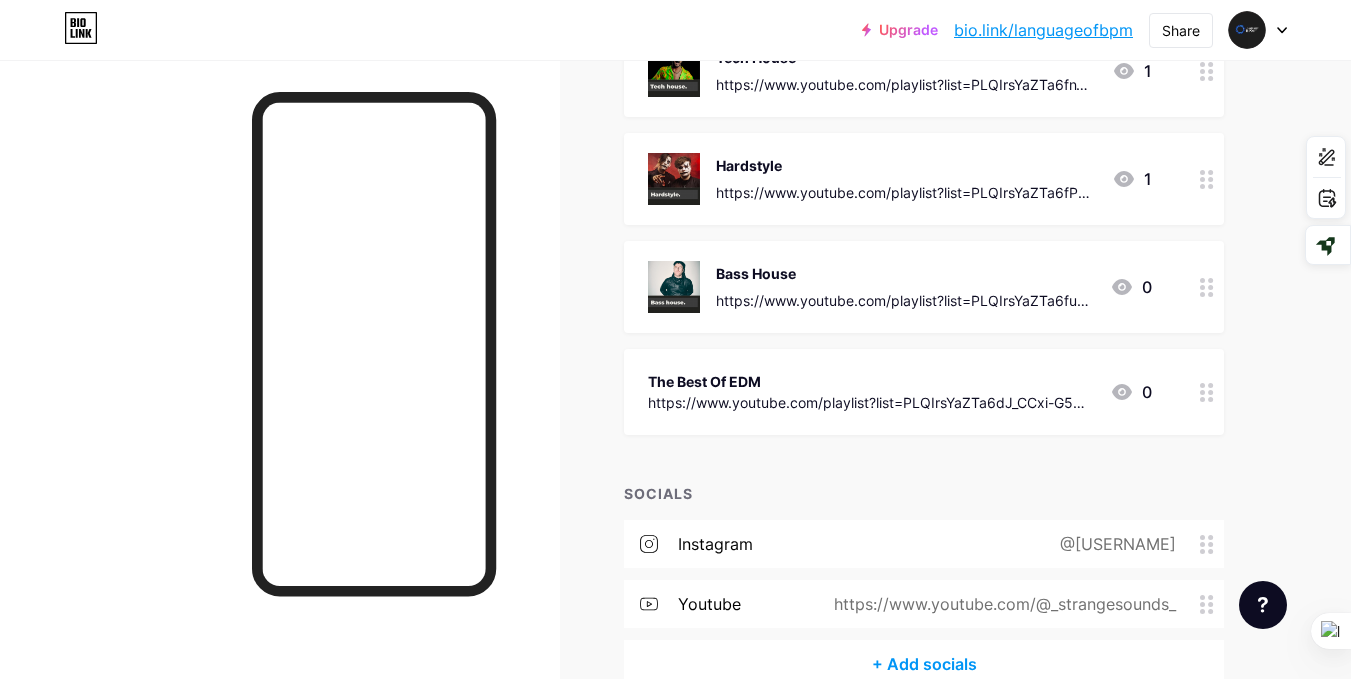 click on "The Best Of EDM
https://www.youtube.com/playlist?list=PLQIrsYaZTa6dJ_CCxi-G5m3Pis3t0AN4G
0" at bounding box center [924, 392] 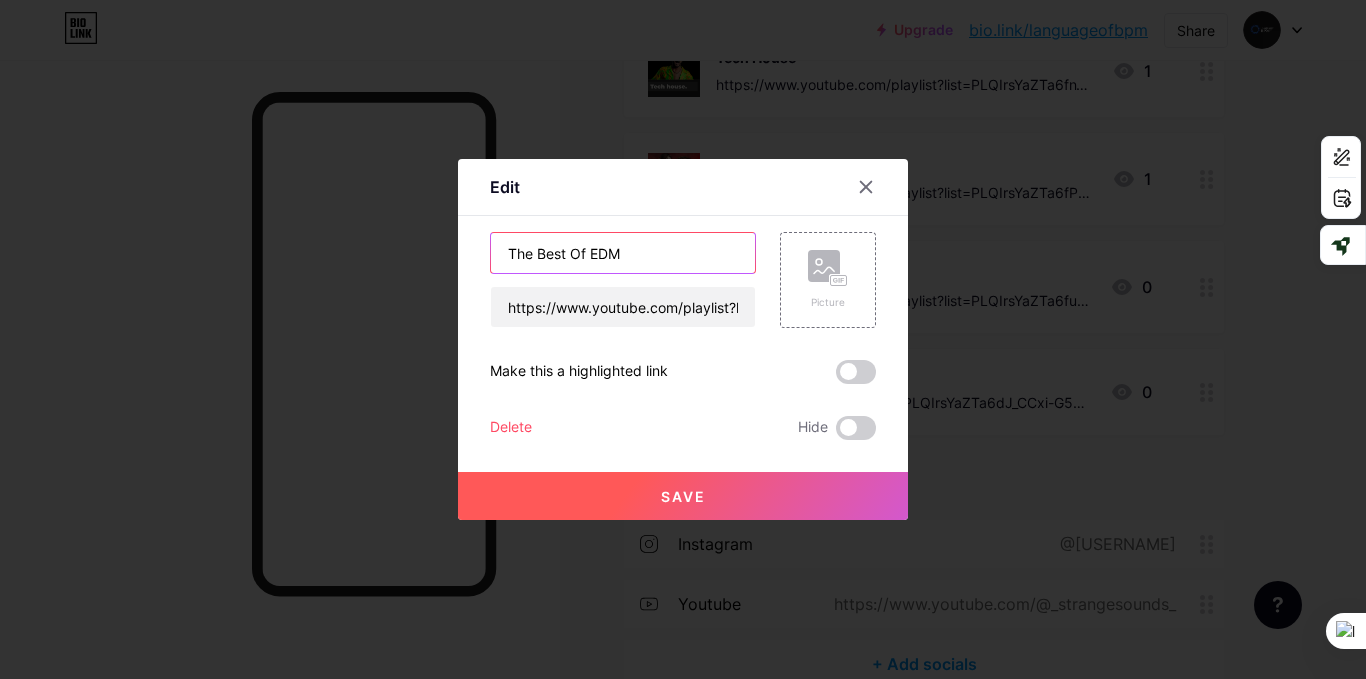 click on "The Best Of EDM" at bounding box center [623, 253] 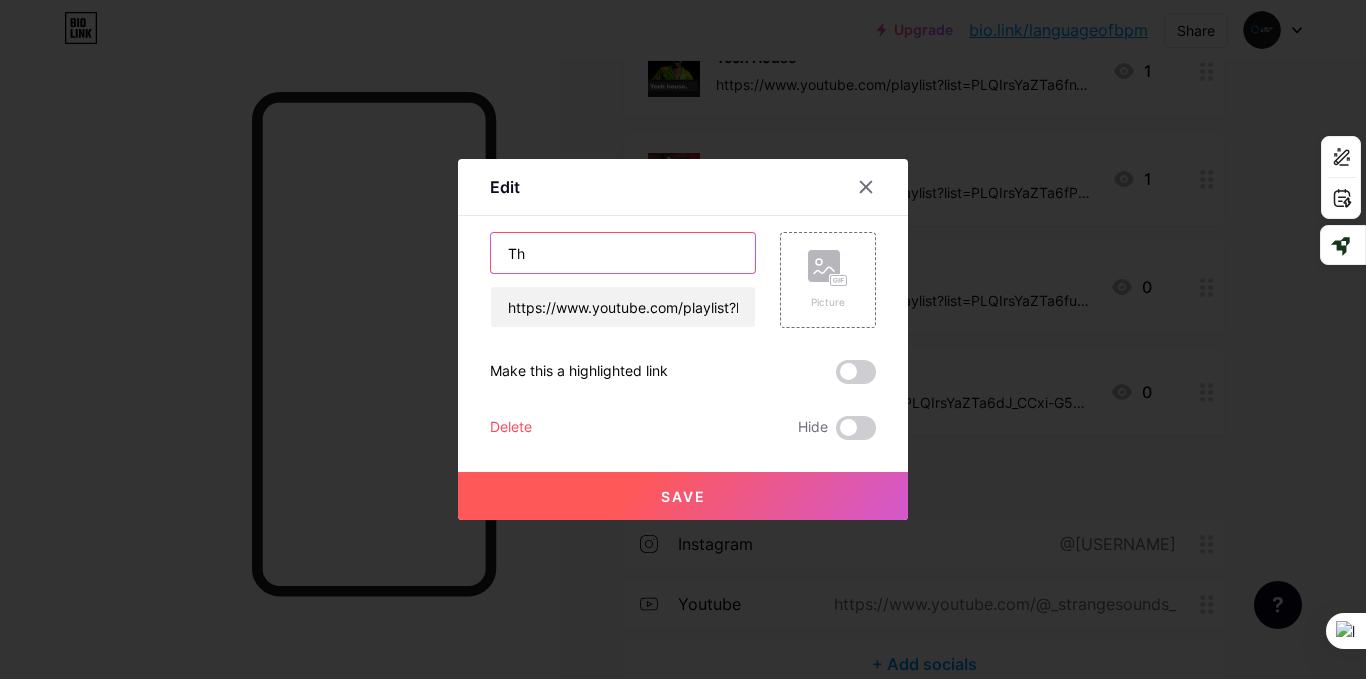 type on "T" 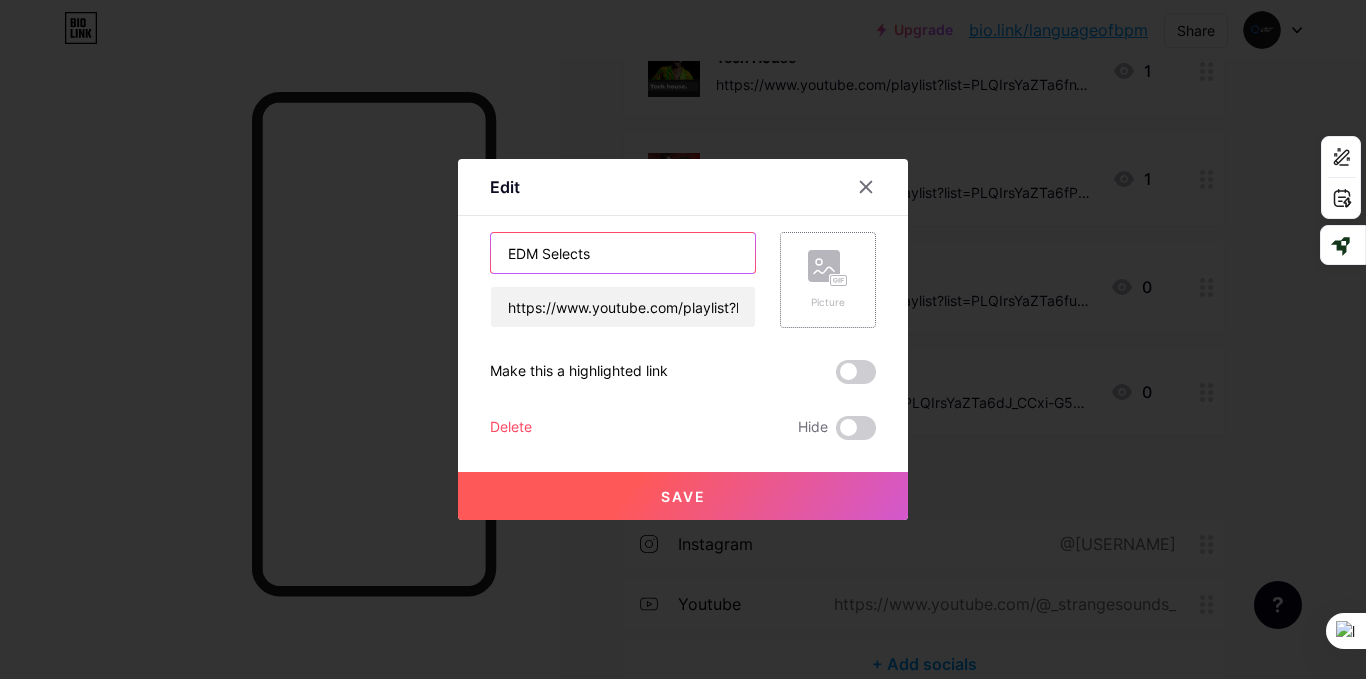 type on "EDM Selects" 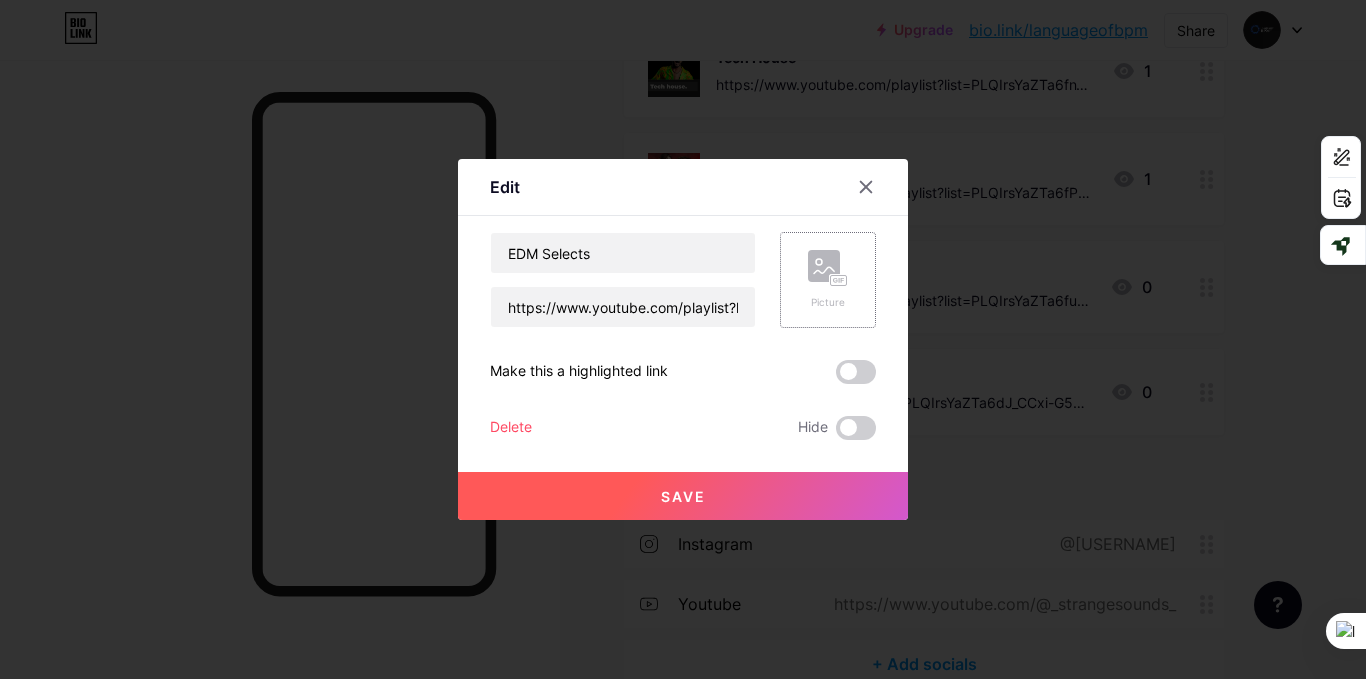click on "Picture" at bounding box center (828, 280) 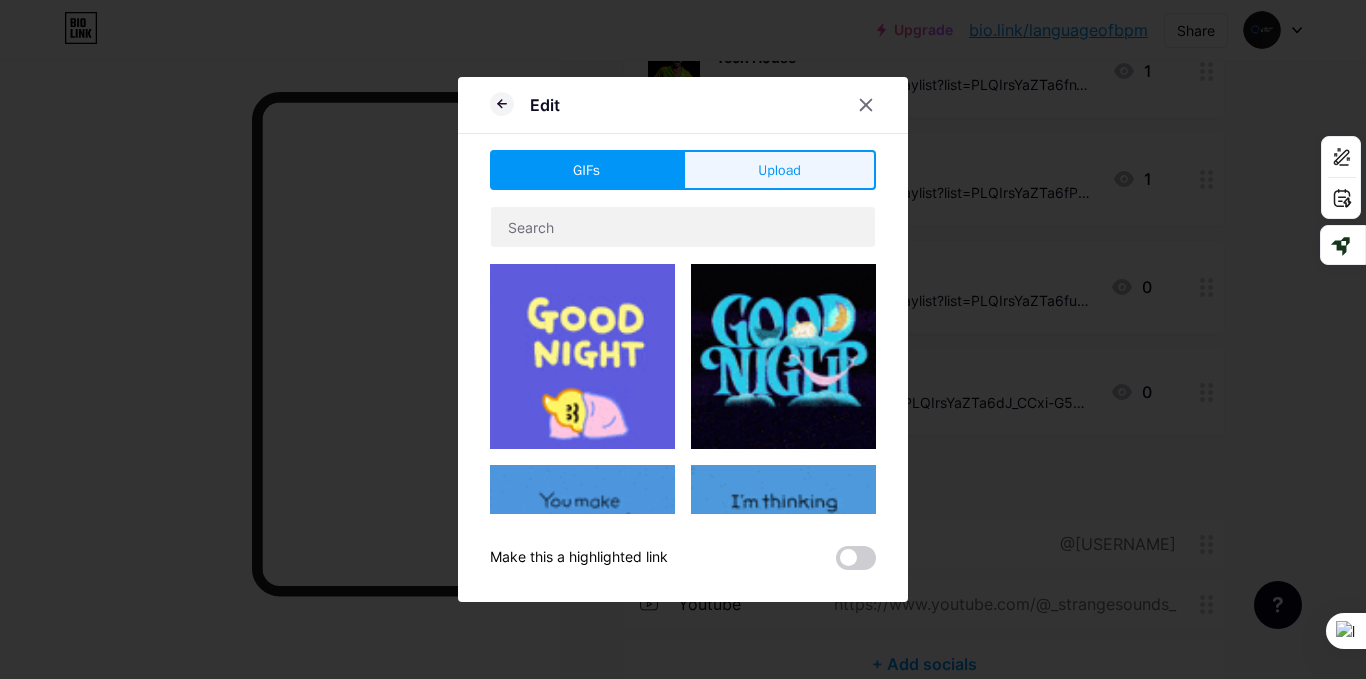 click on "Upload" at bounding box center [779, 170] 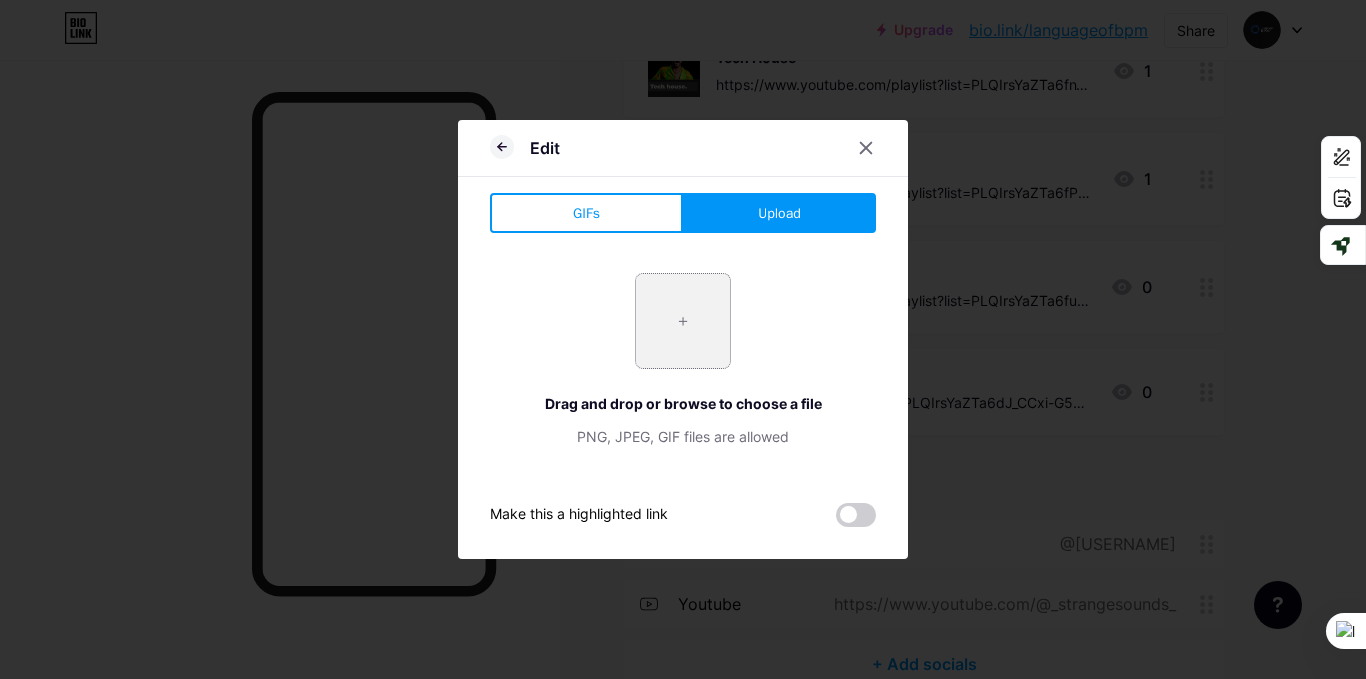 click at bounding box center (683, 321) 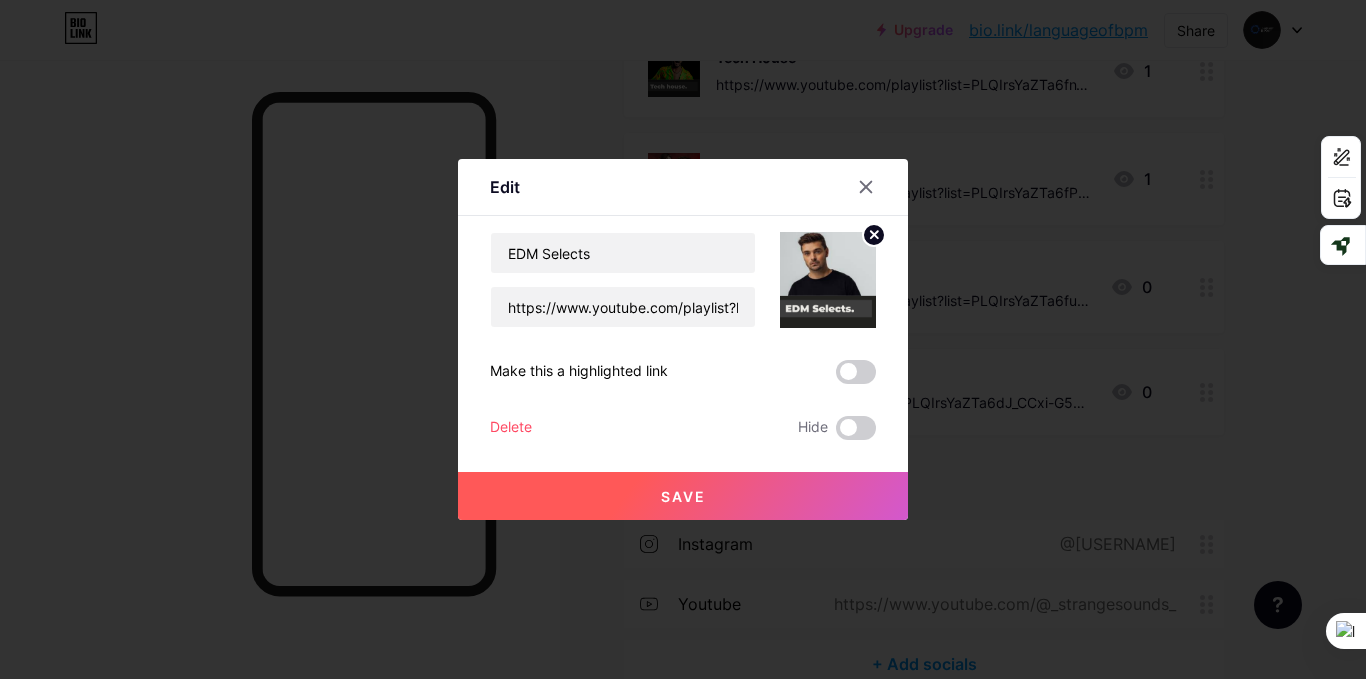 click on "Save" at bounding box center (683, 496) 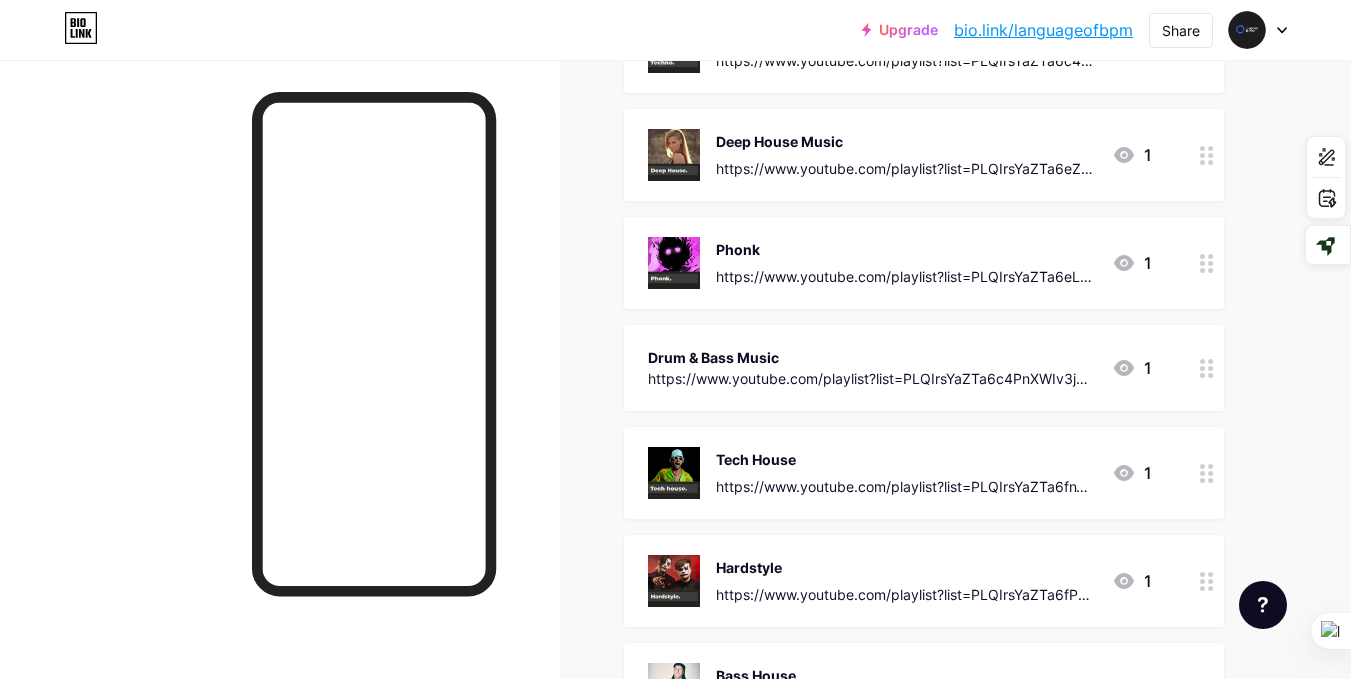 scroll, scrollTop: 1800, scrollLeft: 0, axis: vertical 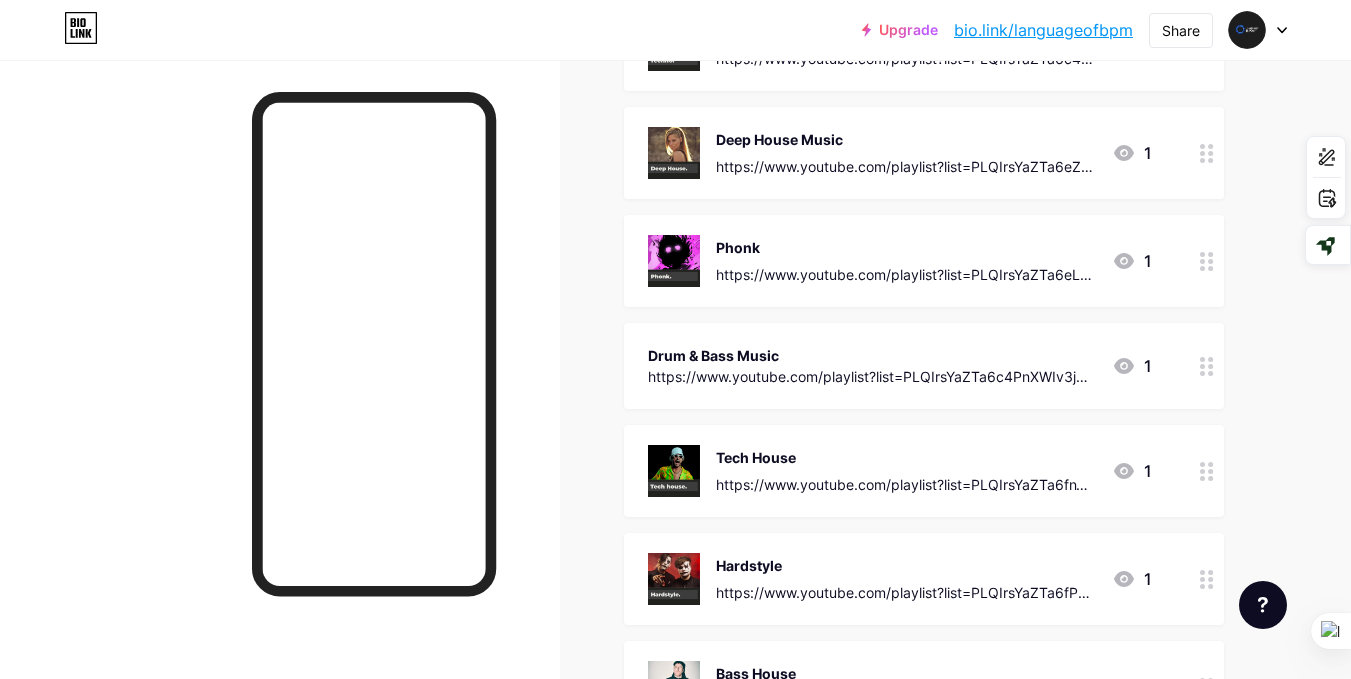 click on "https://www.youtube.com/playlist?list=PLQIrsYaZTa6c4PnXWIv3jbdp56G60kCEI" at bounding box center [872, 376] 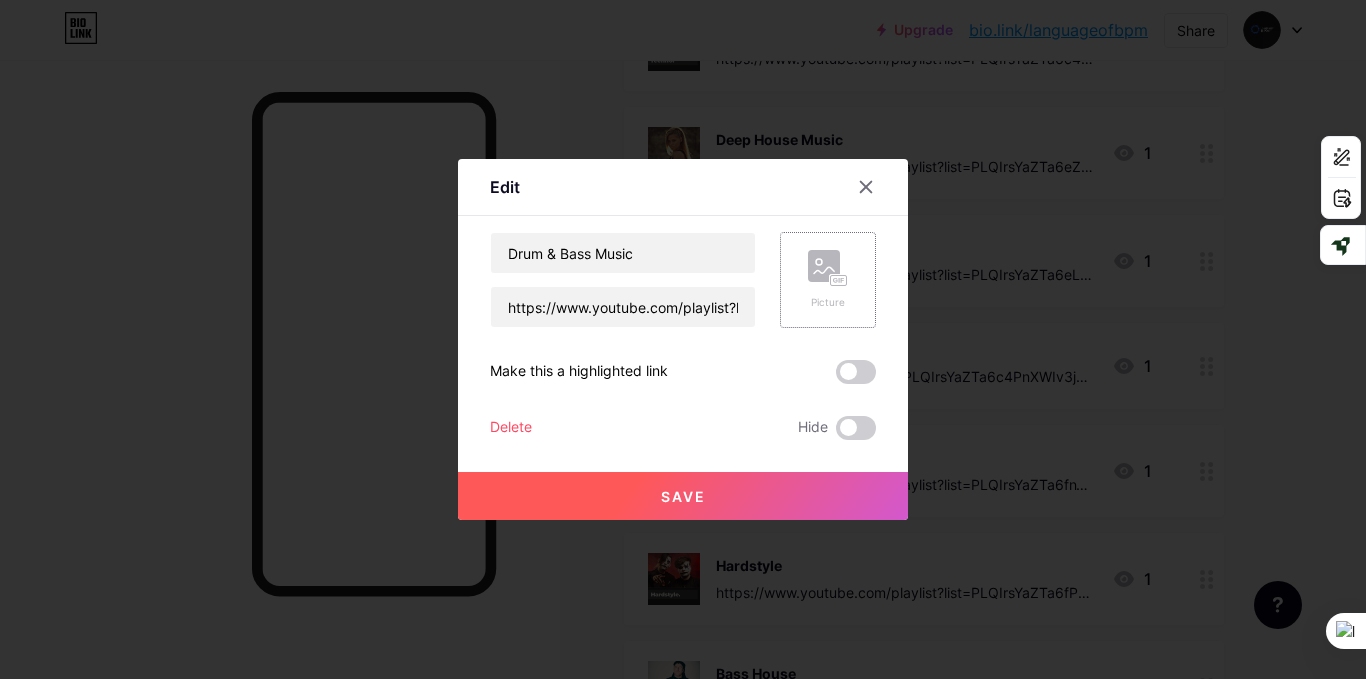 click 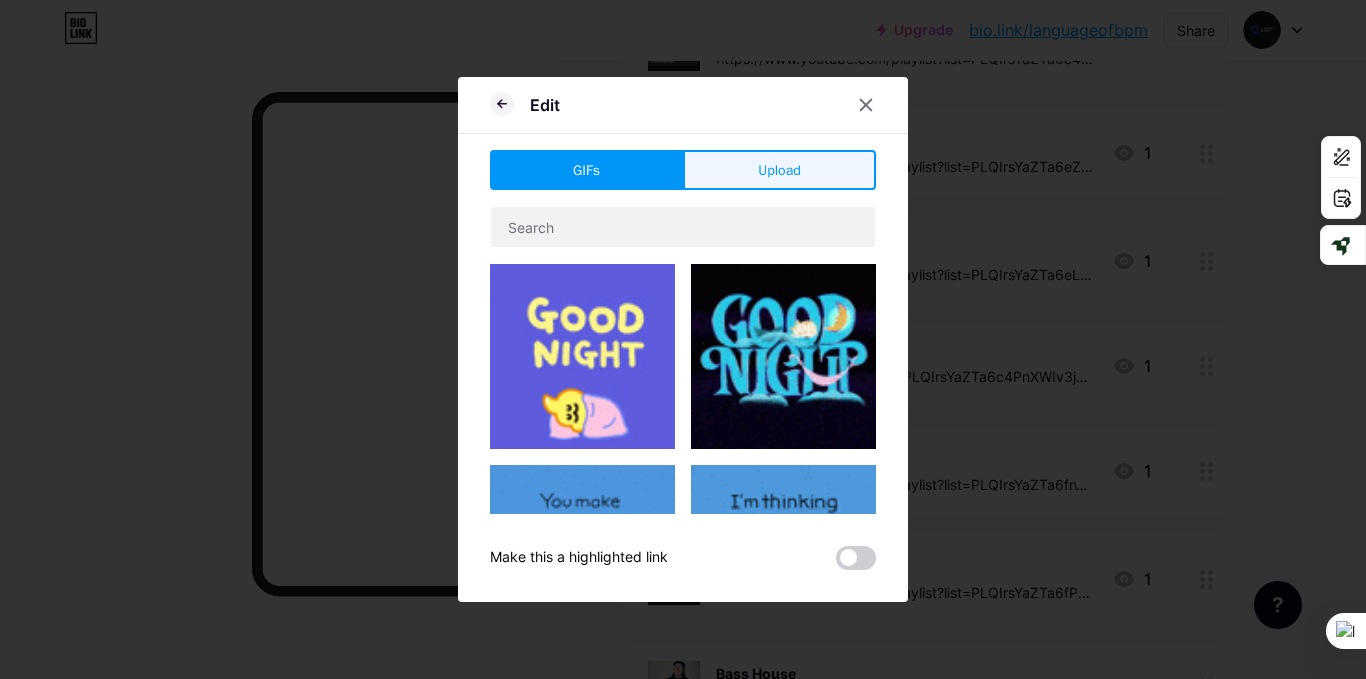 click on "Upload" at bounding box center [779, 170] 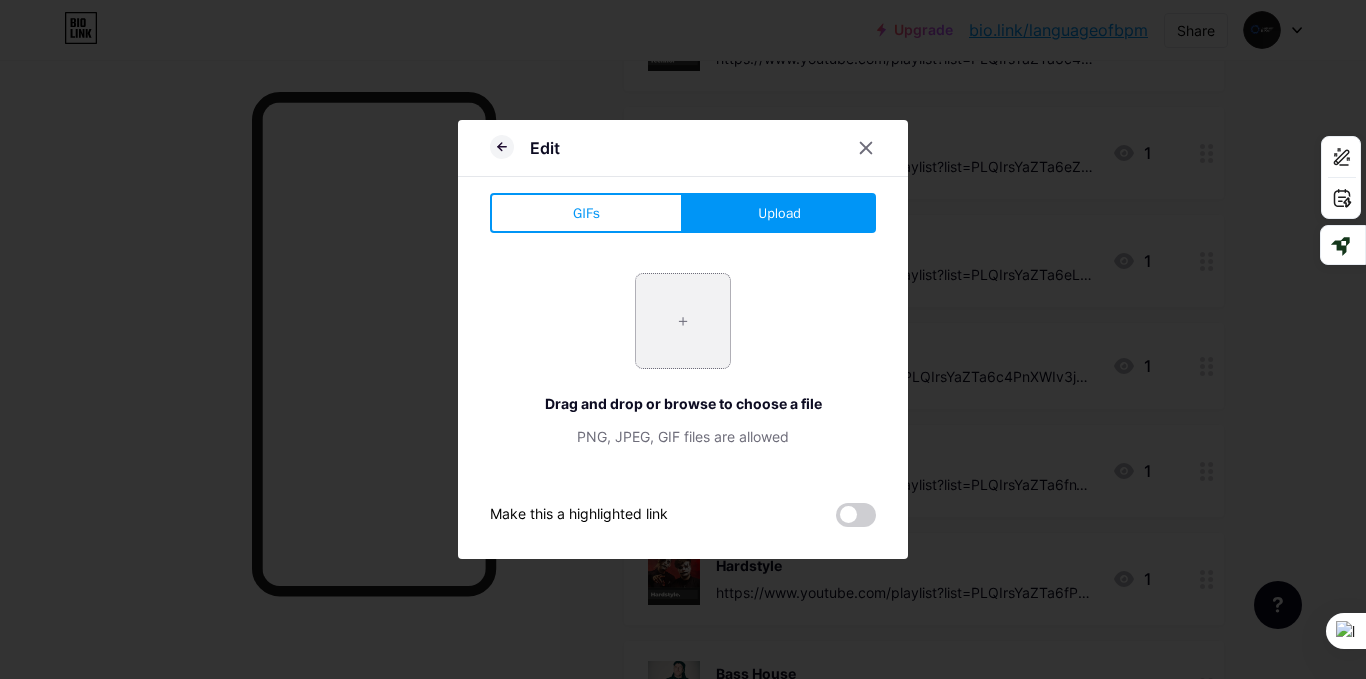 click at bounding box center (683, 321) 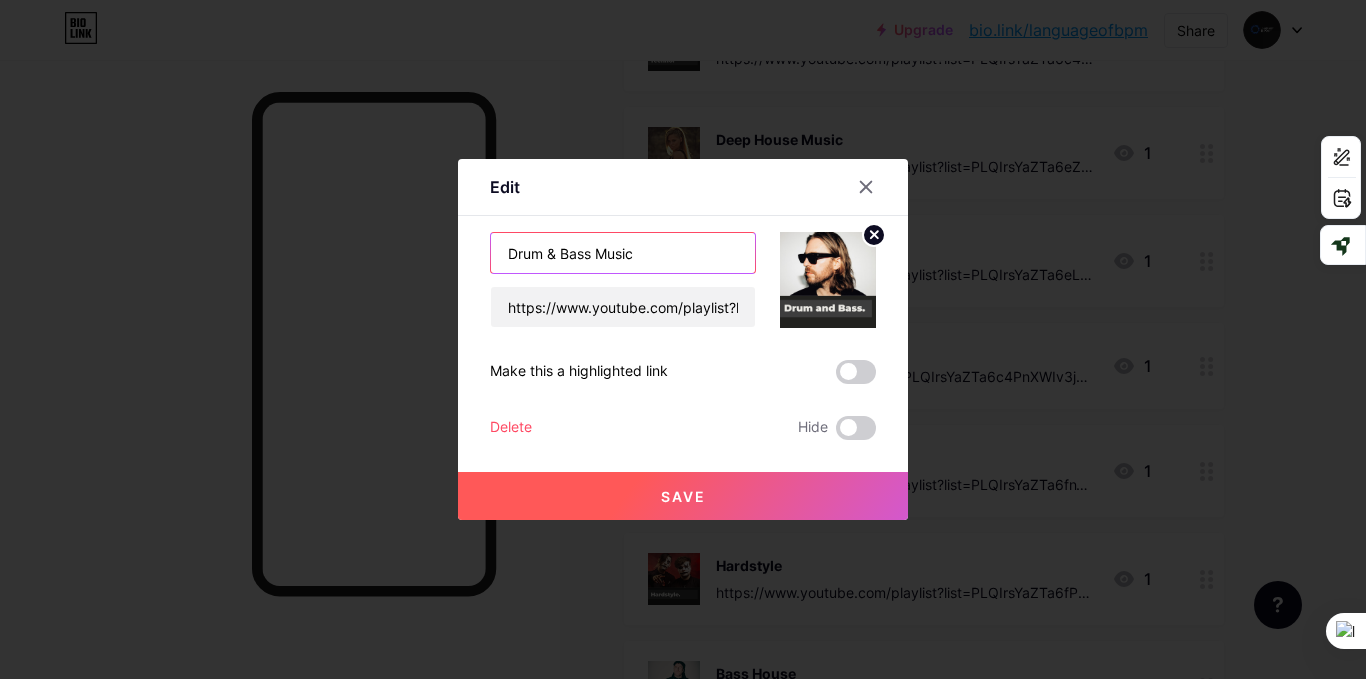 click on "Drum & Bass Music" at bounding box center [623, 253] 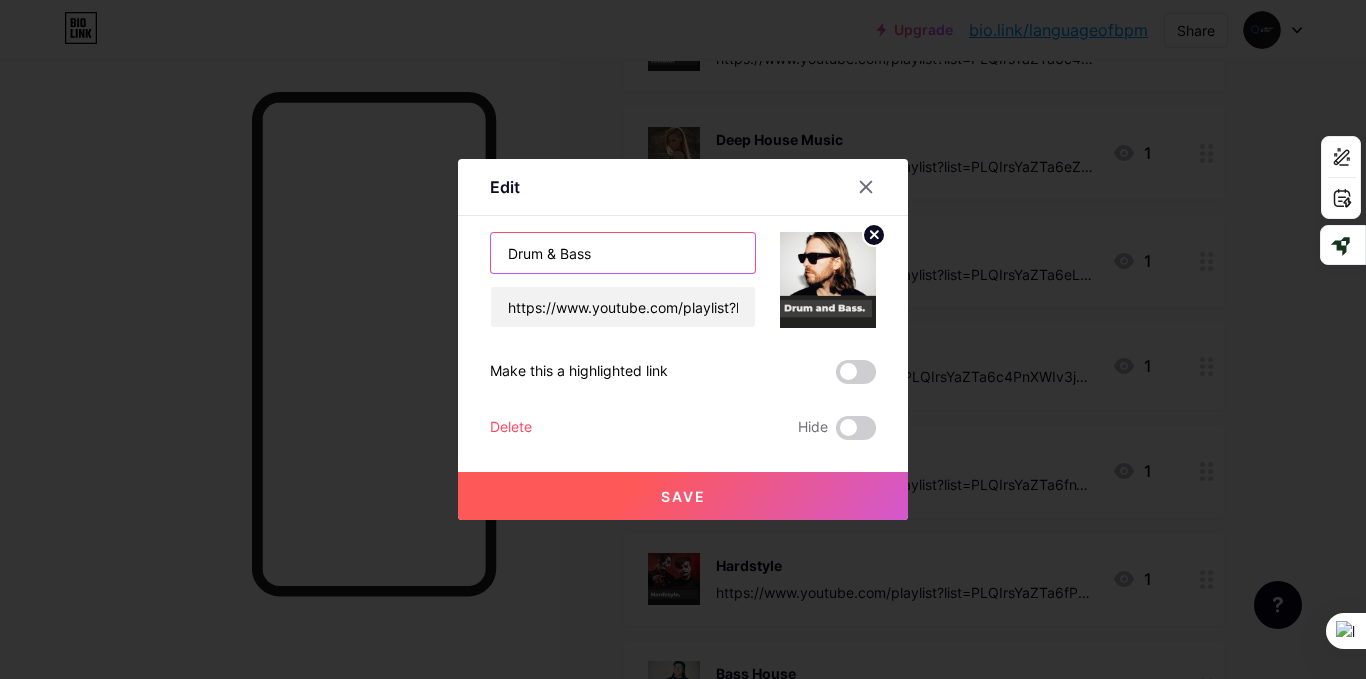 click on "Drum & Bass" at bounding box center (623, 253) 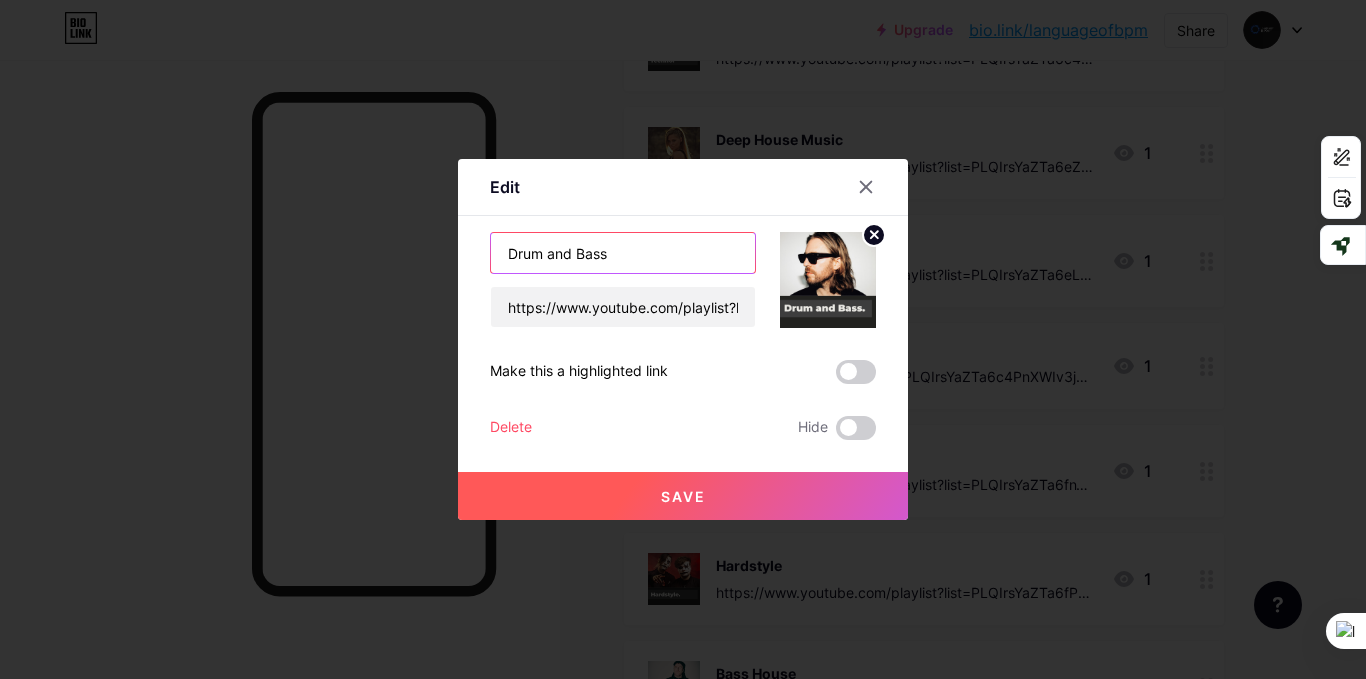 type on "Drum and Bass" 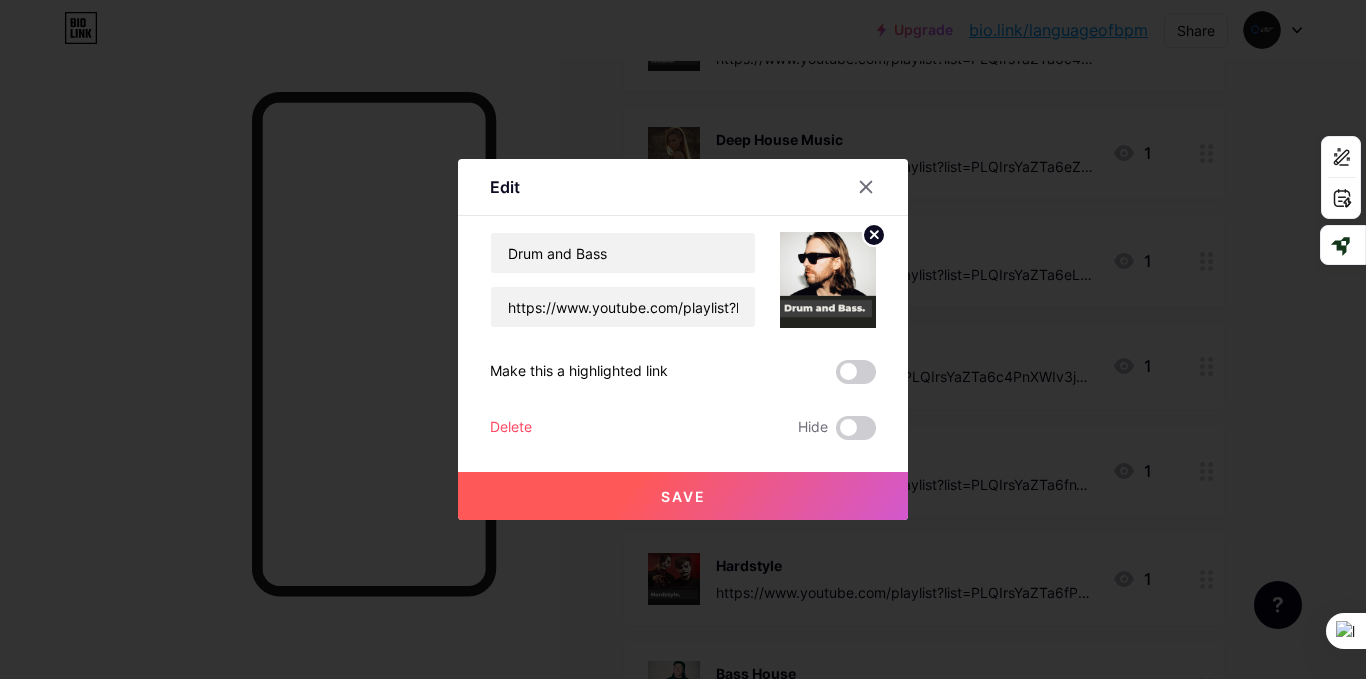 click on "Save" at bounding box center [683, 496] 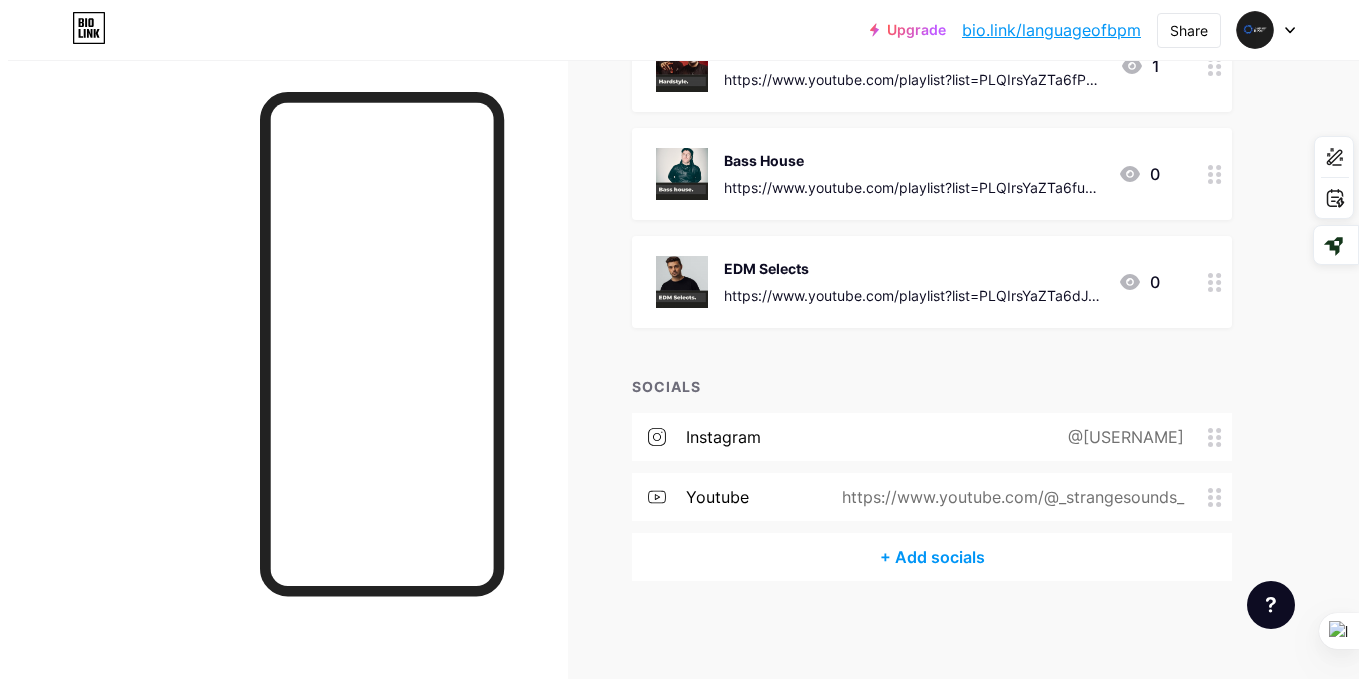 scroll, scrollTop: 2320, scrollLeft: 0, axis: vertical 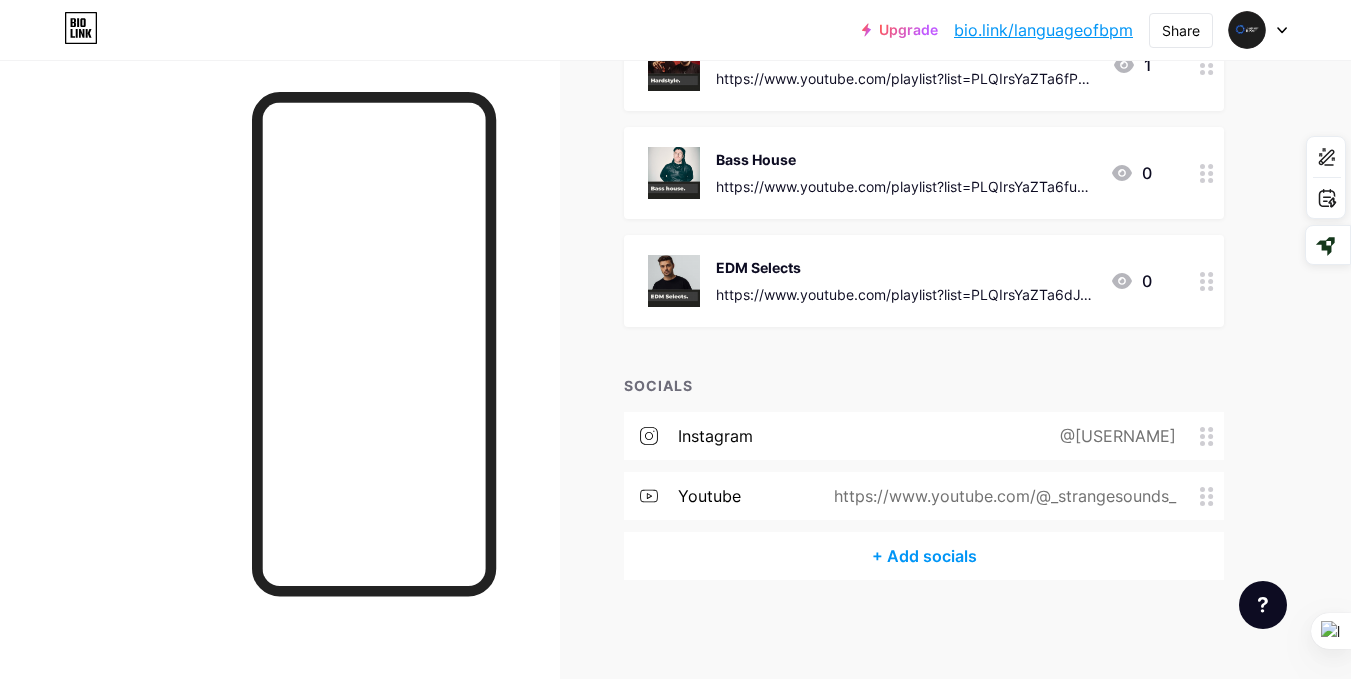 click on "+ Add socials" at bounding box center (924, 556) 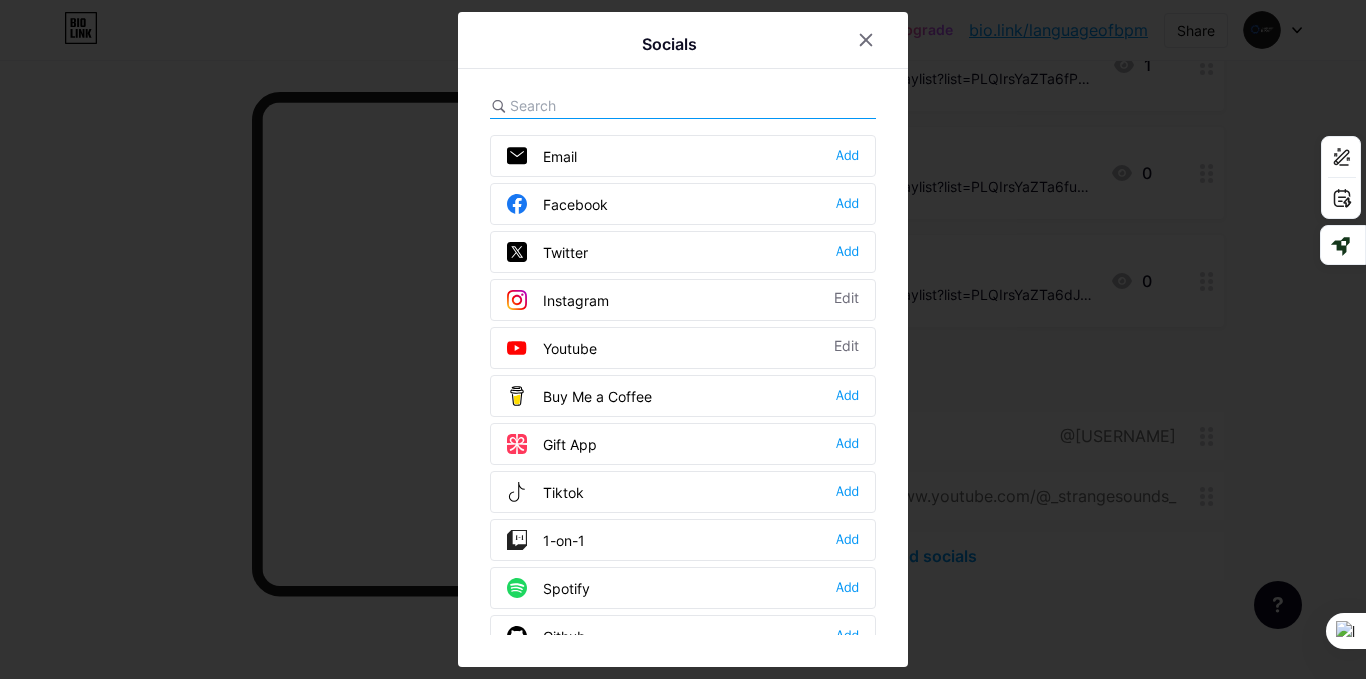 click at bounding box center [683, 339] 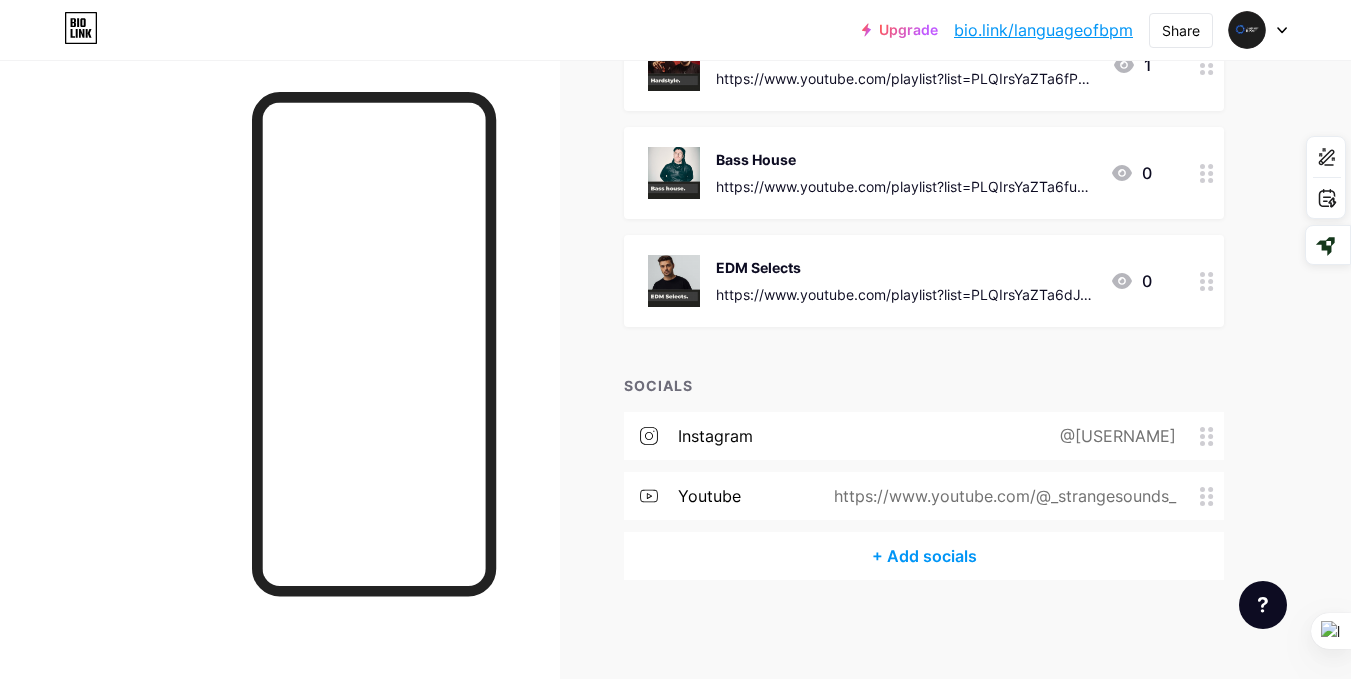 click on "+ Add socials" at bounding box center (924, 556) 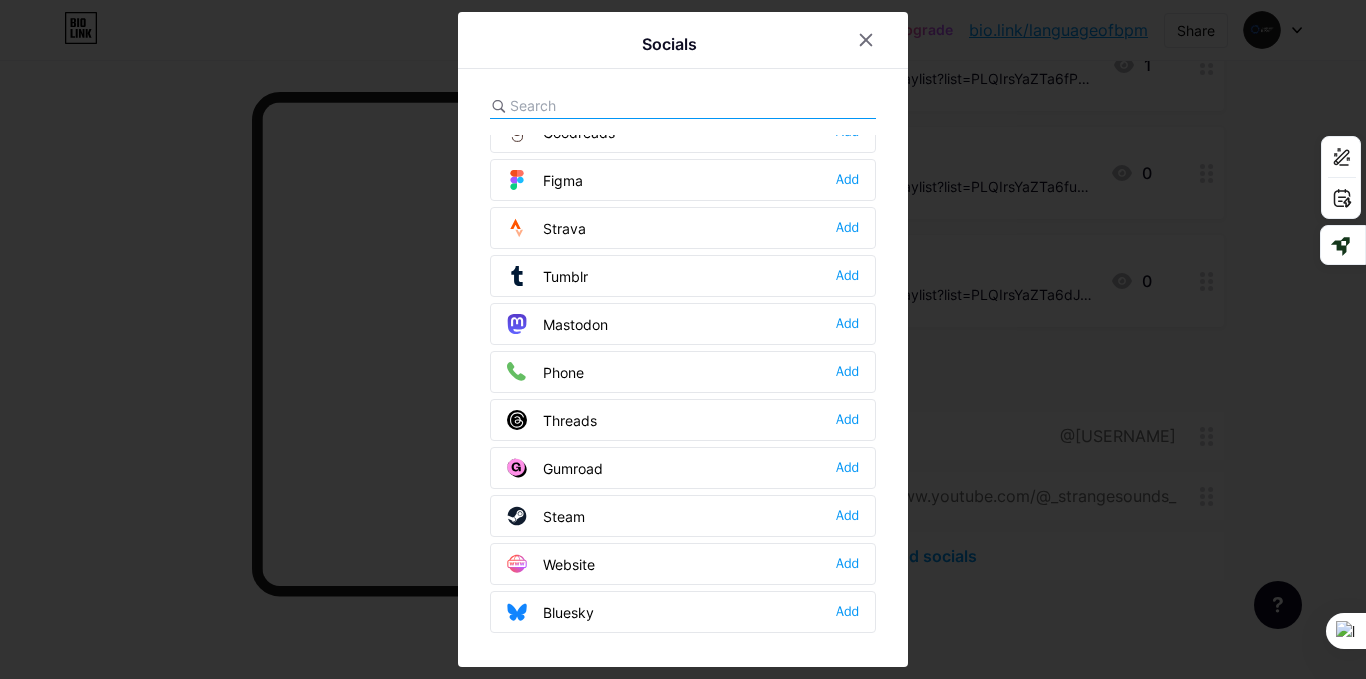 scroll, scrollTop: 1804, scrollLeft: 0, axis: vertical 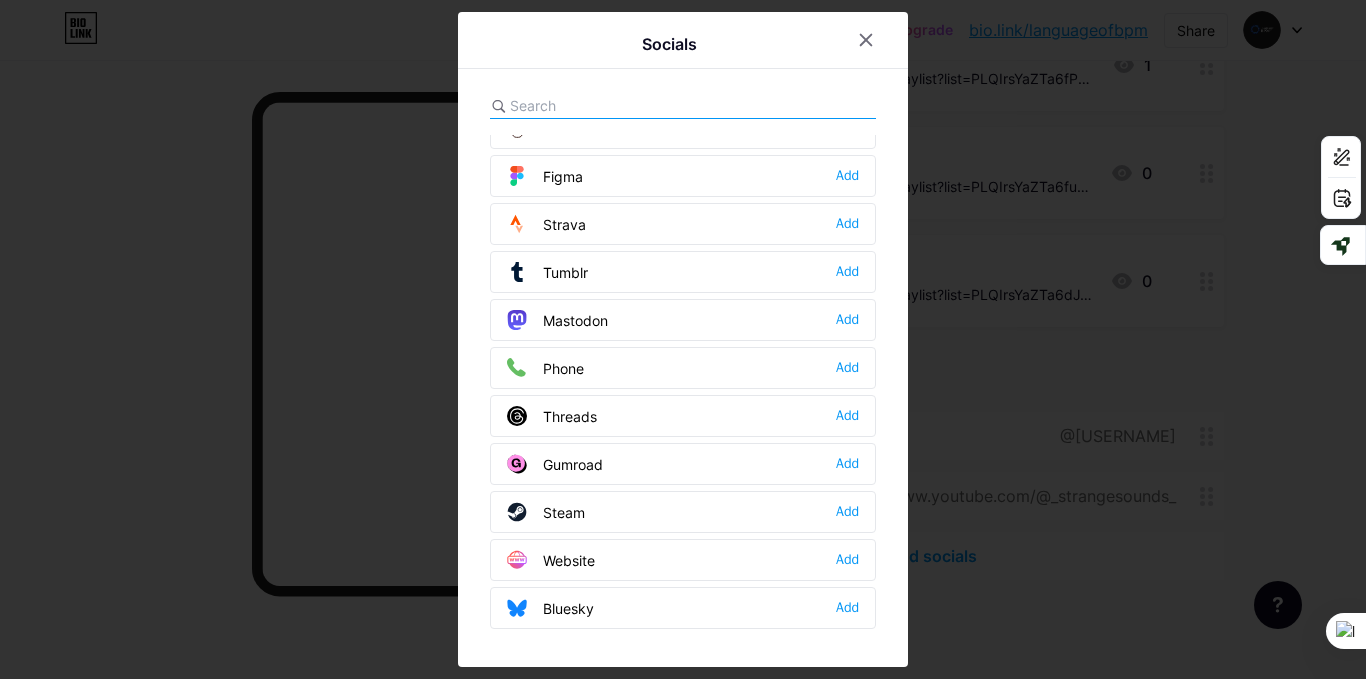 click on "Threads
Add" at bounding box center [683, 416] 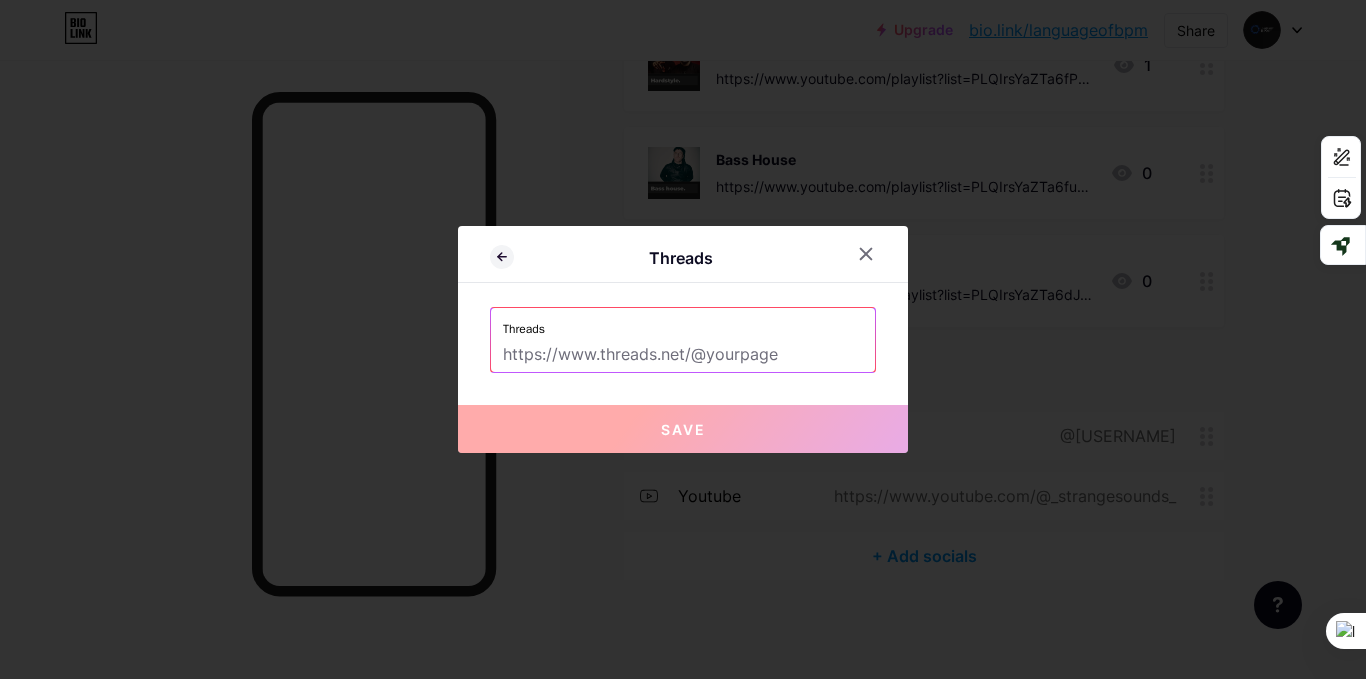 click at bounding box center [683, 355] 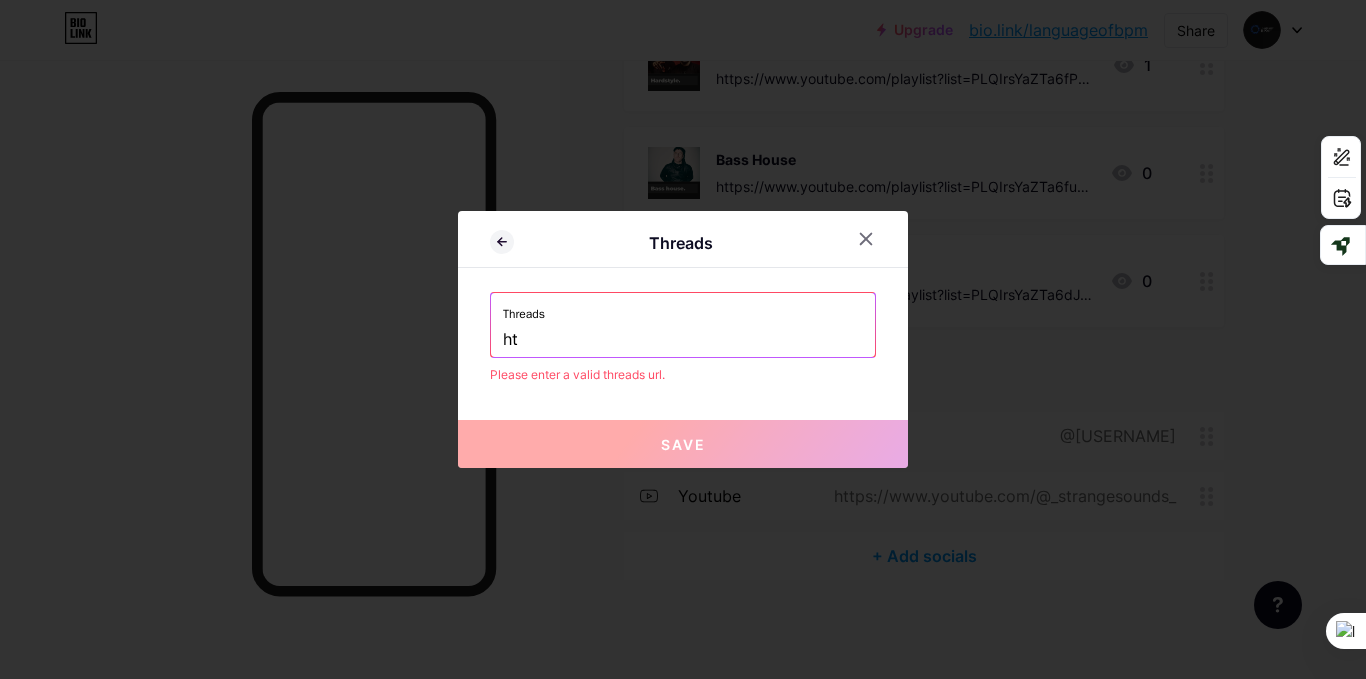 type on "h" 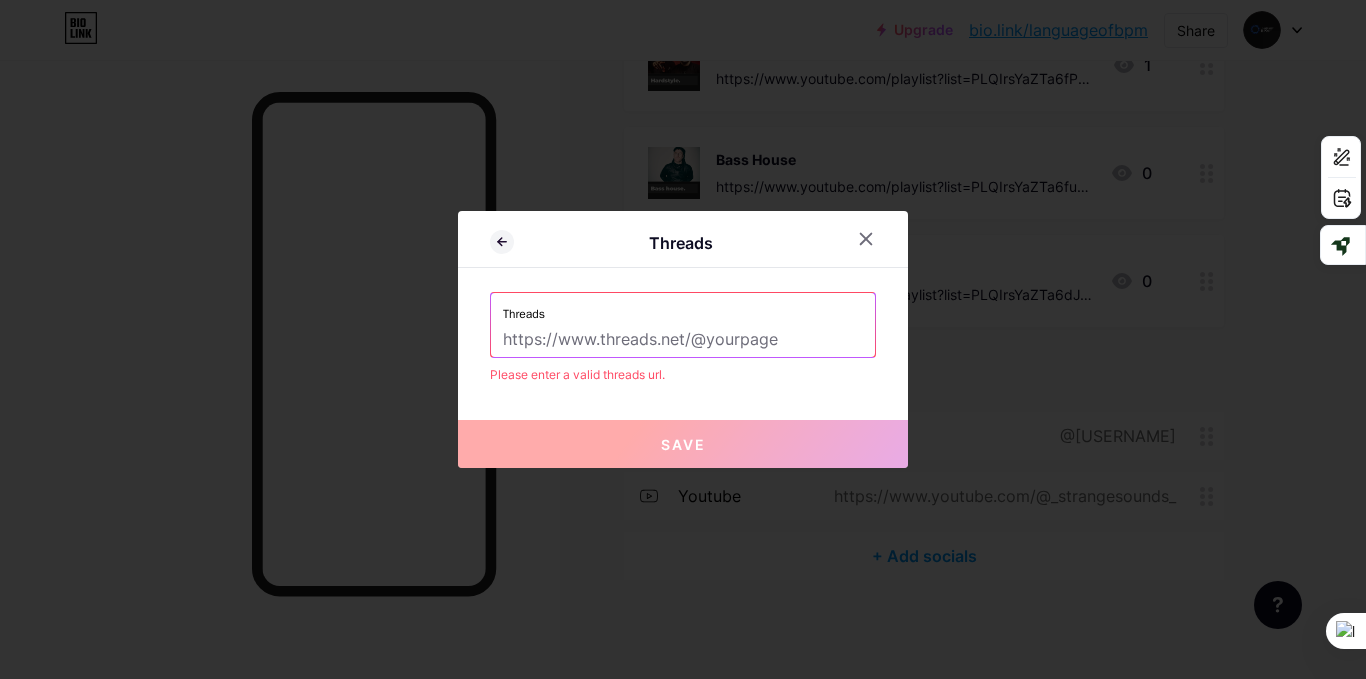 paste on "https://www.threads.com/@[USERNAME]" 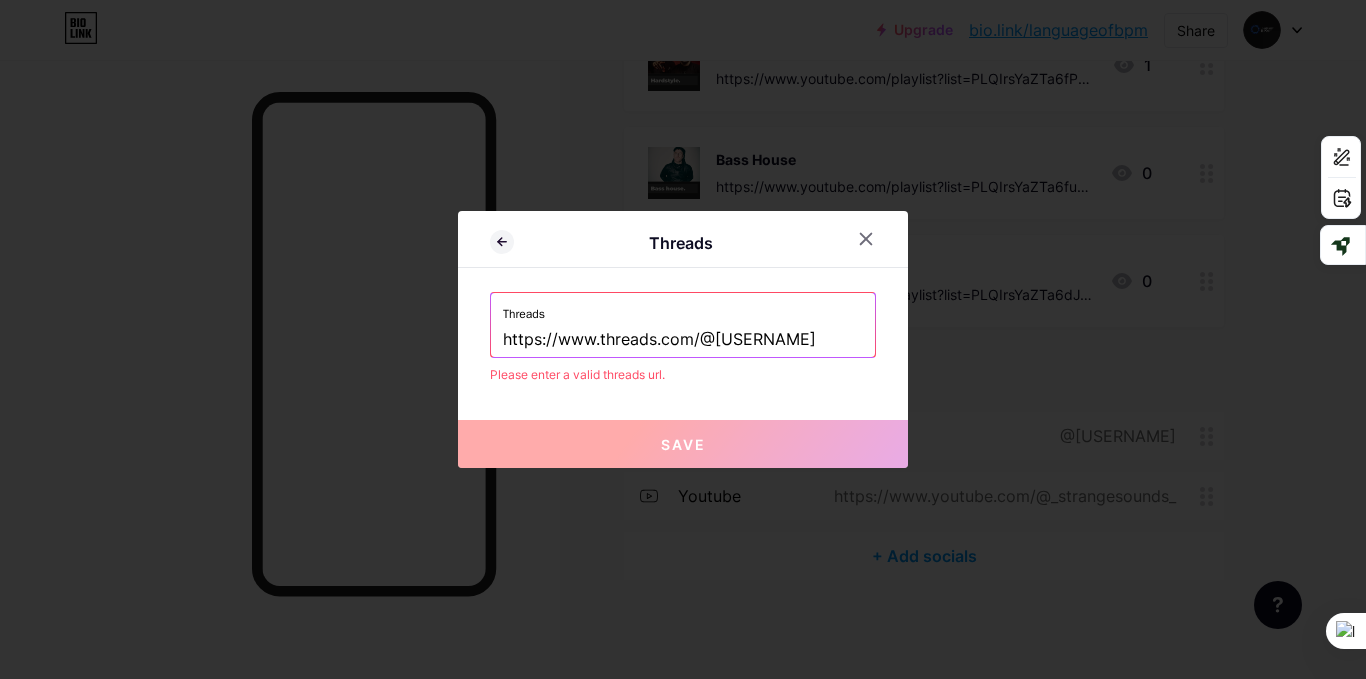 click on "Save" at bounding box center [683, 444] 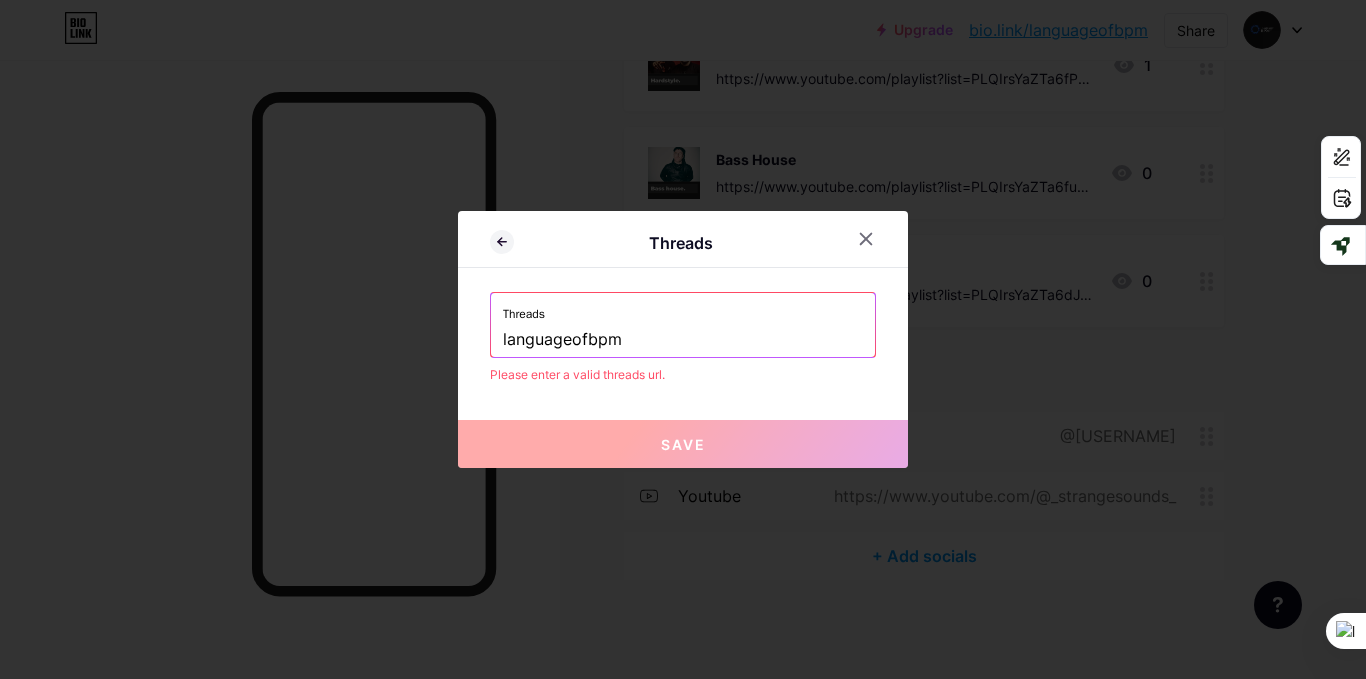 click on "Save" at bounding box center [683, 444] 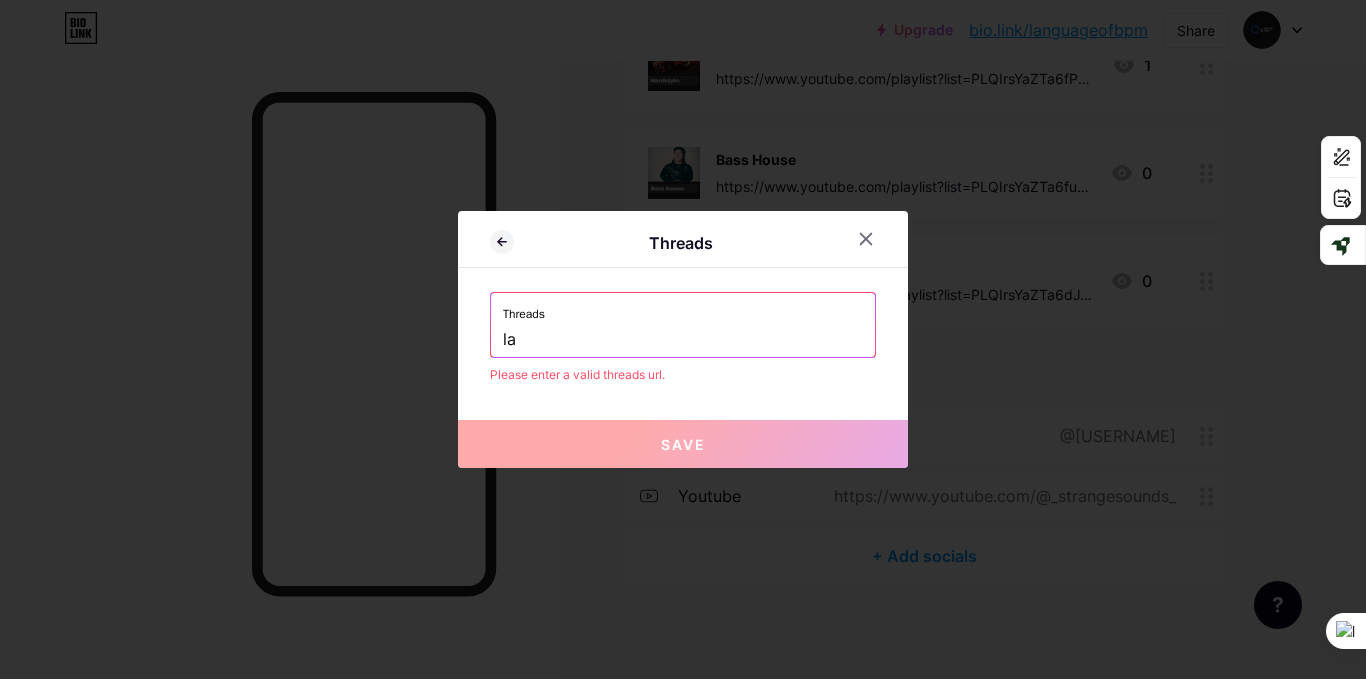 type on "l" 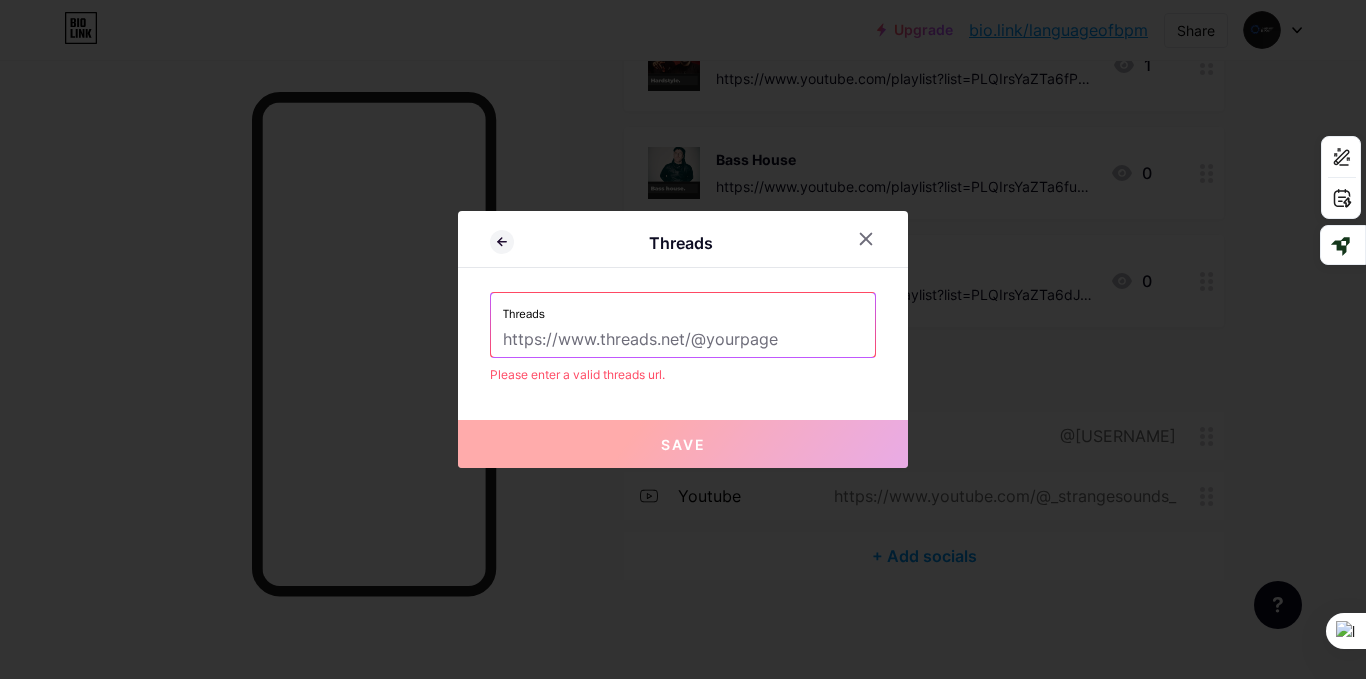 paste on "https://www.threads.com/@[USERNAME]" 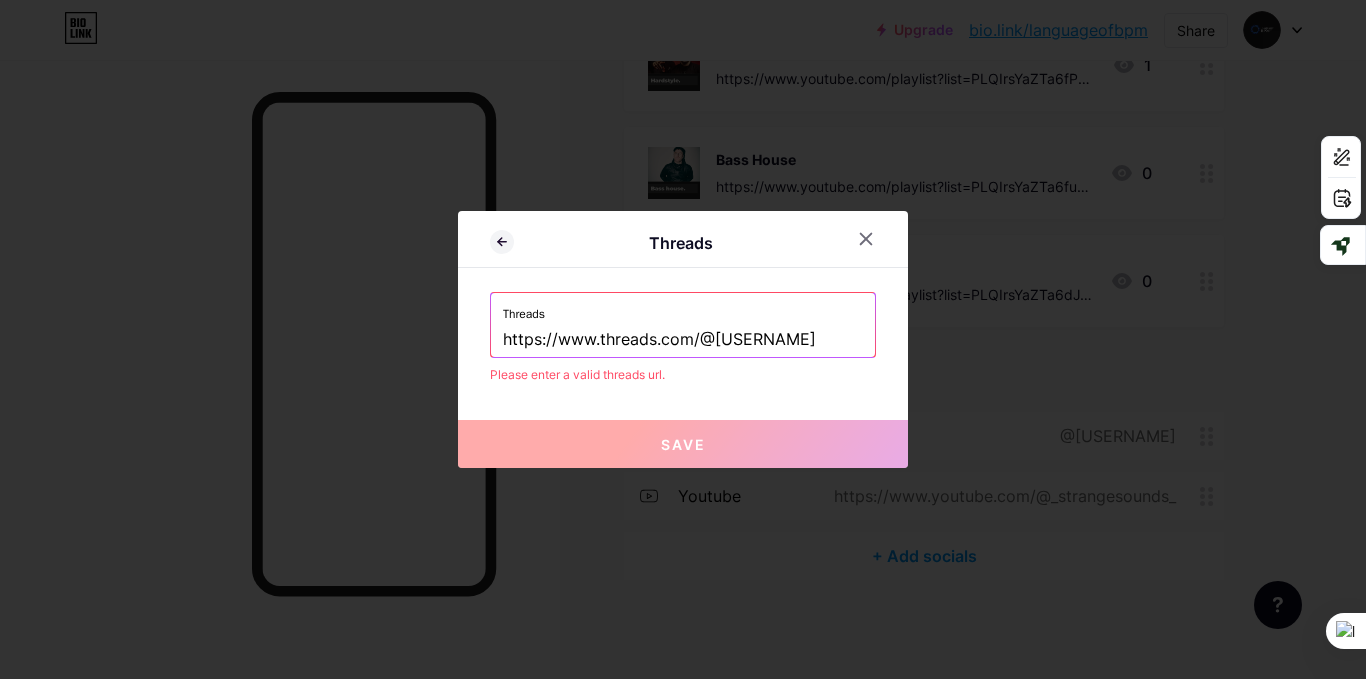 type on "https://www.threads.com/@[USERNAME]" 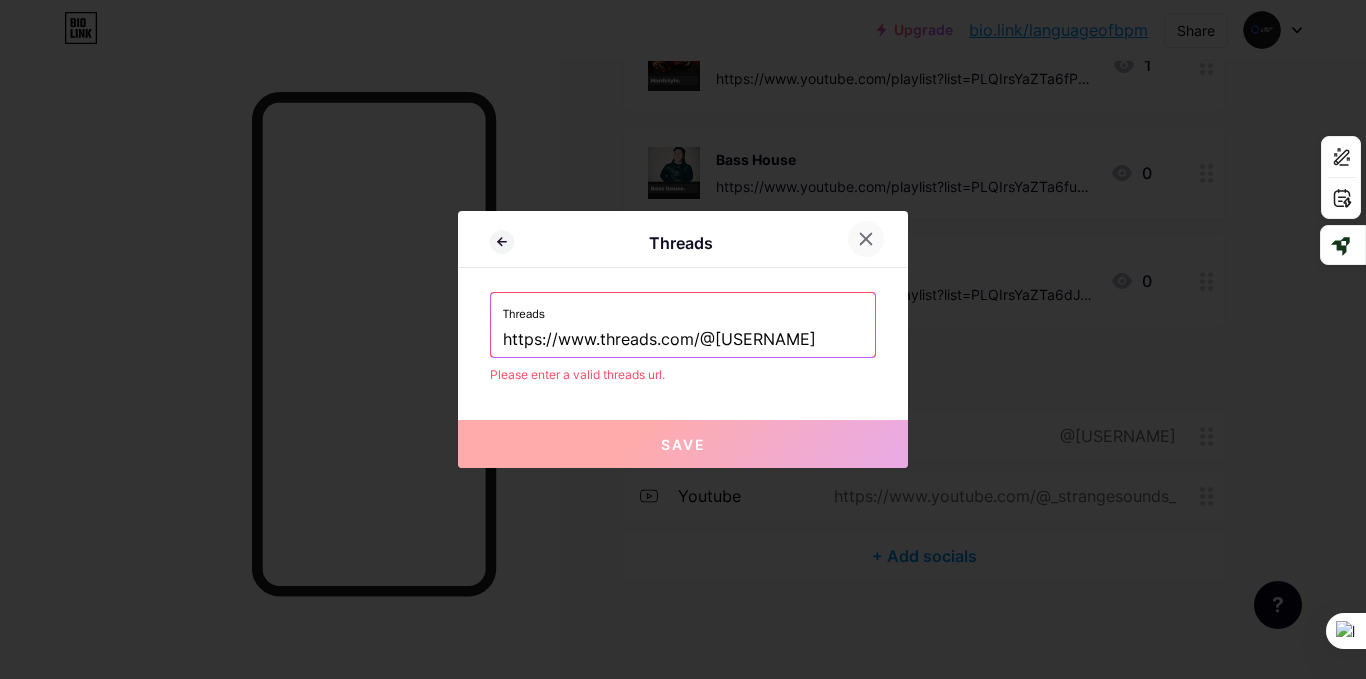 click 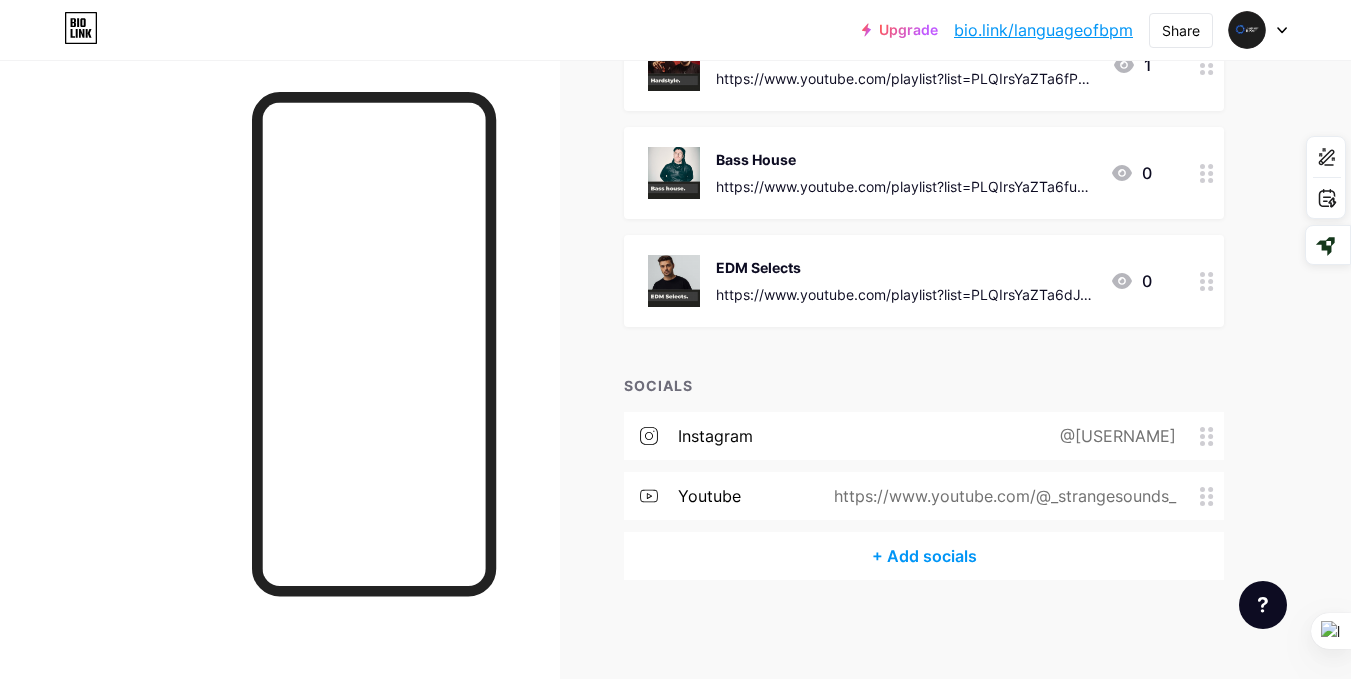 click on "+ Add socials" at bounding box center [924, 556] 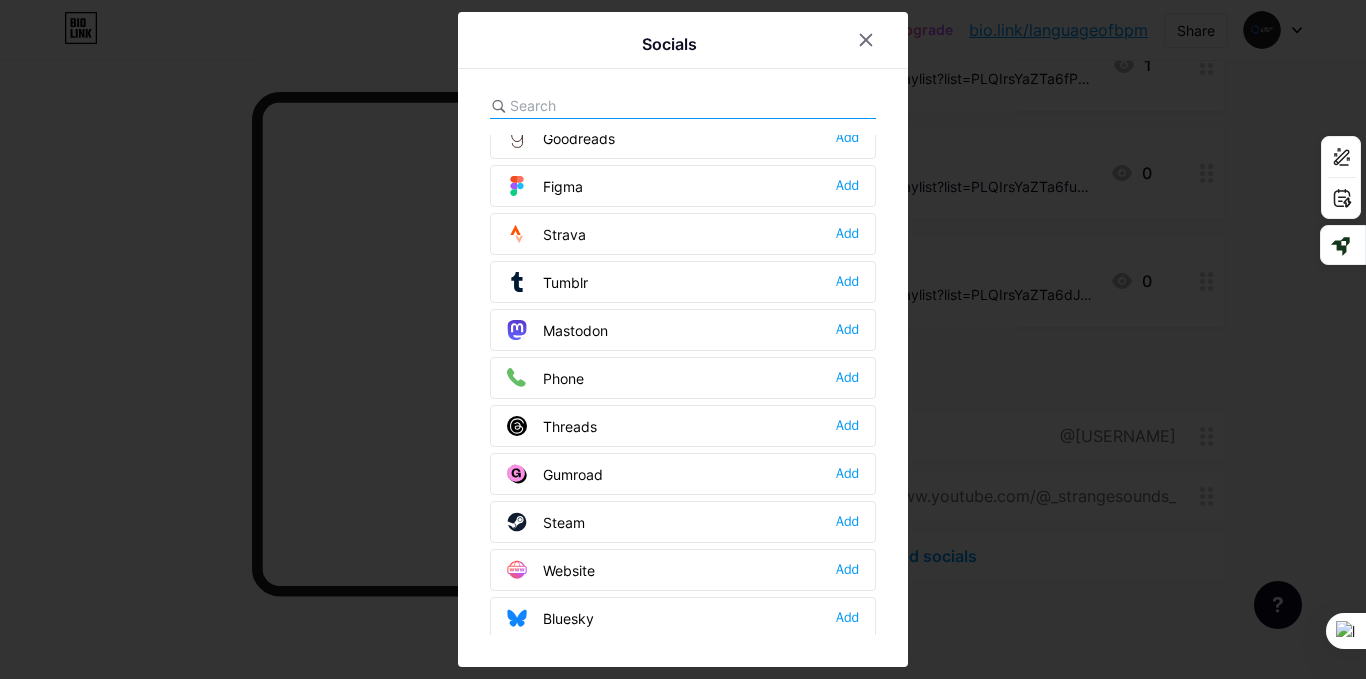 scroll, scrollTop: 1804, scrollLeft: 0, axis: vertical 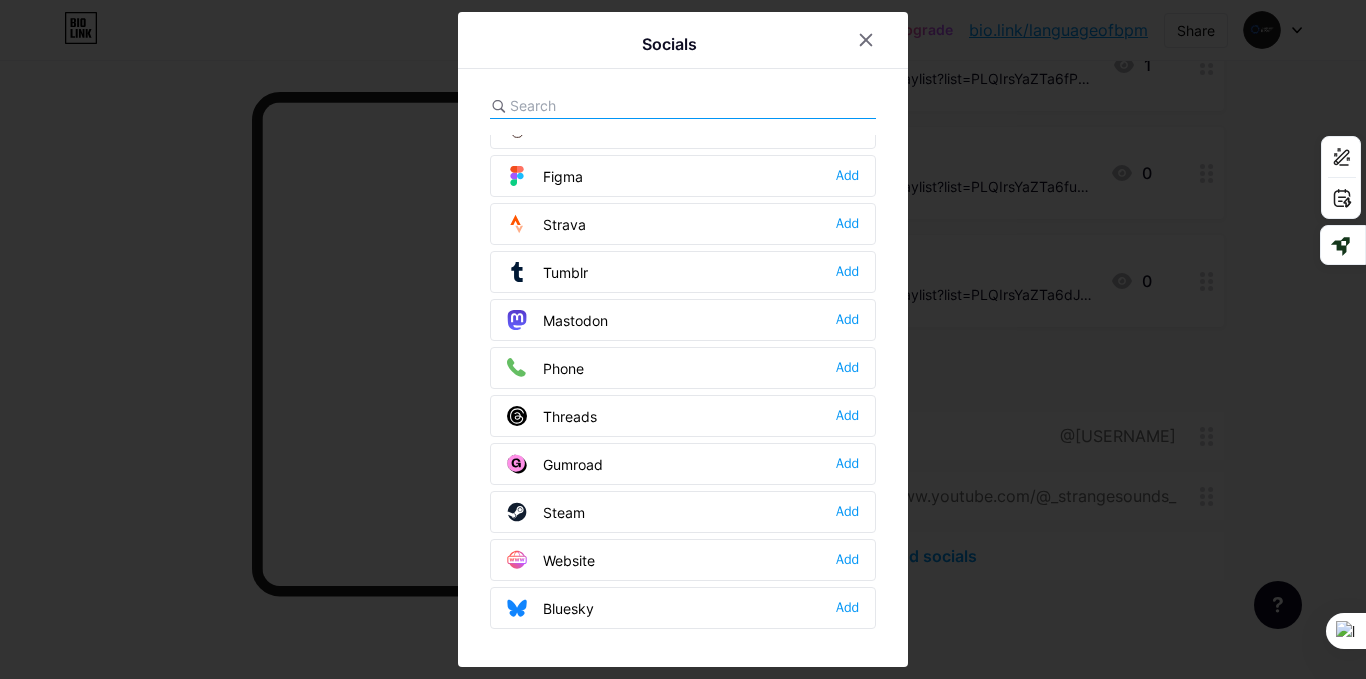 click on "Threads
Add" at bounding box center [683, 416] 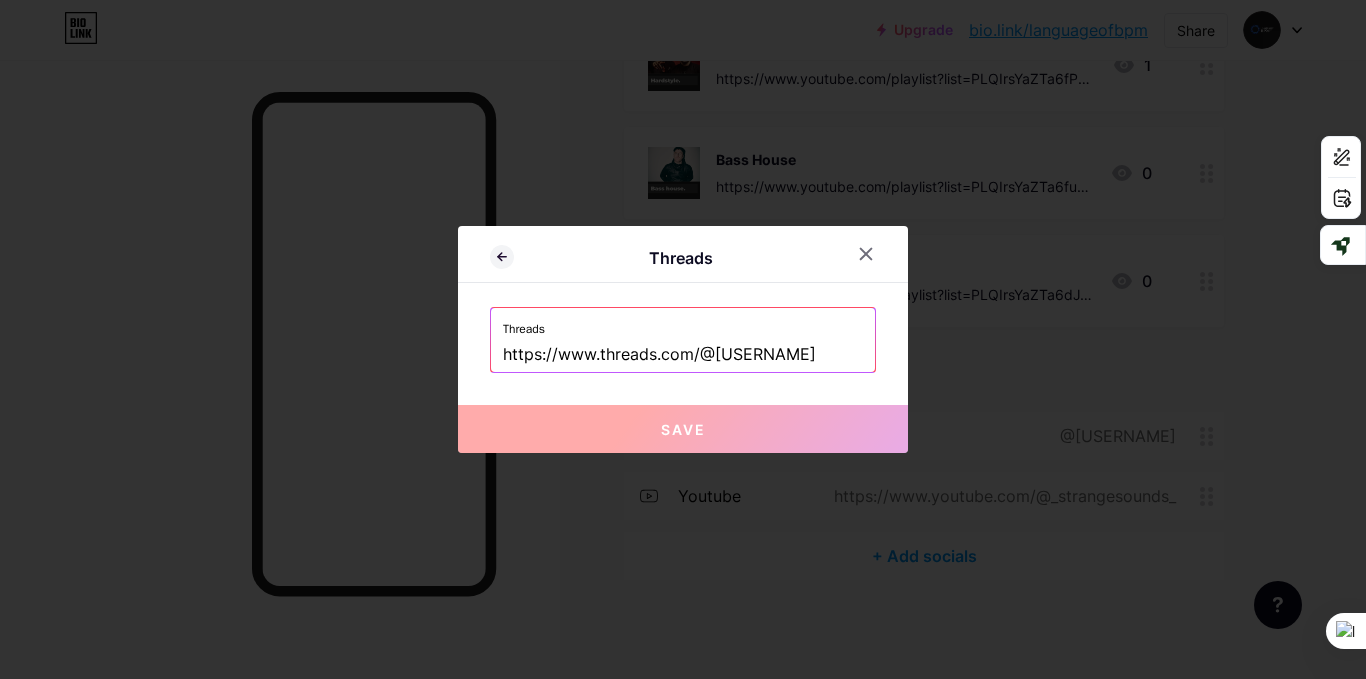 click on "https://www.threads.com/@[USERNAME]" at bounding box center (683, 355) 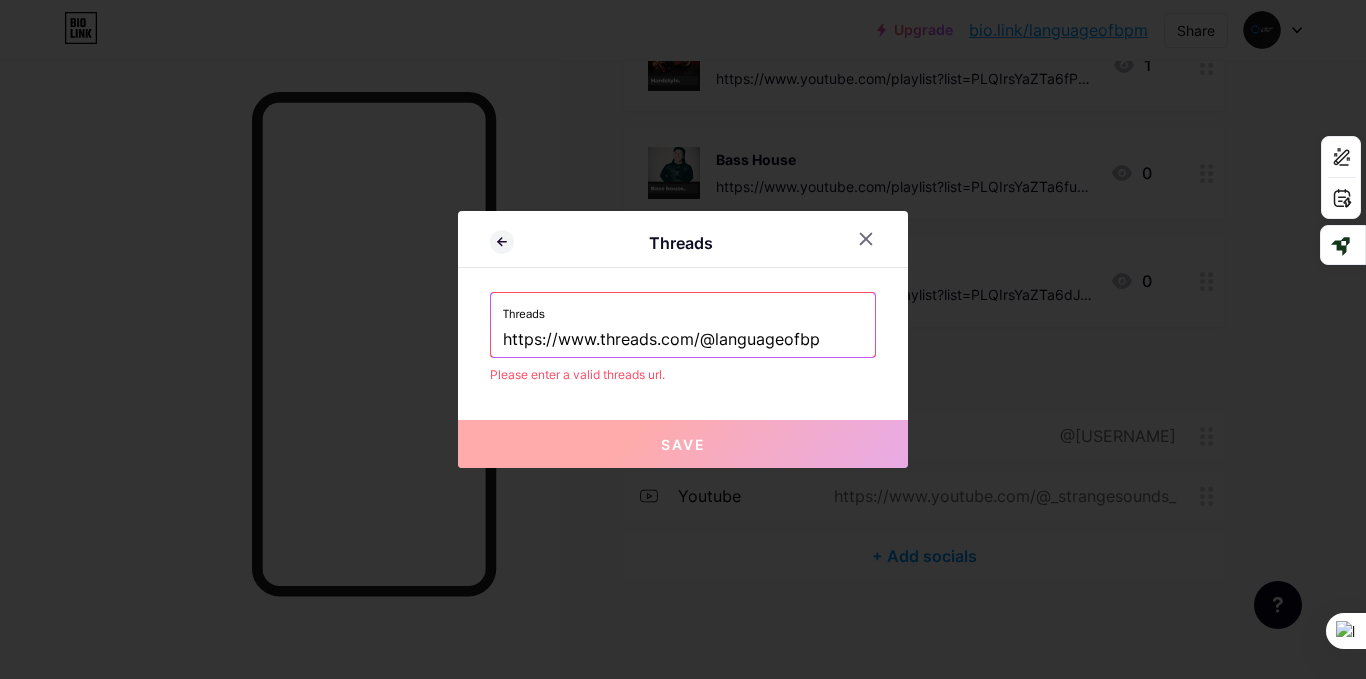 click on "https://www.threads.com/@languageofbp" at bounding box center [683, 340] 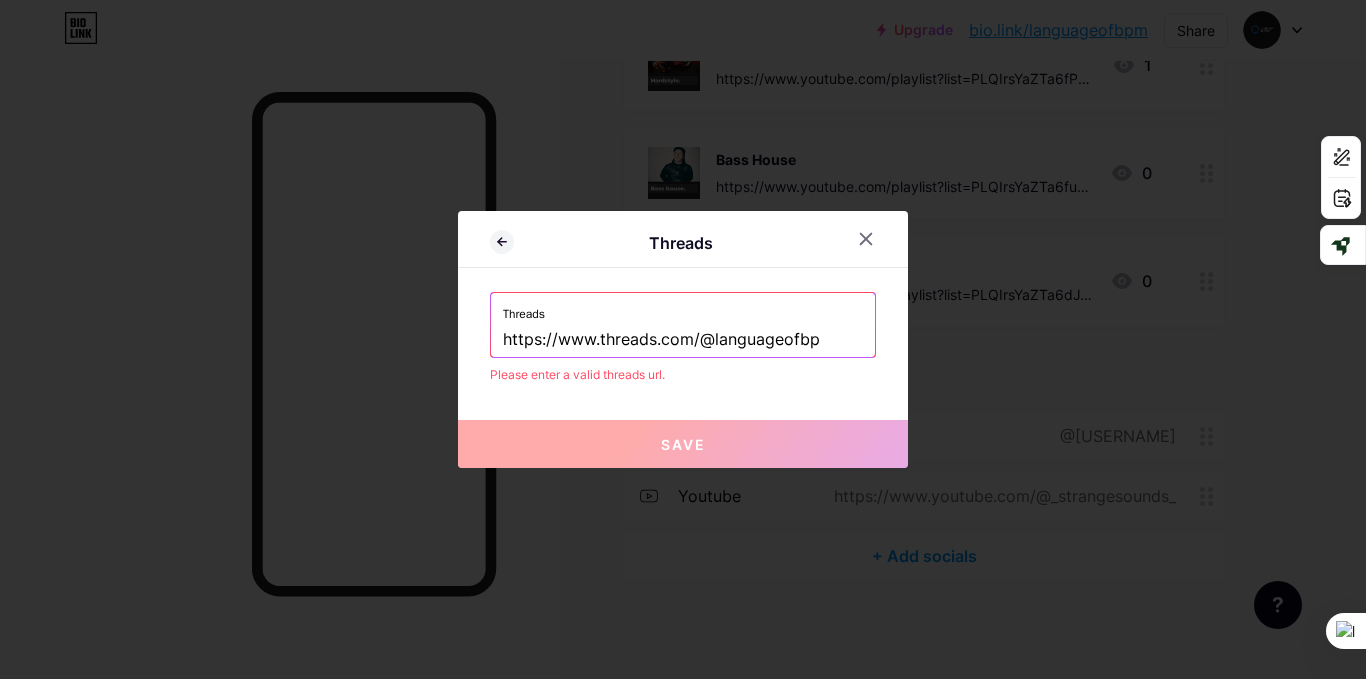 click on "Threads   https://www.threads.com/@languageofbp   Please enter a valid threads url." at bounding box center [683, 338] 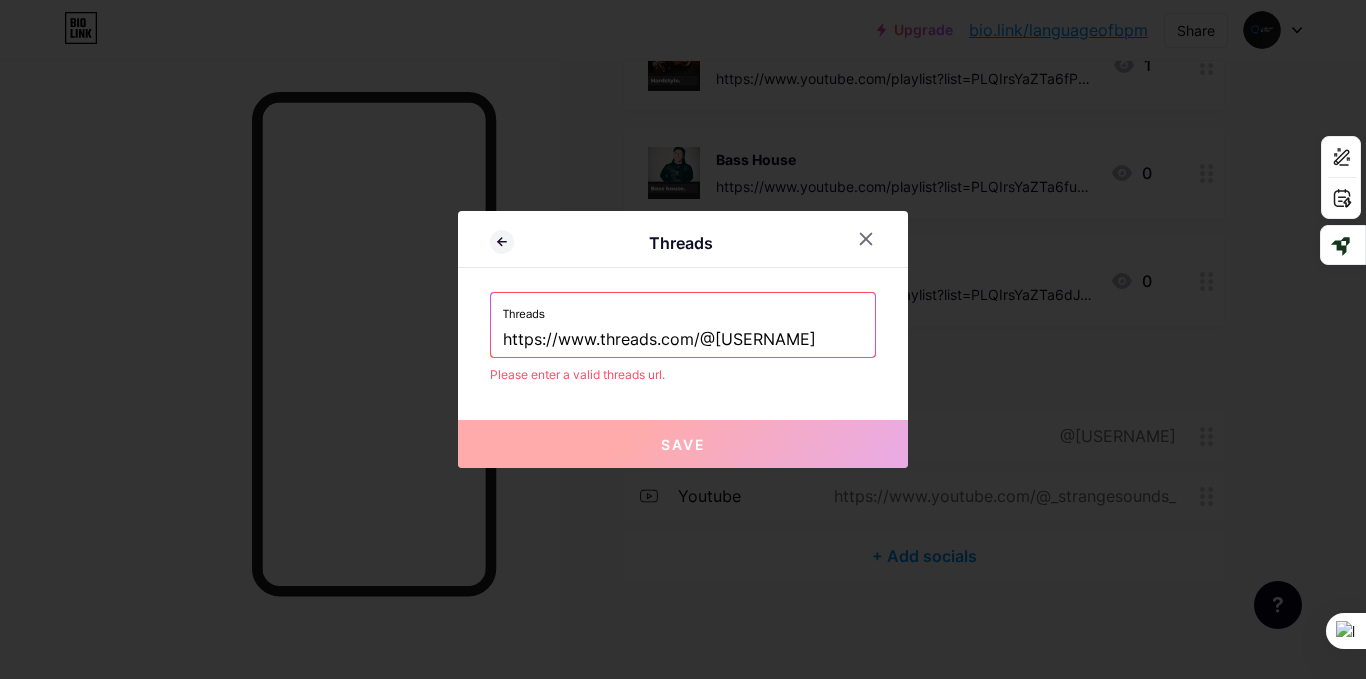 click on "Save" at bounding box center (683, 444) 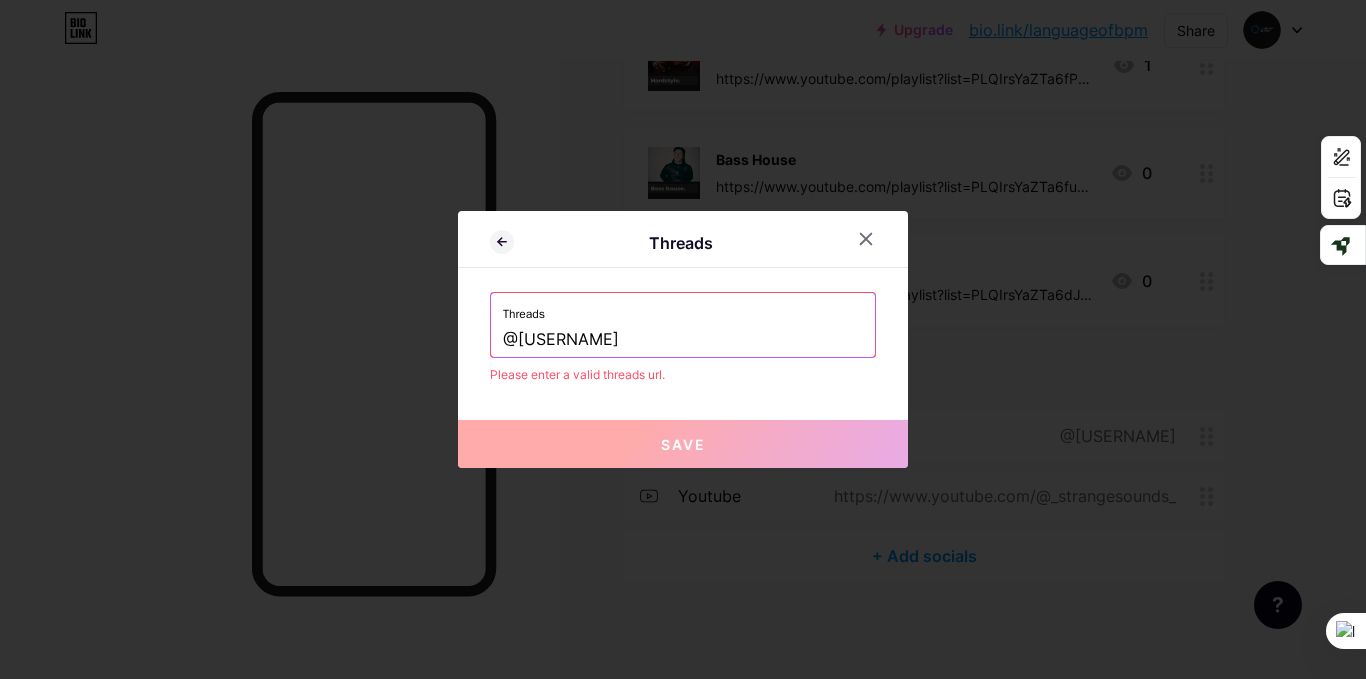 click on "Save" at bounding box center (683, 444) 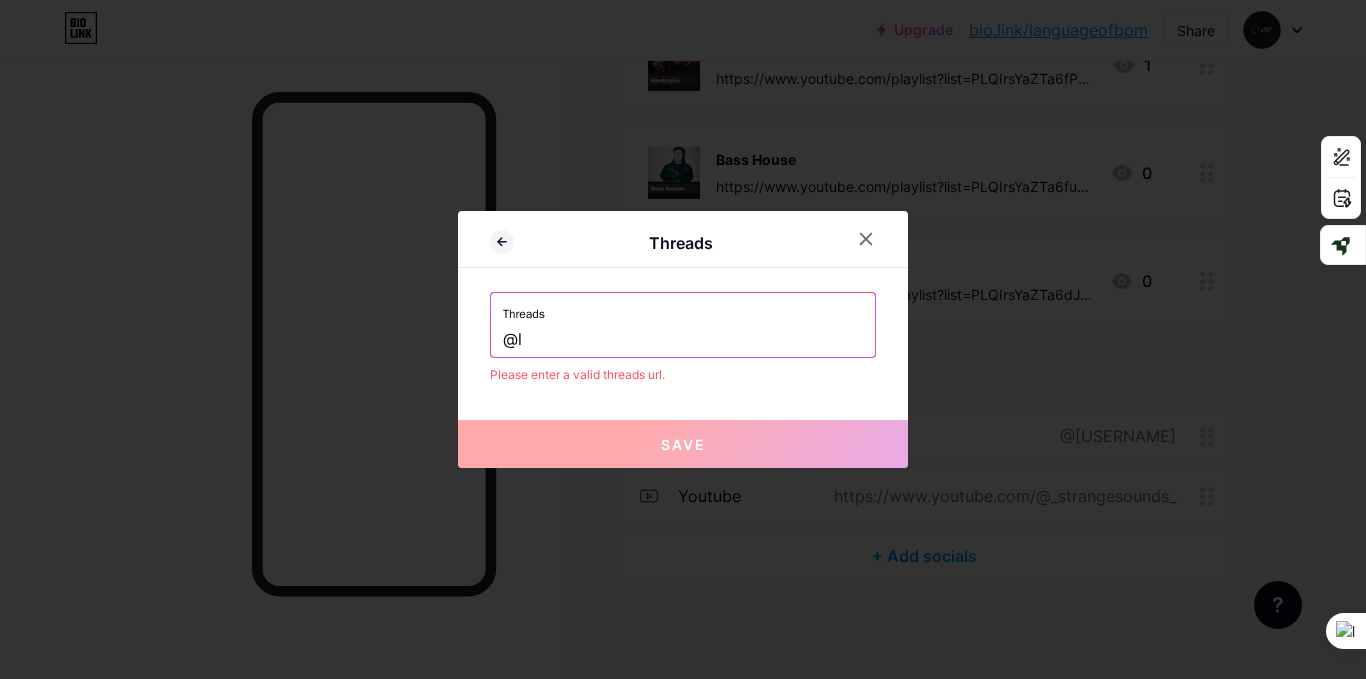 type on "@" 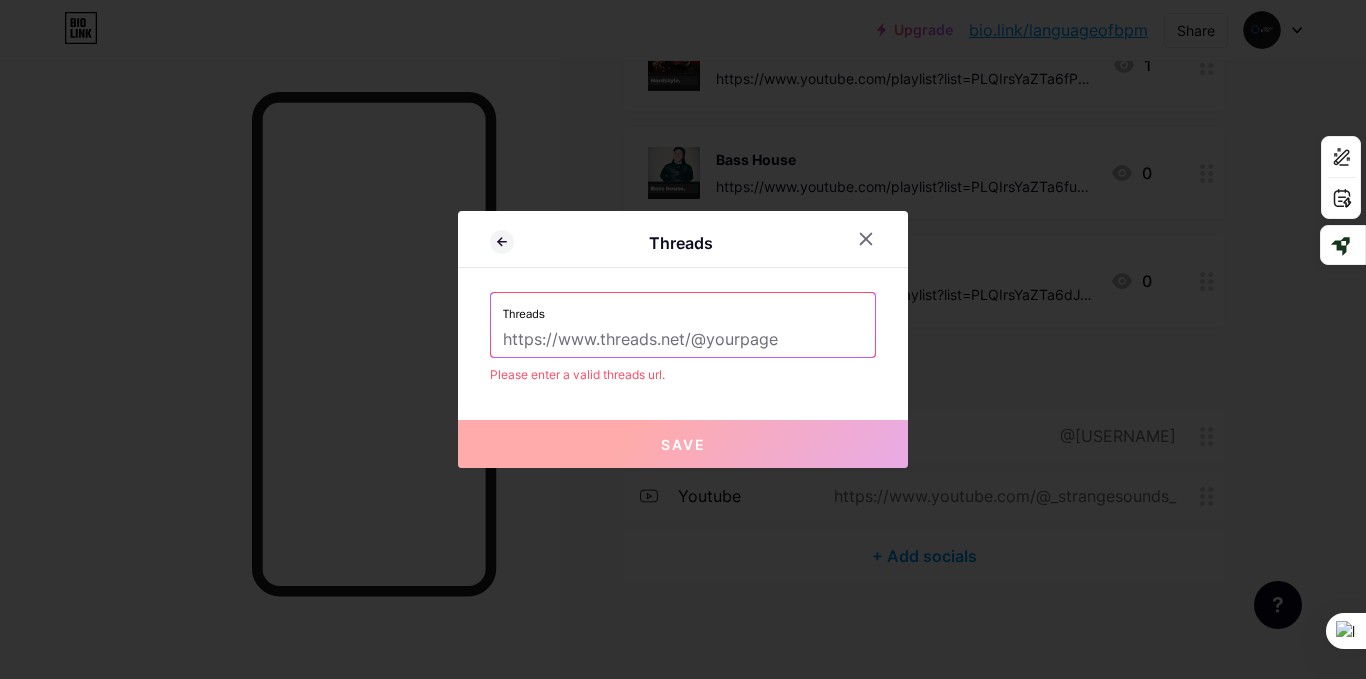 click at bounding box center [683, 340] 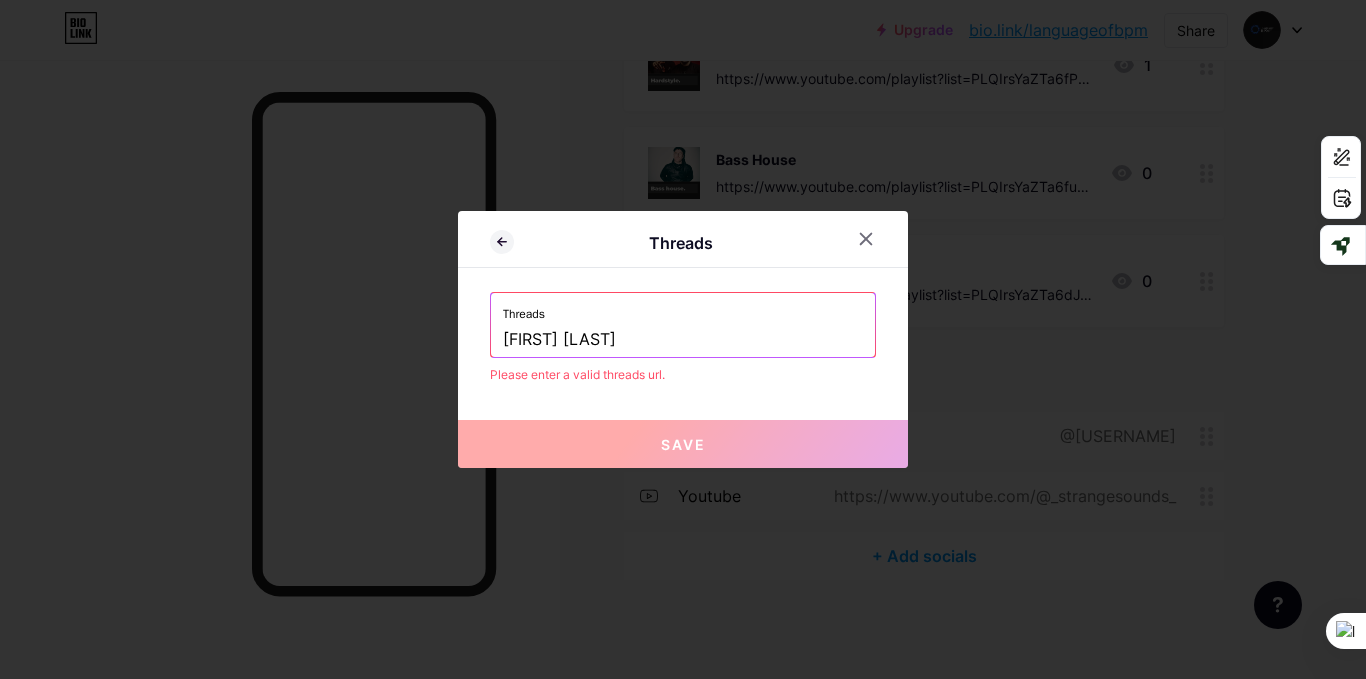 click on "Save" at bounding box center (683, 444) 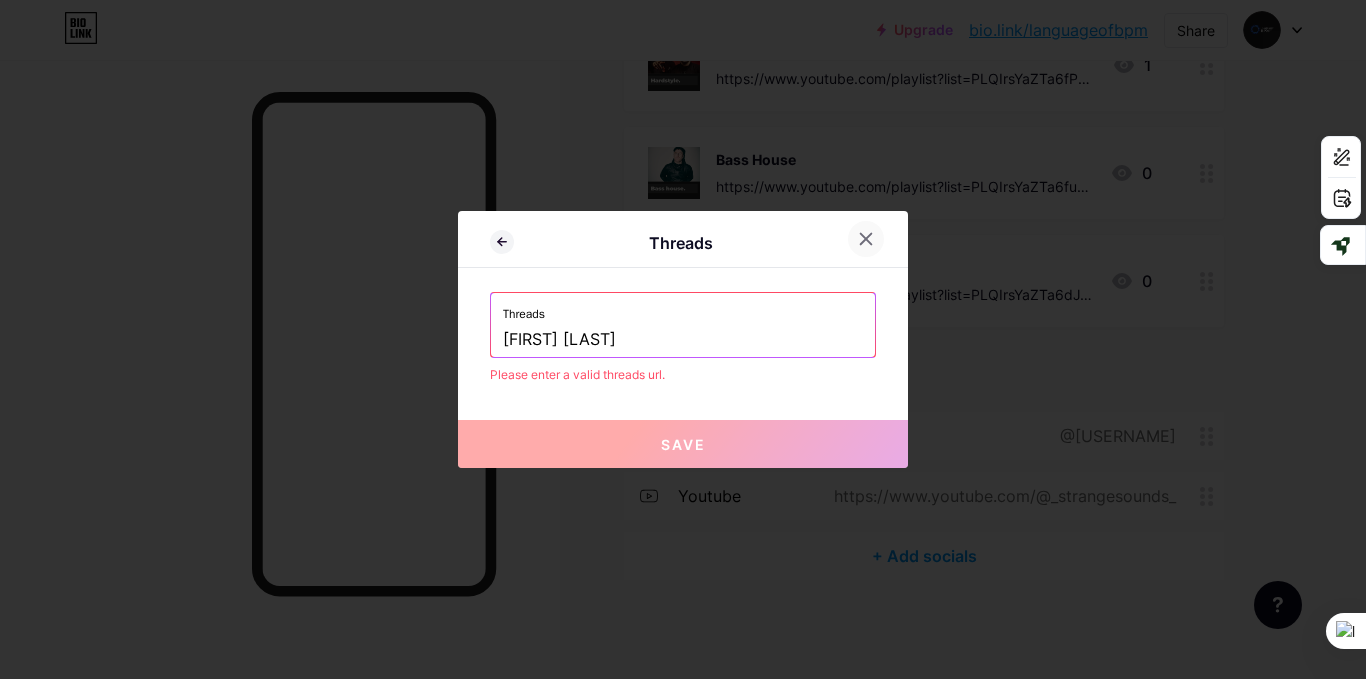 click 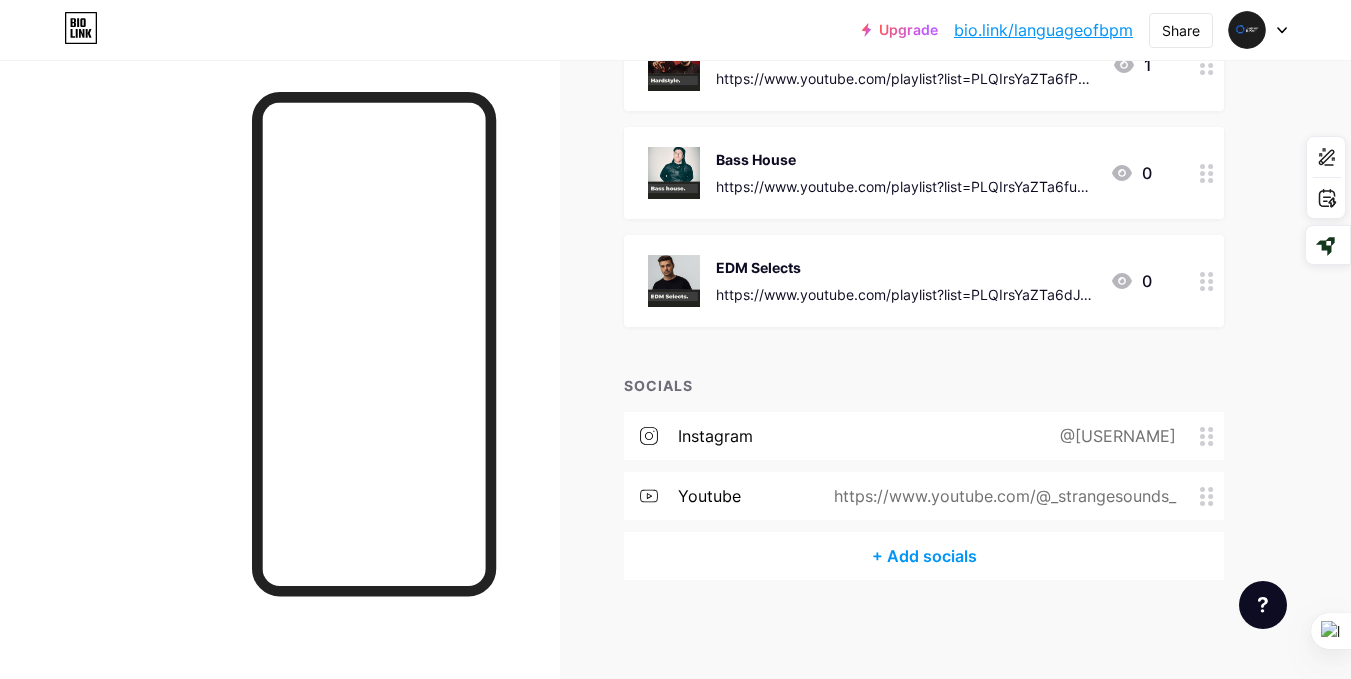 click on "+ Add socials" at bounding box center [924, 556] 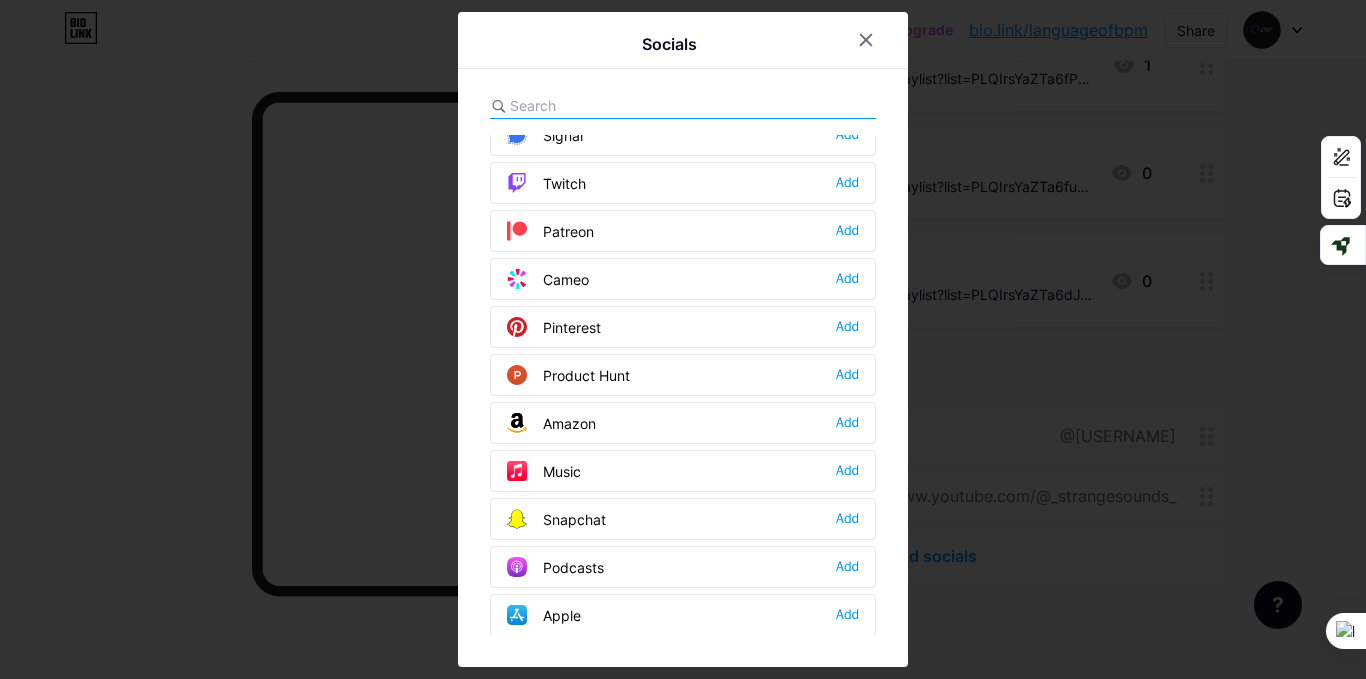 scroll, scrollTop: 1133, scrollLeft: 0, axis: vertical 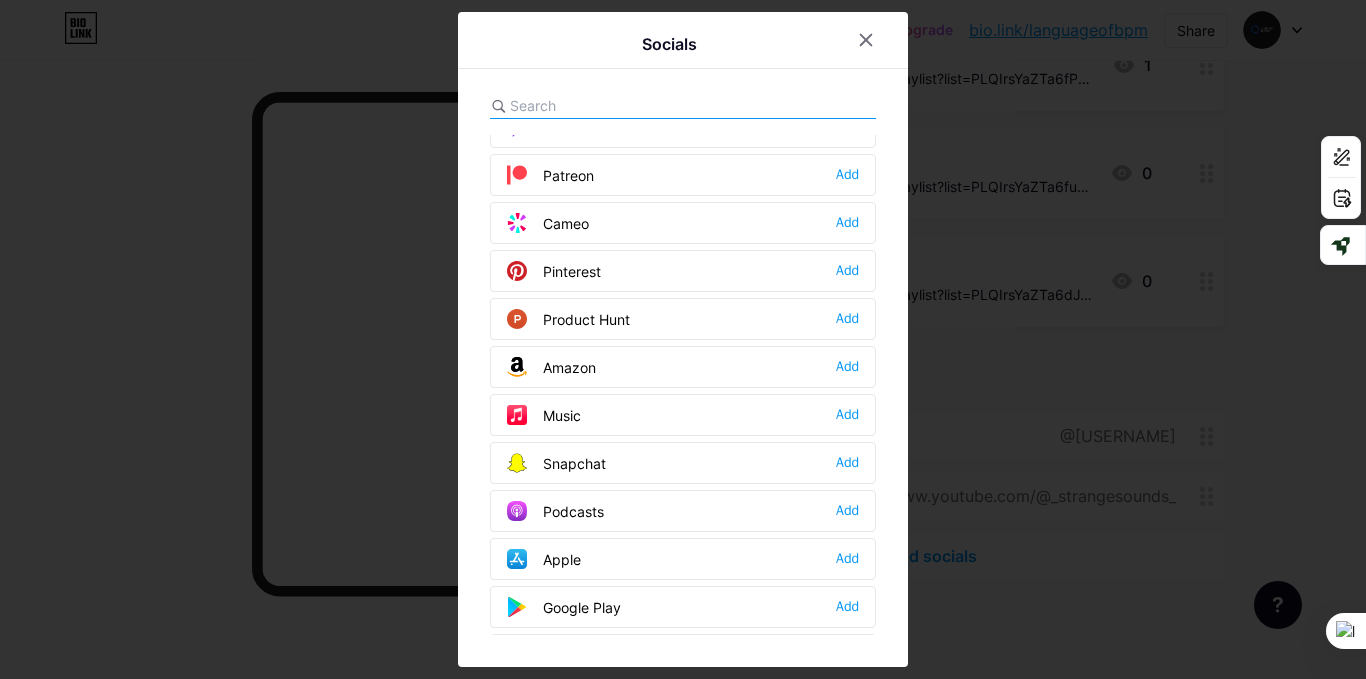 click at bounding box center [620, 105] 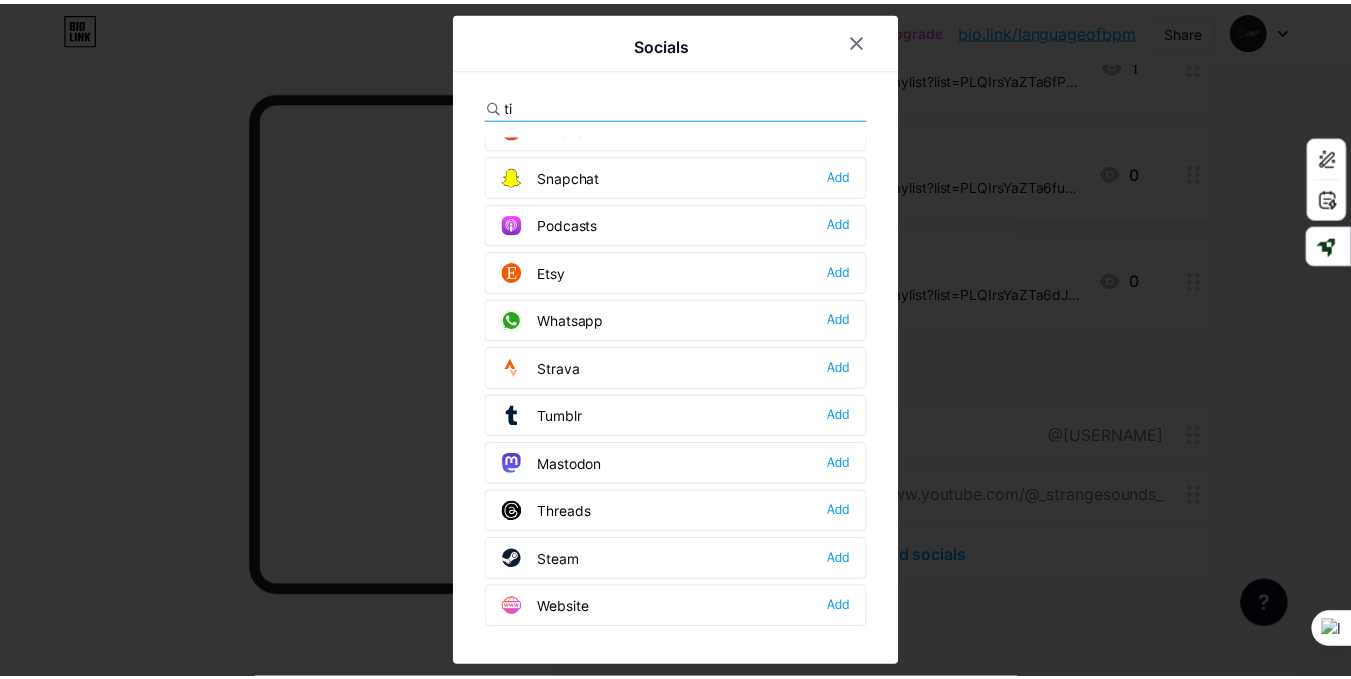 scroll, scrollTop: 0, scrollLeft: 0, axis: both 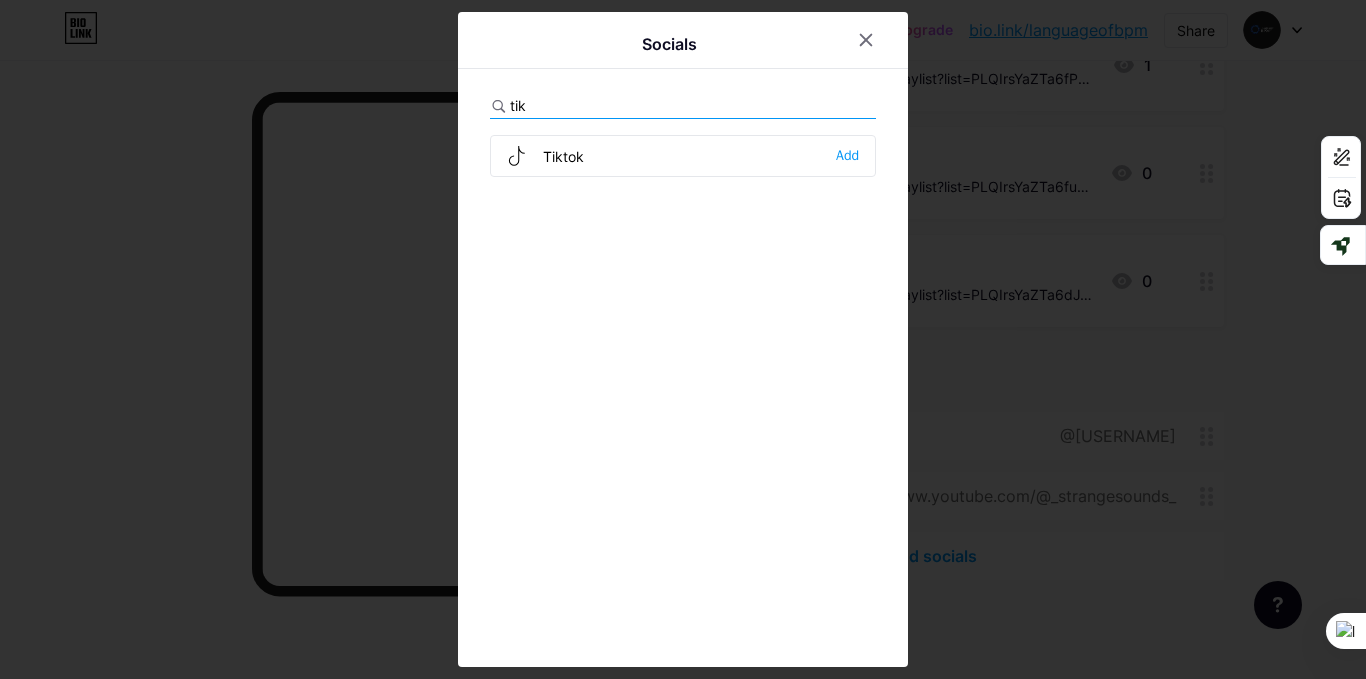 type on "tik" 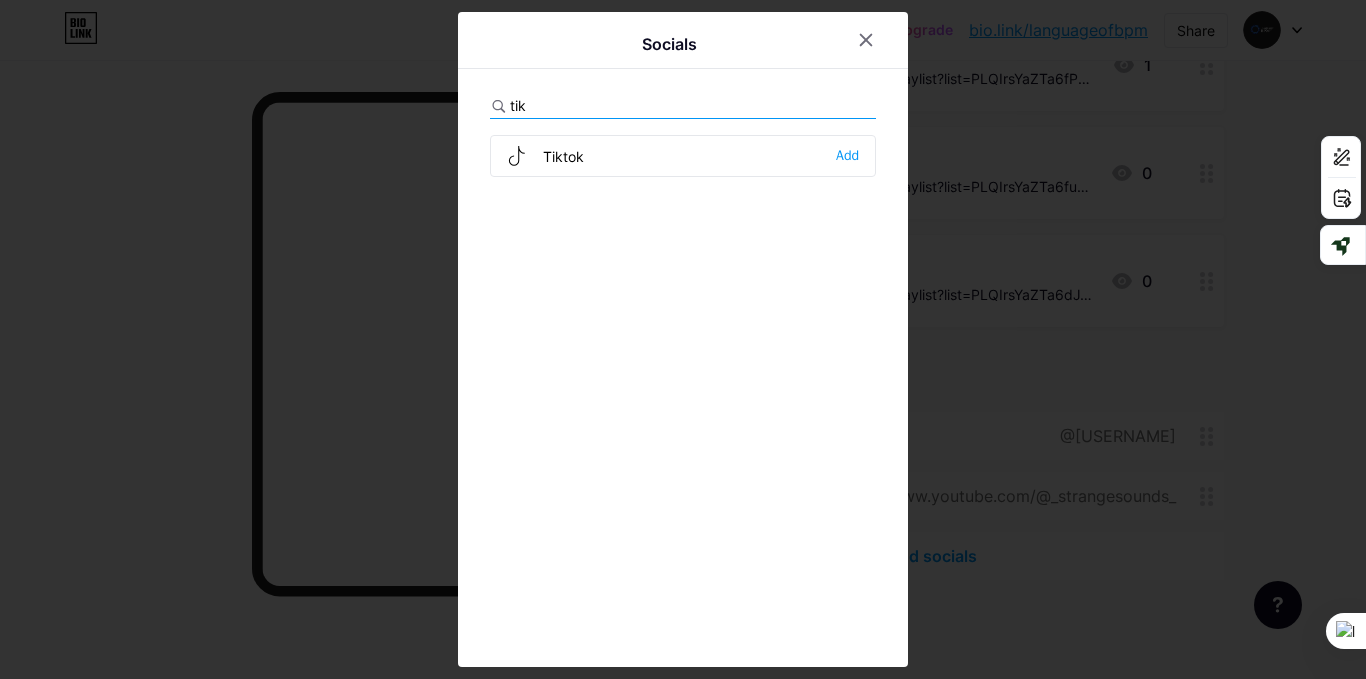 click on "Tiktok
Add" at bounding box center [683, 156] 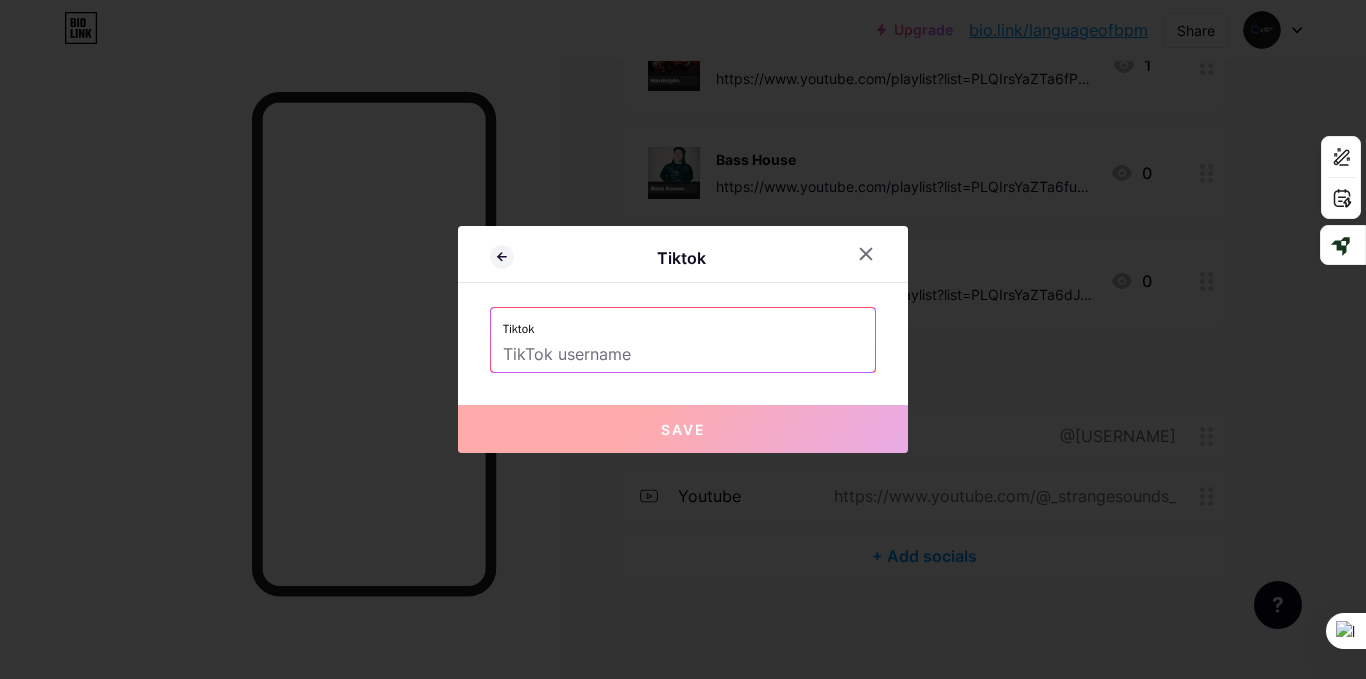 click on "Tiktok" at bounding box center (683, 323) 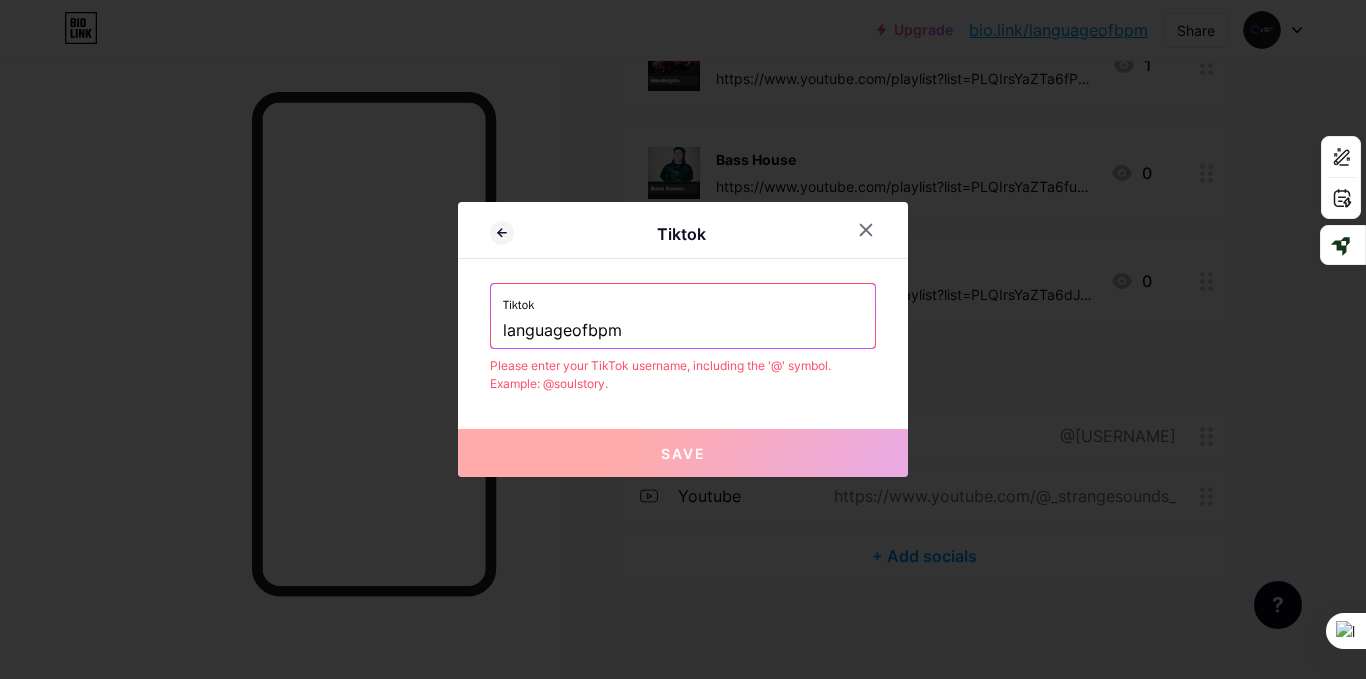 click on "Tiktok   [USERNAME]" at bounding box center [683, 316] 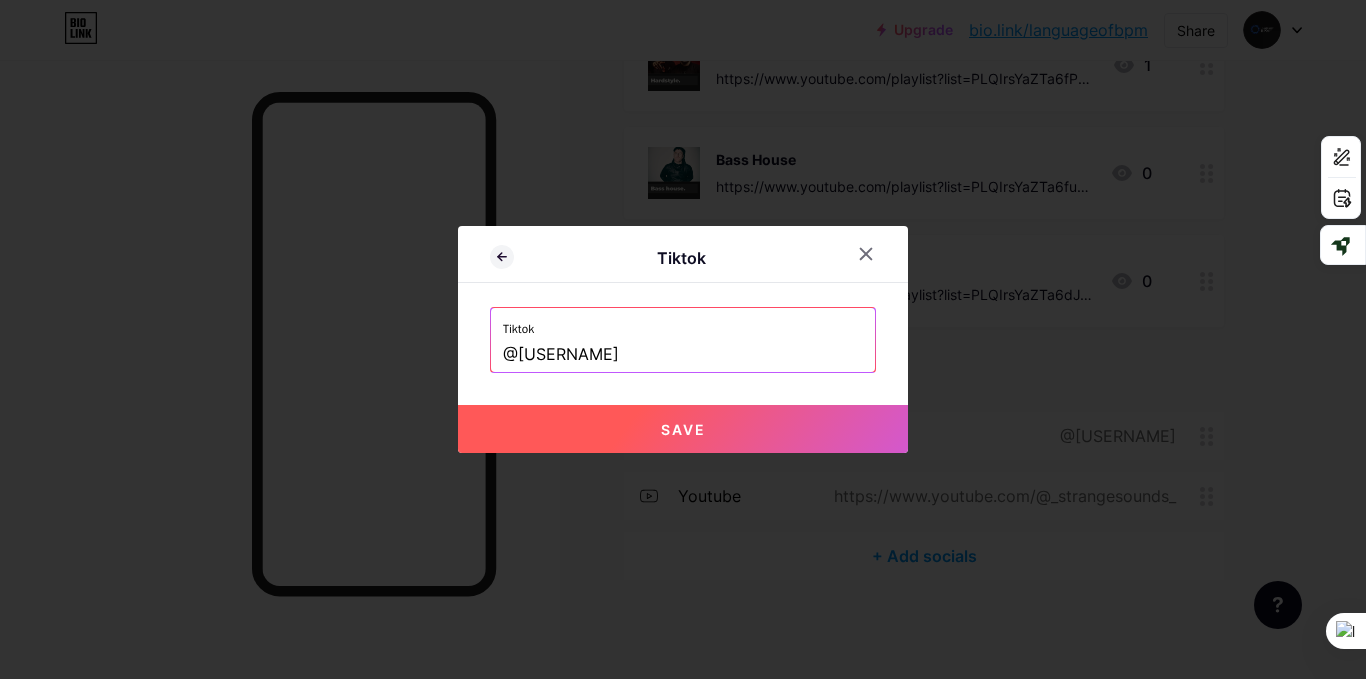 click on "Save" at bounding box center [683, 429] 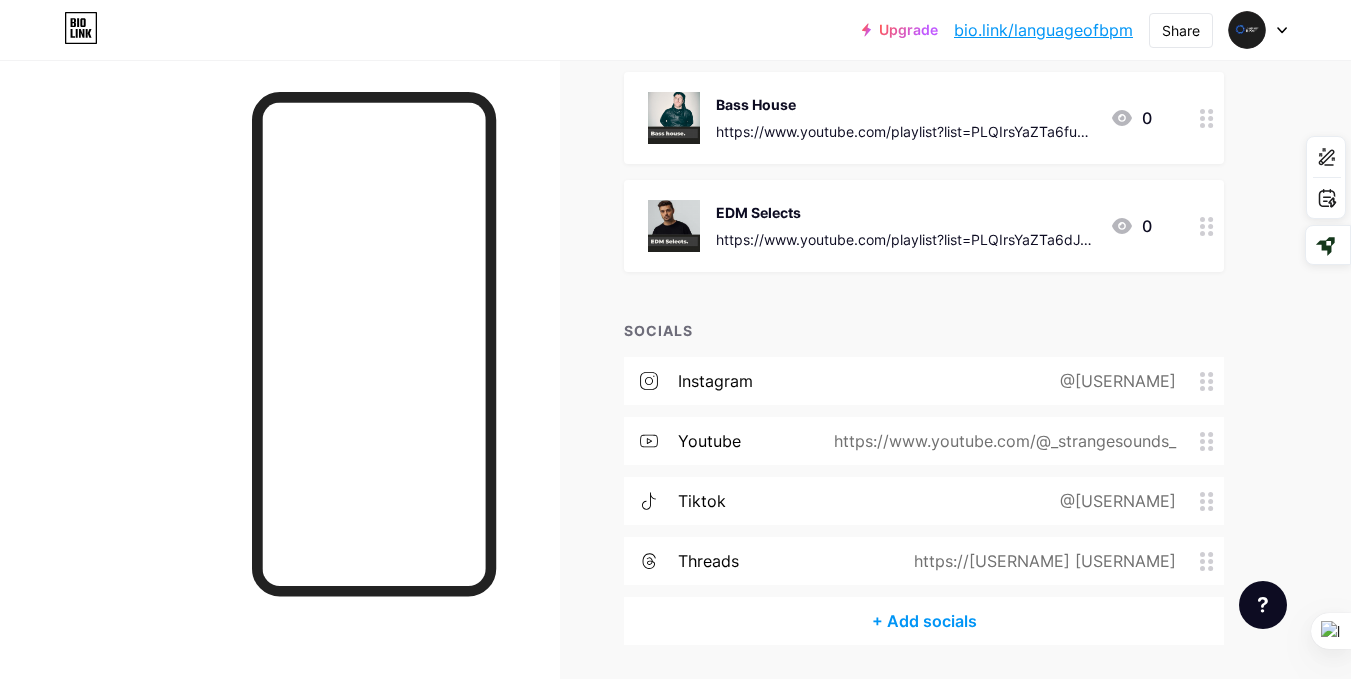scroll, scrollTop: 2387, scrollLeft: 0, axis: vertical 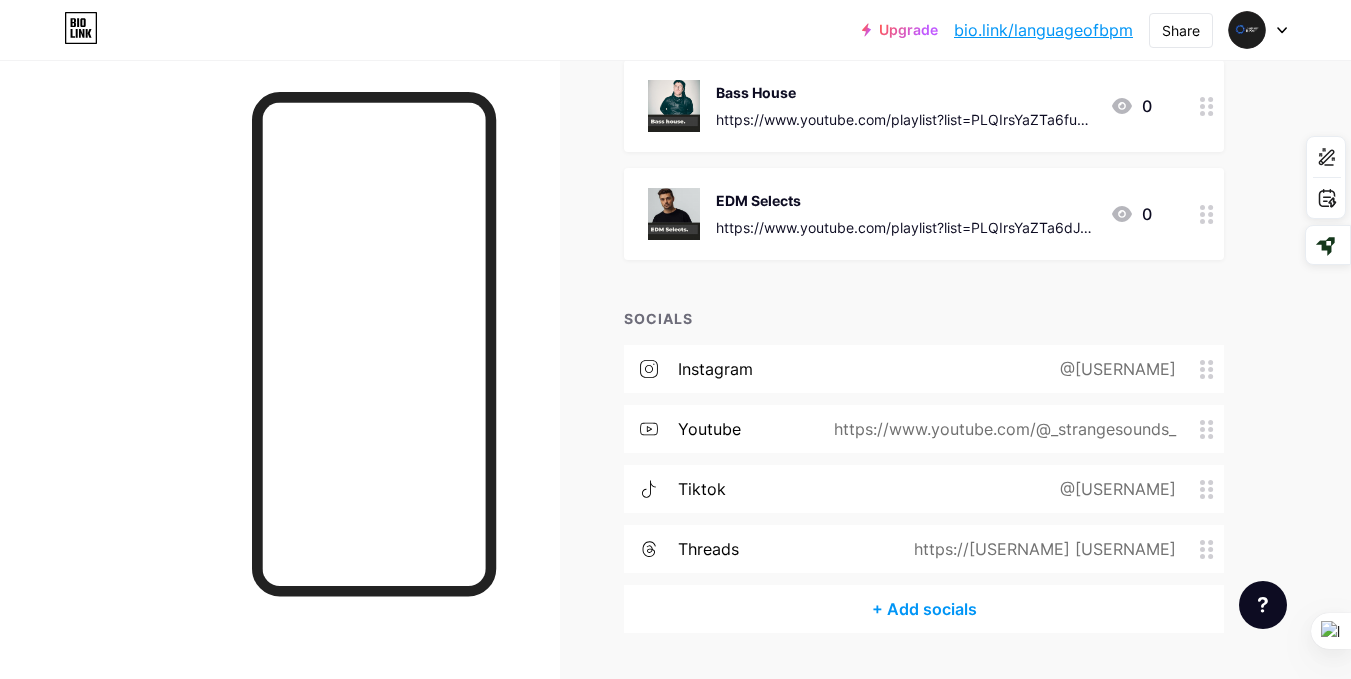 click on "Threads   https://[FIRST] [LAST]" at bounding box center [924, 549] 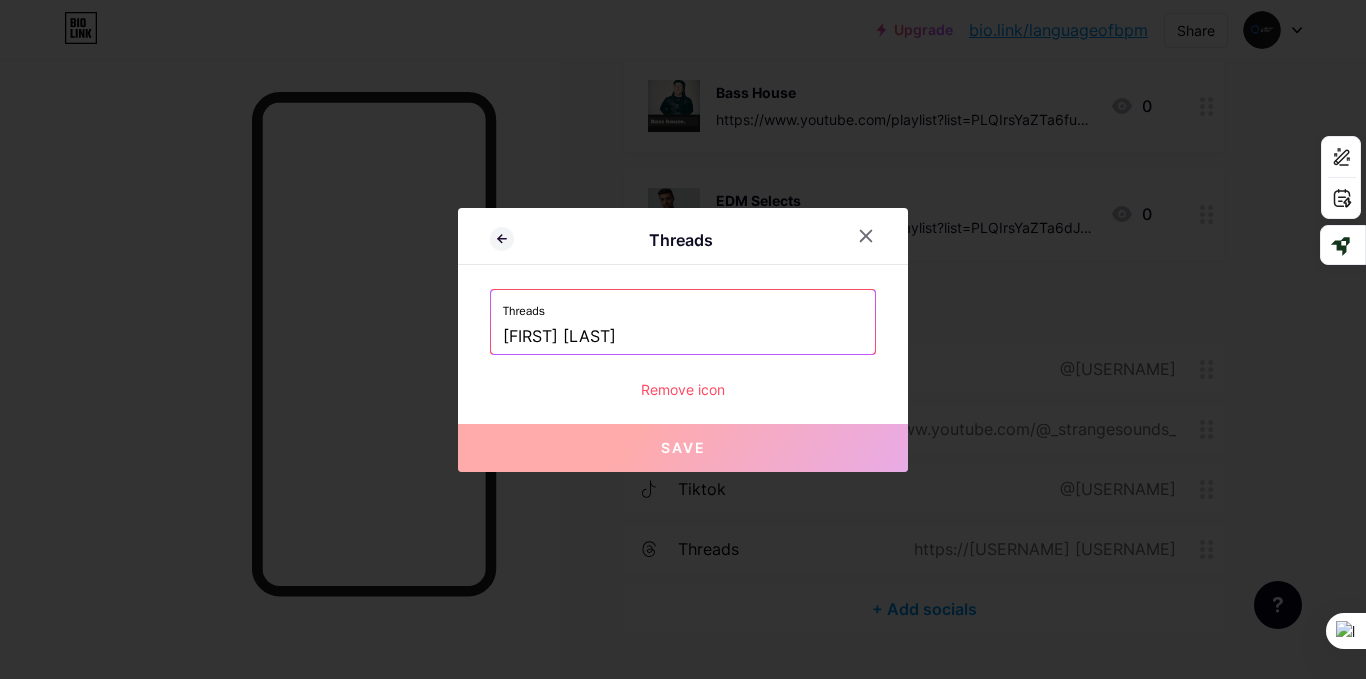 click on "[FIRST] [LAST]" at bounding box center (683, 337) 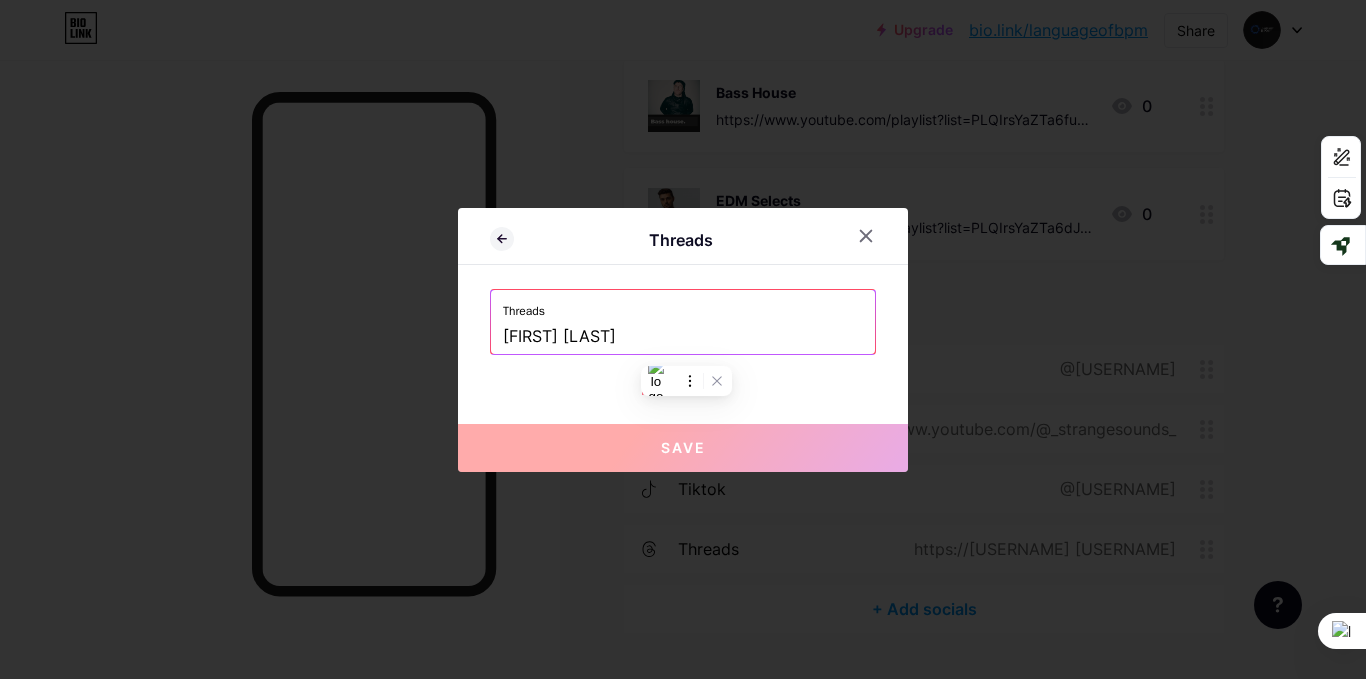 click on "[FIRST] [LAST]" at bounding box center (683, 337) 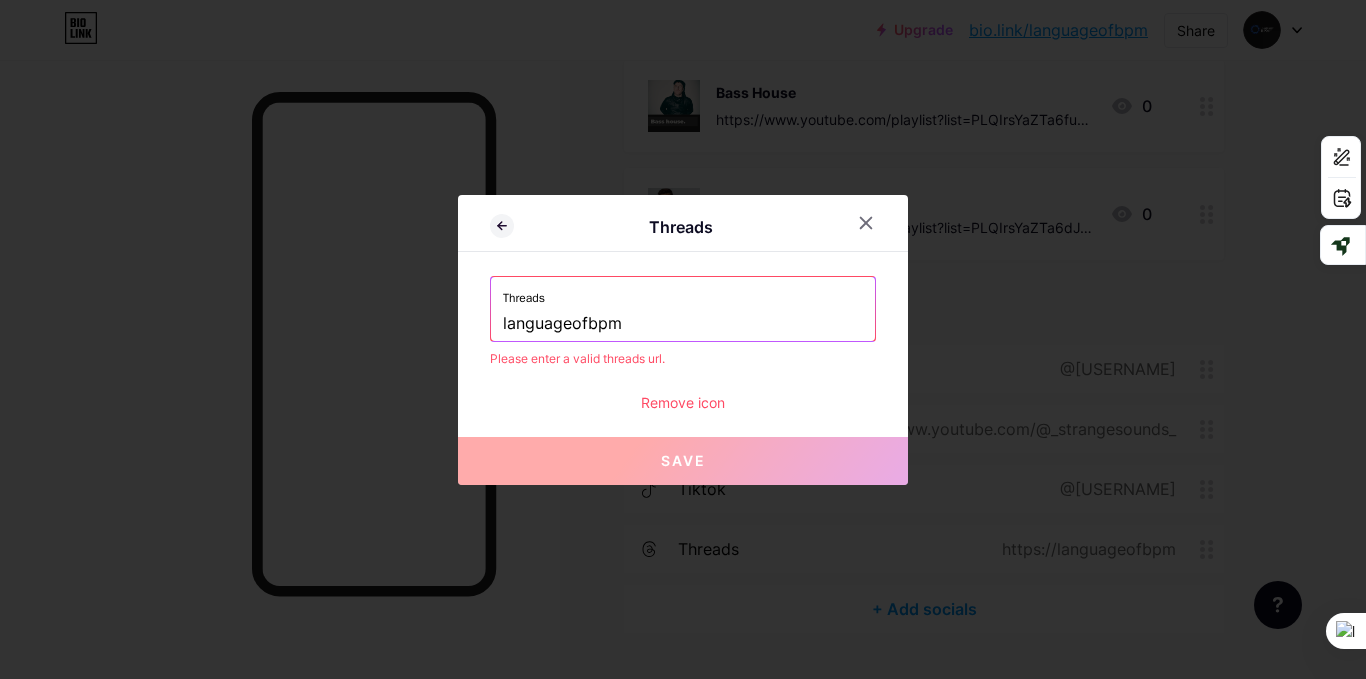 click on "Threads   languageofbpm" at bounding box center [683, 309] 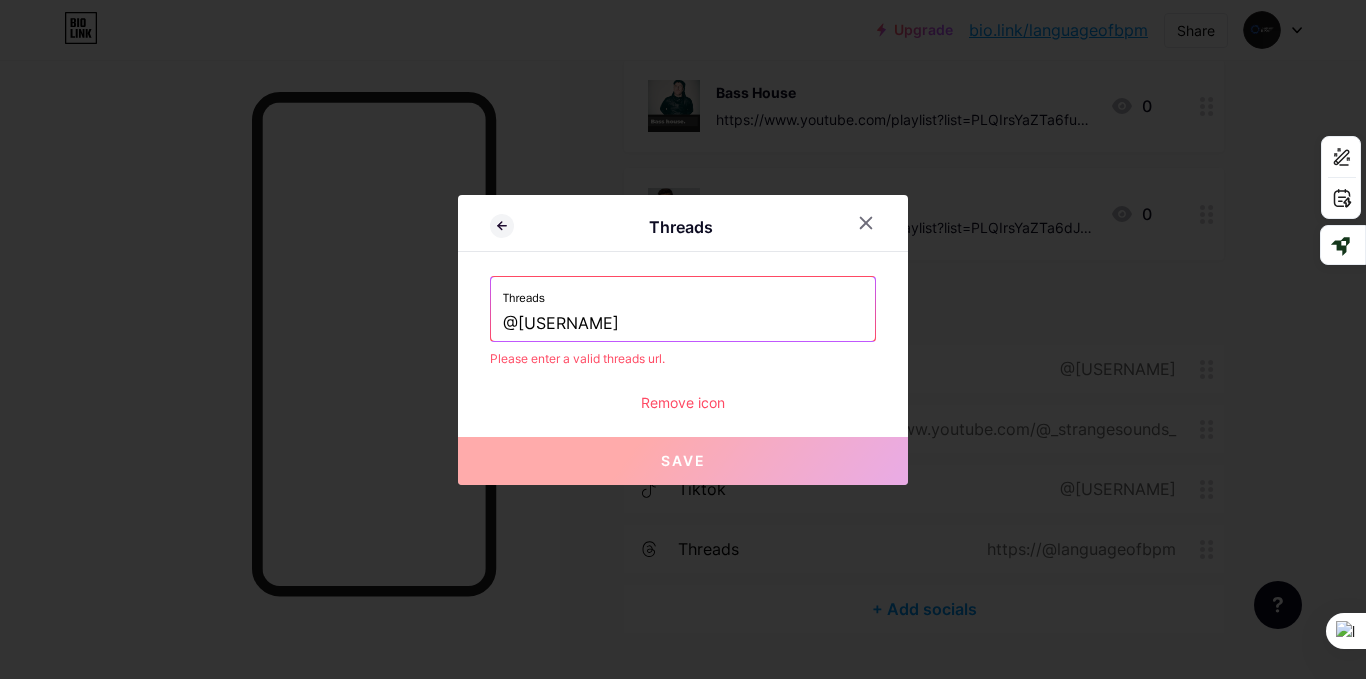 type on "@[USERNAME]" 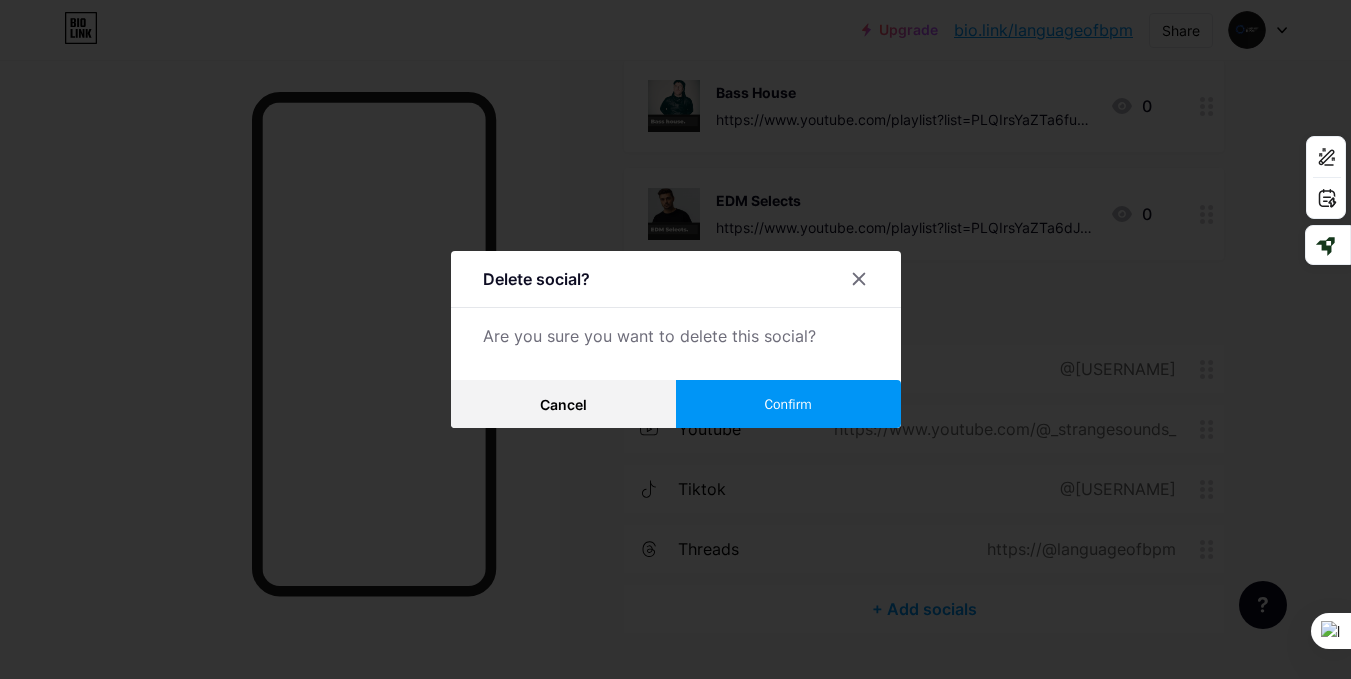 click on "Confirm" at bounding box center (788, 404) 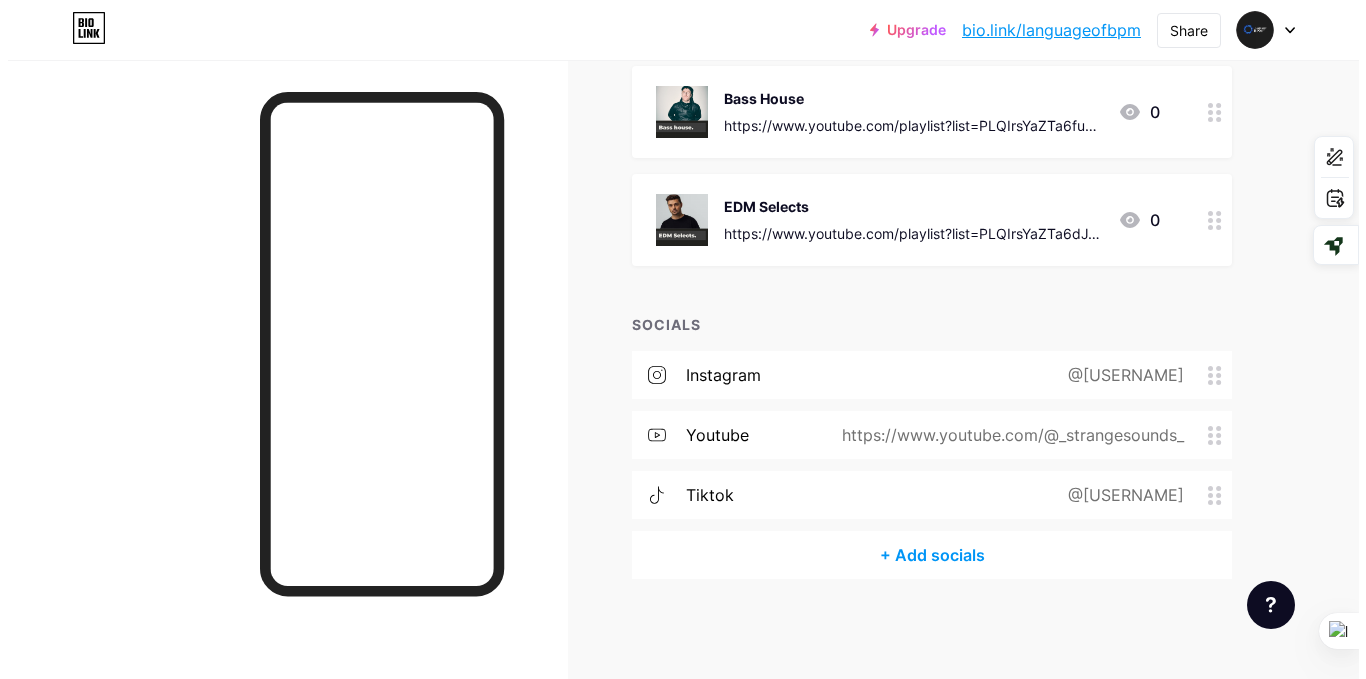 scroll, scrollTop: 2380, scrollLeft: 0, axis: vertical 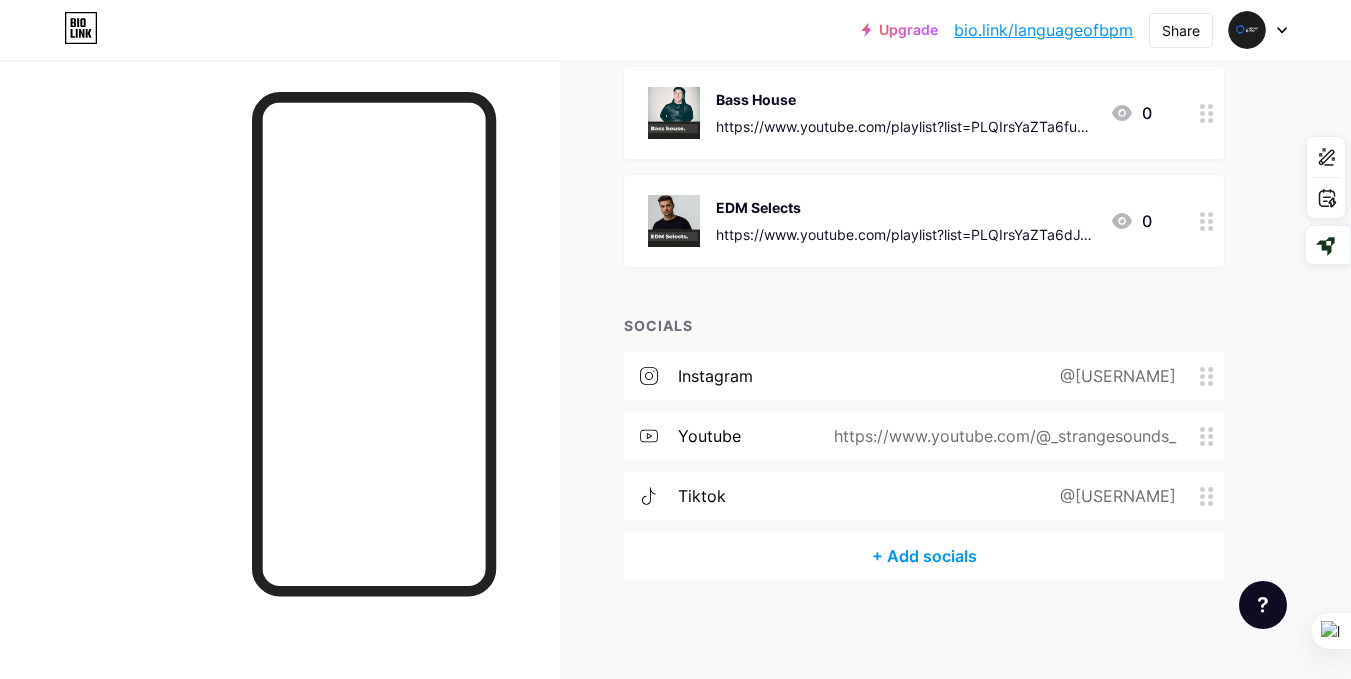 click on "@[USERNAME]" at bounding box center [1114, 376] 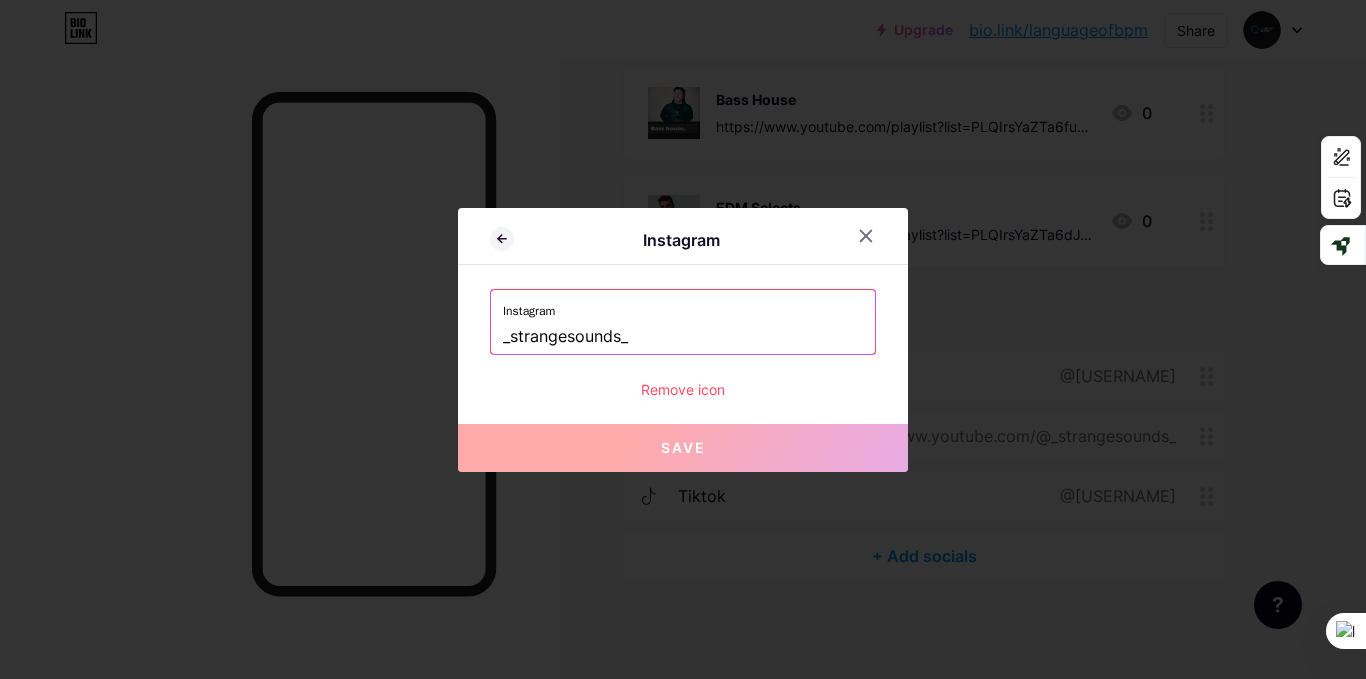 click on "_strangesounds_" at bounding box center [683, 337] 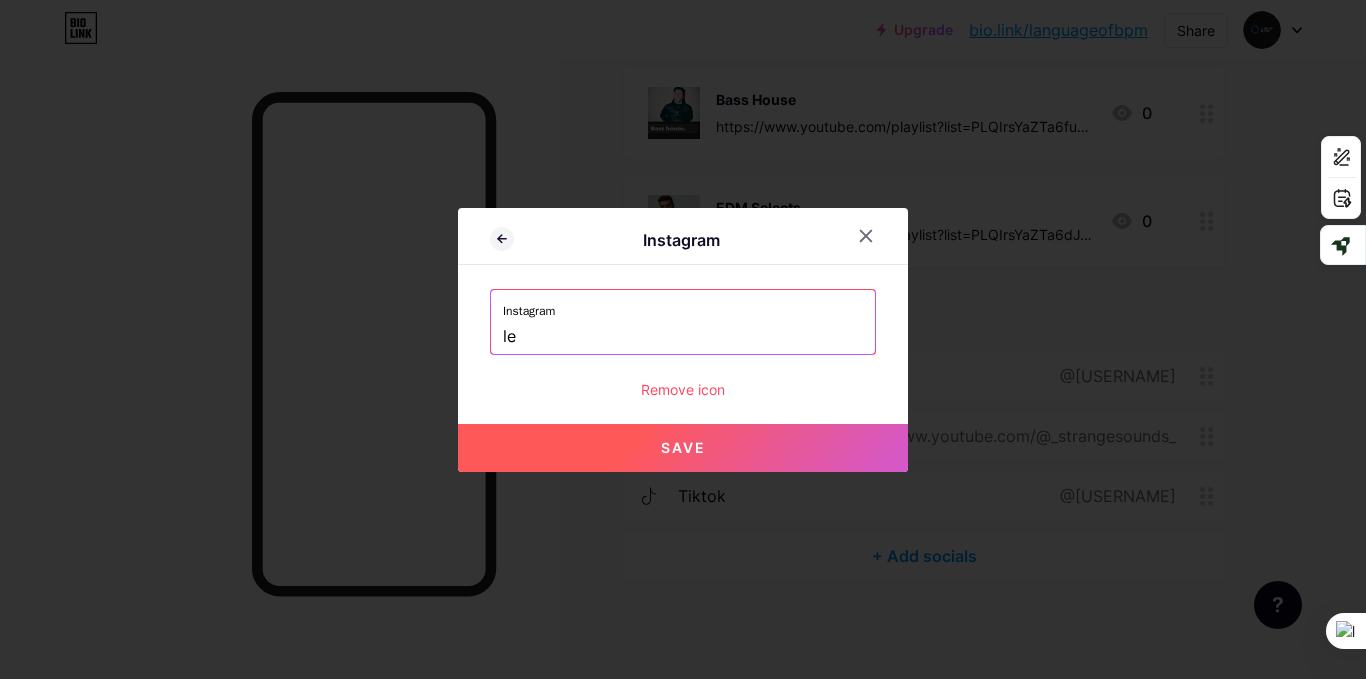 type on "l" 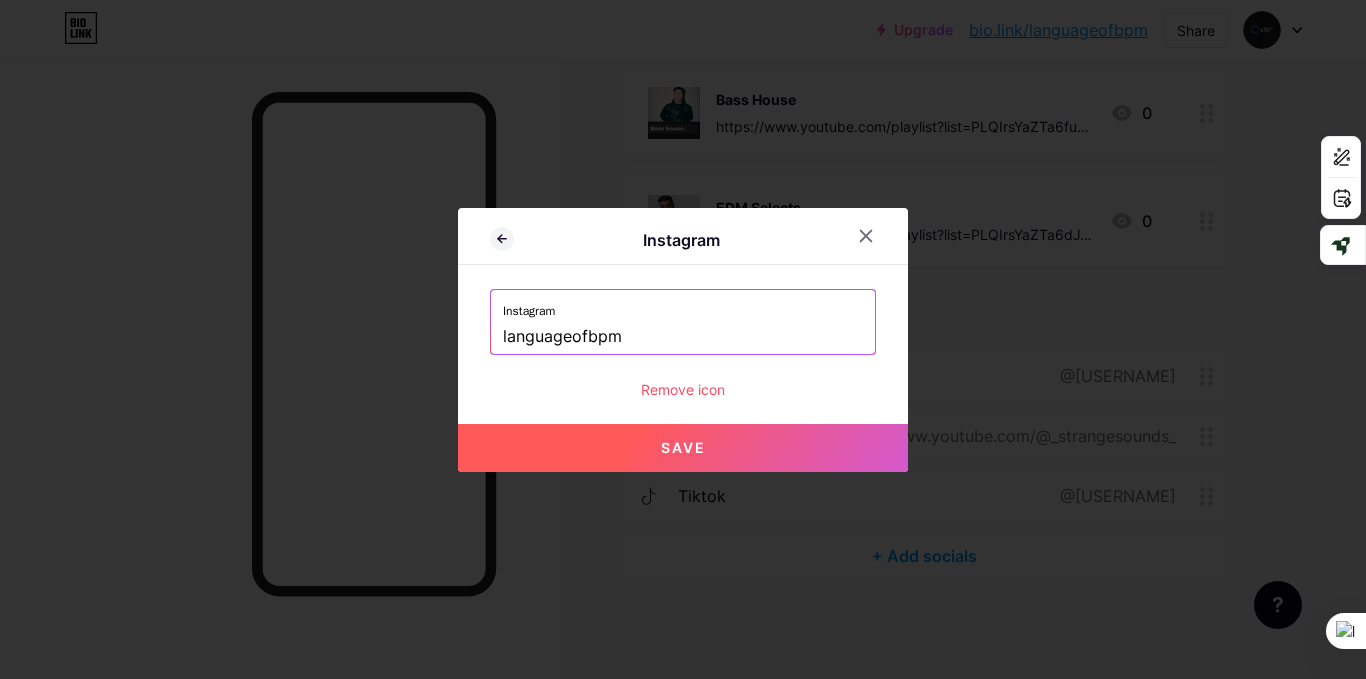 click on "languageofbpm" at bounding box center [683, 337] 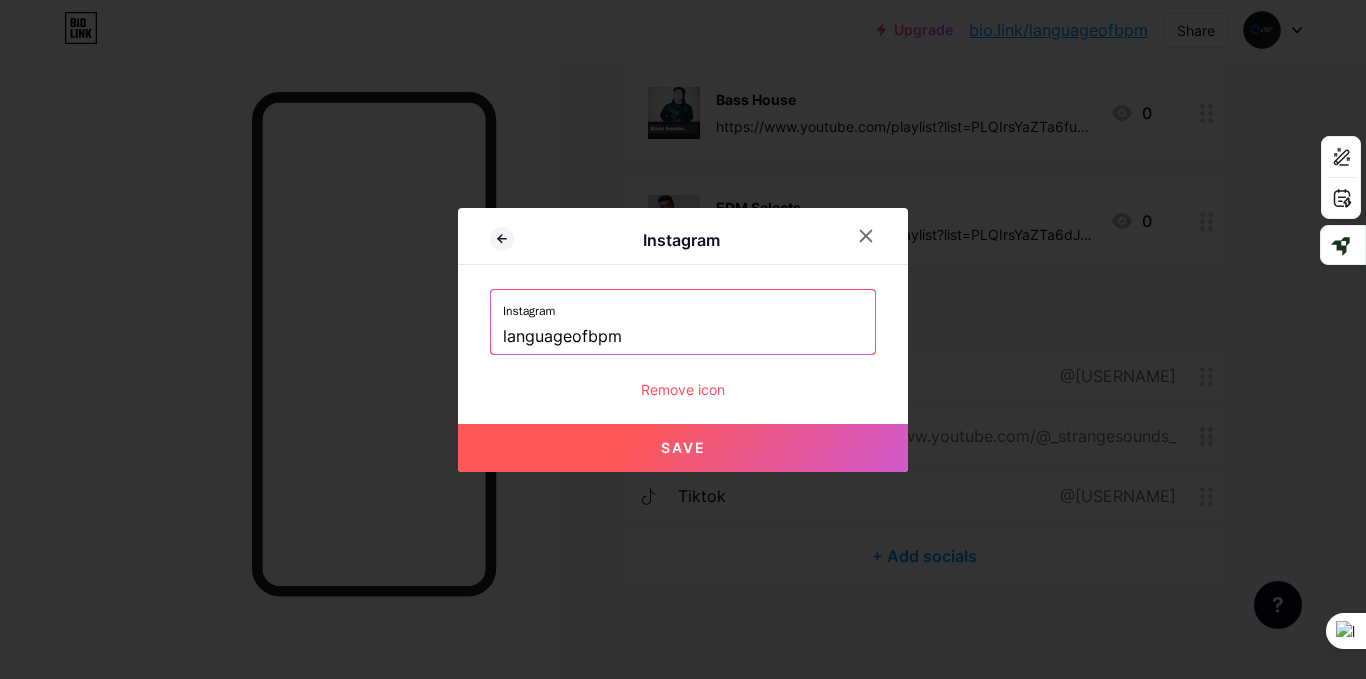 click on "Save" at bounding box center (683, 448) 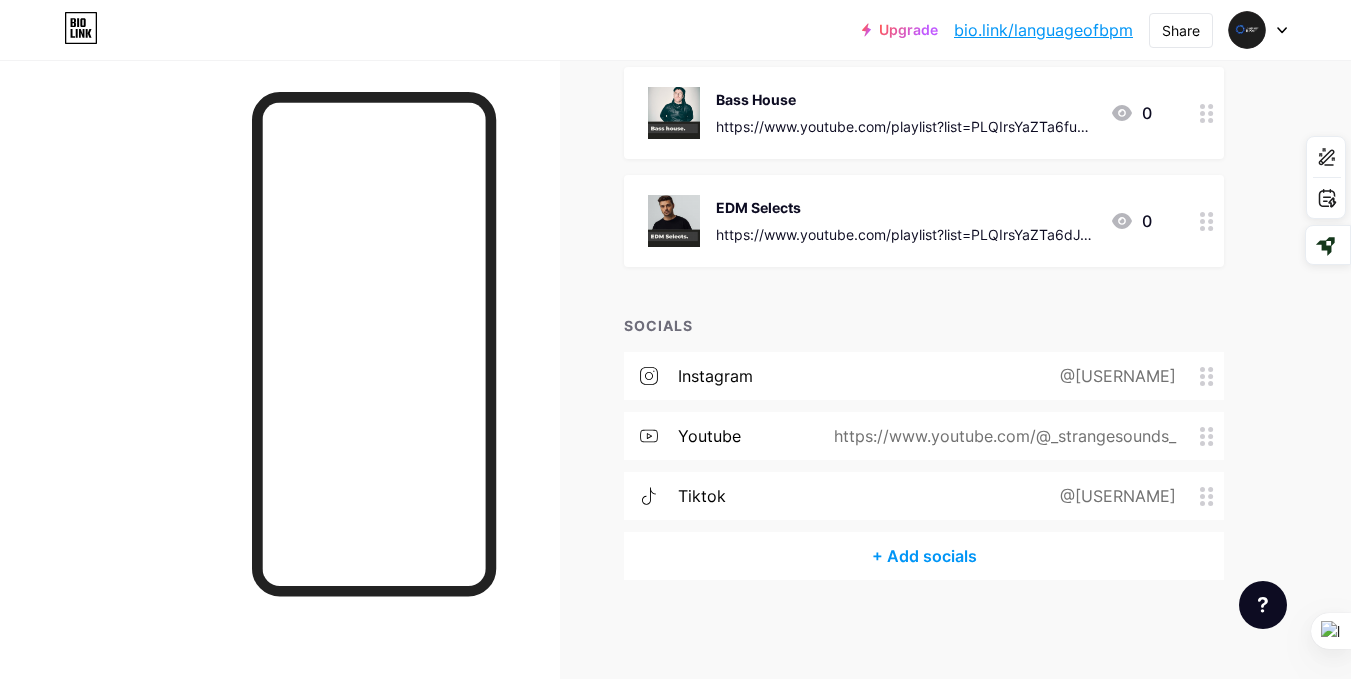 click on "https://www.youtube.com/@_strangesounds_" at bounding box center [1001, 436] 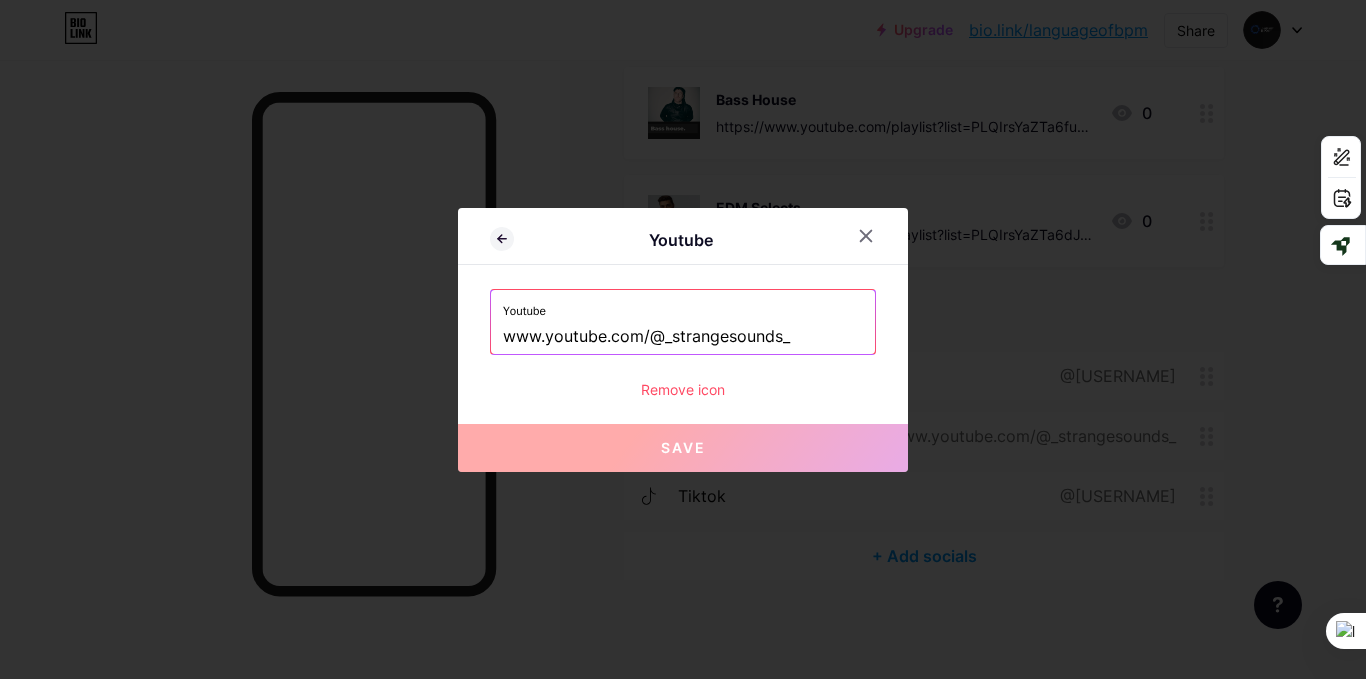 click on "www.youtube.com/@_strangesounds_" at bounding box center (683, 337) 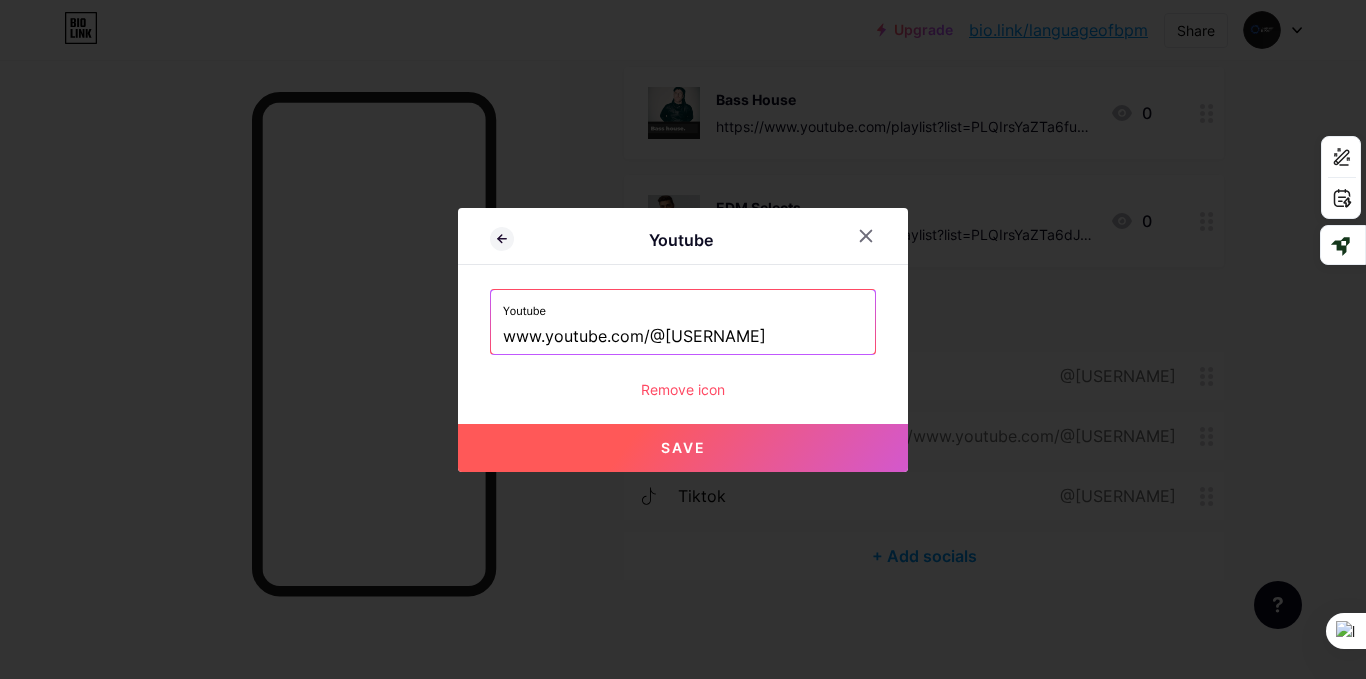 click on "Save" at bounding box center (683, 448) 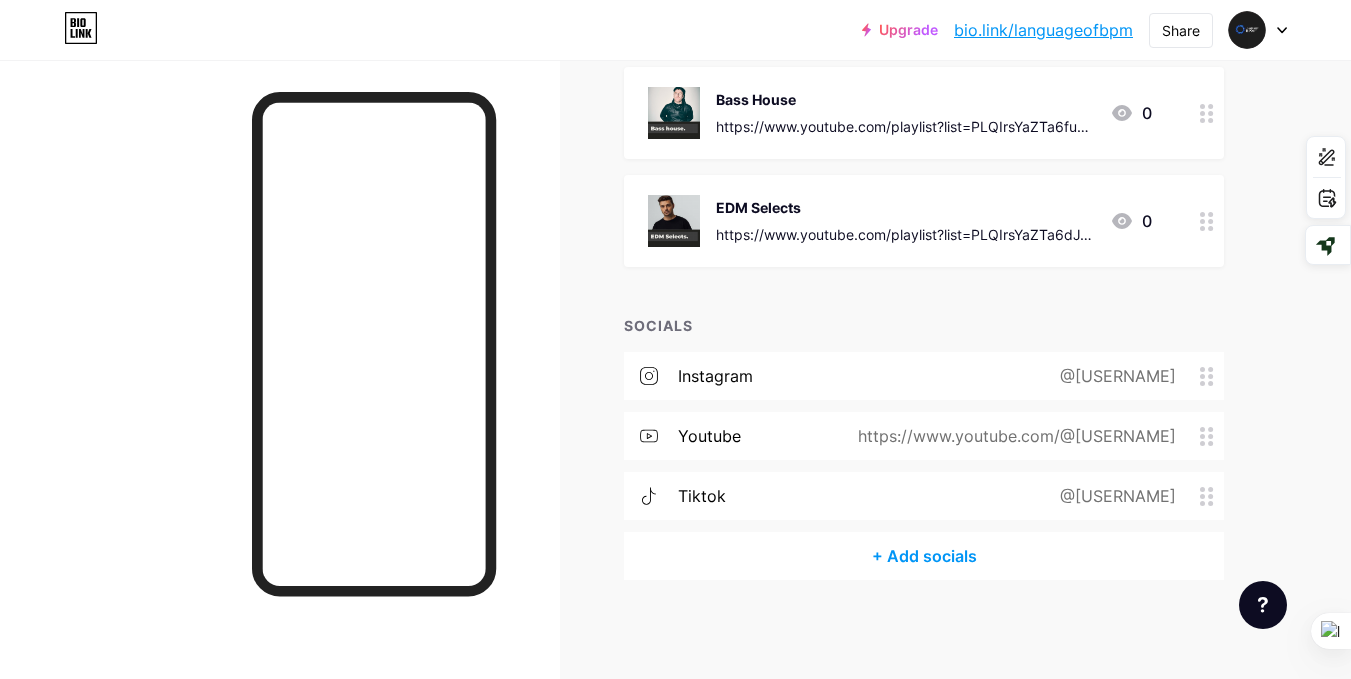 click on "+ Add socials" at bounding box center (924, 556) 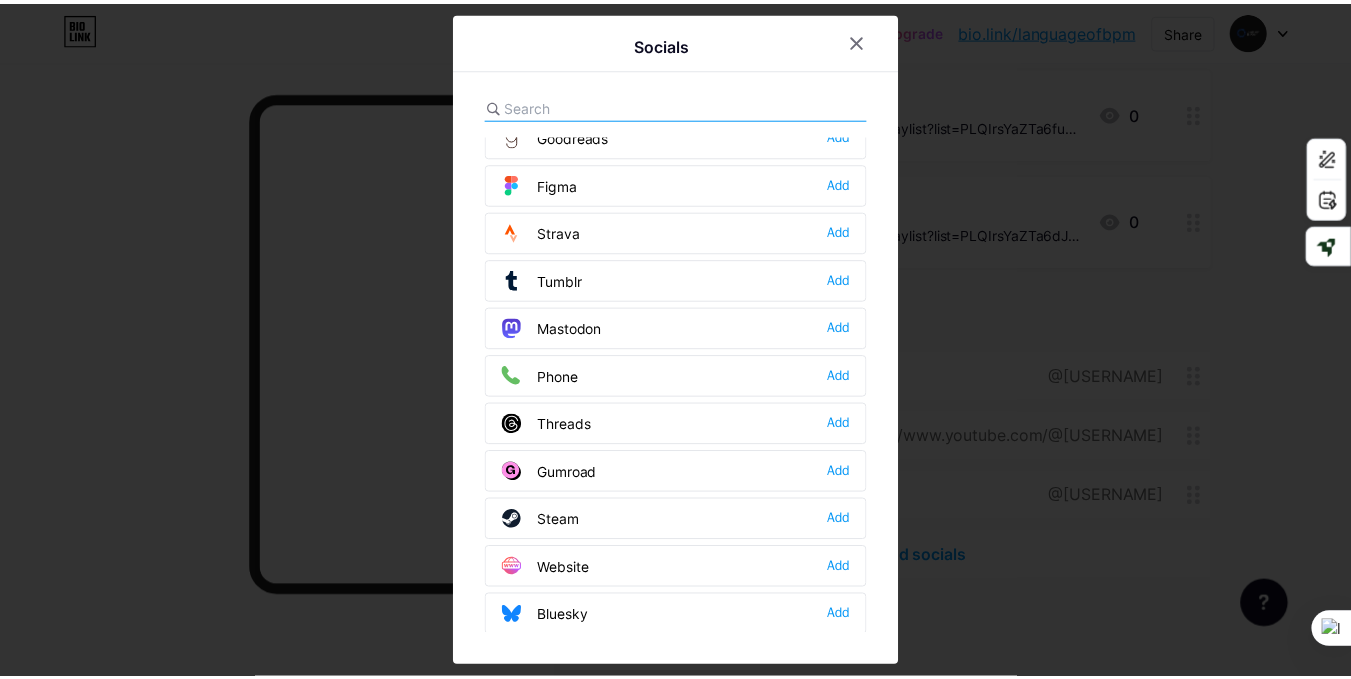 scroll, scrollTop: 1804, scrollLeft: 0, axis: vertical 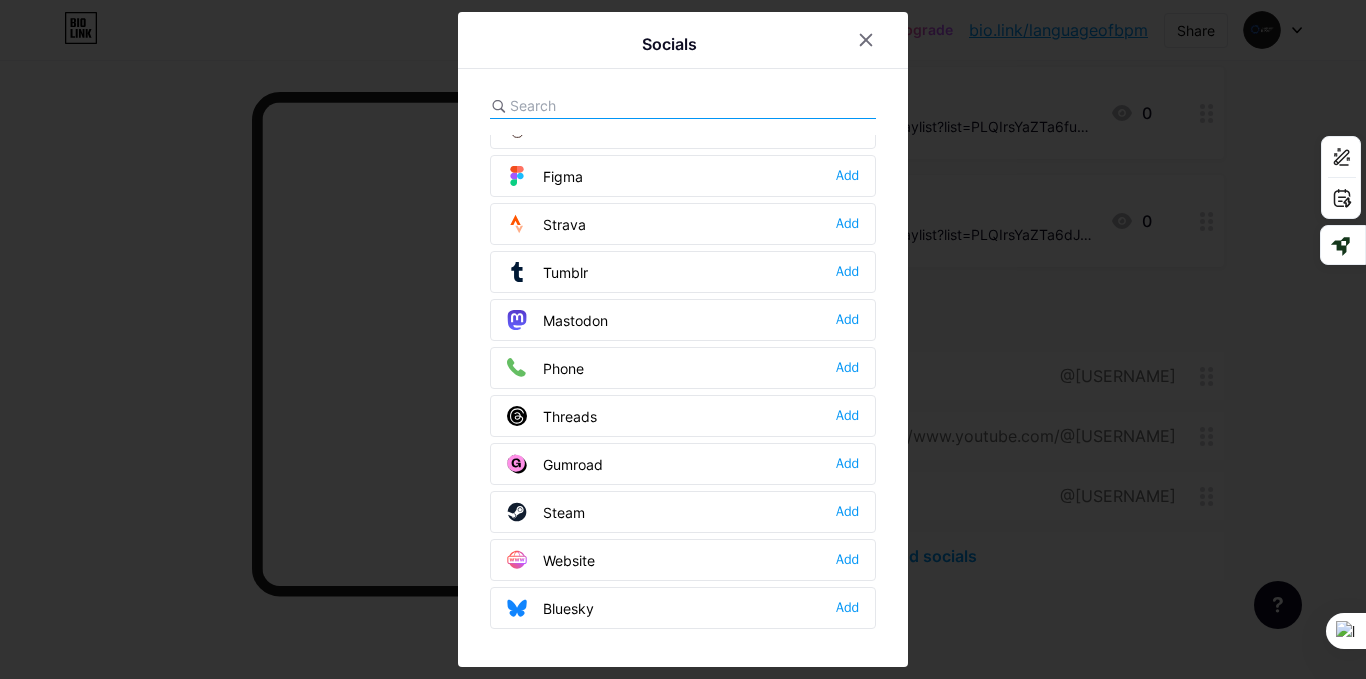 click on "Threads
Add" at bounding box center [683, 416] 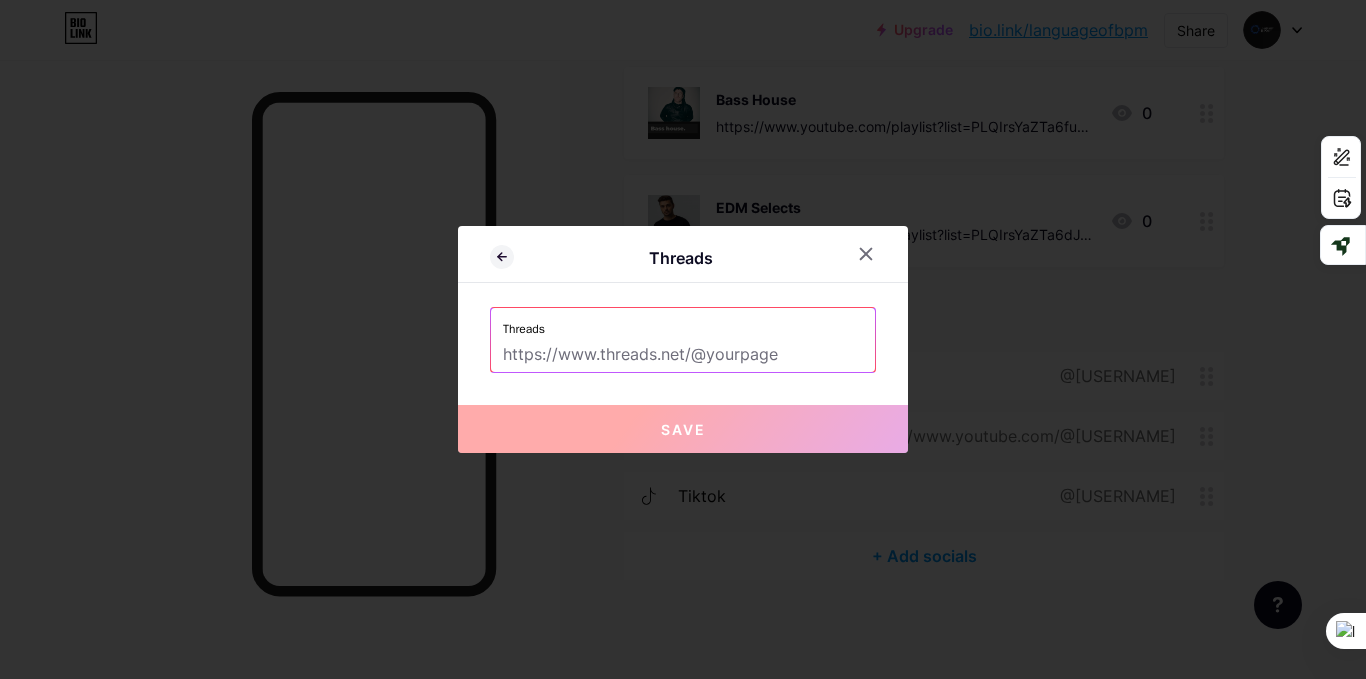 click at bounding box center (683, 355) 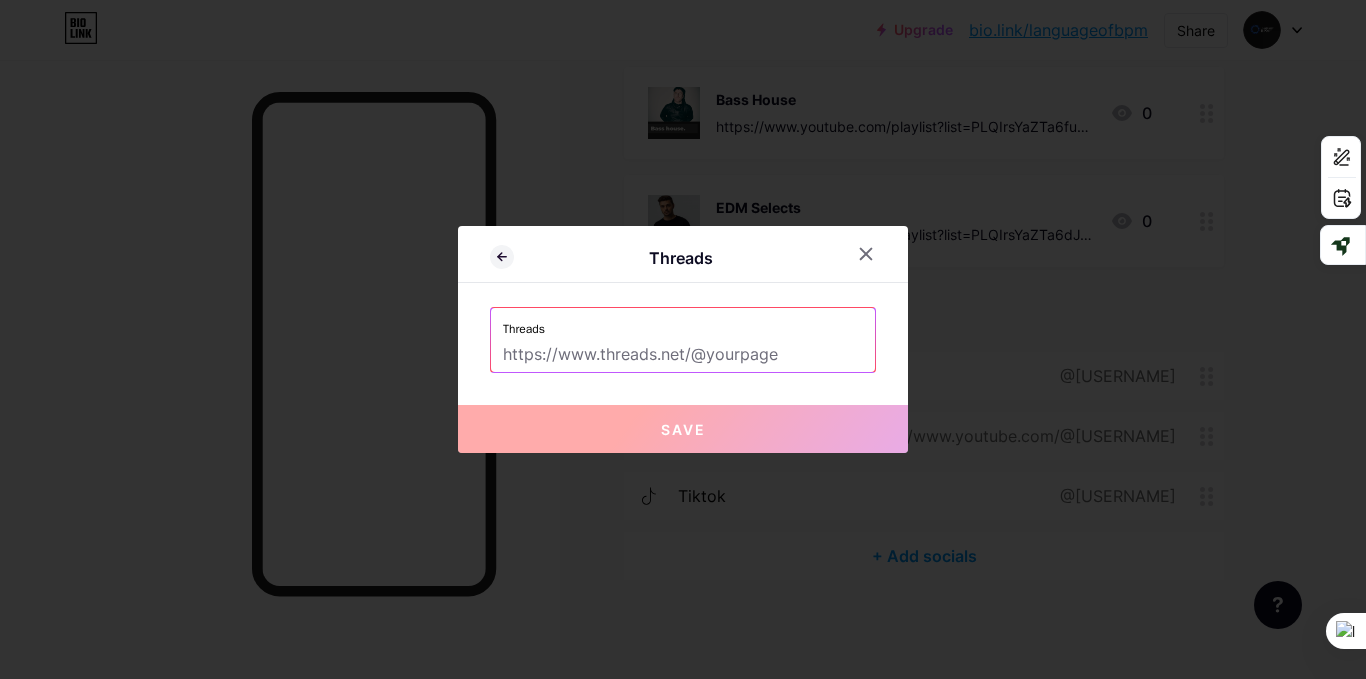 type on "languageofbpm" 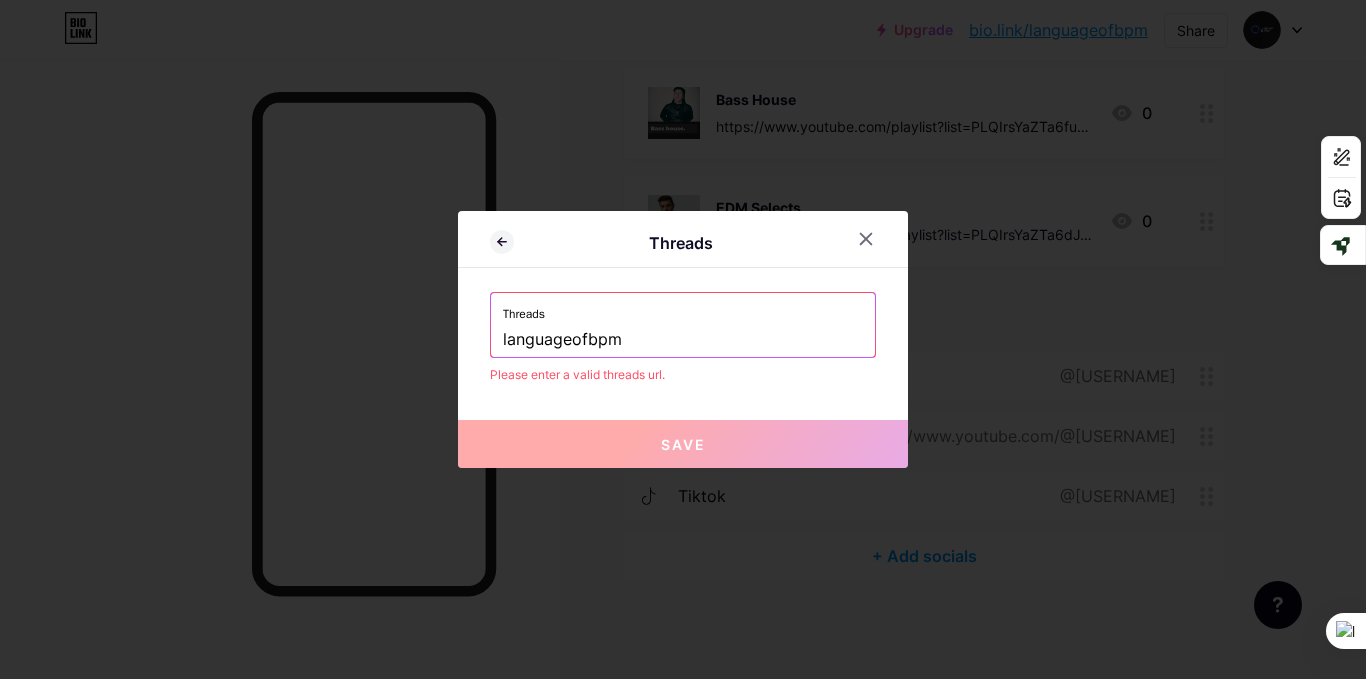 click on "Save" at bounding box center [683, 444] 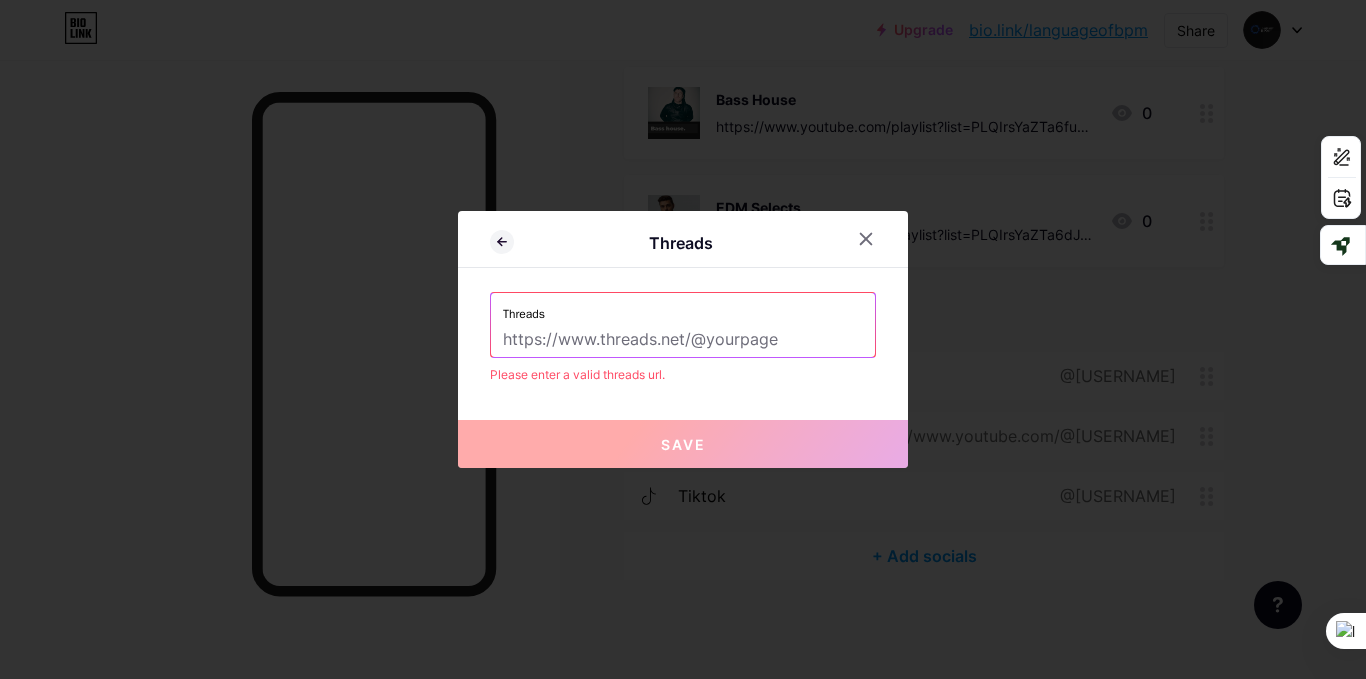 paste on "https://www.threads.com/@[USERNAME]" 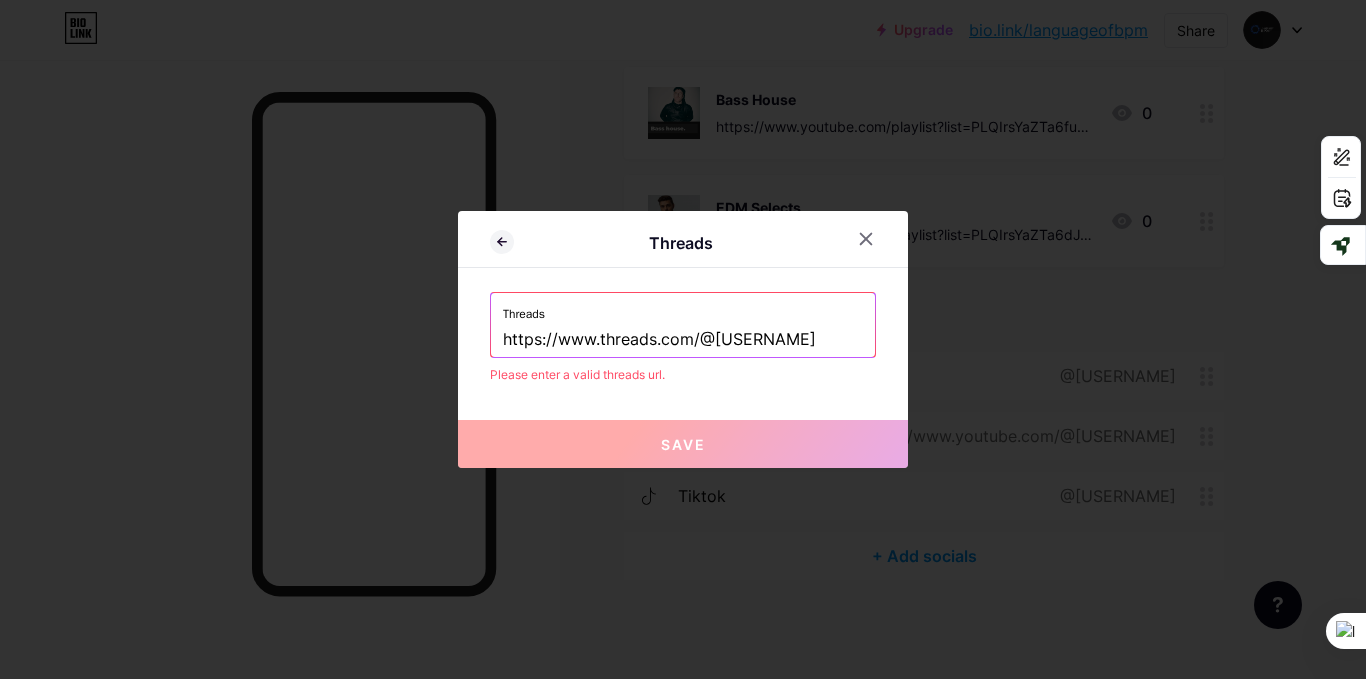 click on "Save" at bounding box center [683, 444] 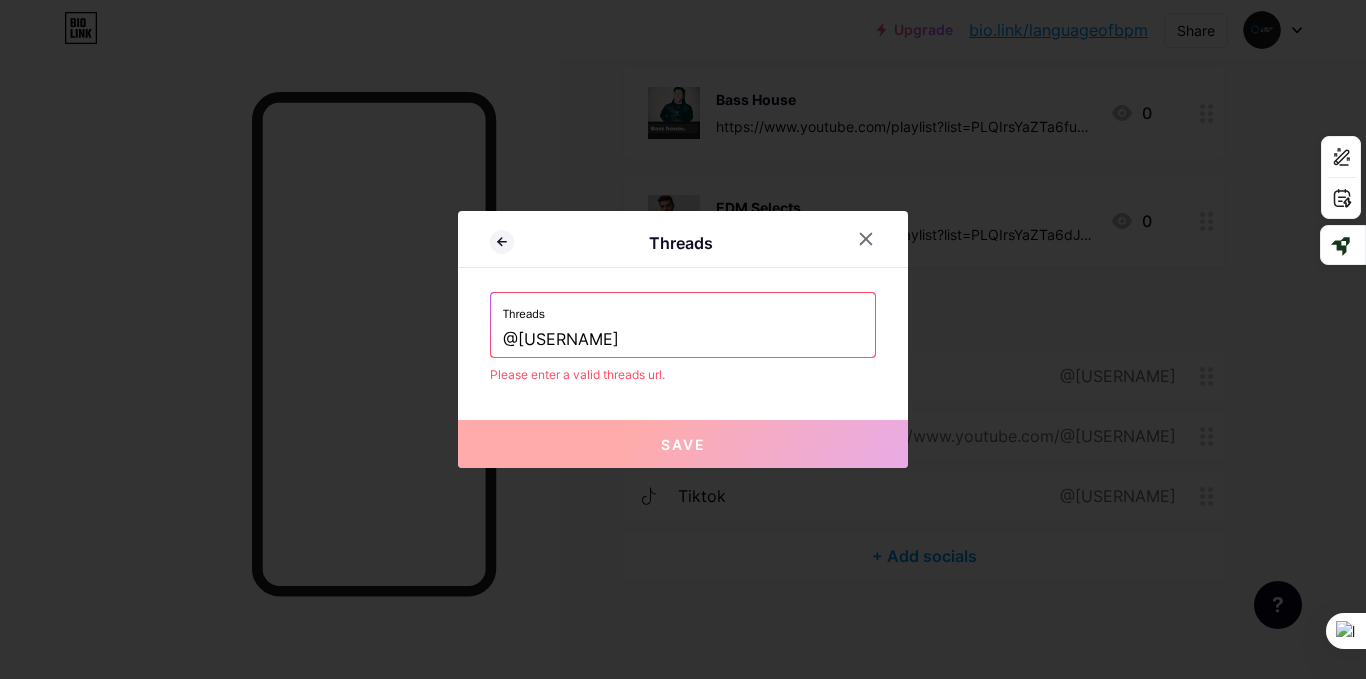 click on "@[USERNAME]" at bounding box center (683, 340) 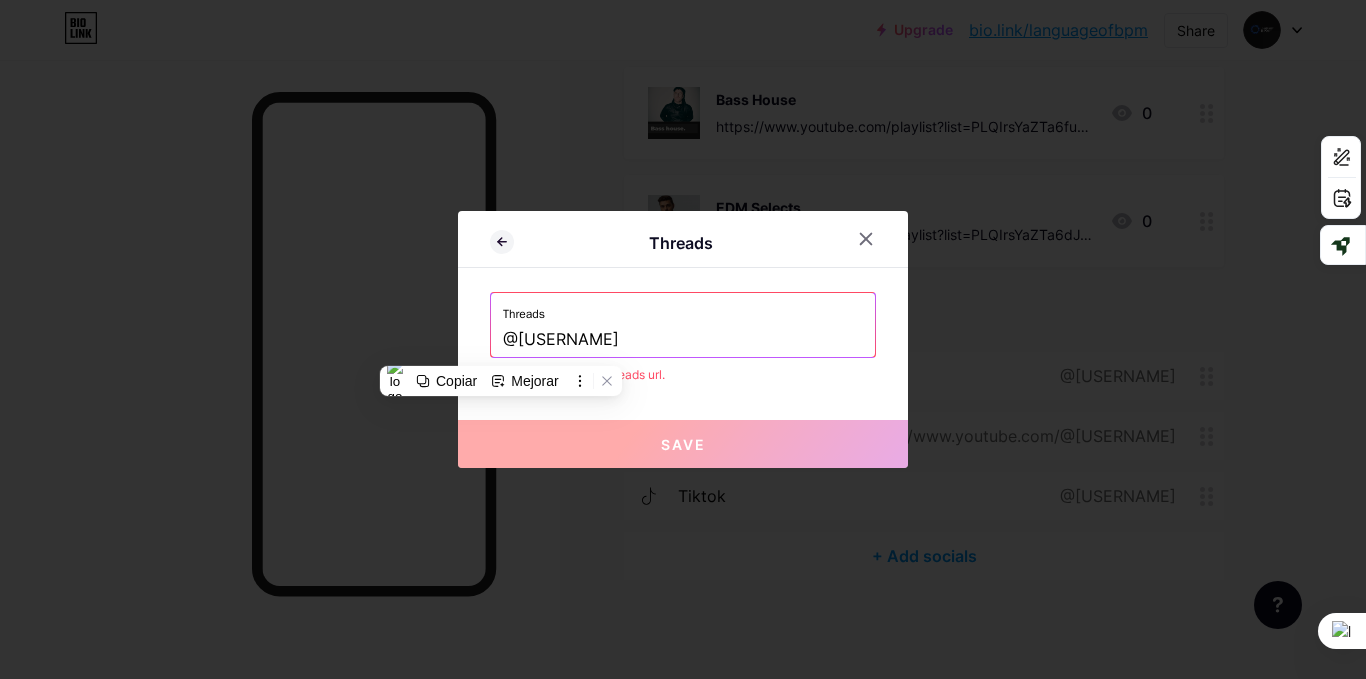 click on "@[USERNAME]" at bounding box center (683, 340) 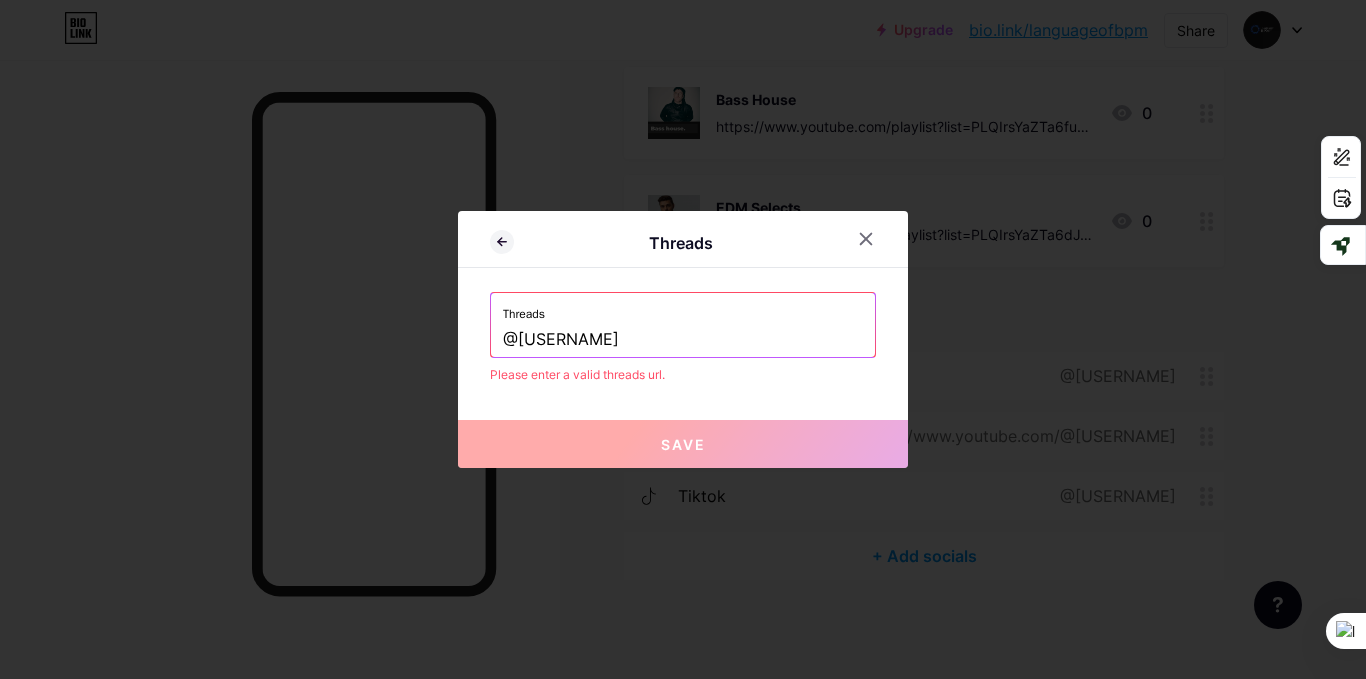 type on "languageofbpm" 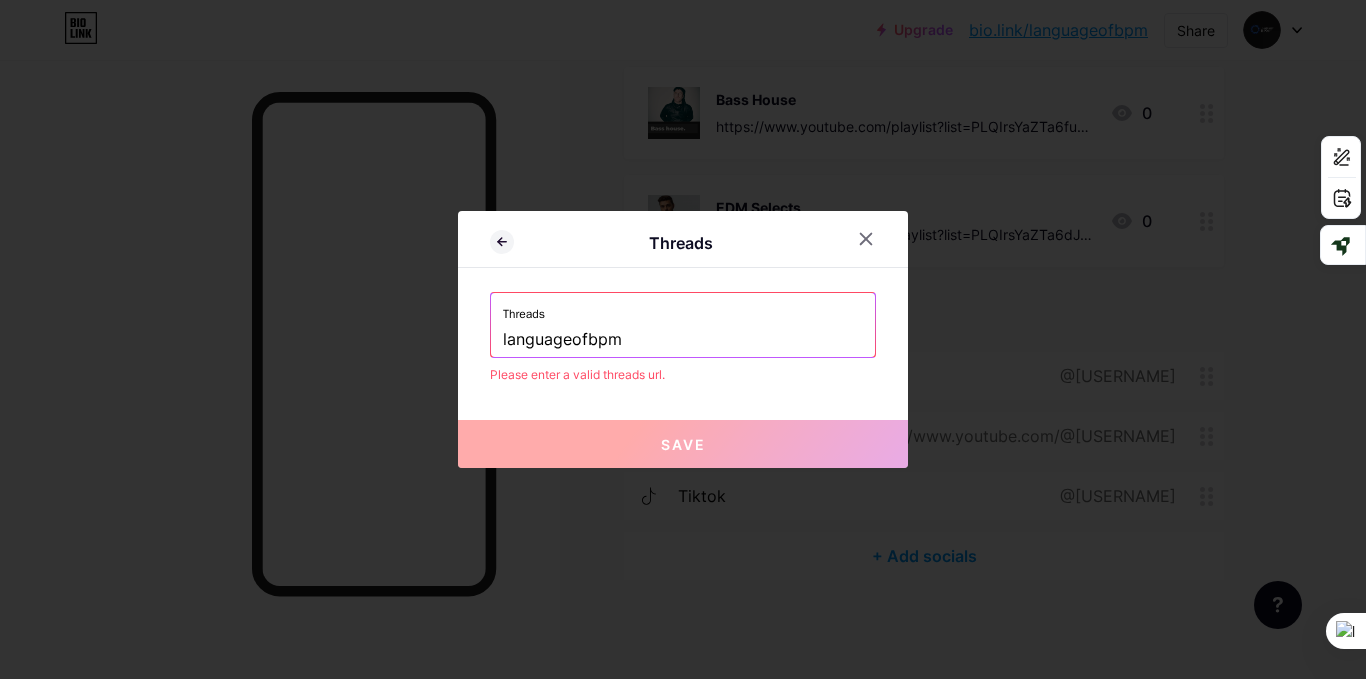 click on "languageofbpm" at bounding box center (683, 340) 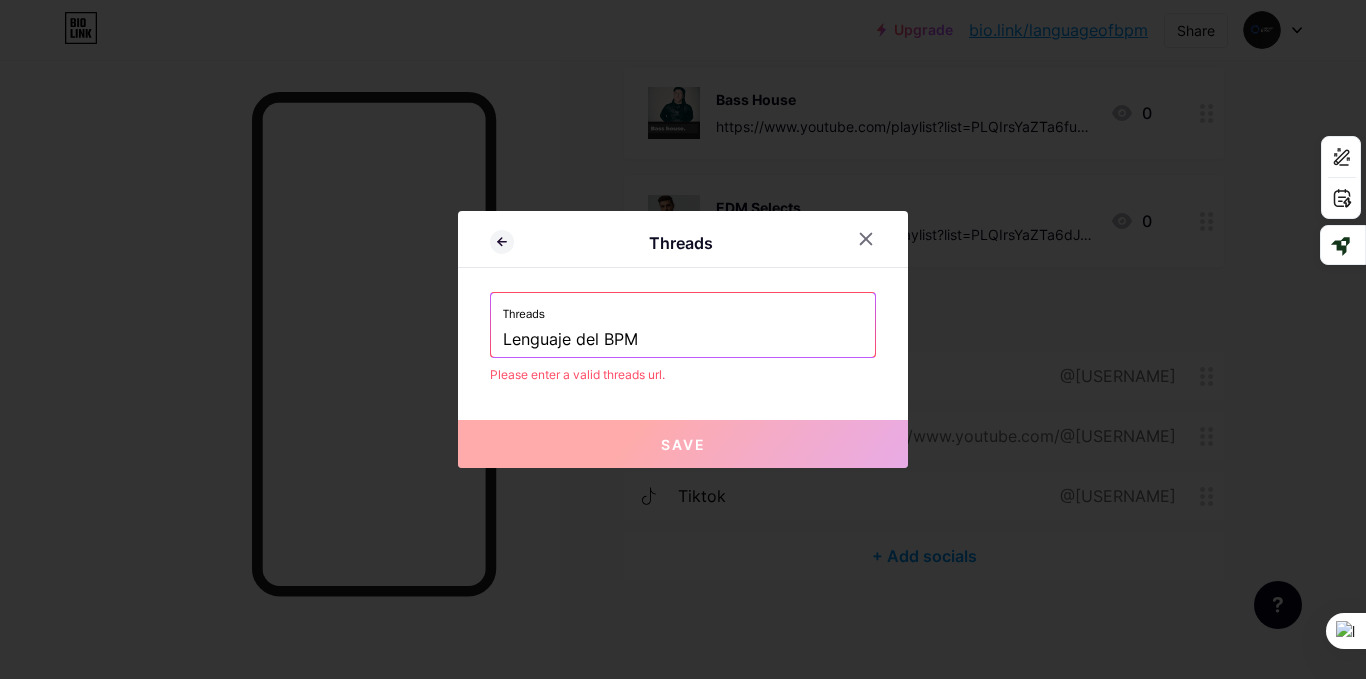 type on "Lenguaje del BPM" 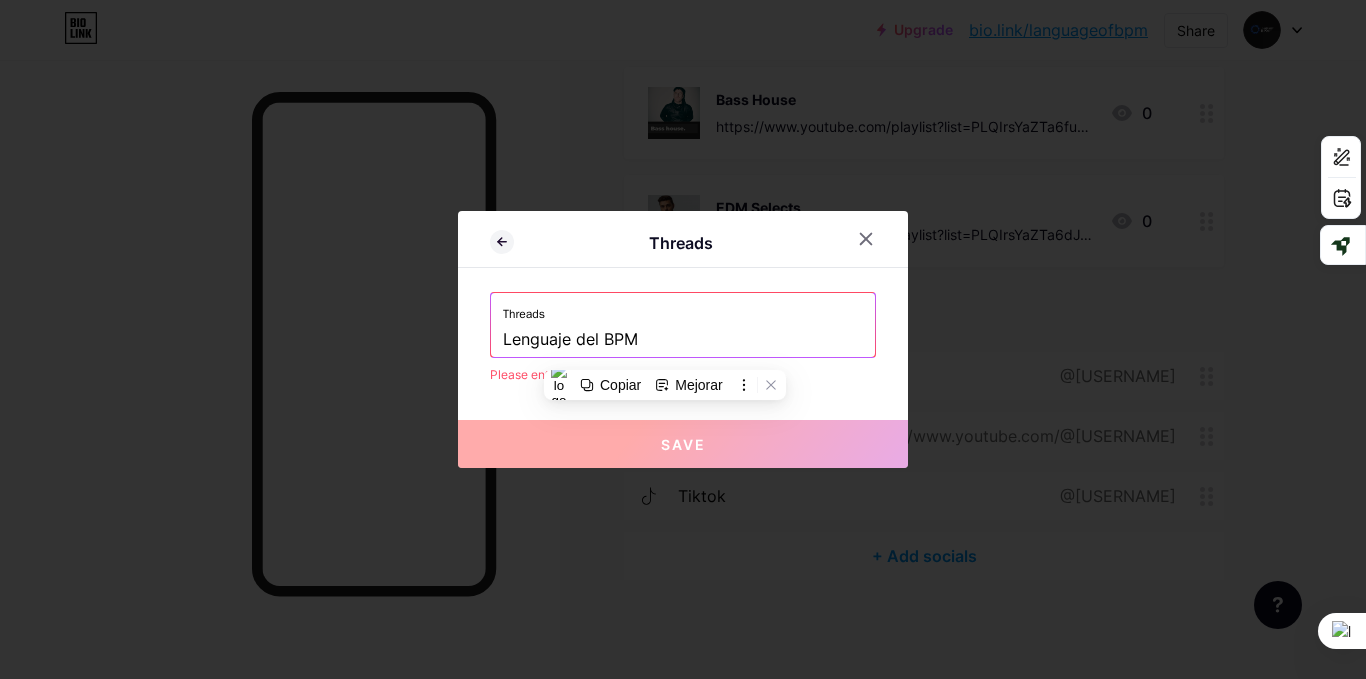 click on "Lenguaje del BPM" at bounding box center (683, 340) 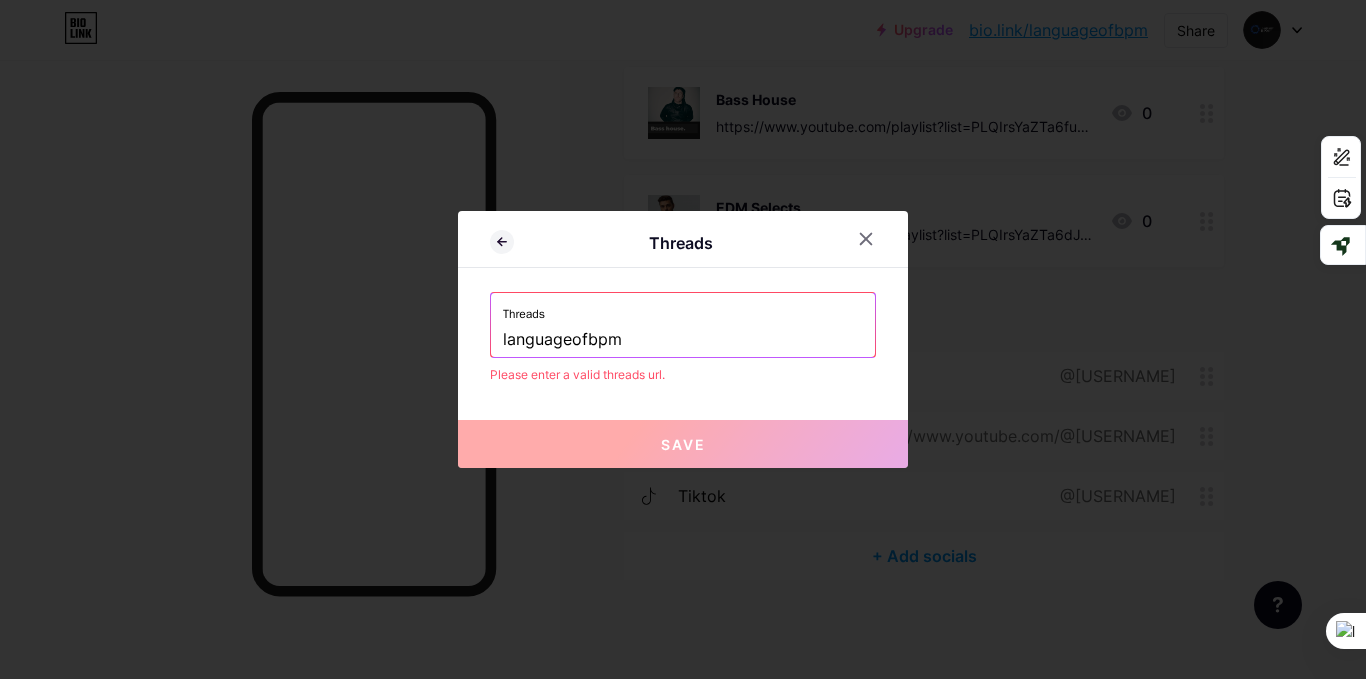 click on "Save" at bounding box center (683, 444) 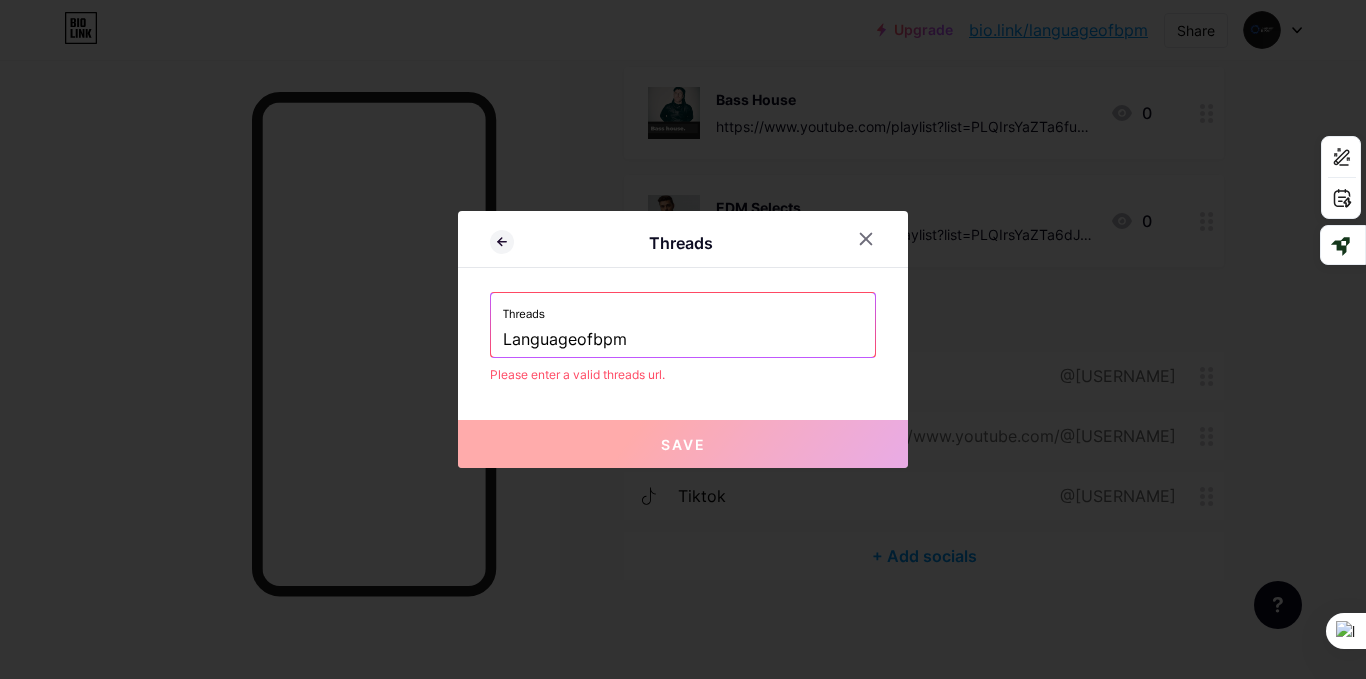 click on "Languageofbpm" at bounding box center [683, 340] 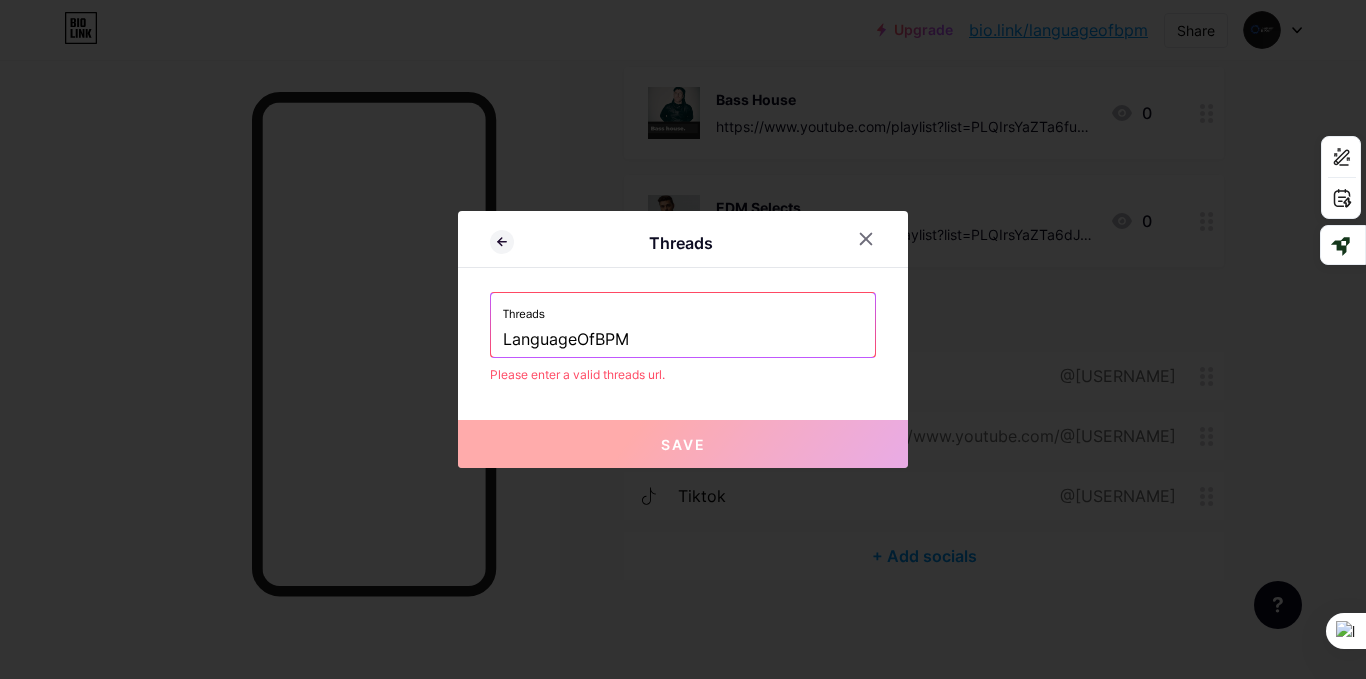 click on "Save" at bounding box center (683, 444) 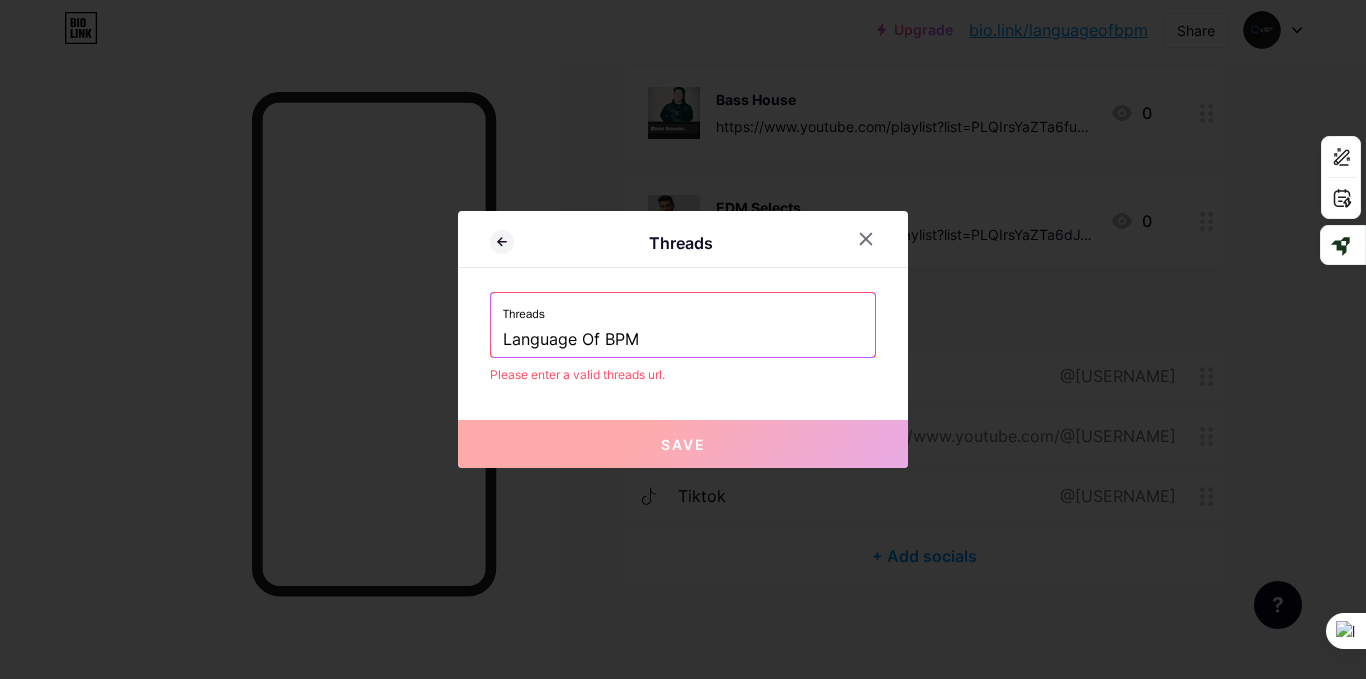 type on "Language Of BPM" 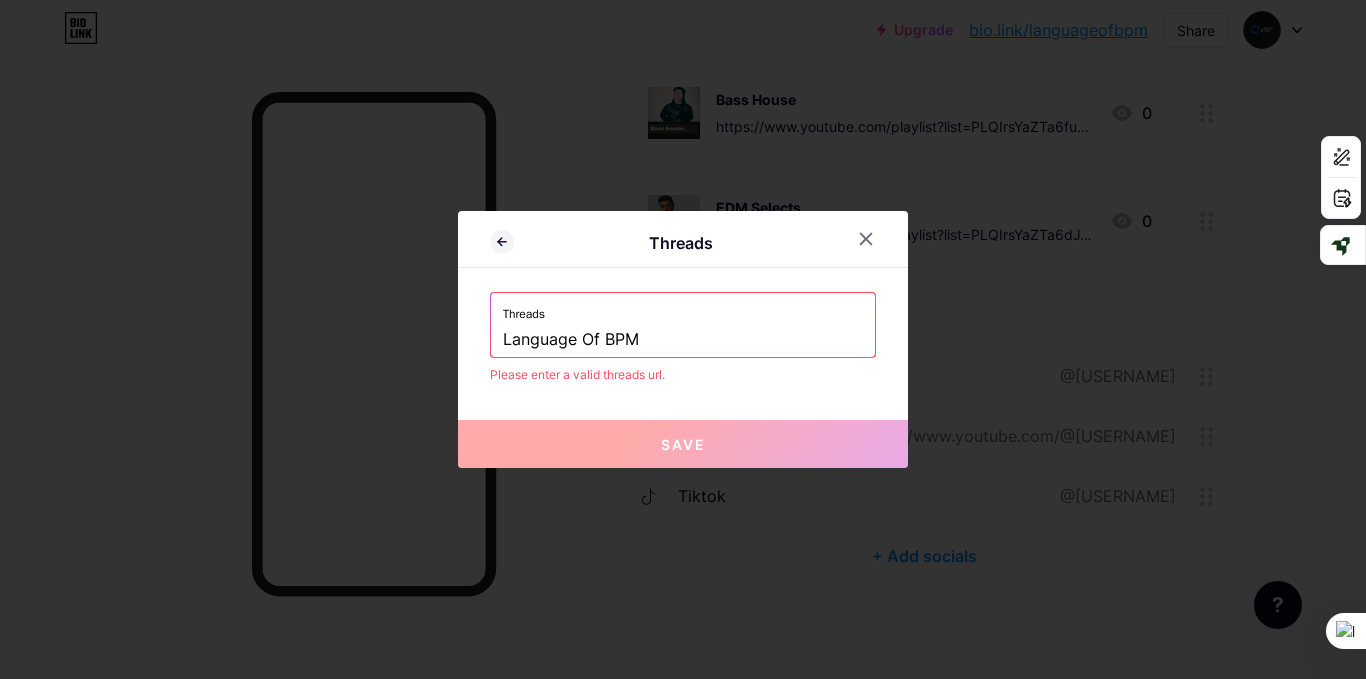 click on "Save" at bounding box center (683, 444) 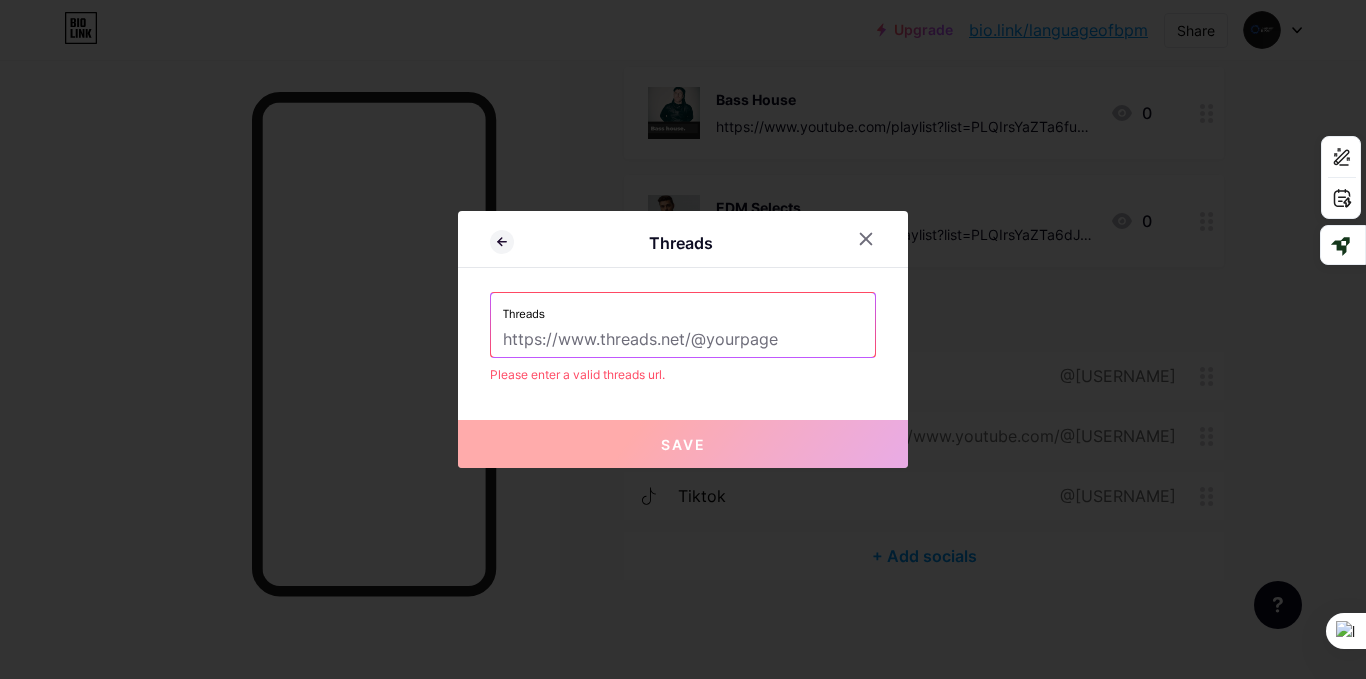 paste on "https://www.threads.com/@[USERNAME]" 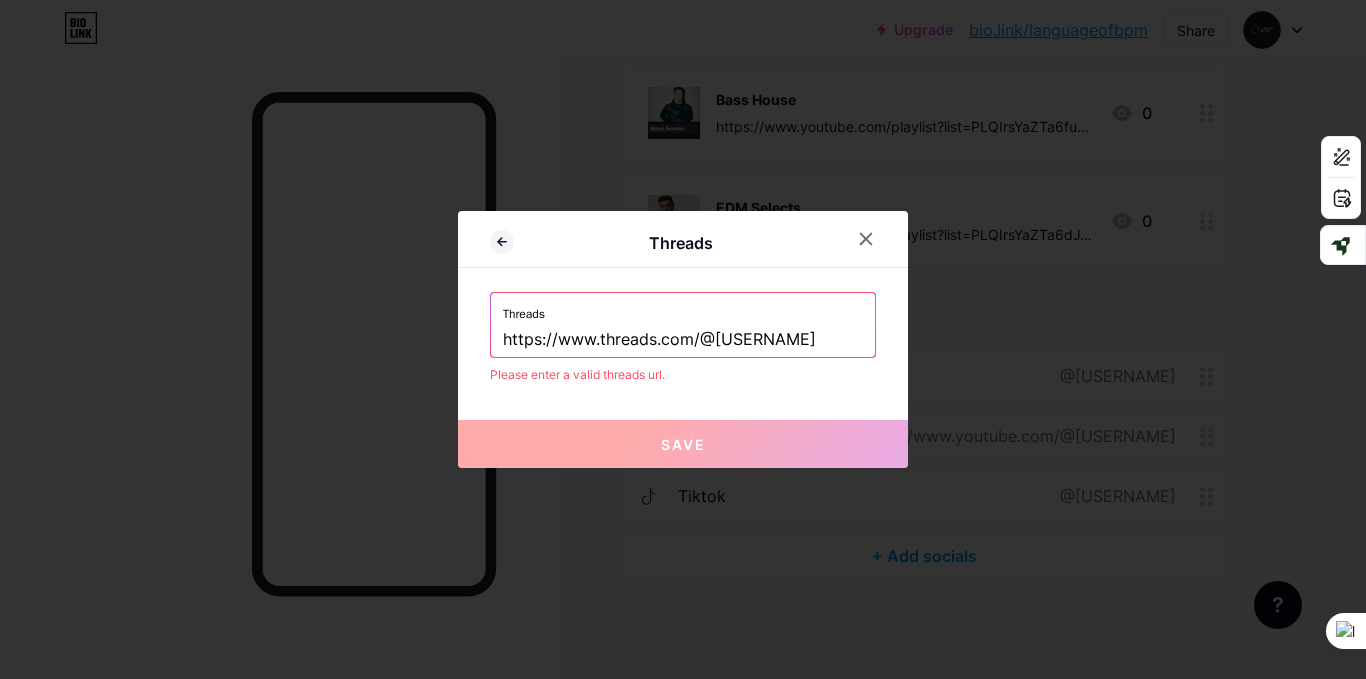 click on "https://www.threads.com/@[USERNAME]" at bounding box center [683, 340] 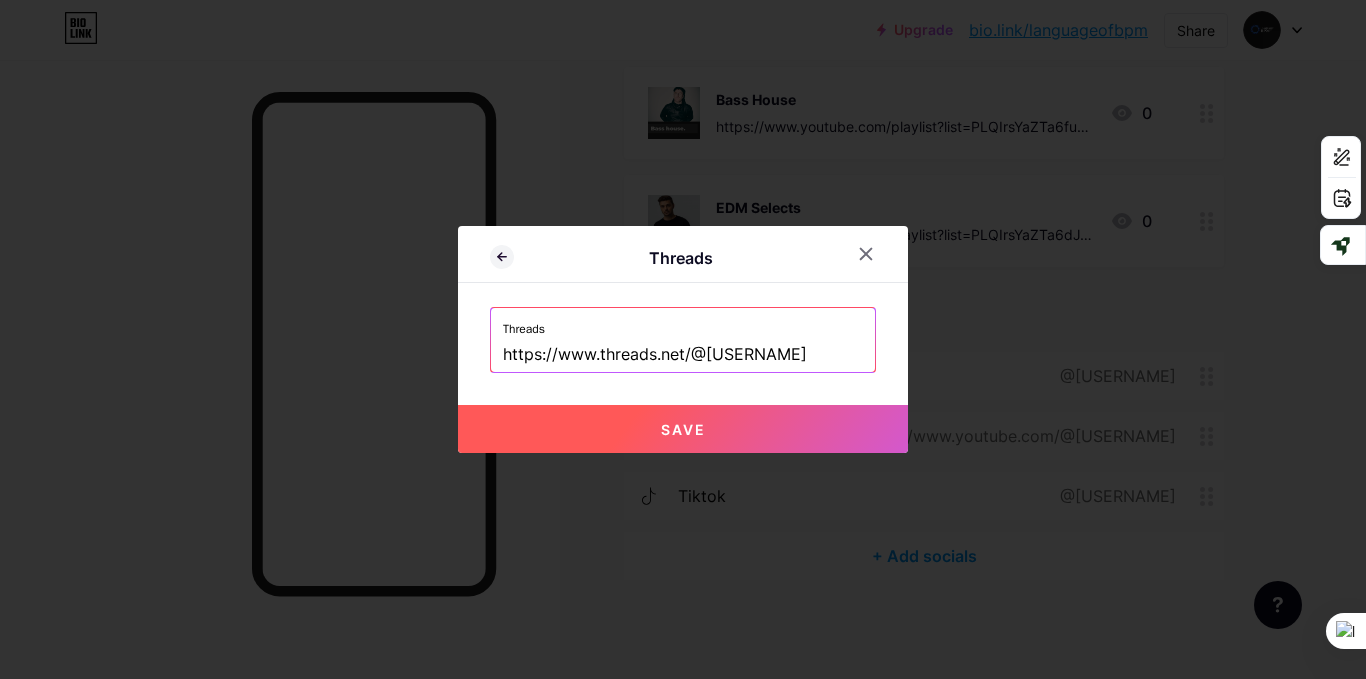 type on "https://www.threads.net/@[USERNAME]" 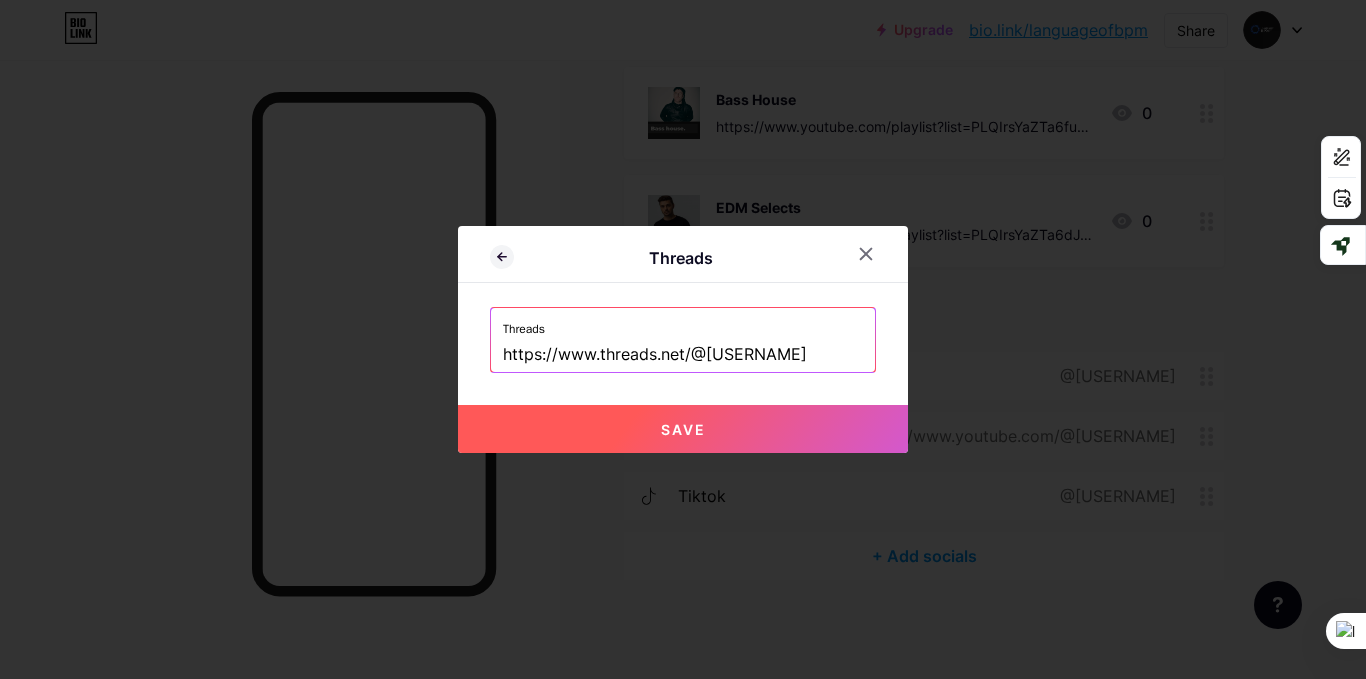 click on "Save" at bounding box center (683, 429) 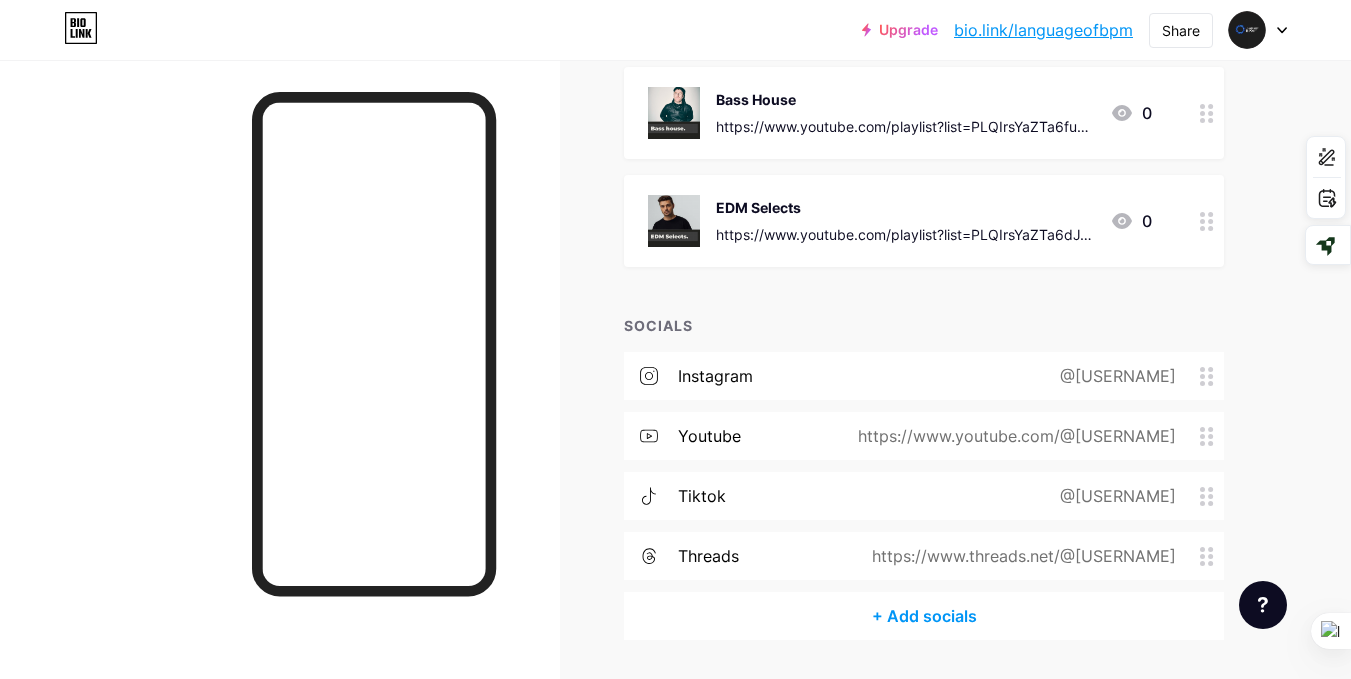 click on "bio.link/languageofbpm" at bounding box center (1043, 30) 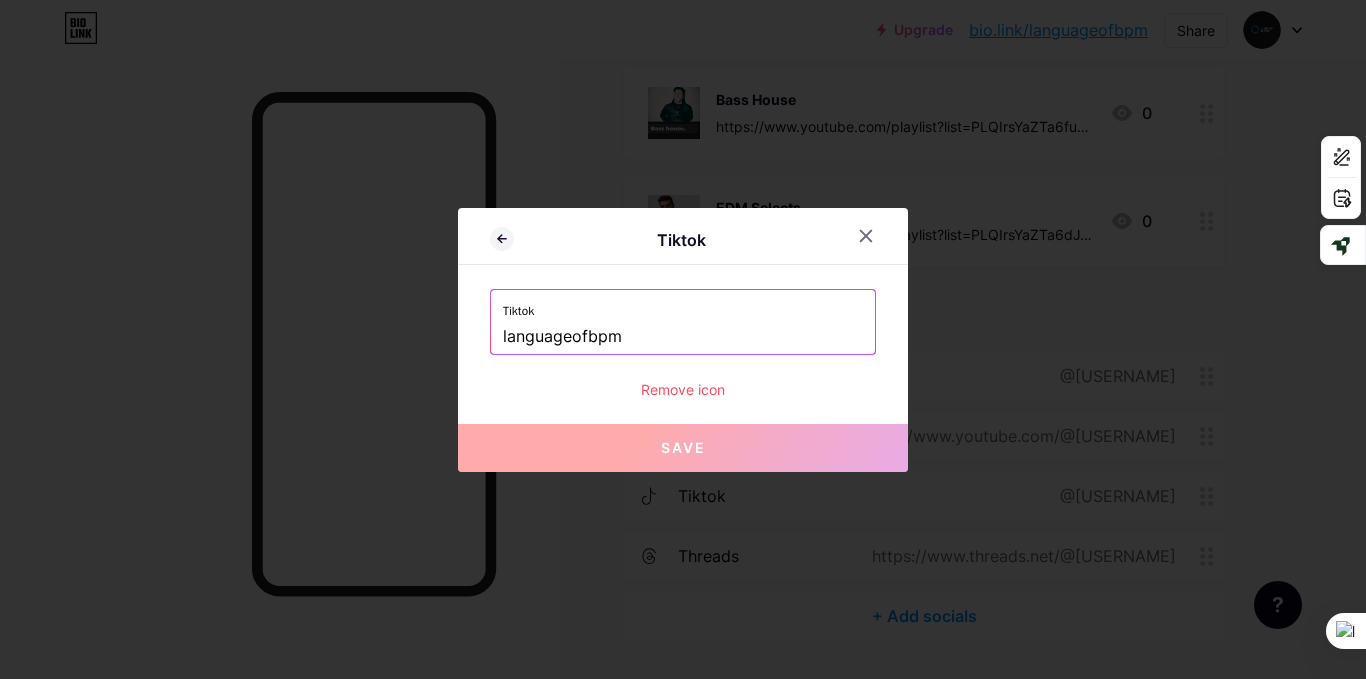 click on "Remove icon" at bounding box center (683, 389) 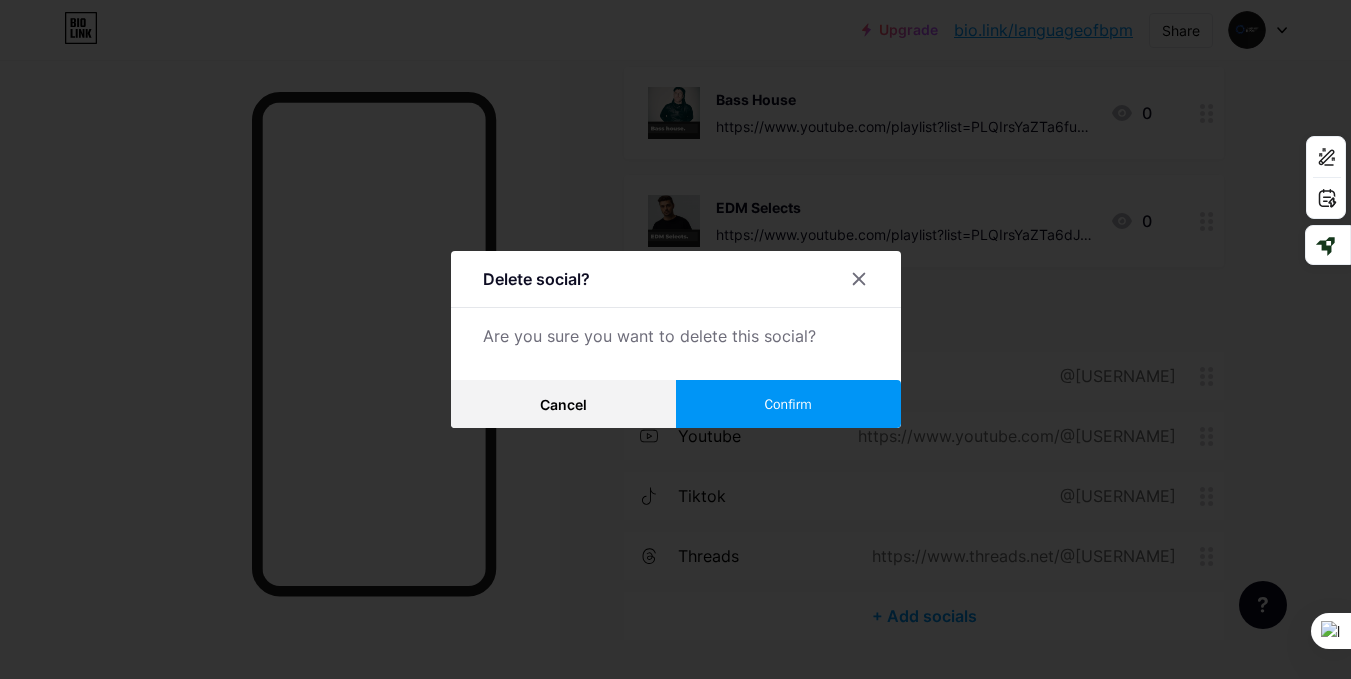 click on "Confirm" at bounding box center (788, 404) 